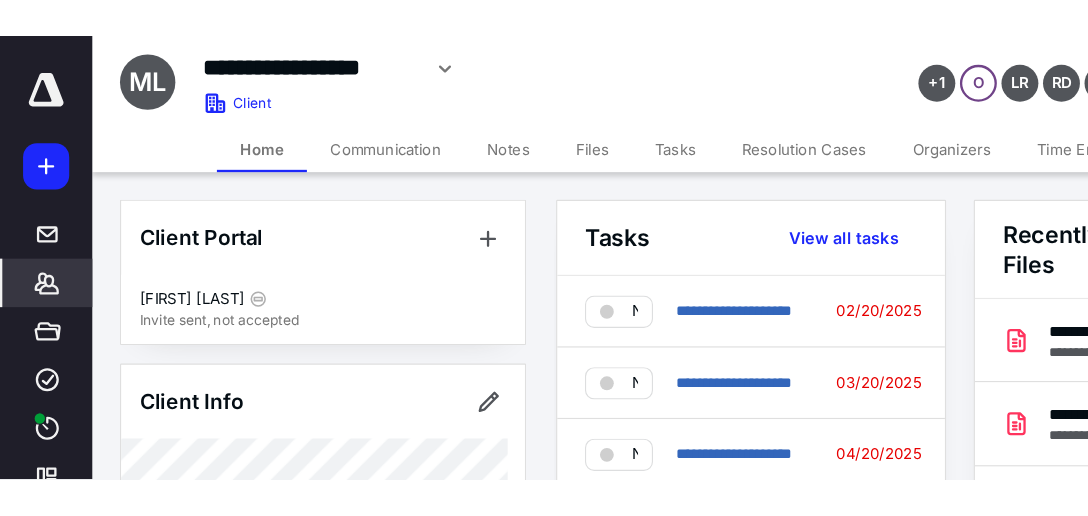 scroll, scrollTop: 0, scrollLeft: 0, axis: both 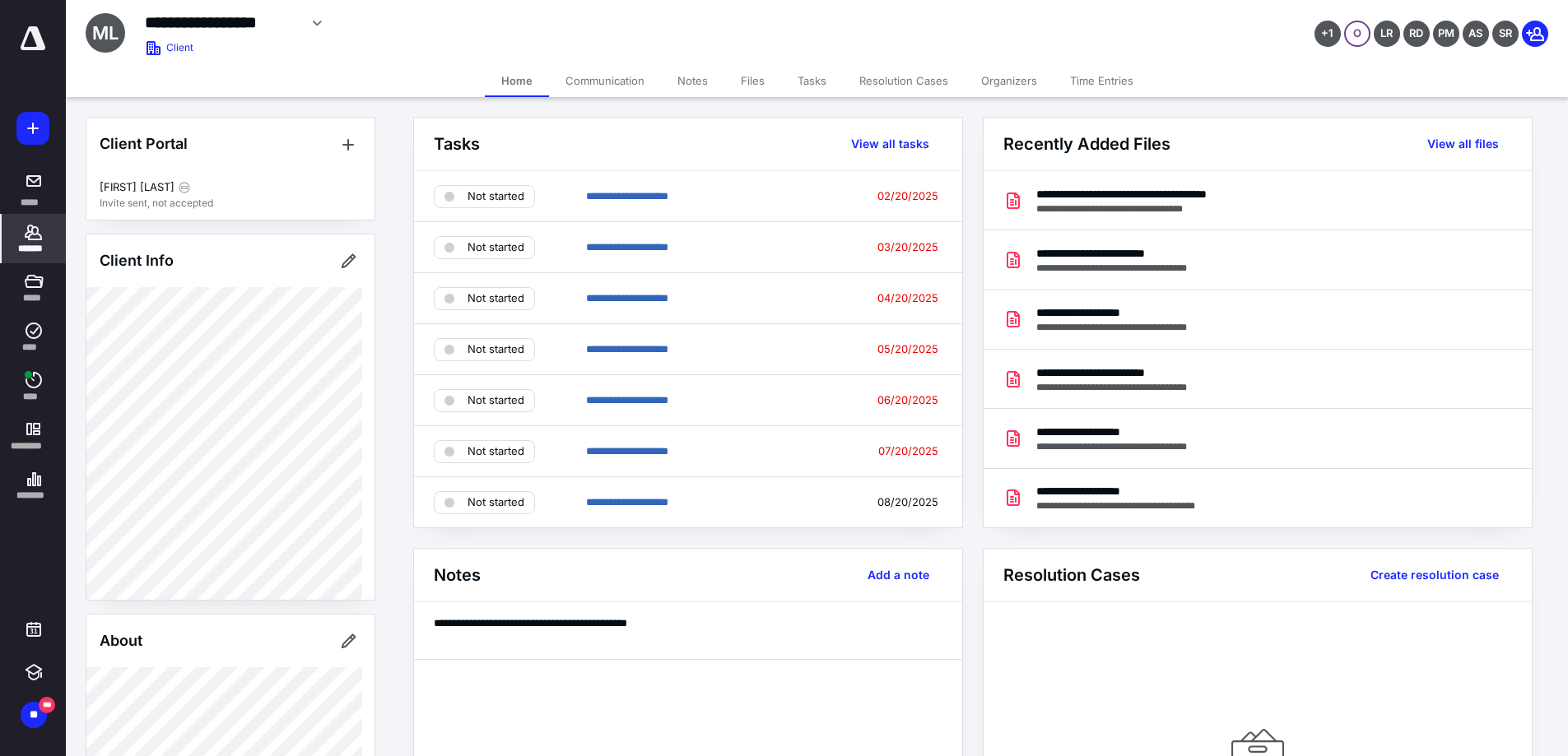 click 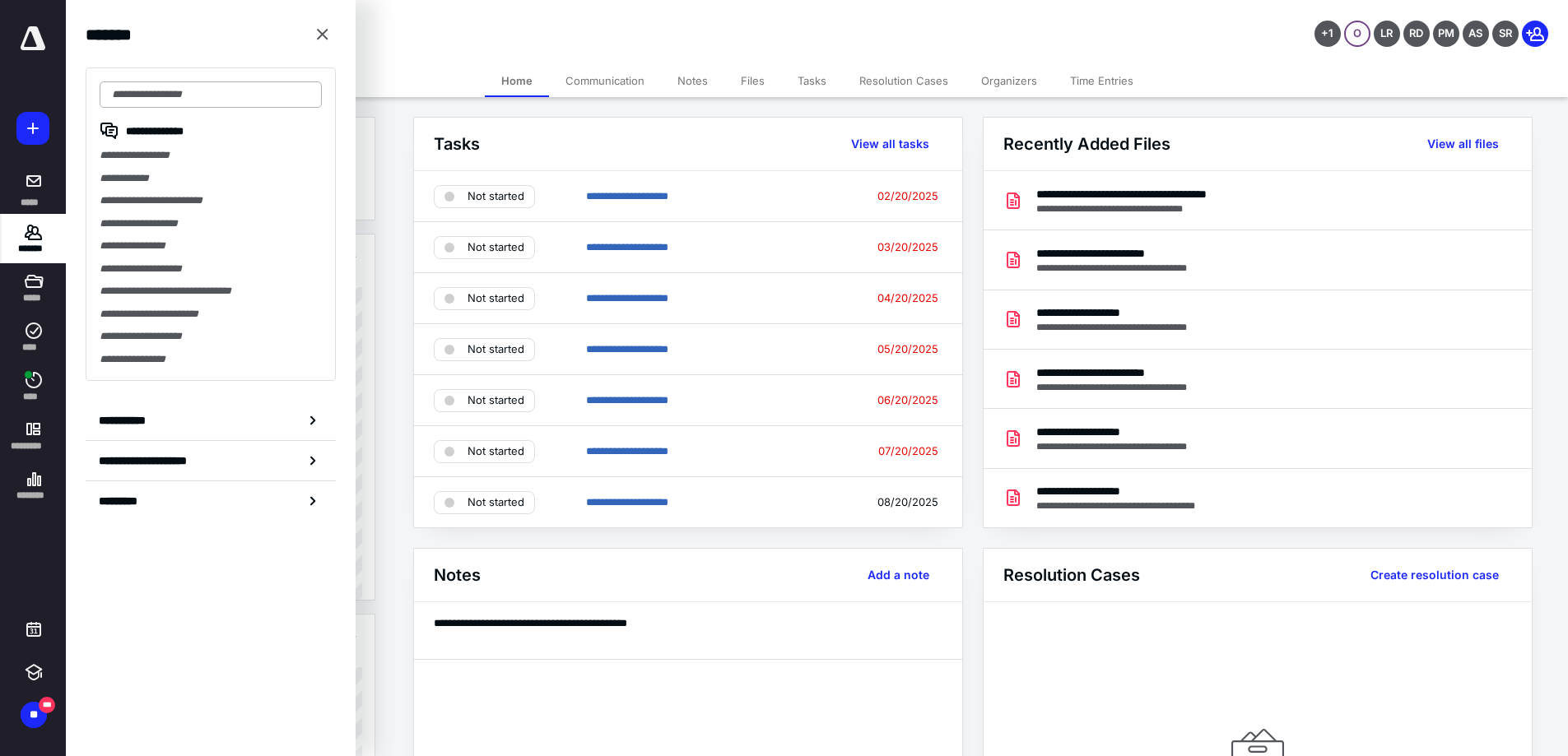 click at bounding box center (211, 95) 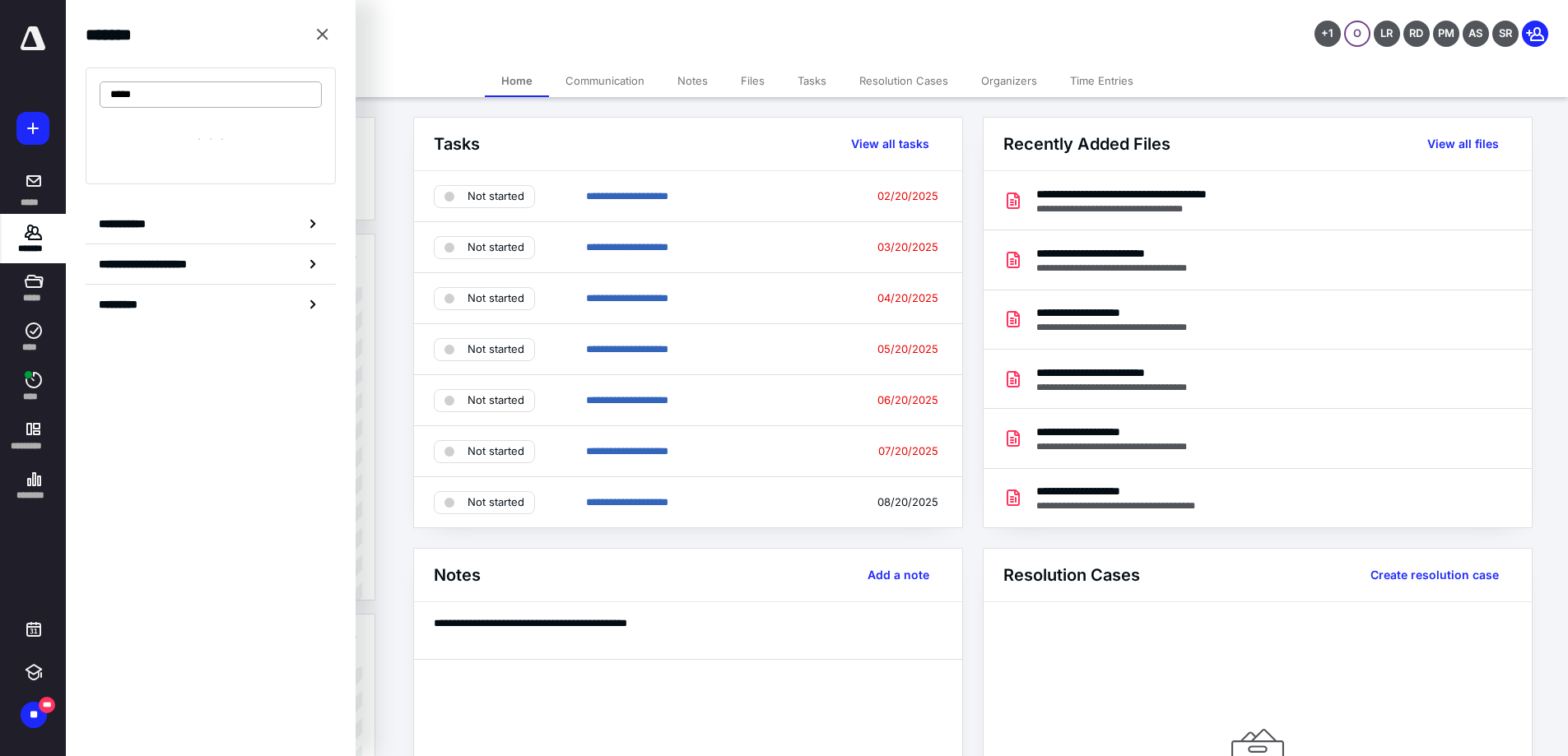type on "******" 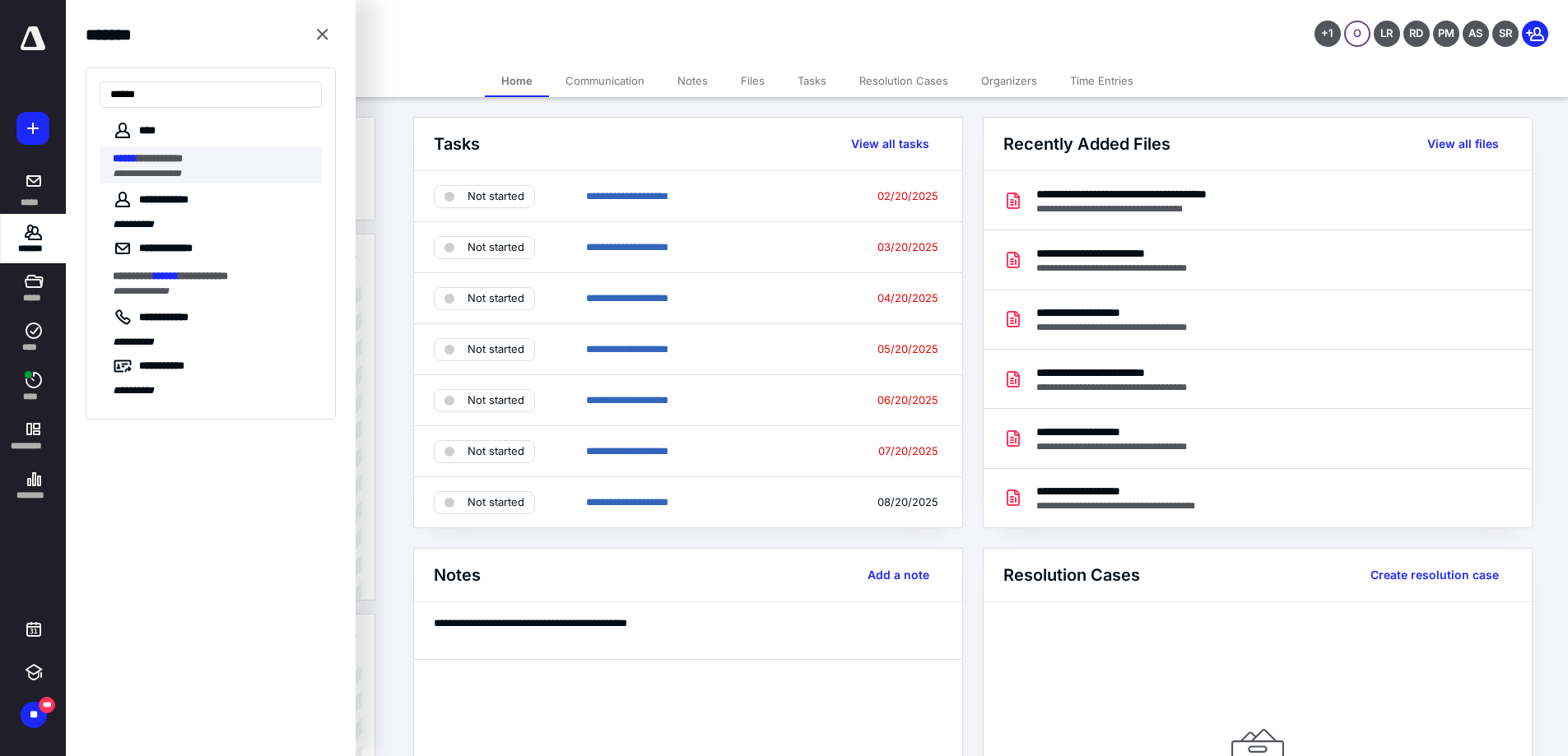 click on "**********" at bounding box center (147, 174) 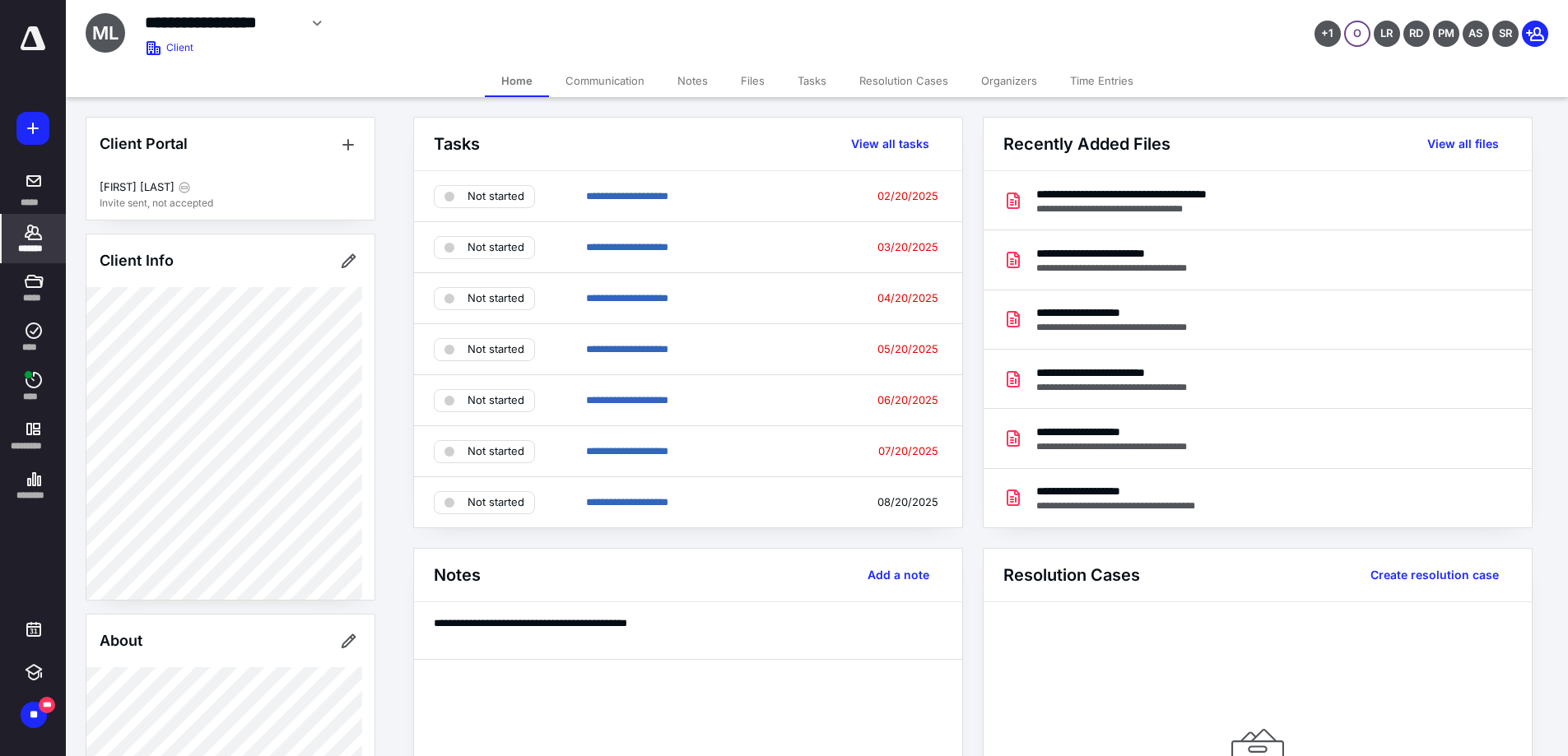 click on "*******" at bounding box center [34, 239] 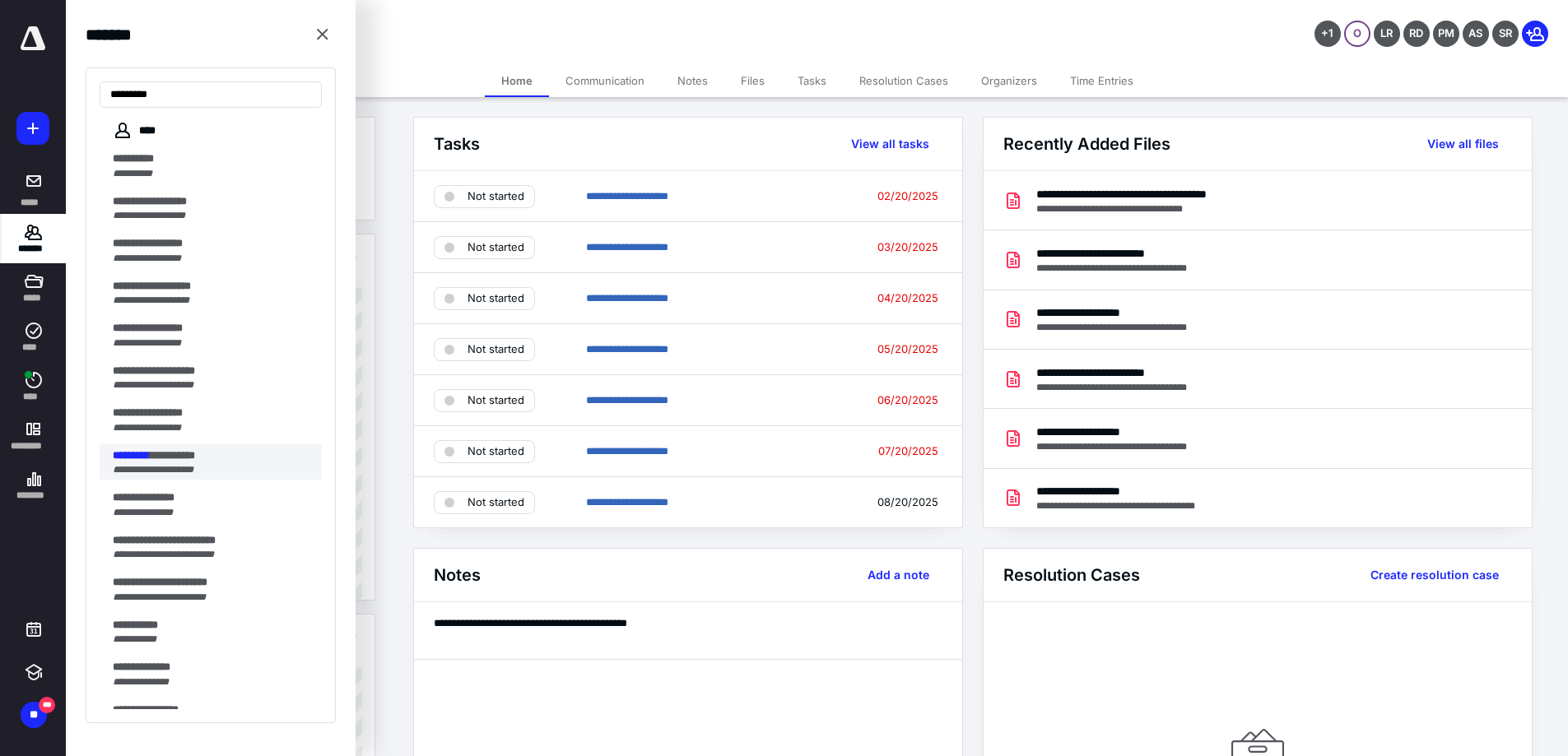 type on "*********" 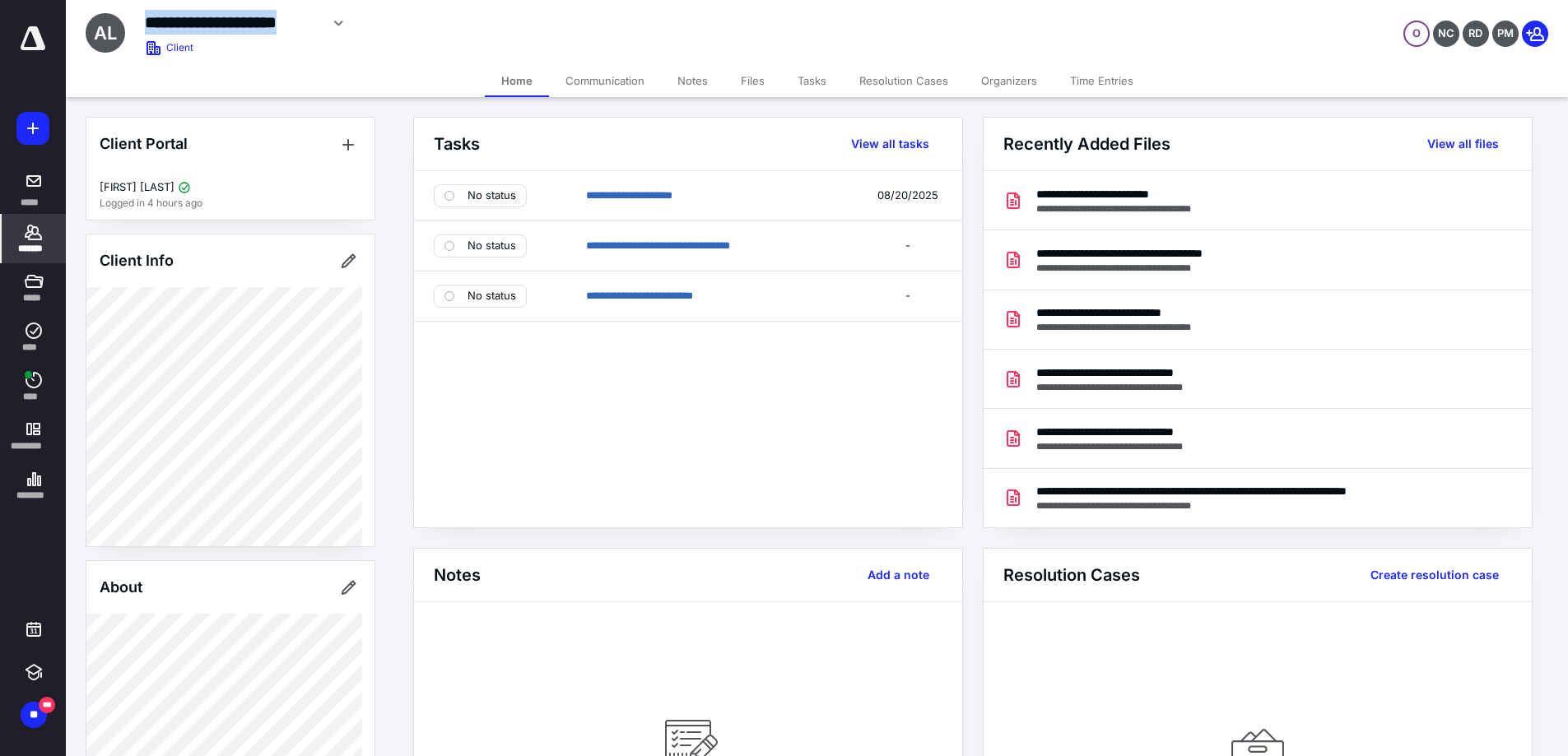drag, startPoint x: 140, startPoint y: 22, endPoint x: 332, endPoint y: 42, distance: 193.03886 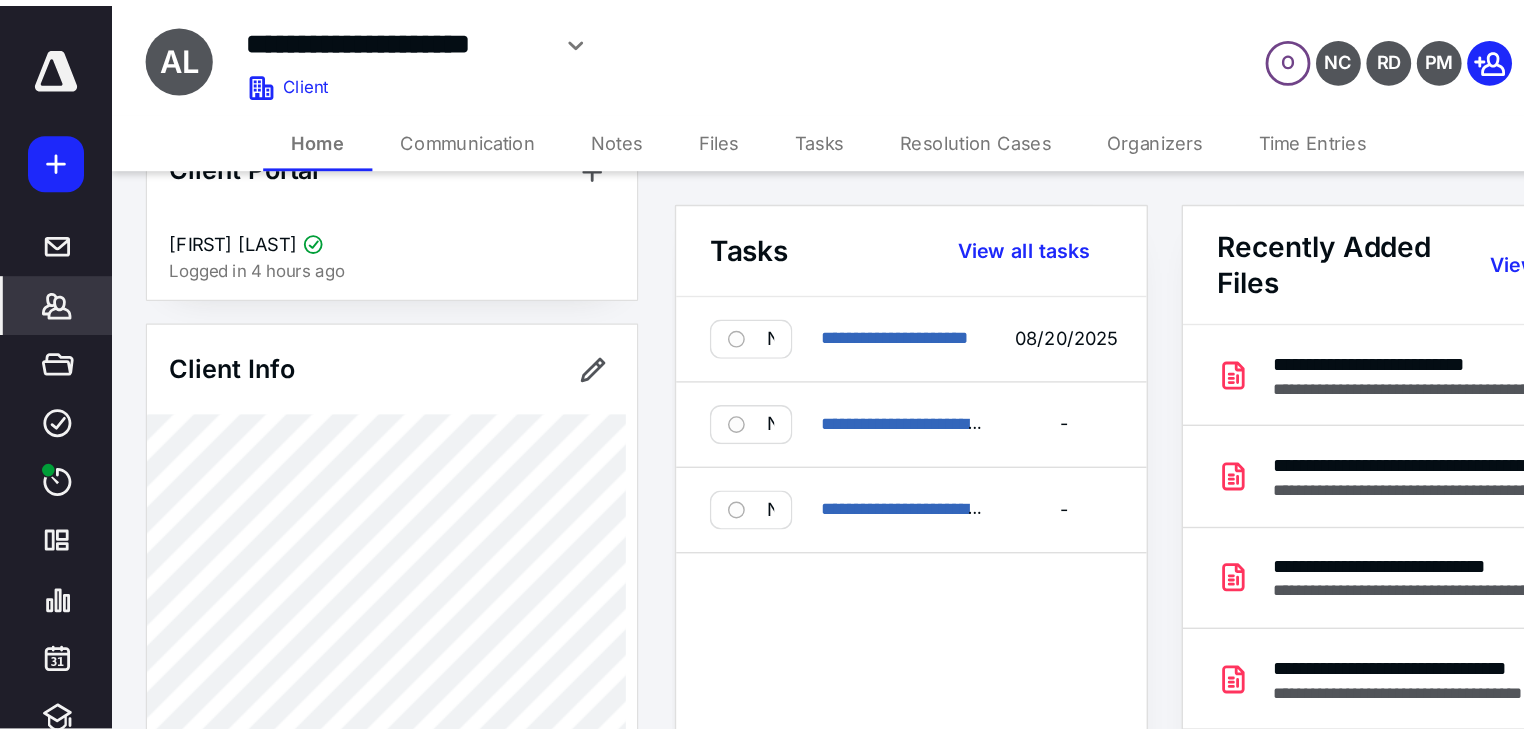 scroll, scrollTop: 114, scrollLeft: 0, axis: vertical 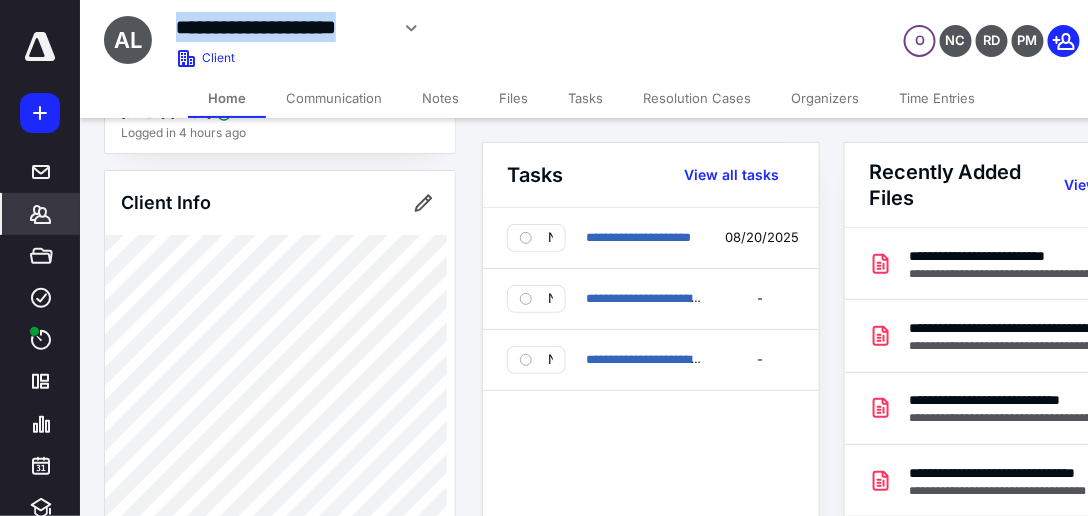 drag, startPoint x: 171, startPoint y: 30, endPoint x: 366, endPoint y: 45, distance: 195.57607 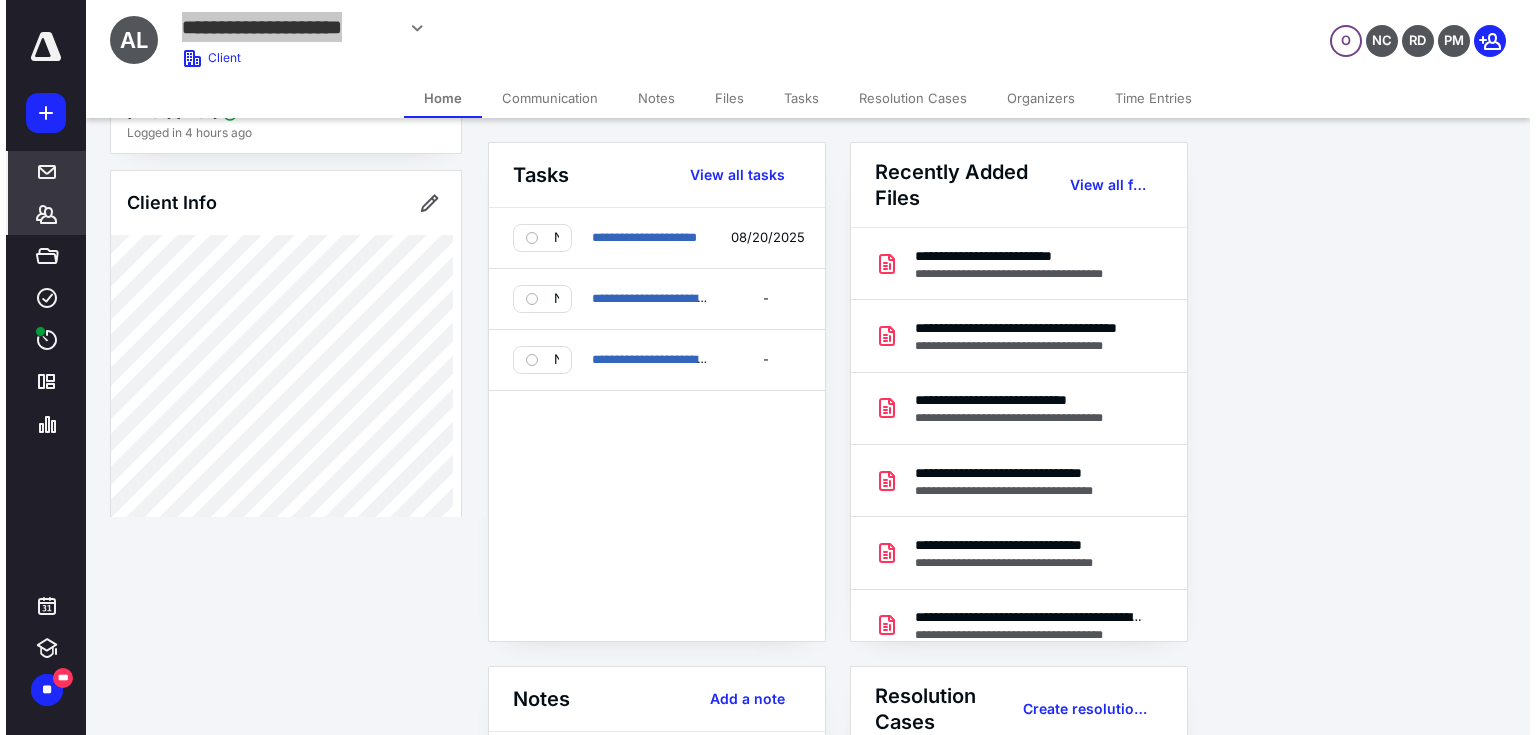scroll, scrollTop: 114, scrollLeft: 0, axis: vertical 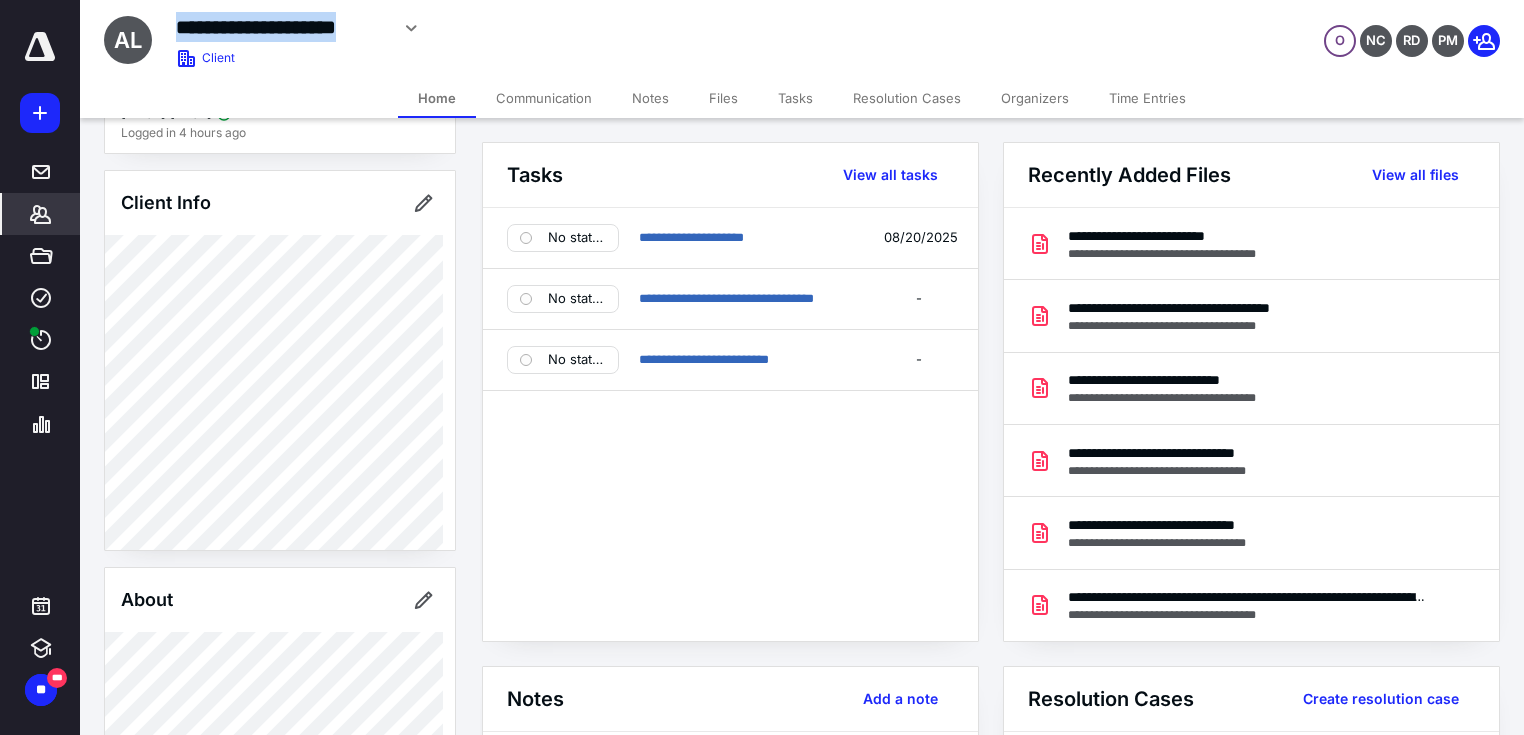 click on "Files" at bounding box center (723, 98) 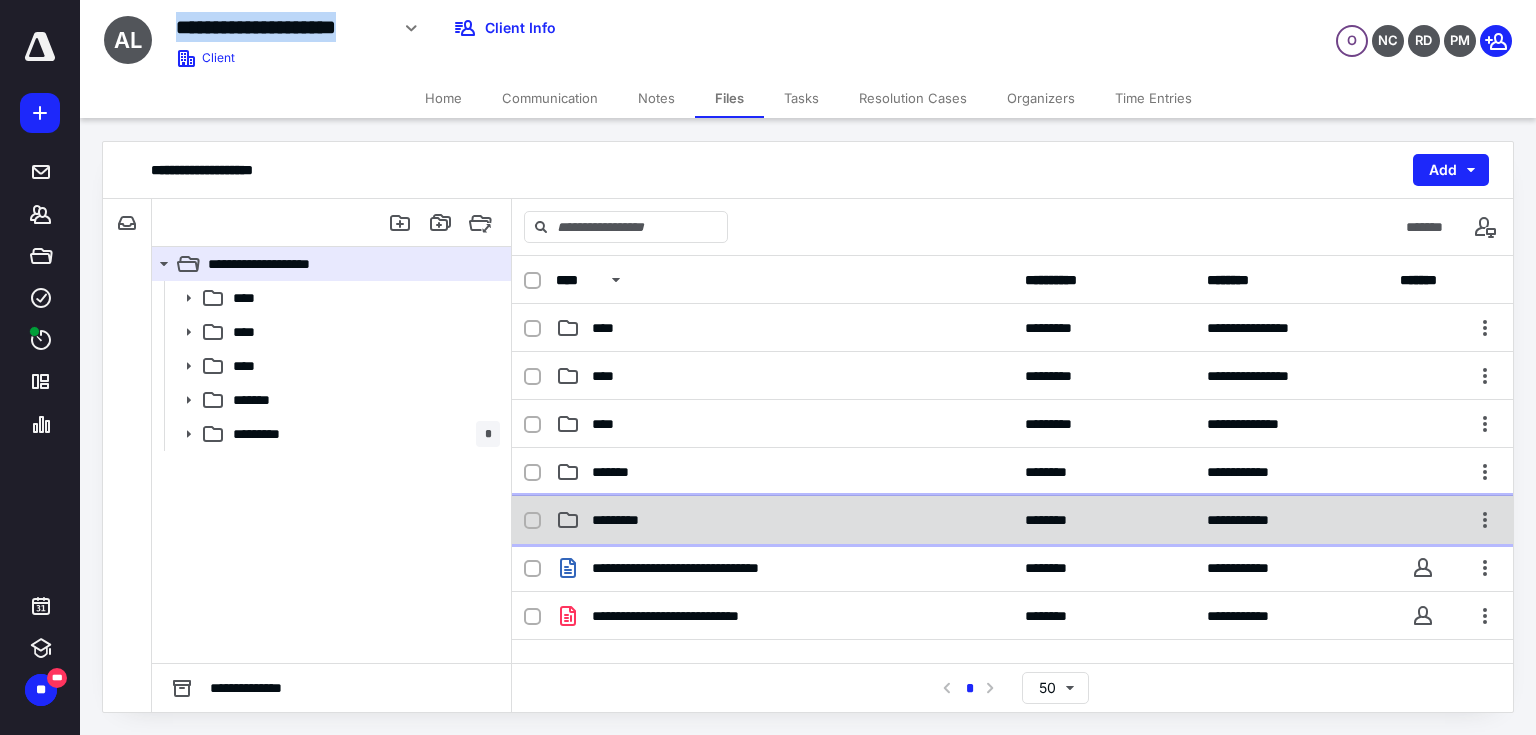 click on "**********" at bounding box center [1012, 520] 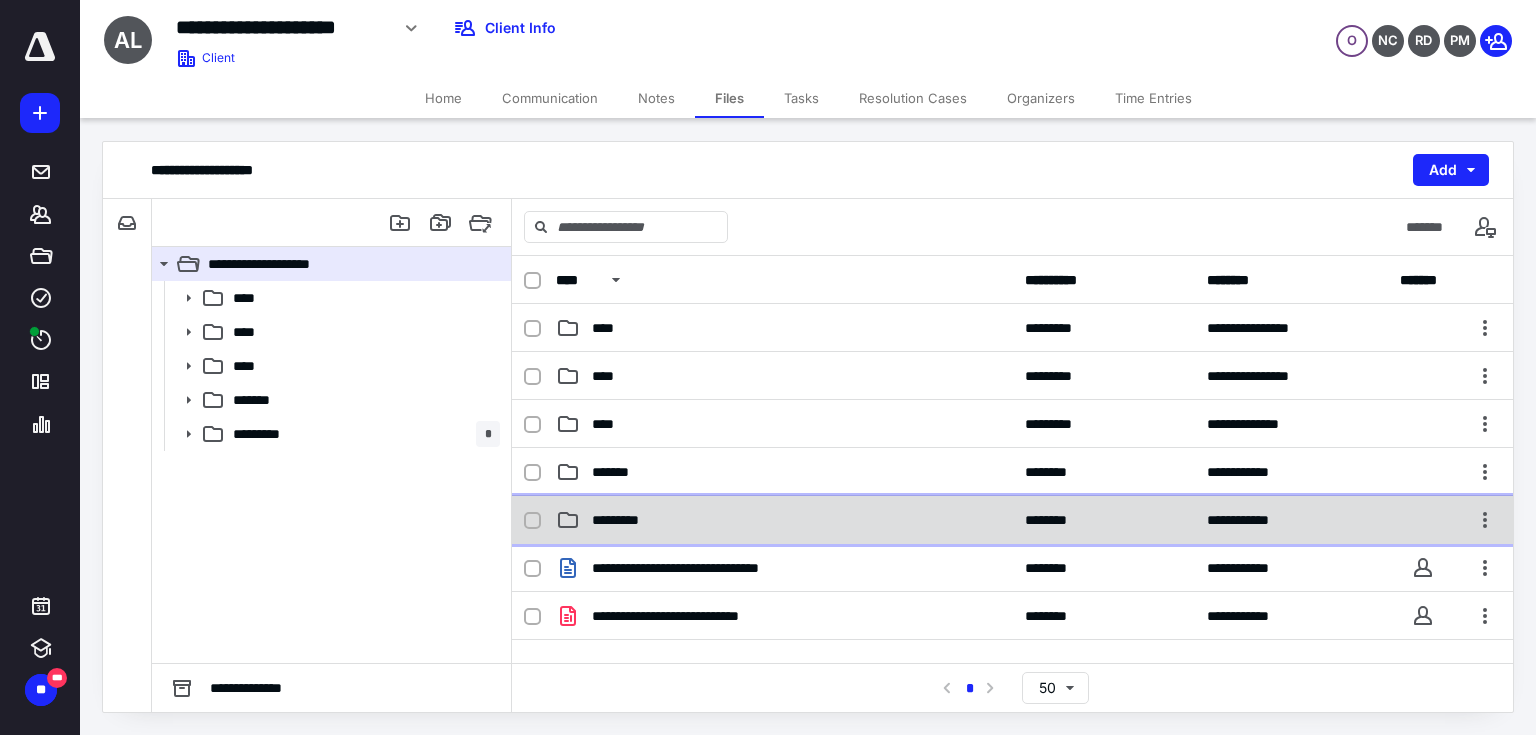 click on "**********" at bounding box center [1012, 520] 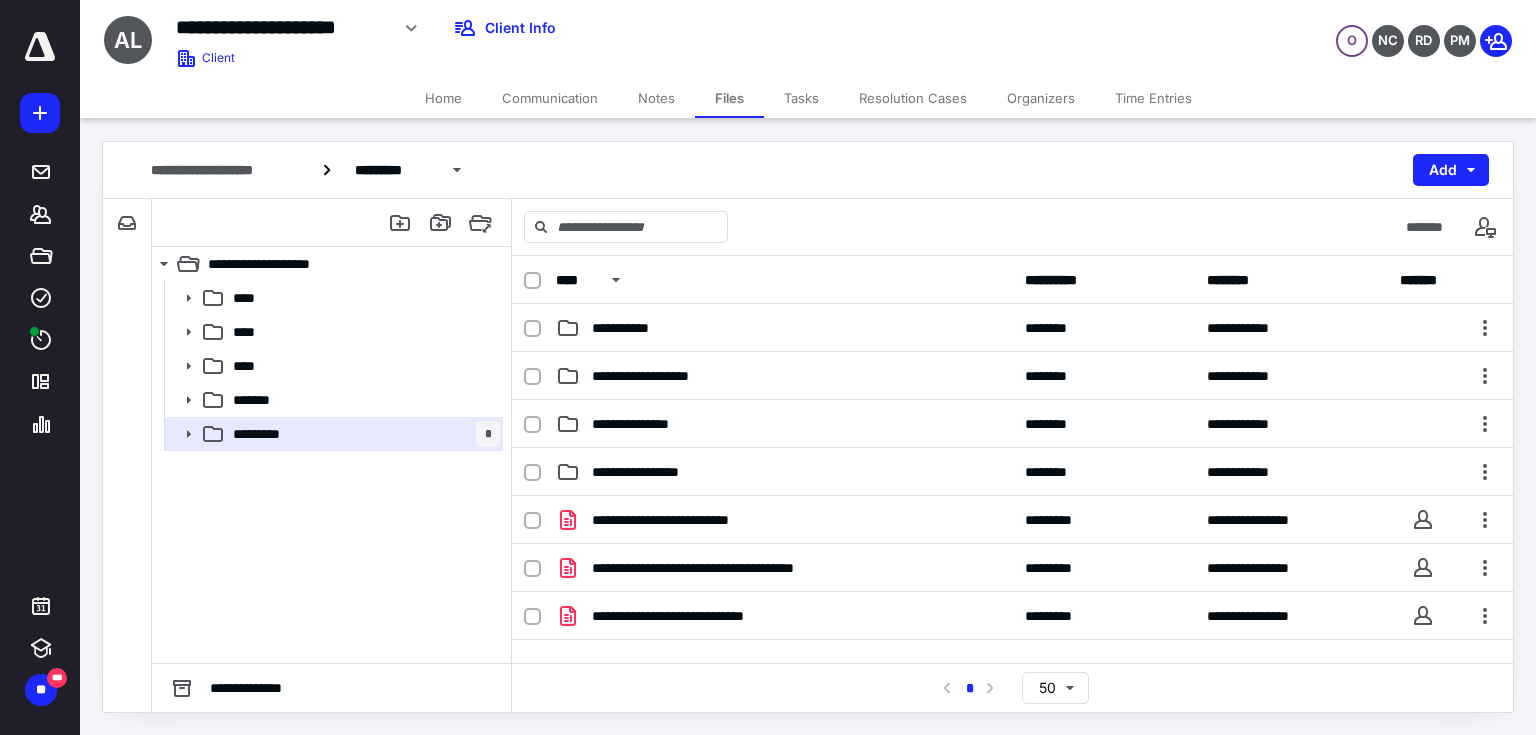scroll, scrollTop: 131, scrollLeft: 0, axis: vertical 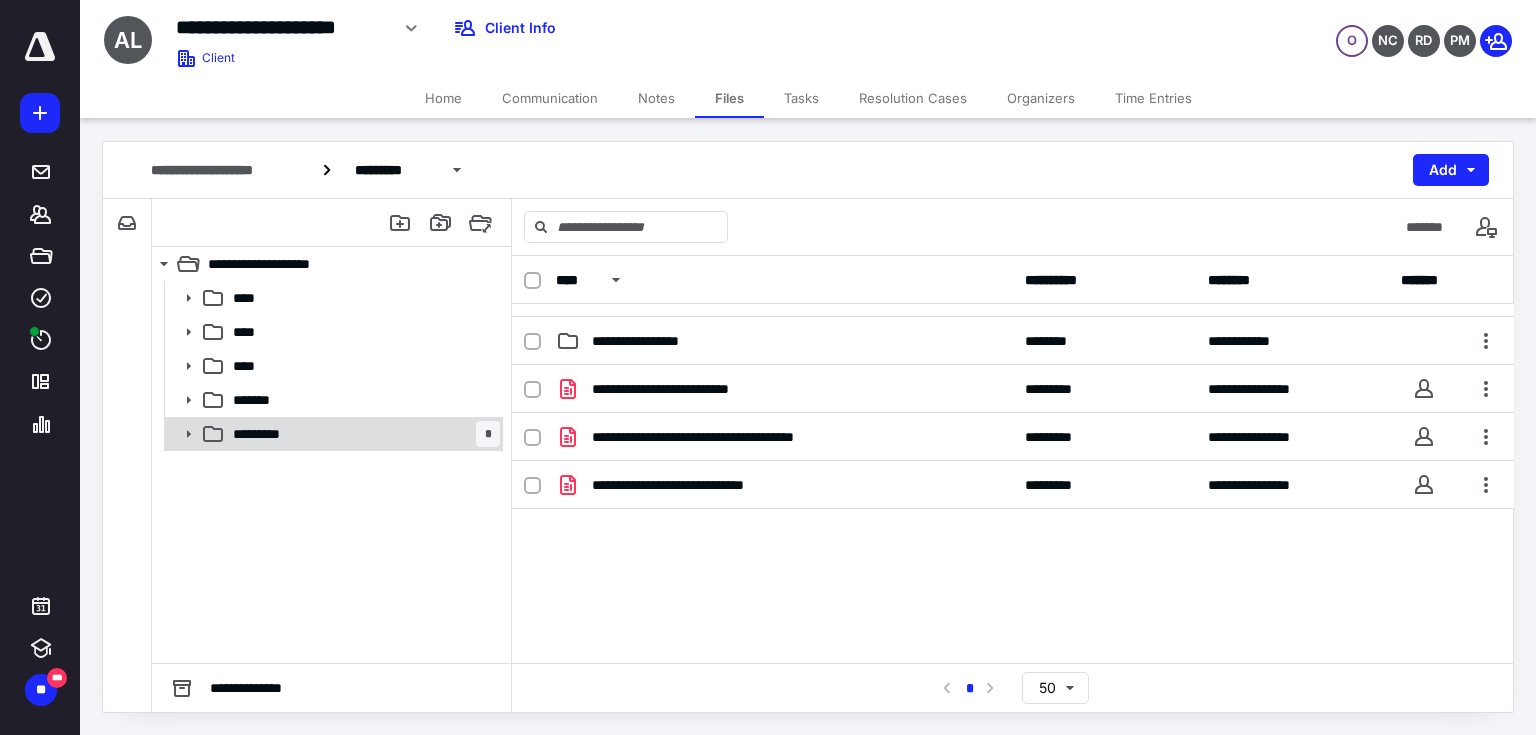 click on "*********" at bounding box center [269, 434] 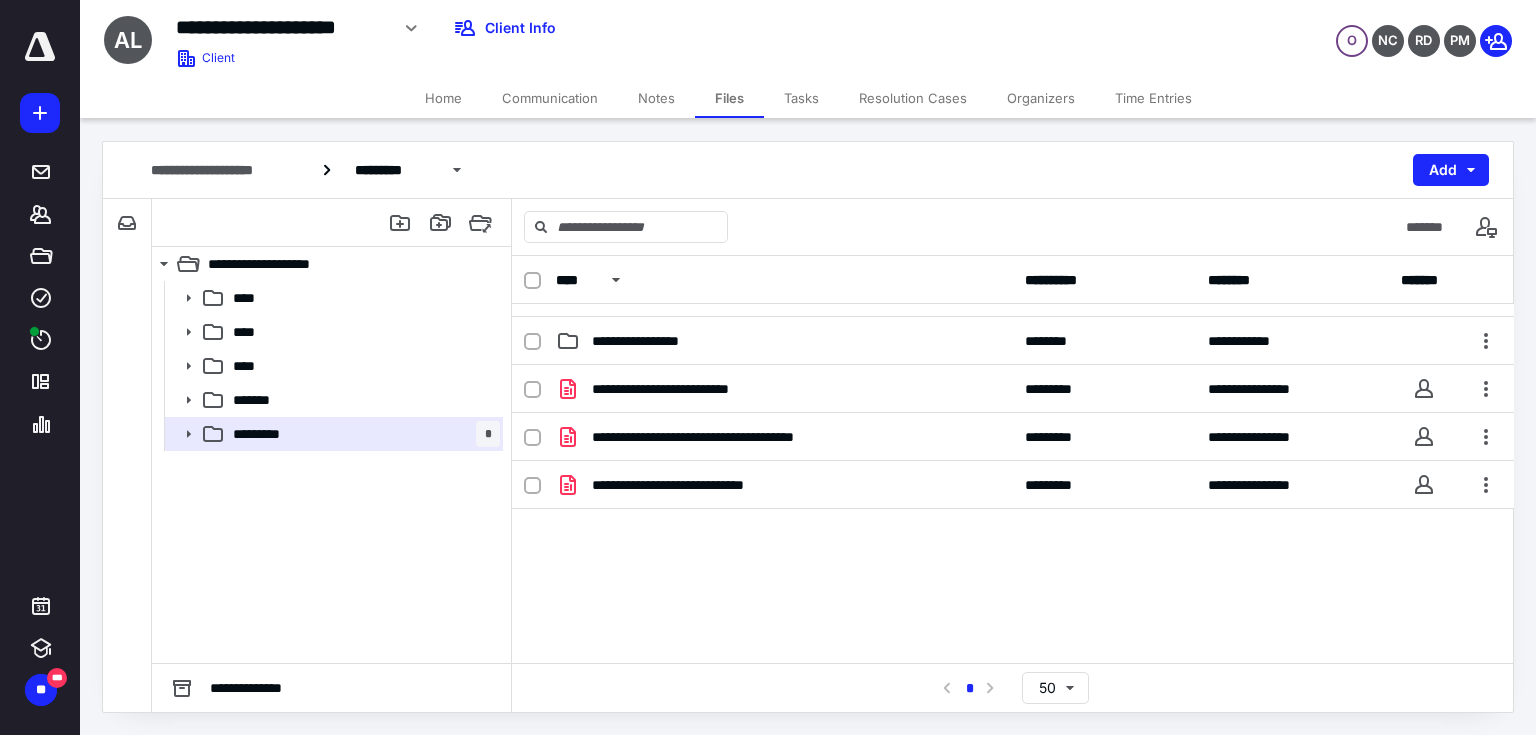 click 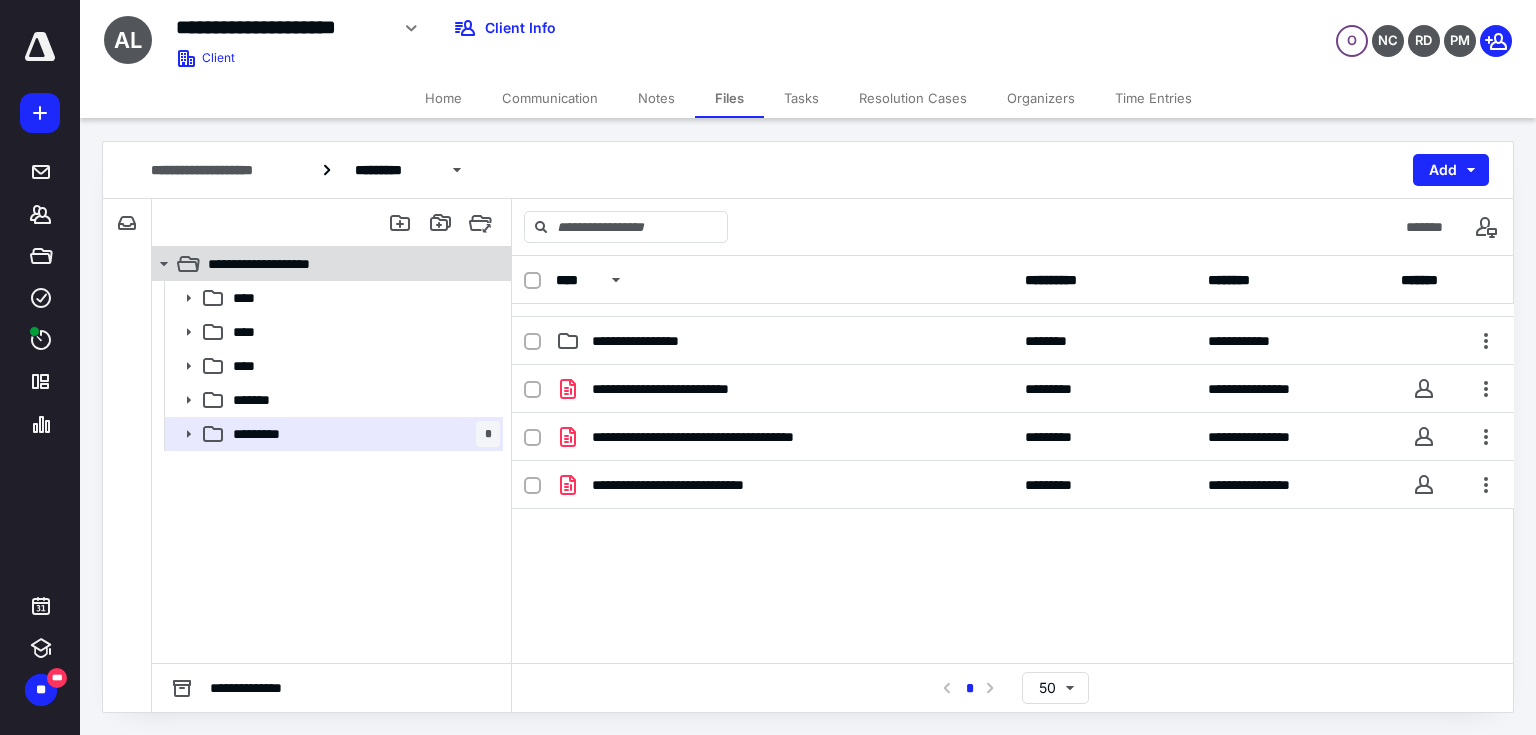 click on "**********" at bounding box center (281, 264) 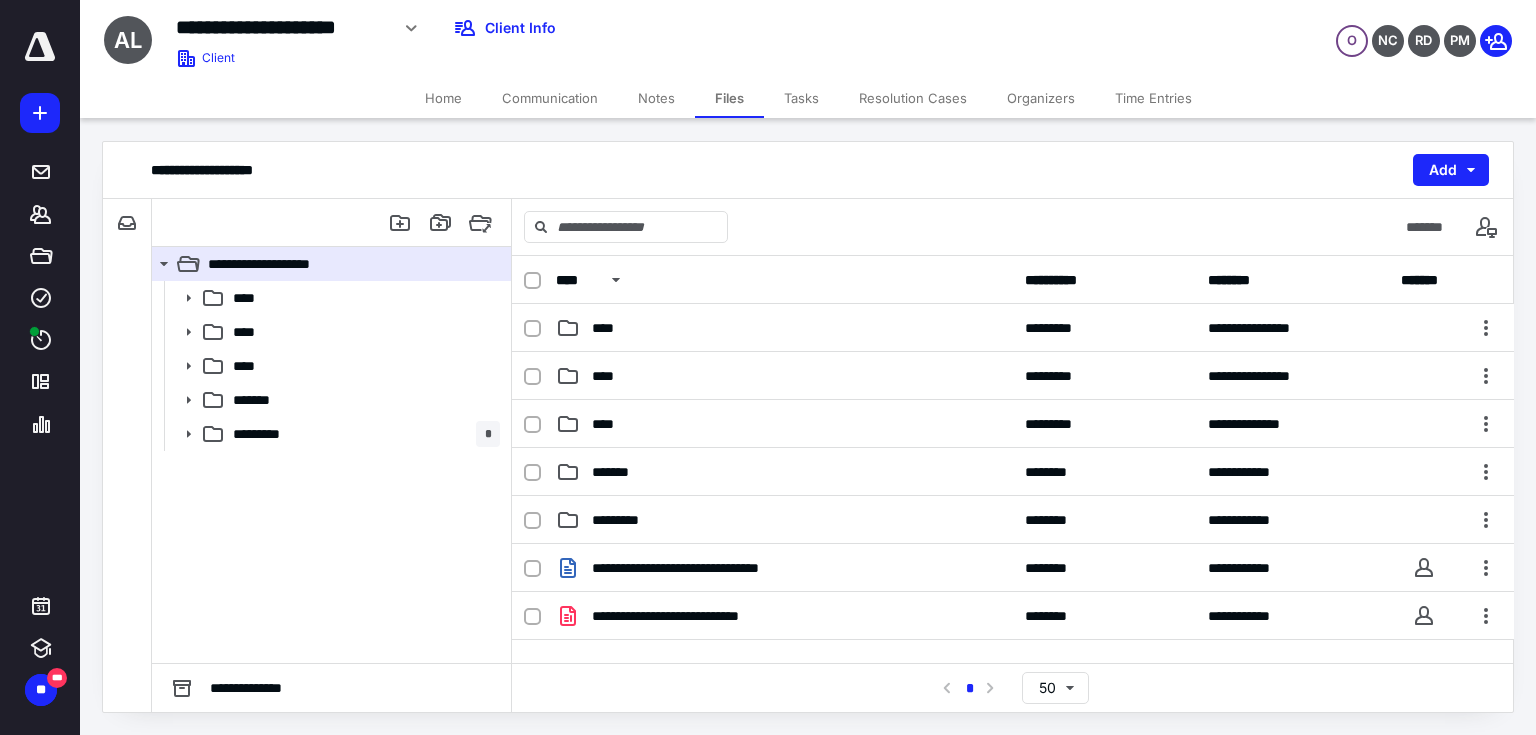 scroll, scrollTop: 179, scrollLeft: 0, axis: vertical 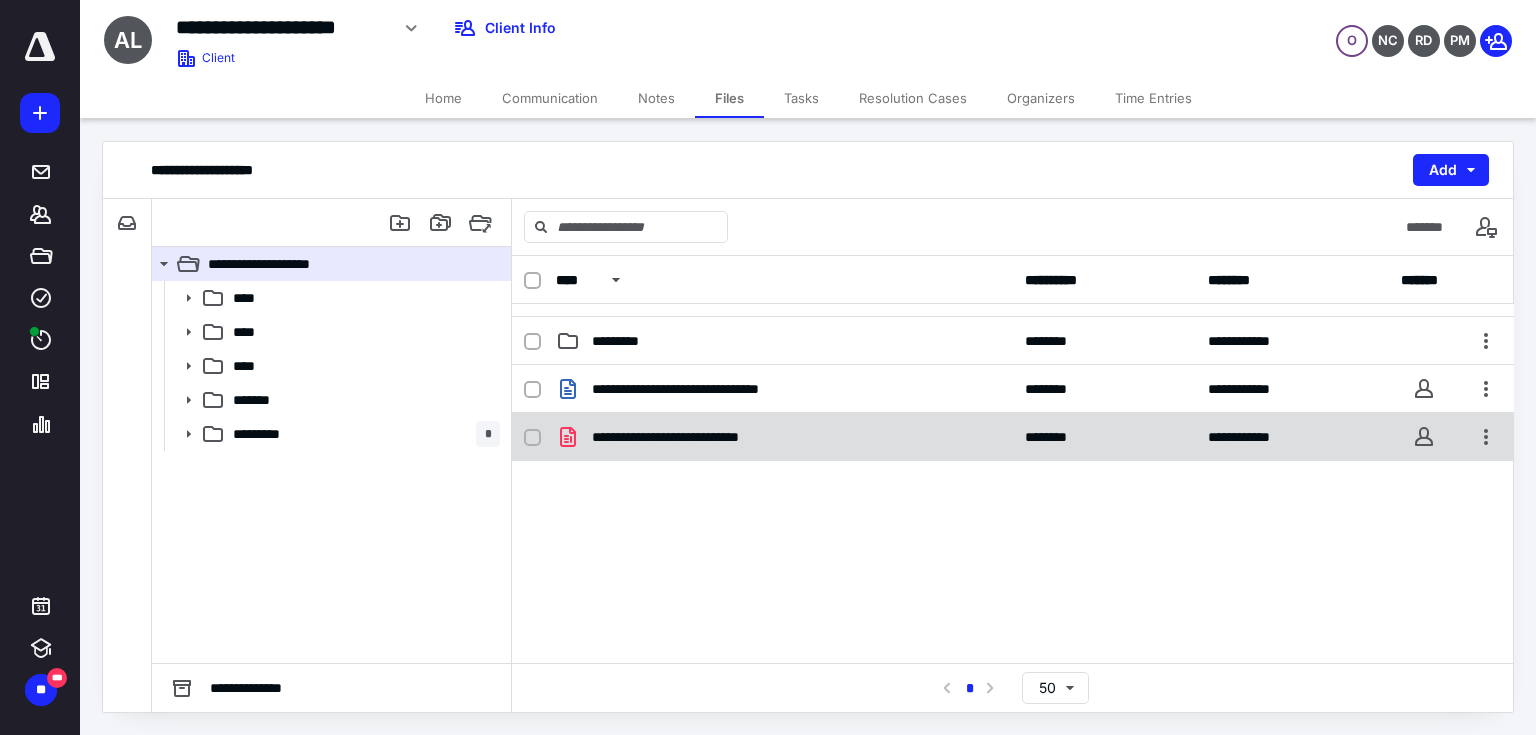 click on "**********" at bounding box center (694, 437) 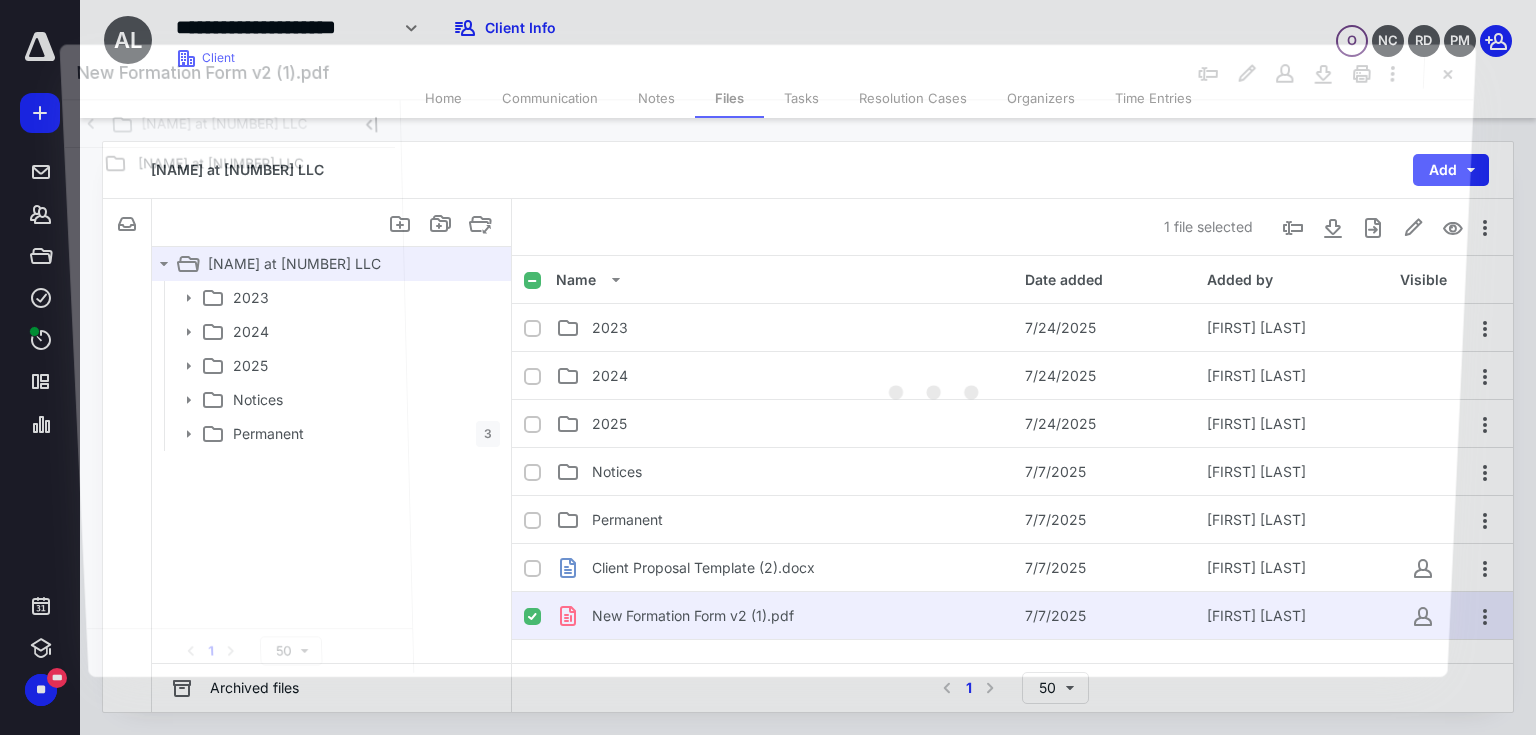 scroll, scrollTop: 179, scrollLeft: 0, axis: vertical 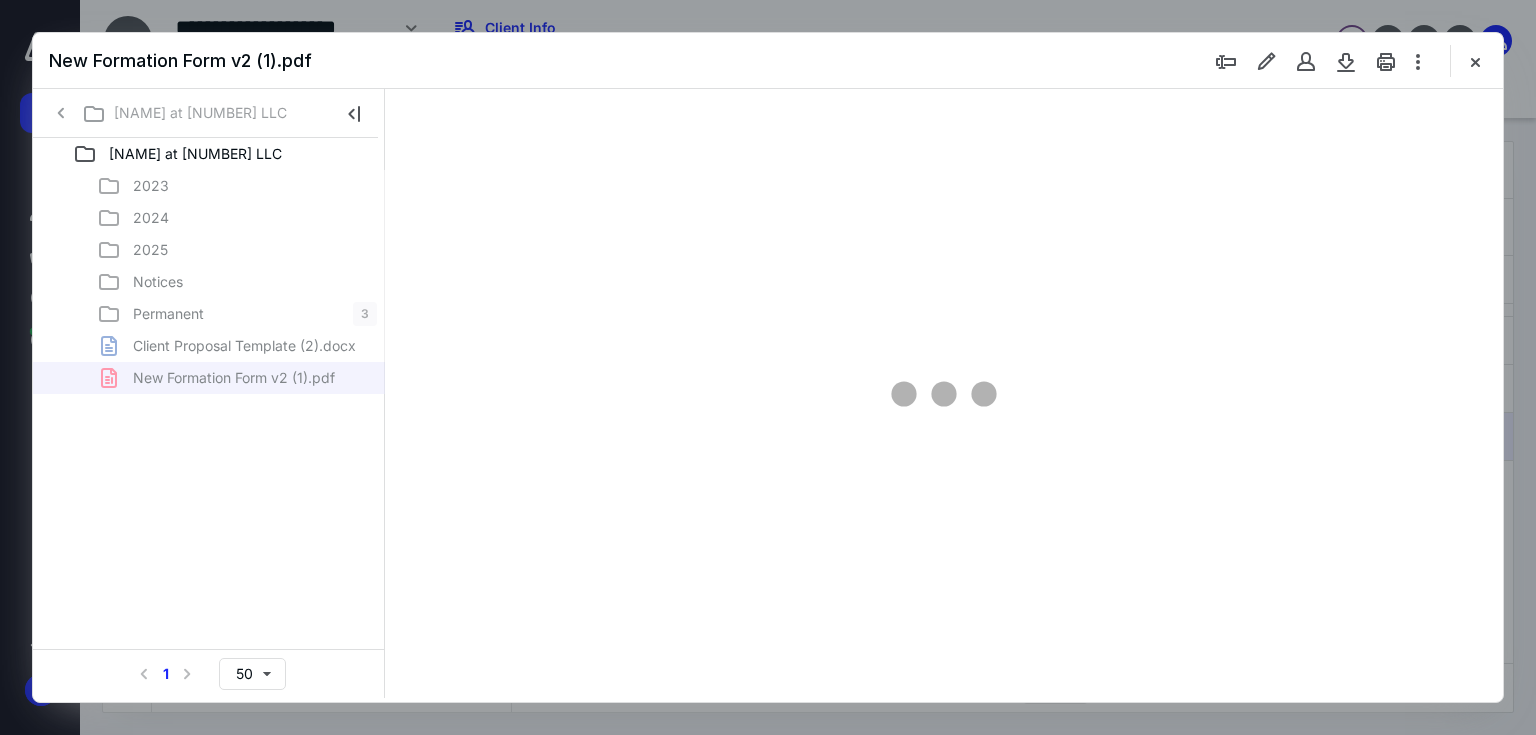 type on "67" 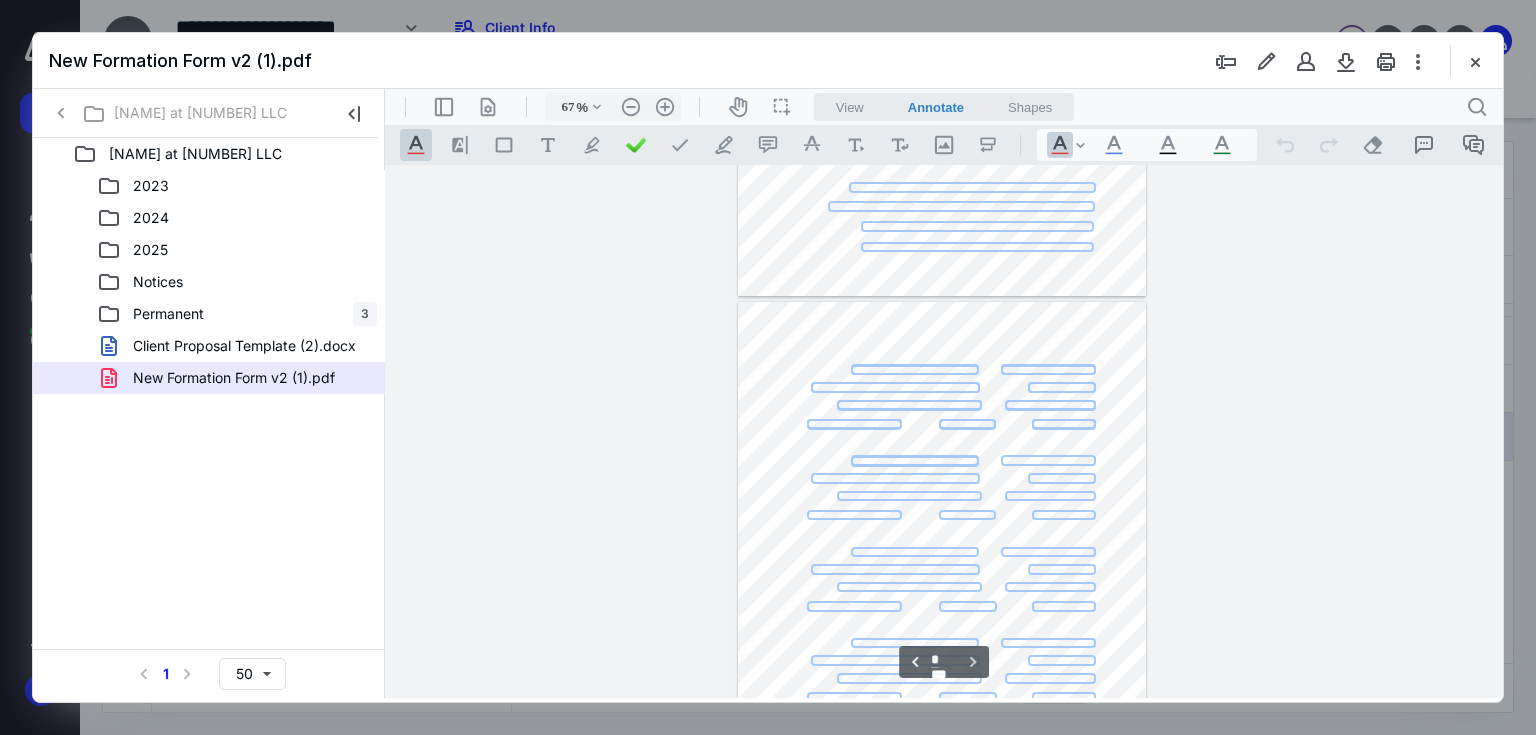 scroll, scrollTop: 534, scrollLeft: 0, axis: vertical 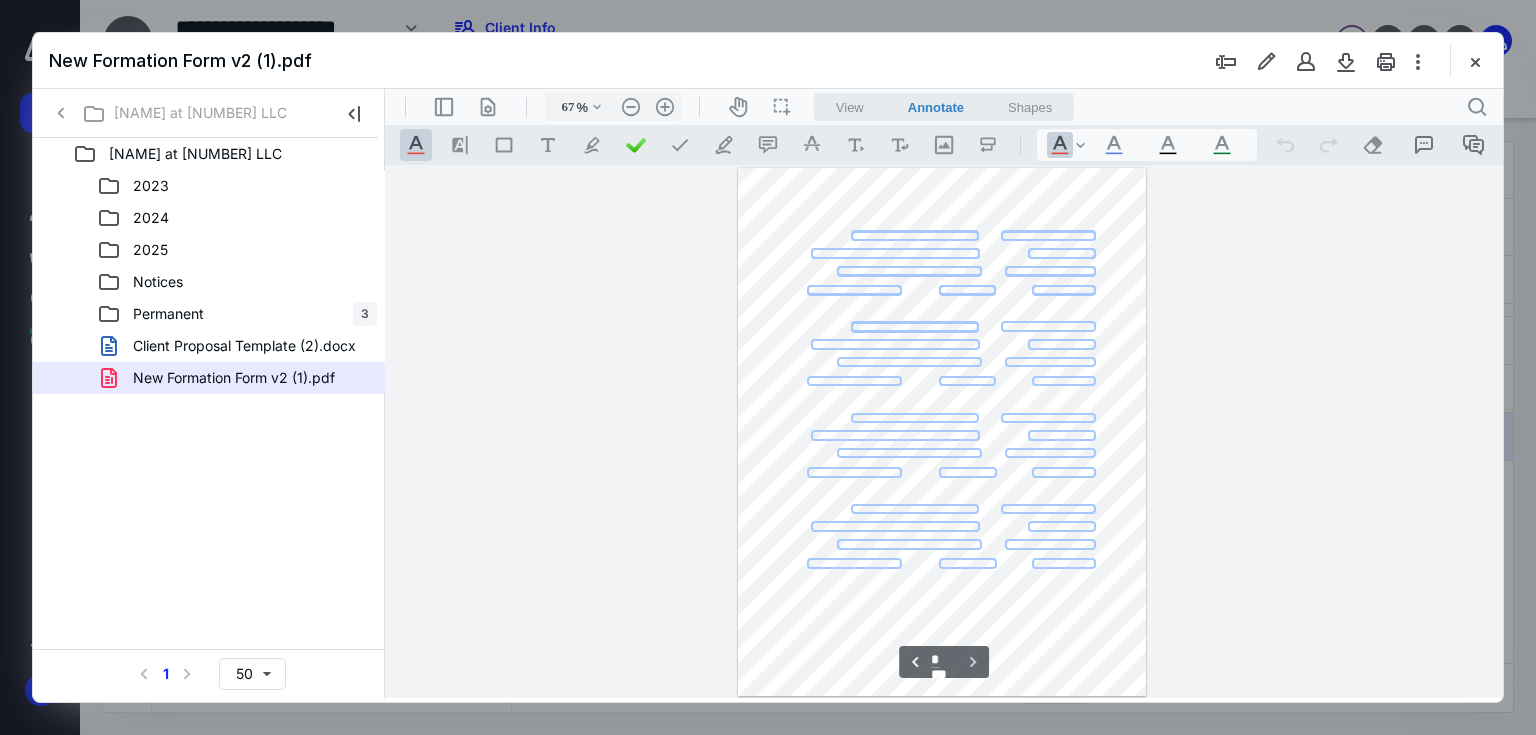 type on "*" 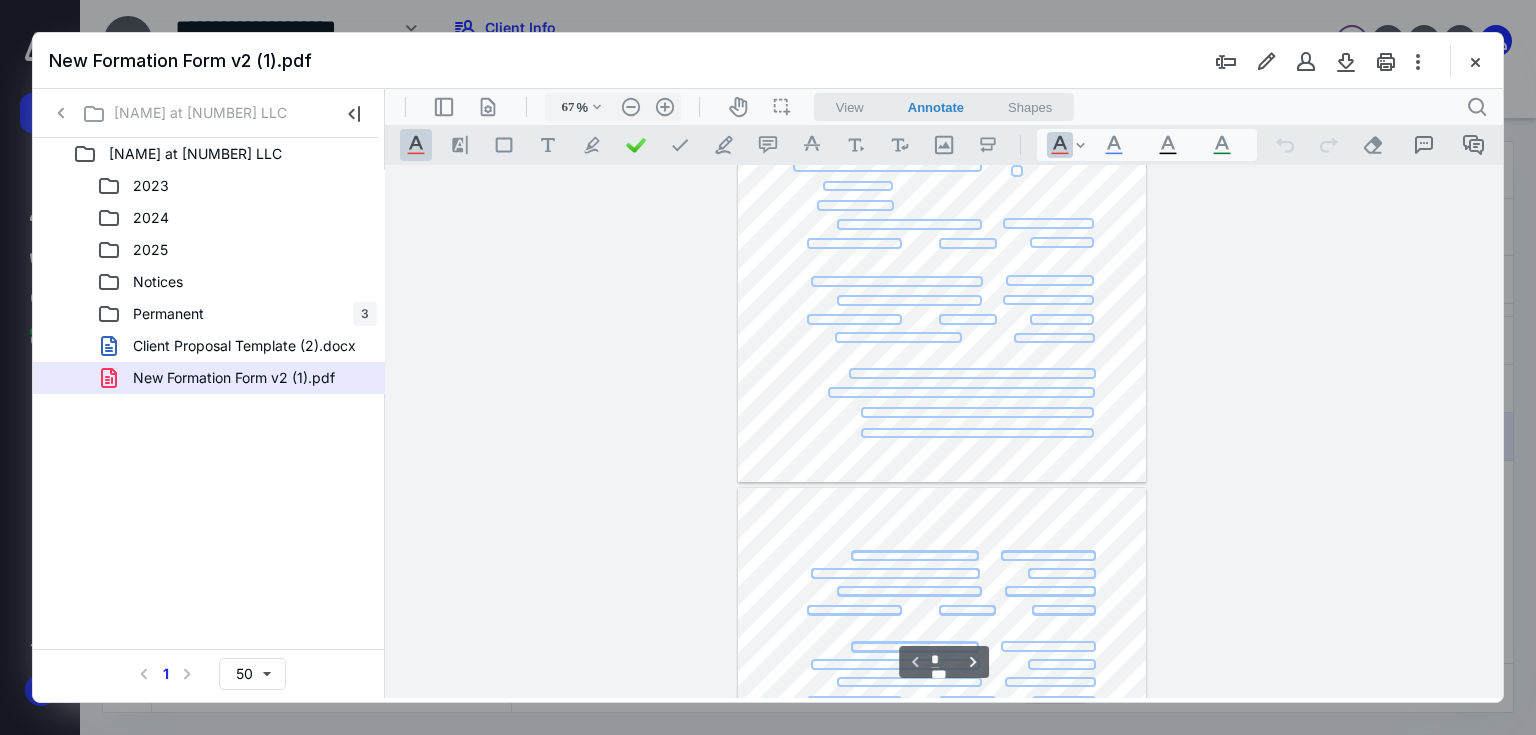scroll, scrollTop: 0, scrollLeft: 0, axis: both 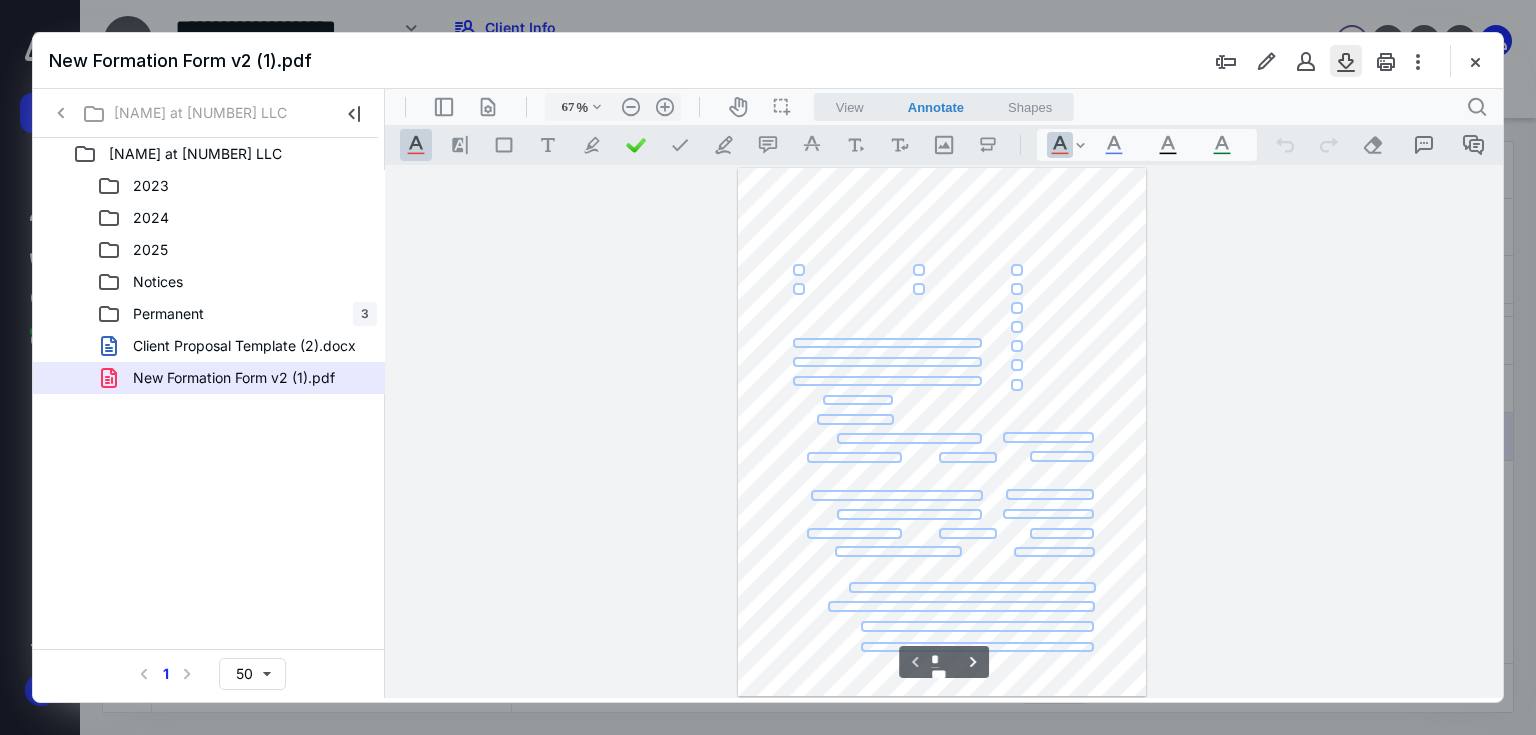 click at bounding box center (1346, 61) 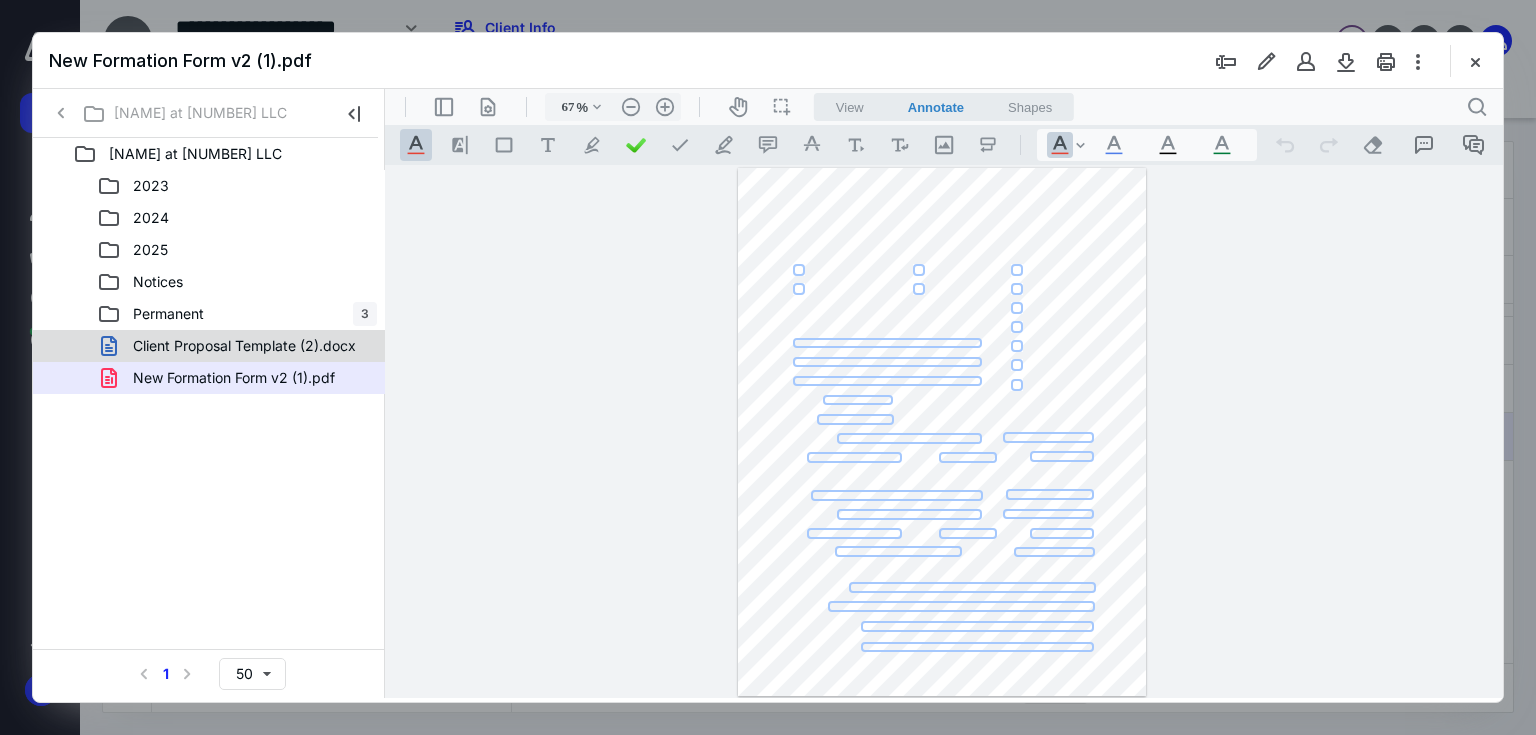 click on "Client Proposal Template (2).docx" at bounding box center (244, 346) 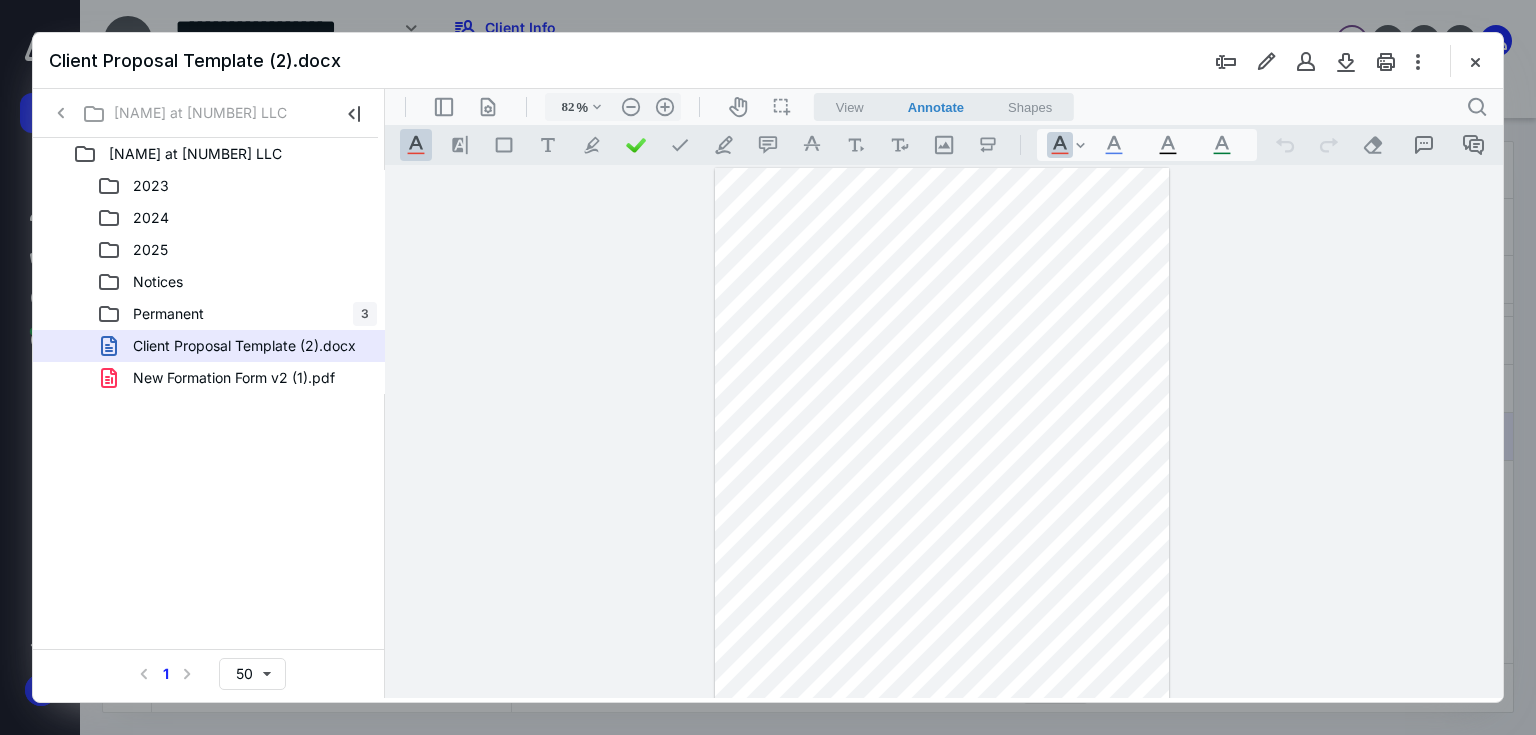 scroll, scrollTop: 84, scrollLeft: 0, axis: vertical 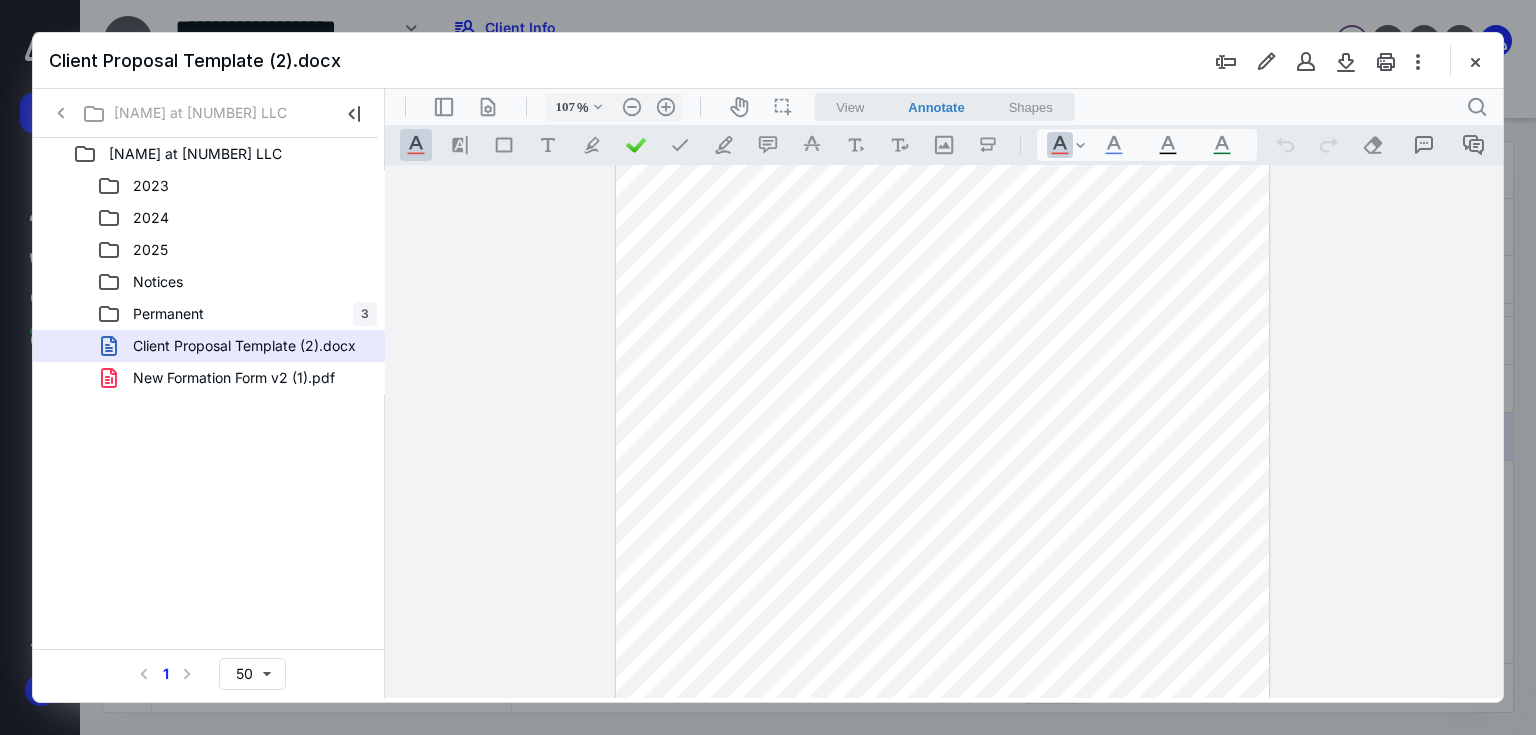 type on "132" 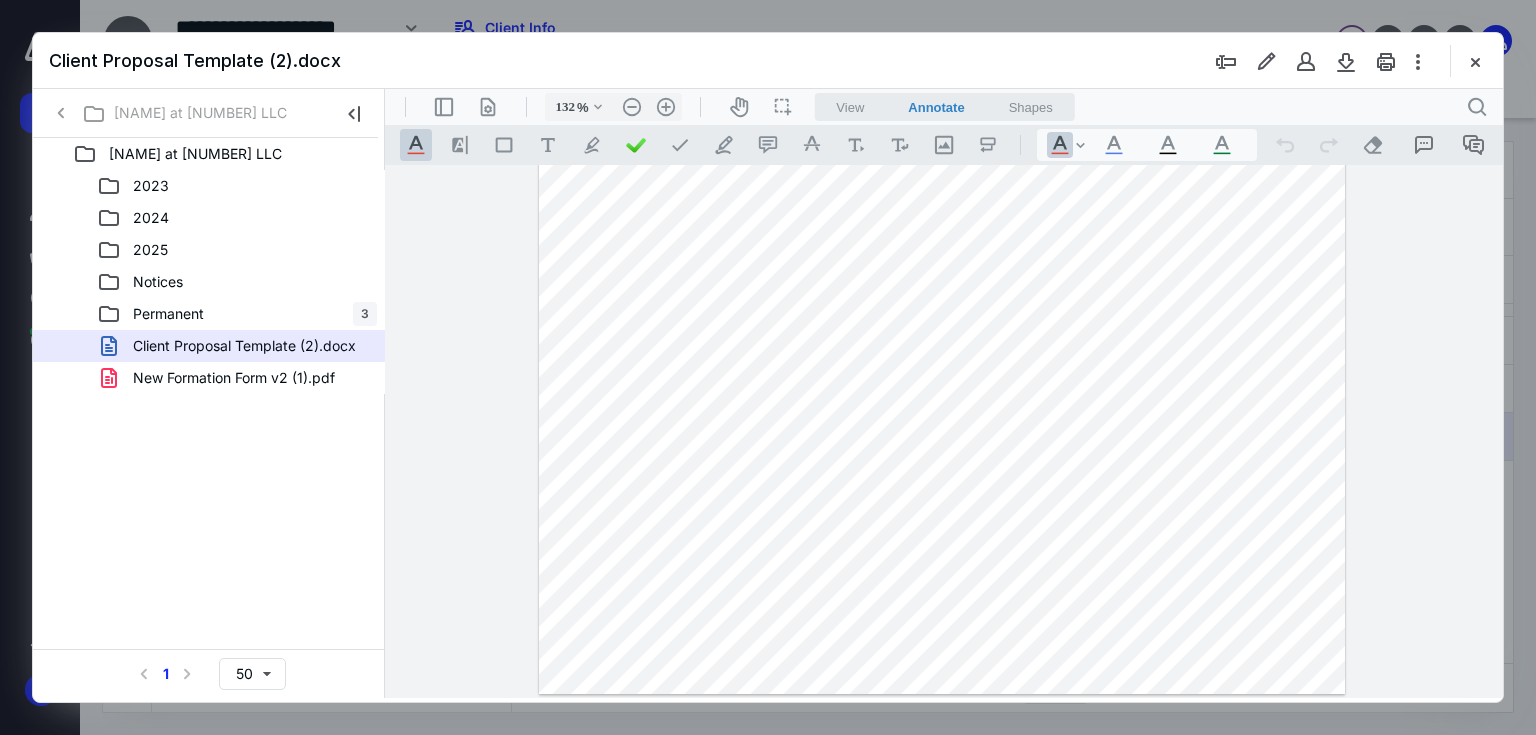 scroll, scrollTop: 199, scrollLeft: 0, axis: vertical 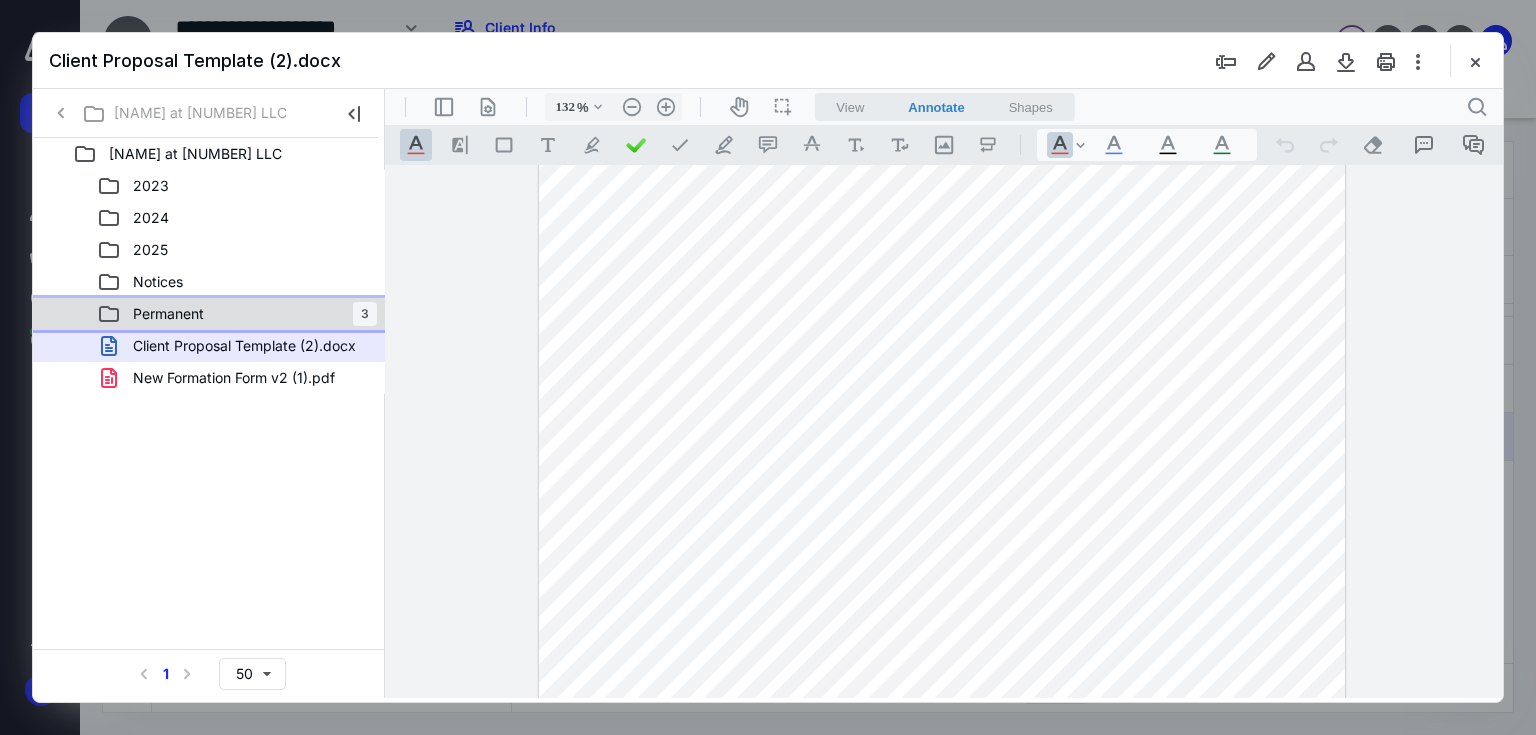 click on "Permanent" at bounding box center (168, 314) 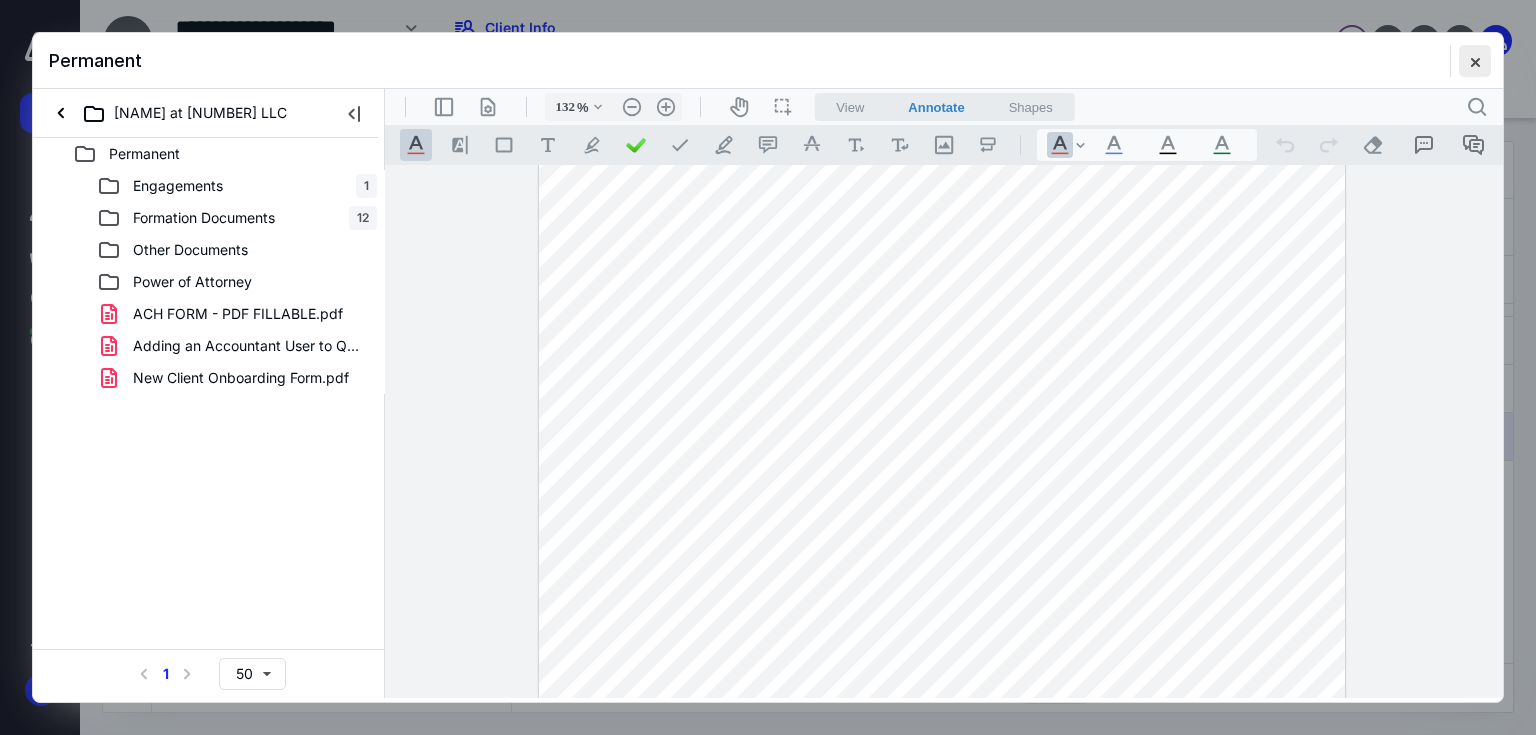 click at bounding box center (1475, 61) 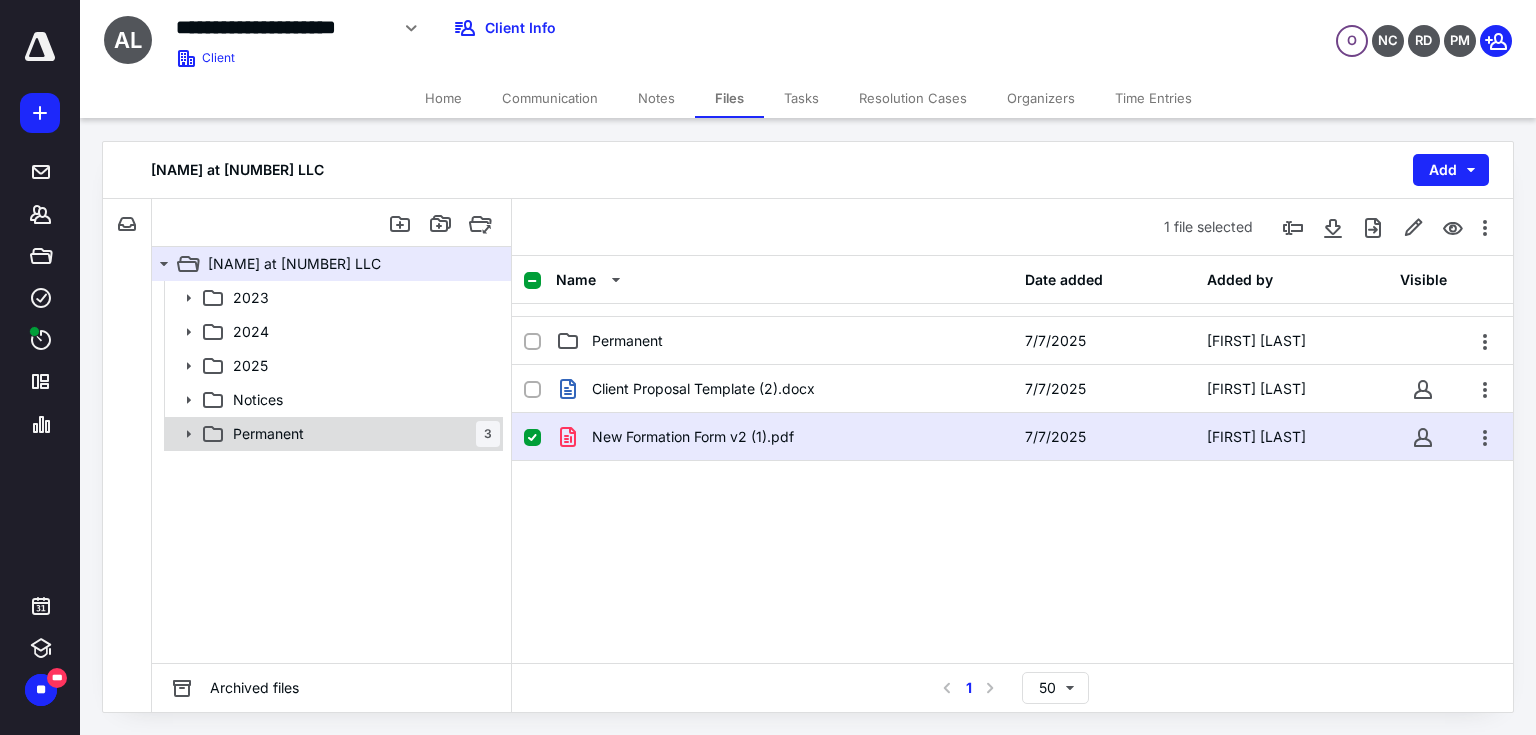 click on "Permanent" at bounding box center (268, 434) 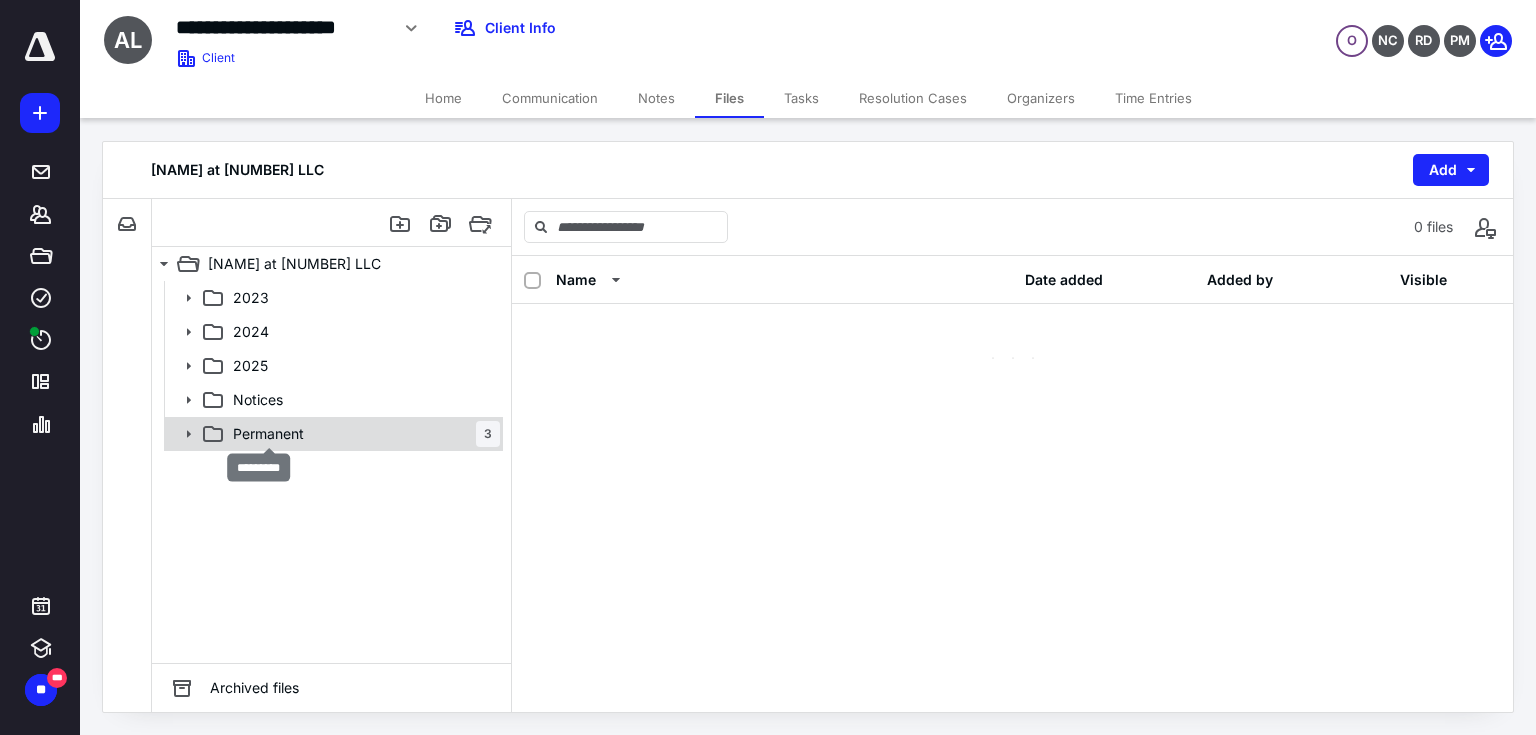 click on "Permanent" at bounding box center (268, 434) 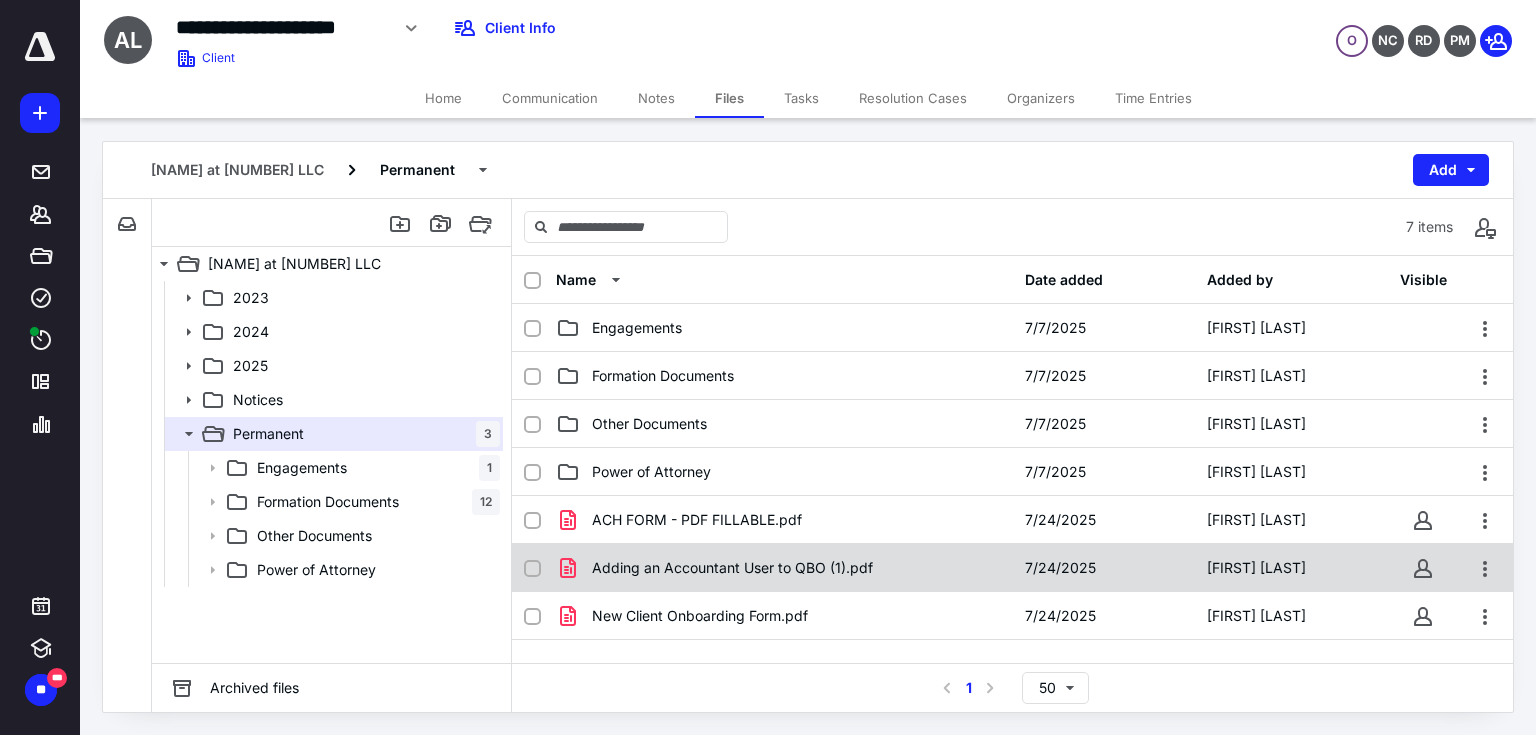 scroll, scrollTop: 131, scrollLeft: 0, axis: vertical 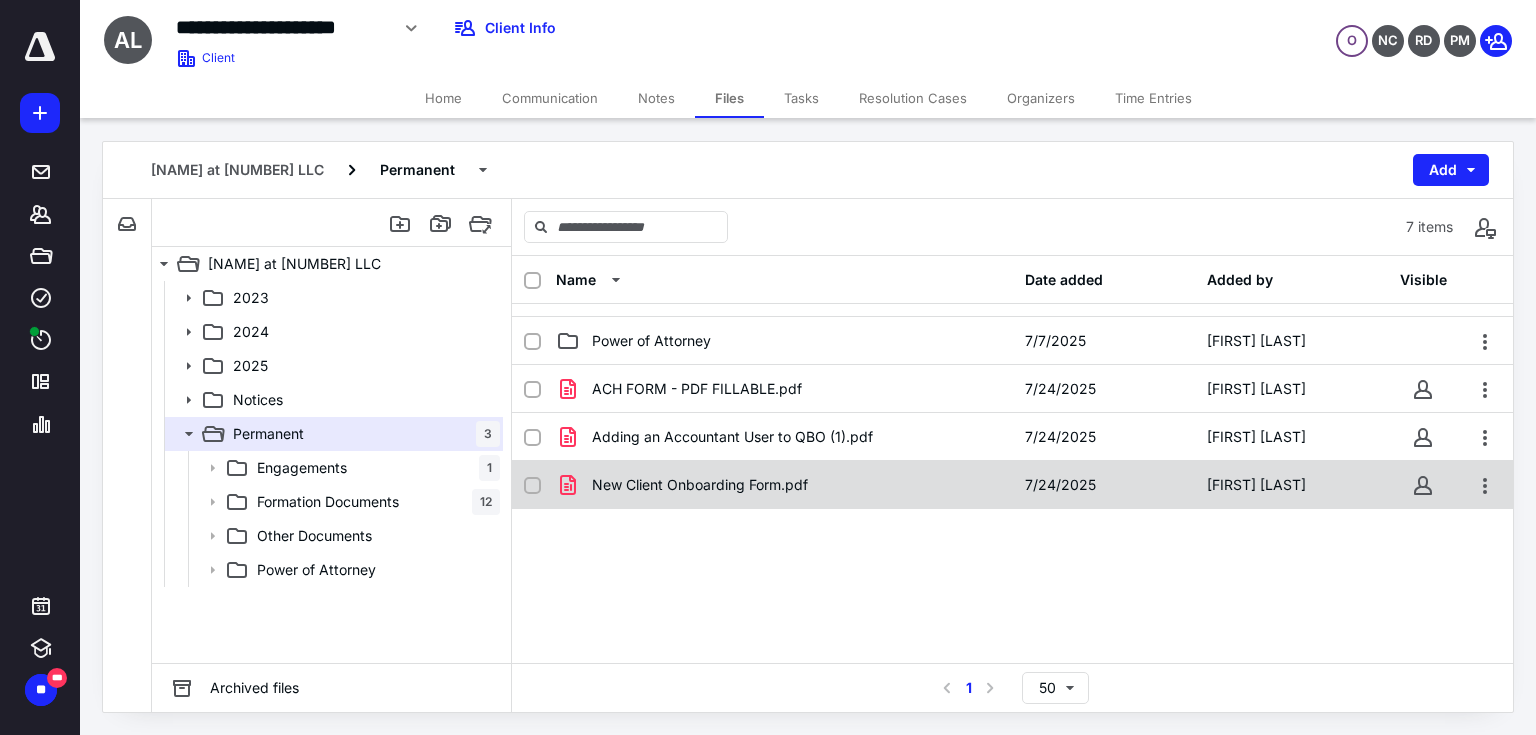 click on "New Client Onboarding Form.pdf" at bounding box center [700, 485] 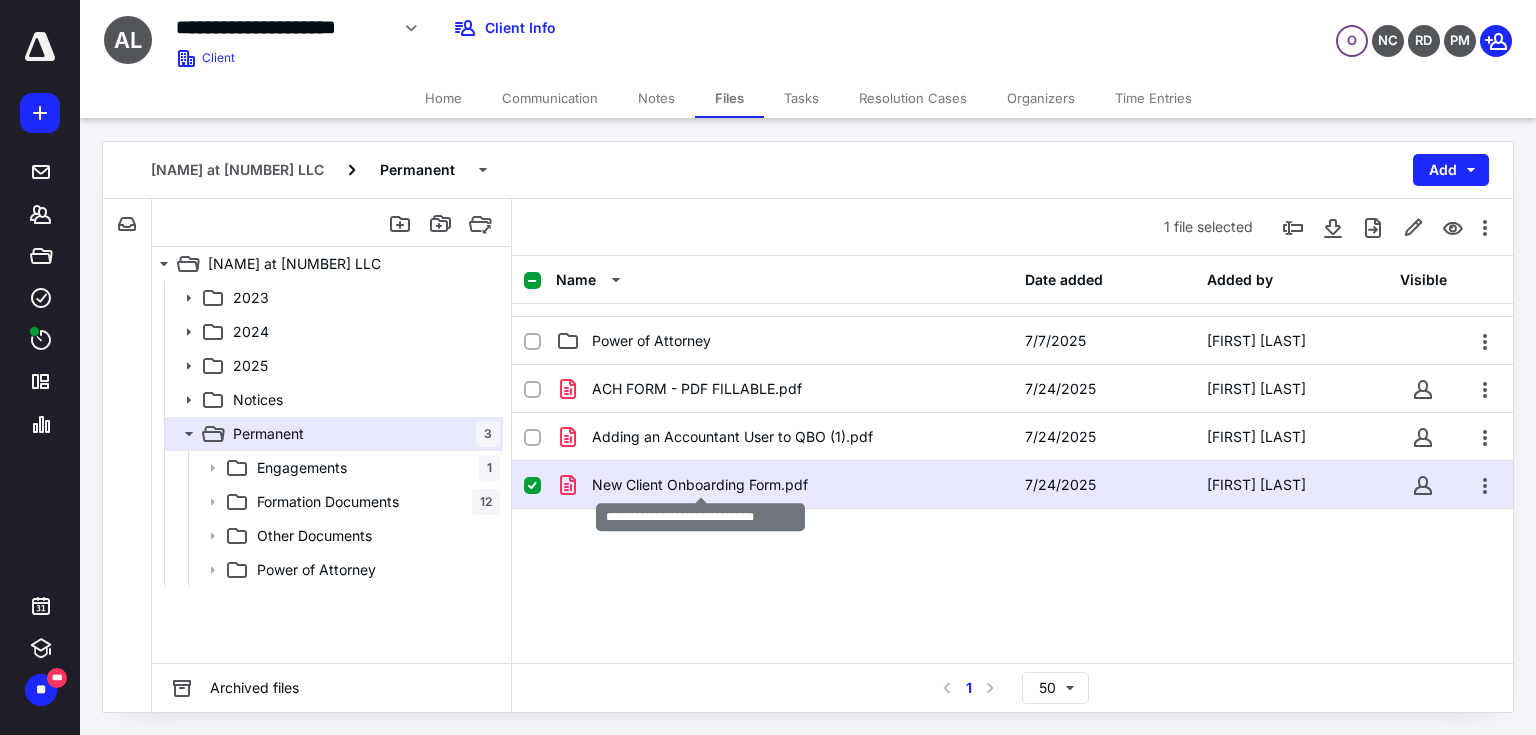 click on "New Client Onboarding Form.pdf" at bounding box center [700, 485] 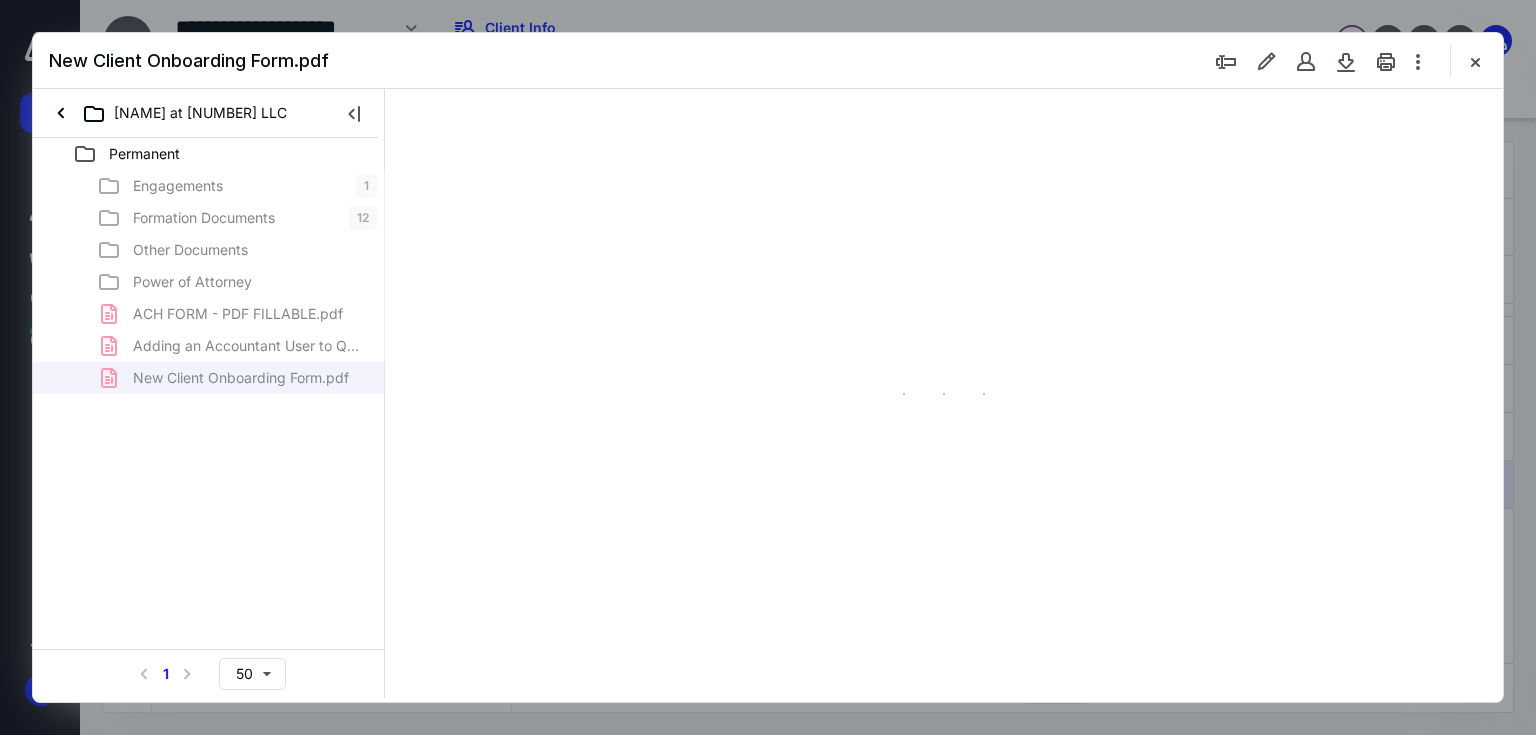 scroll, scrollTop: 0, scrollLeft: 0, axis: both 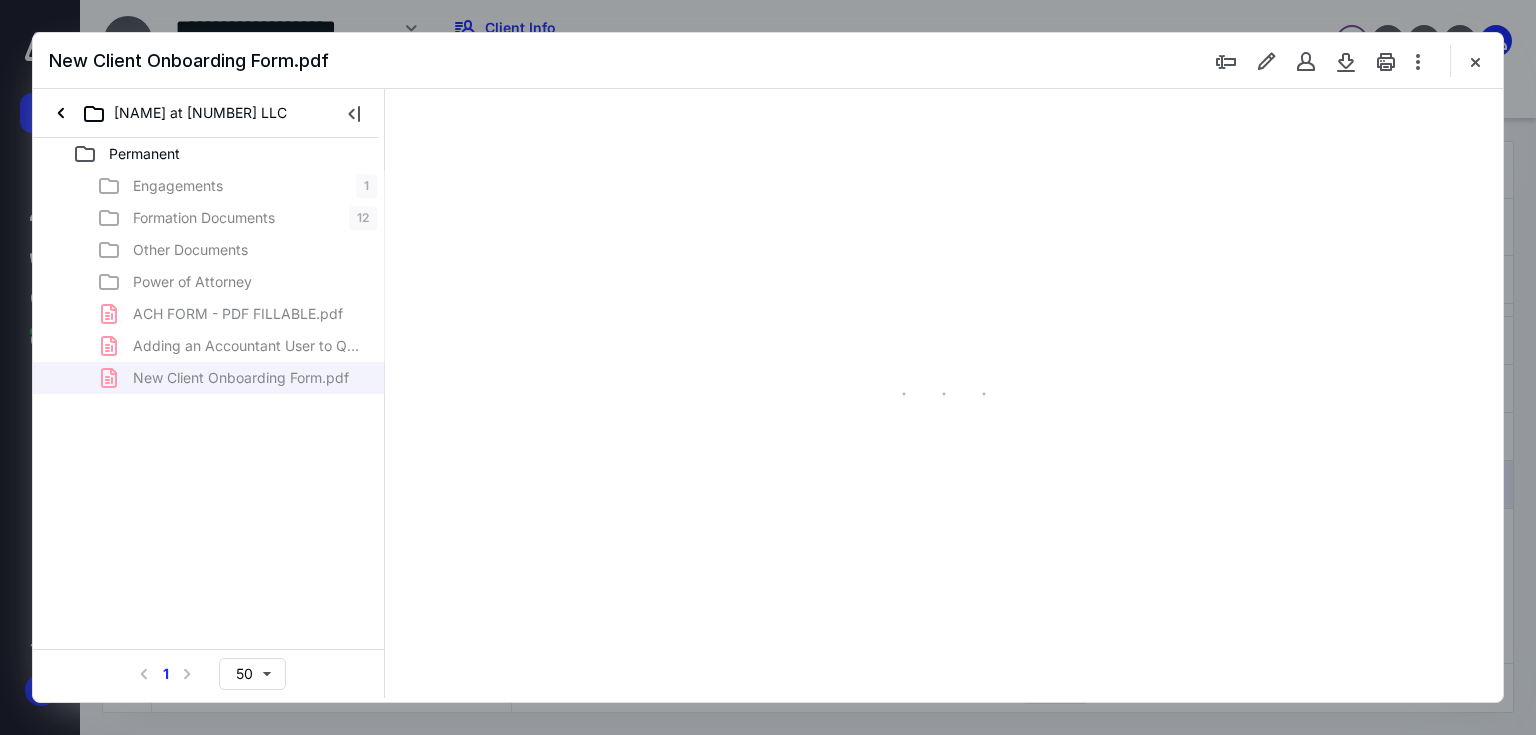type on "67" 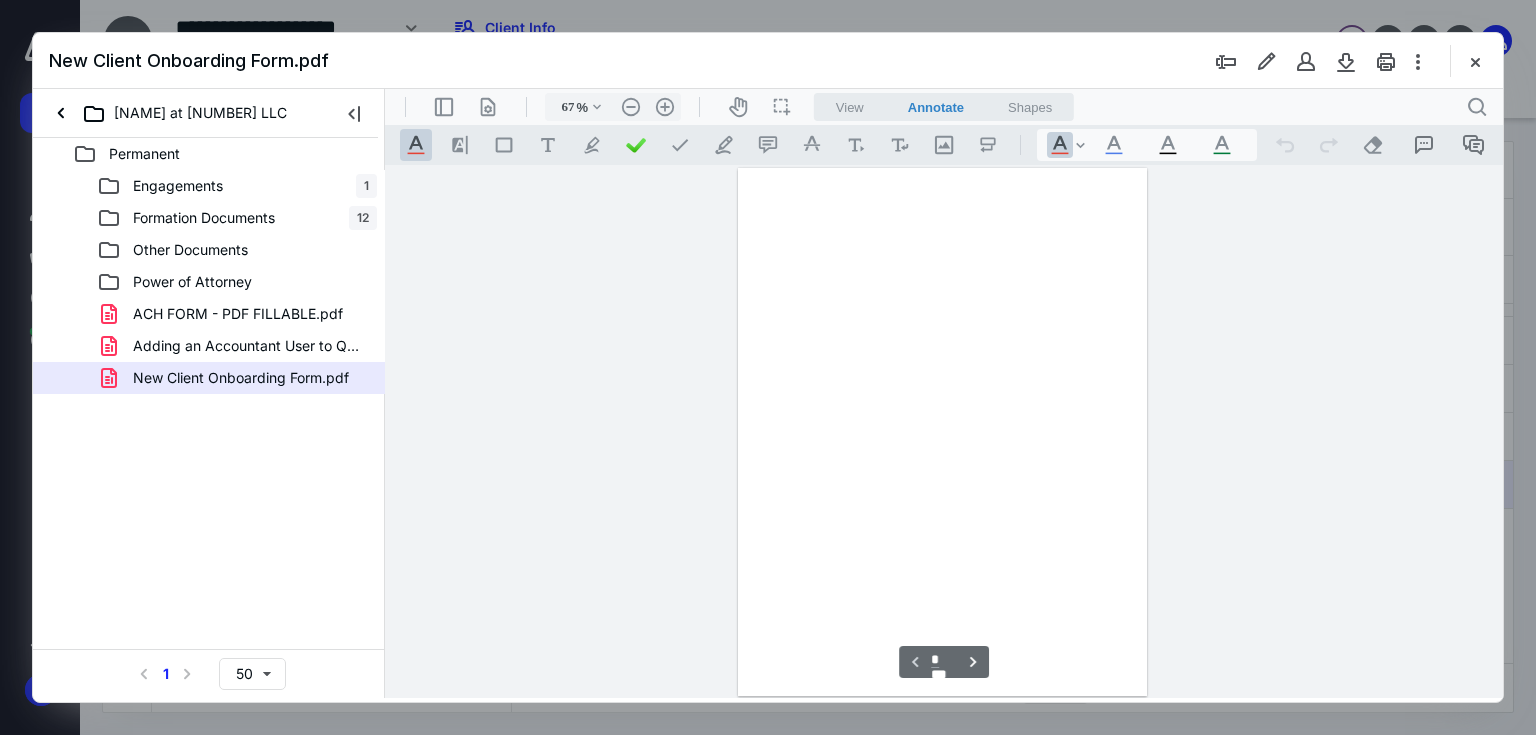 scroll, scrollTop: 79, scrollLeft: 0, axis: vertical 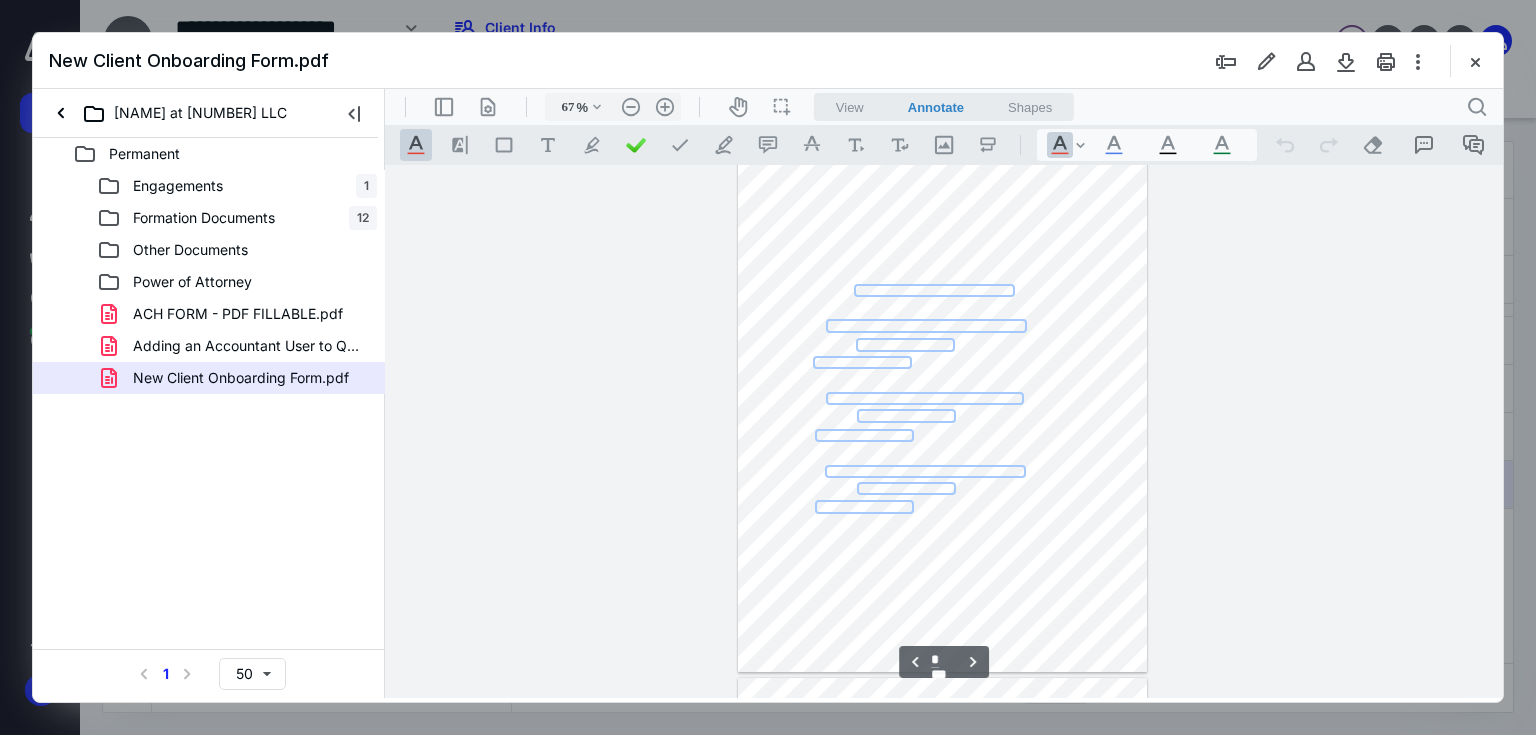 type on "*" 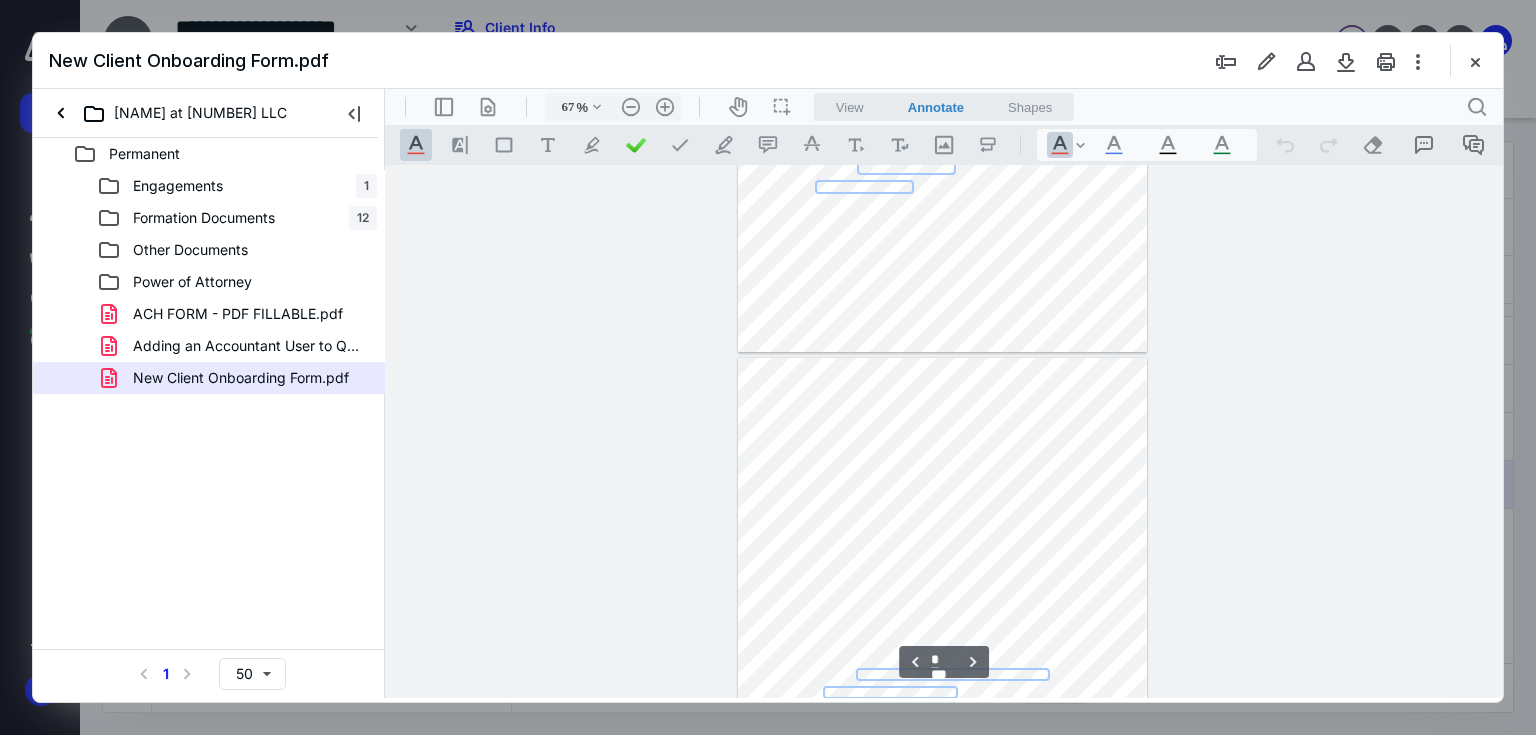 scroll, scrollTop: 1199, scrollLeft: 0, axis: vertical 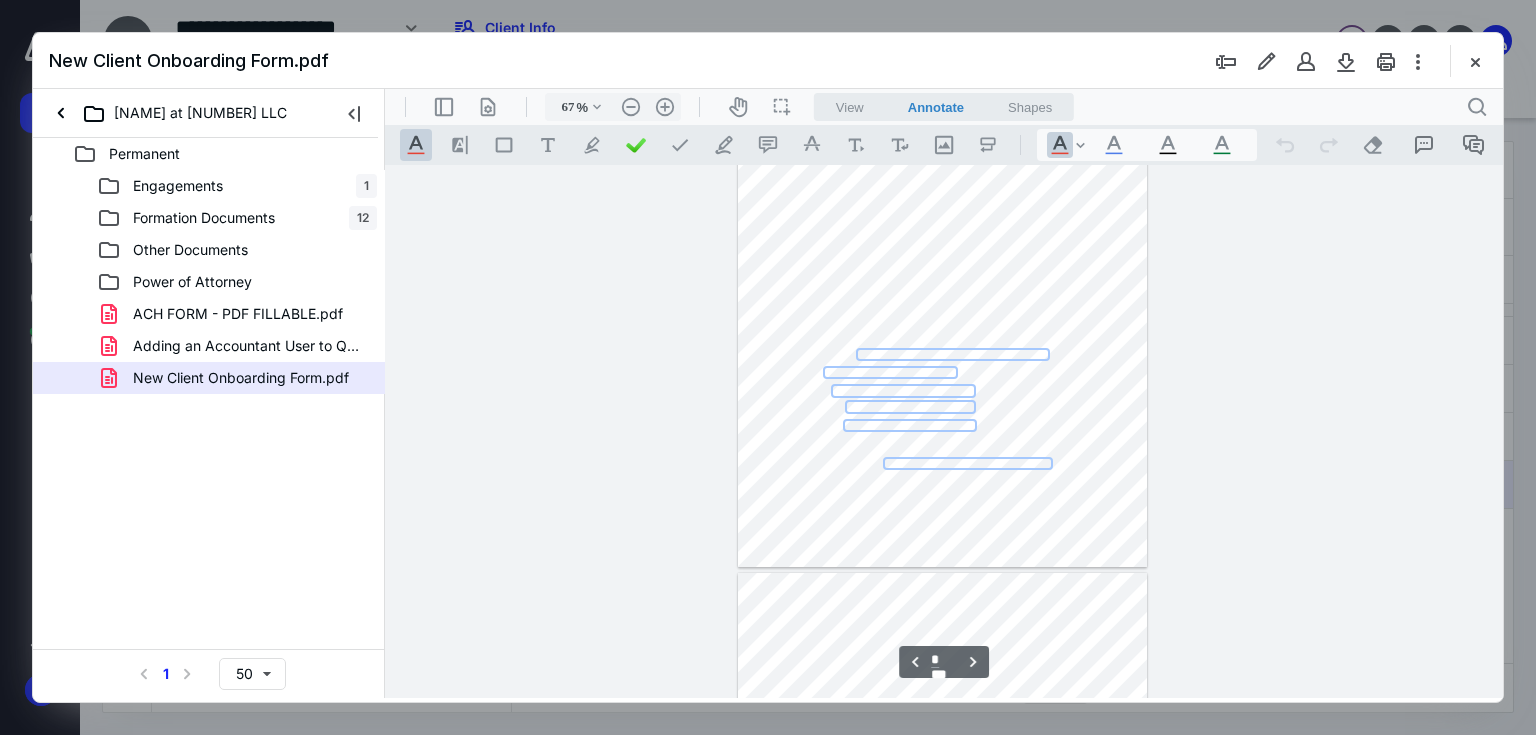 type on "82" 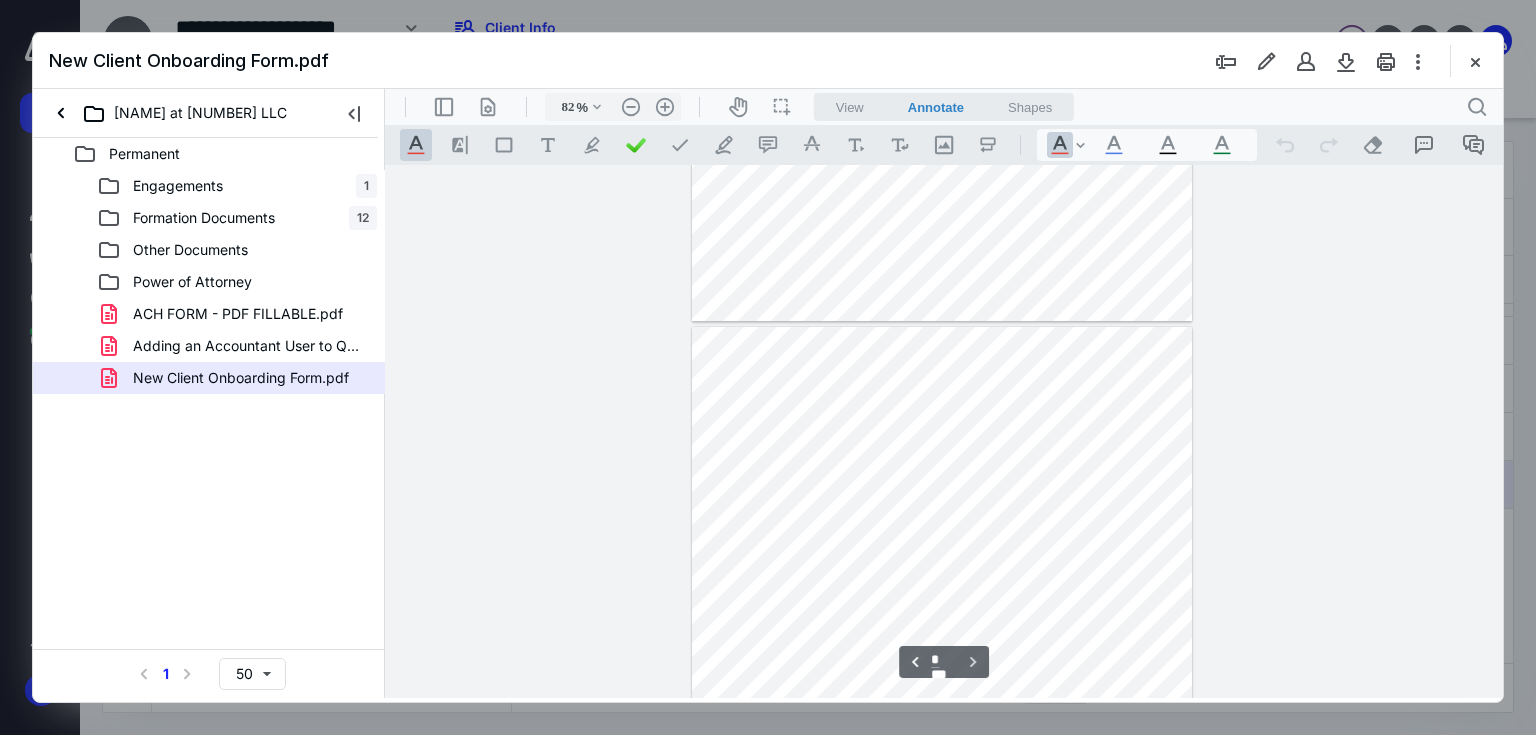 scroll, scrollTop: 4697, scrollLeft: 0, axis: vertical 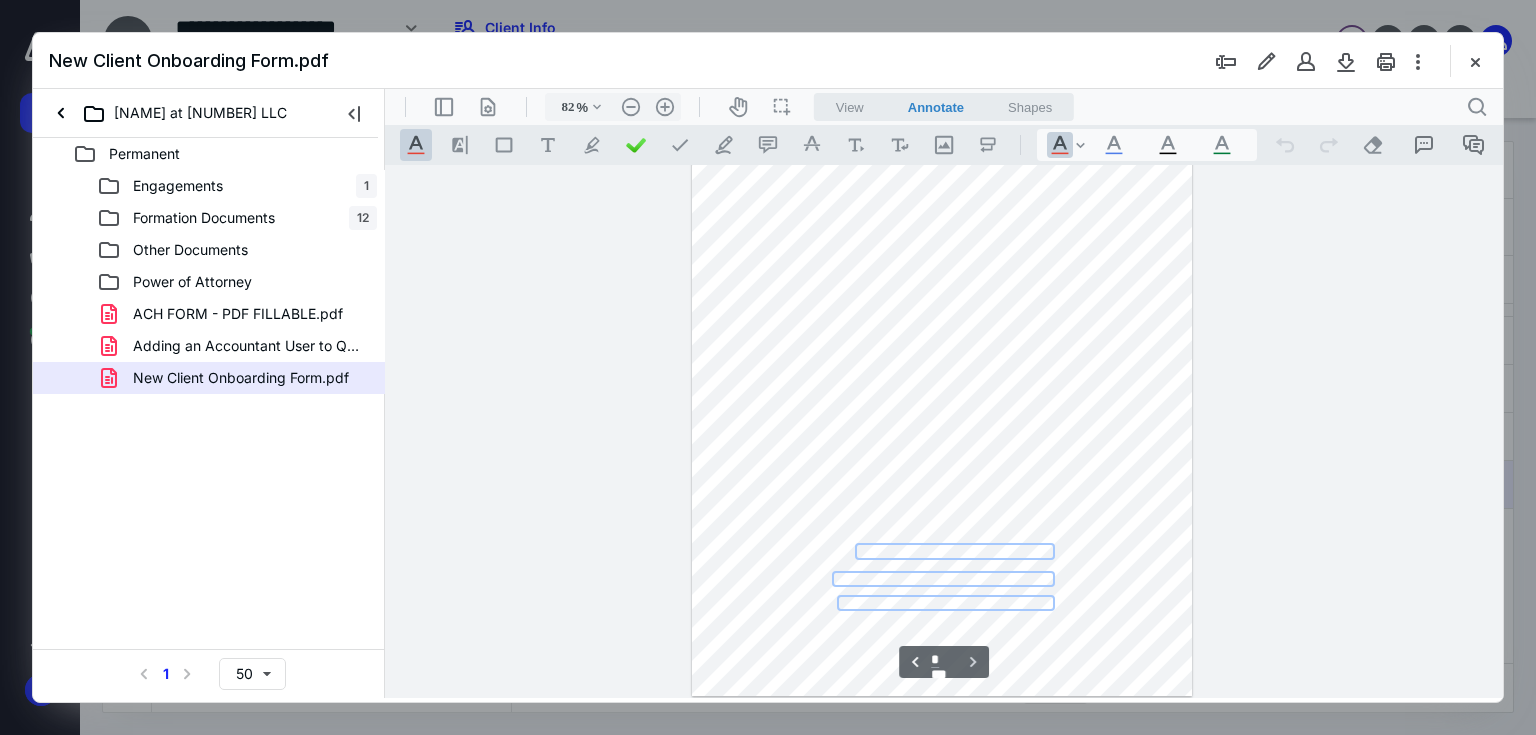 click on "*" at bounding box center [935, 660] 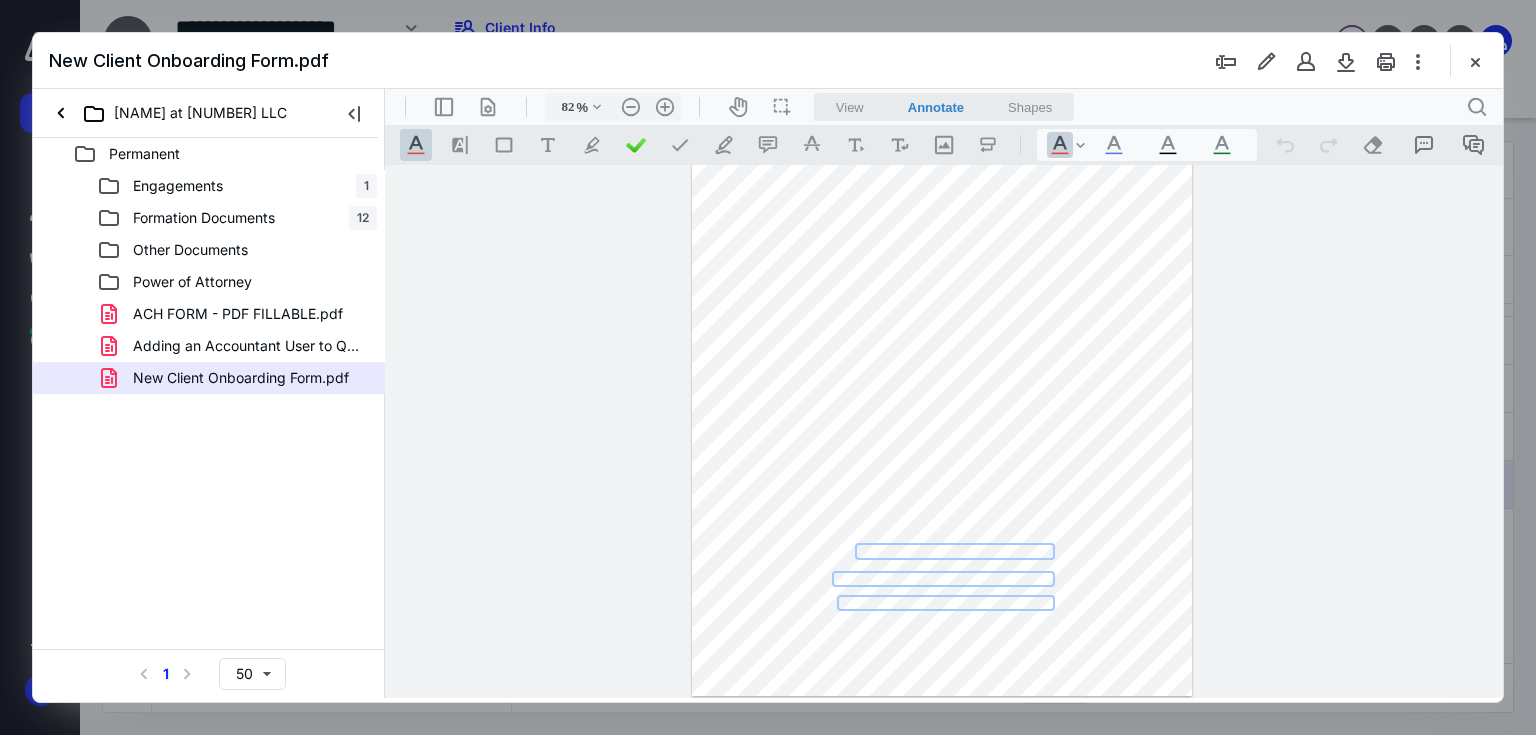 click on "* ***" at bounding box center [944, 662] 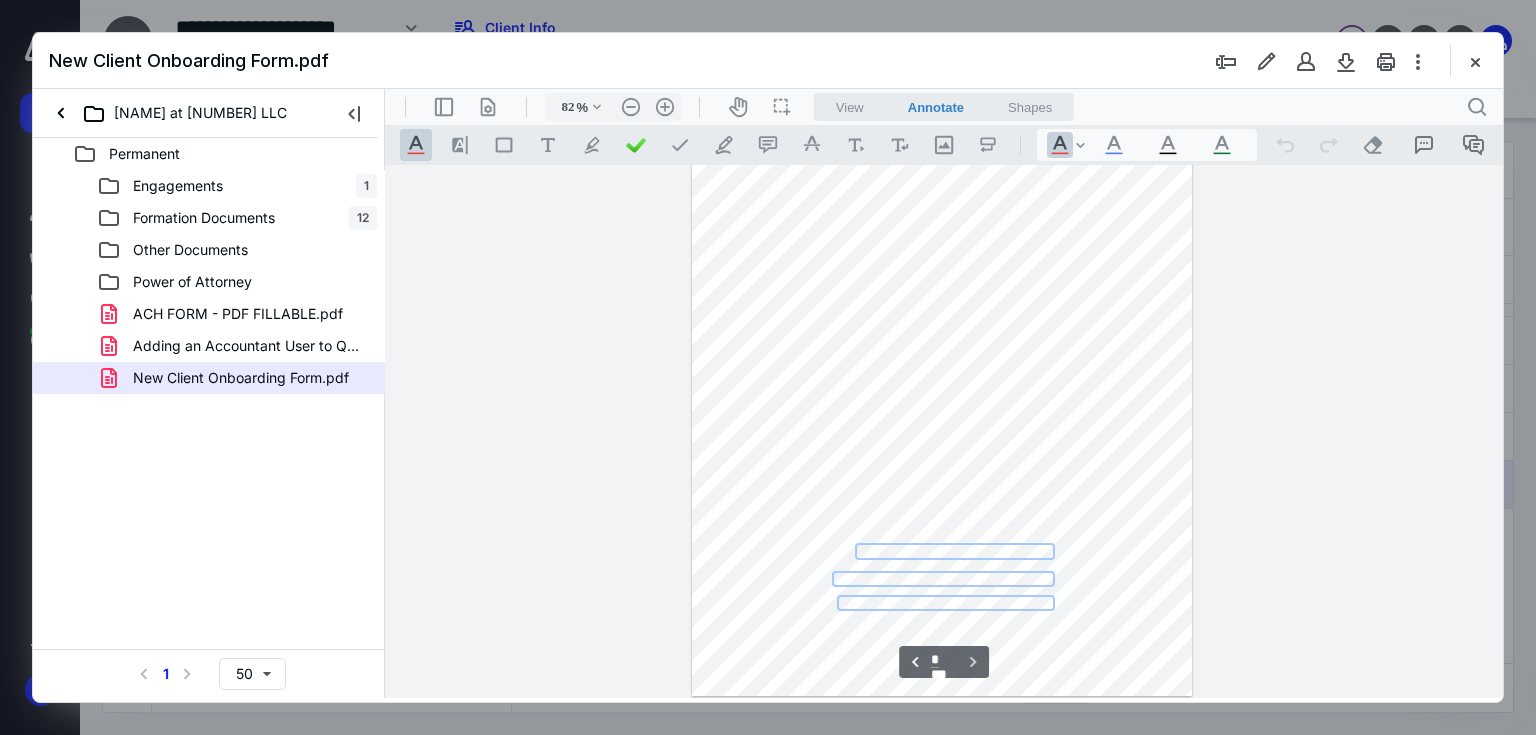 click on "*" at bounding box center (935, 660) 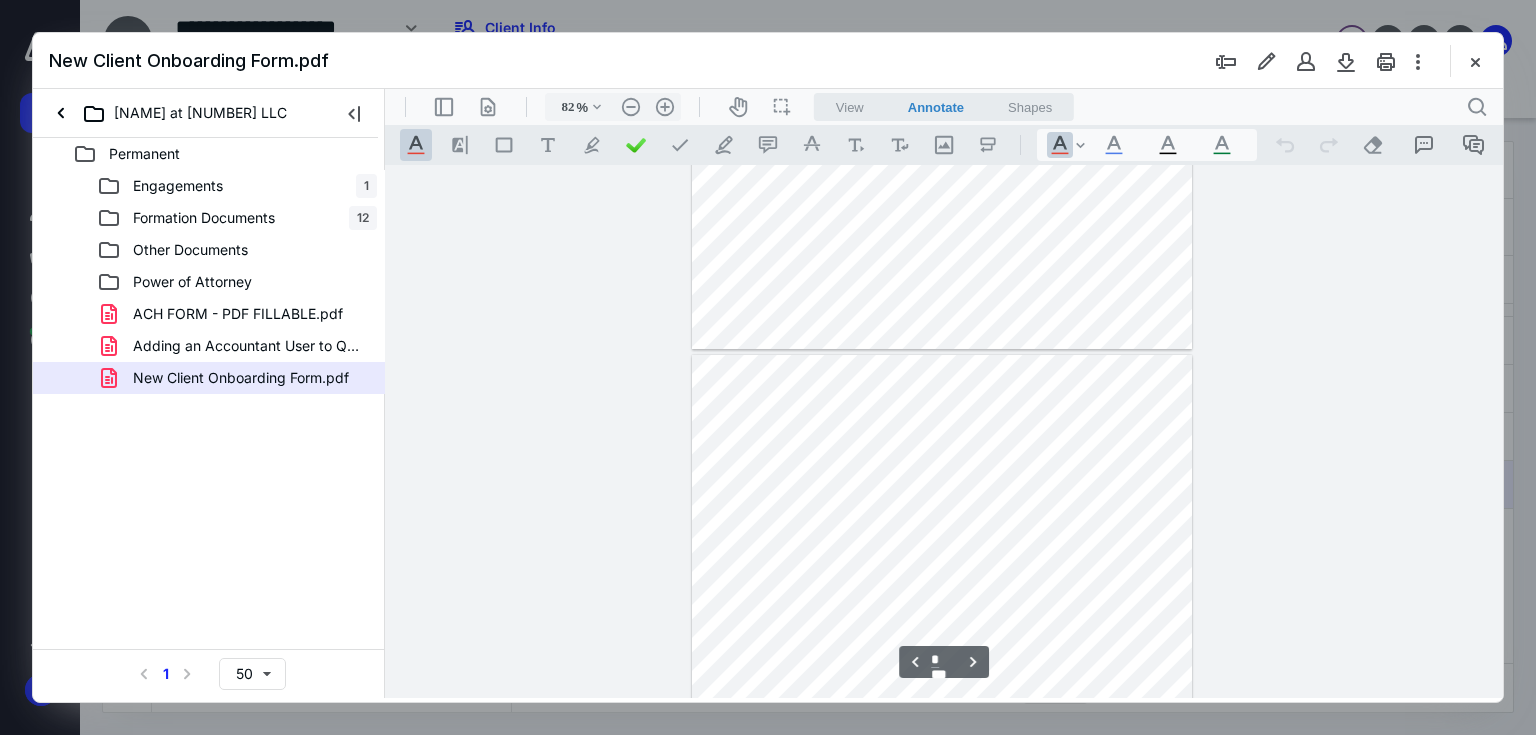 scroll, scrollTop: 1440, scrollLeft: 0, axis: vertical 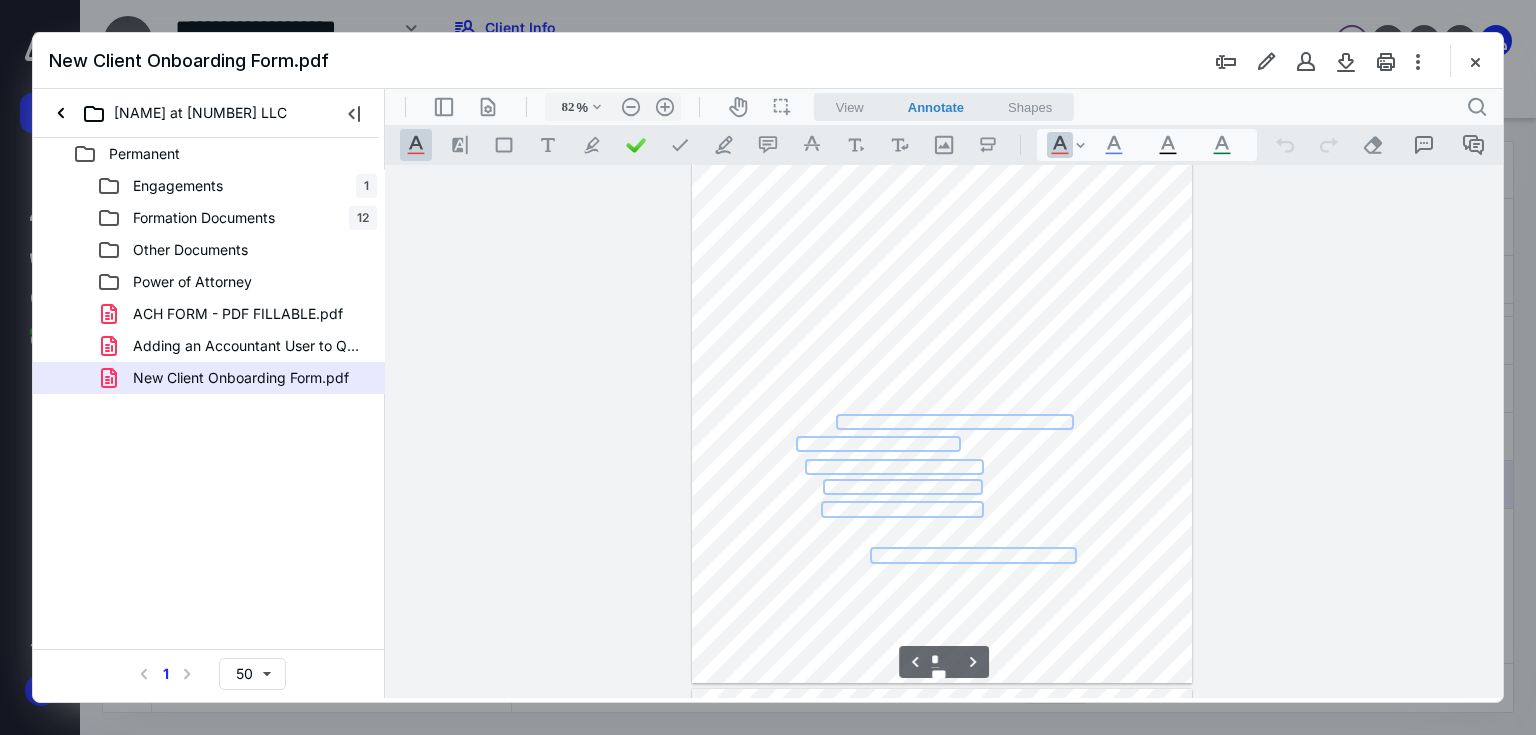 type on "*" 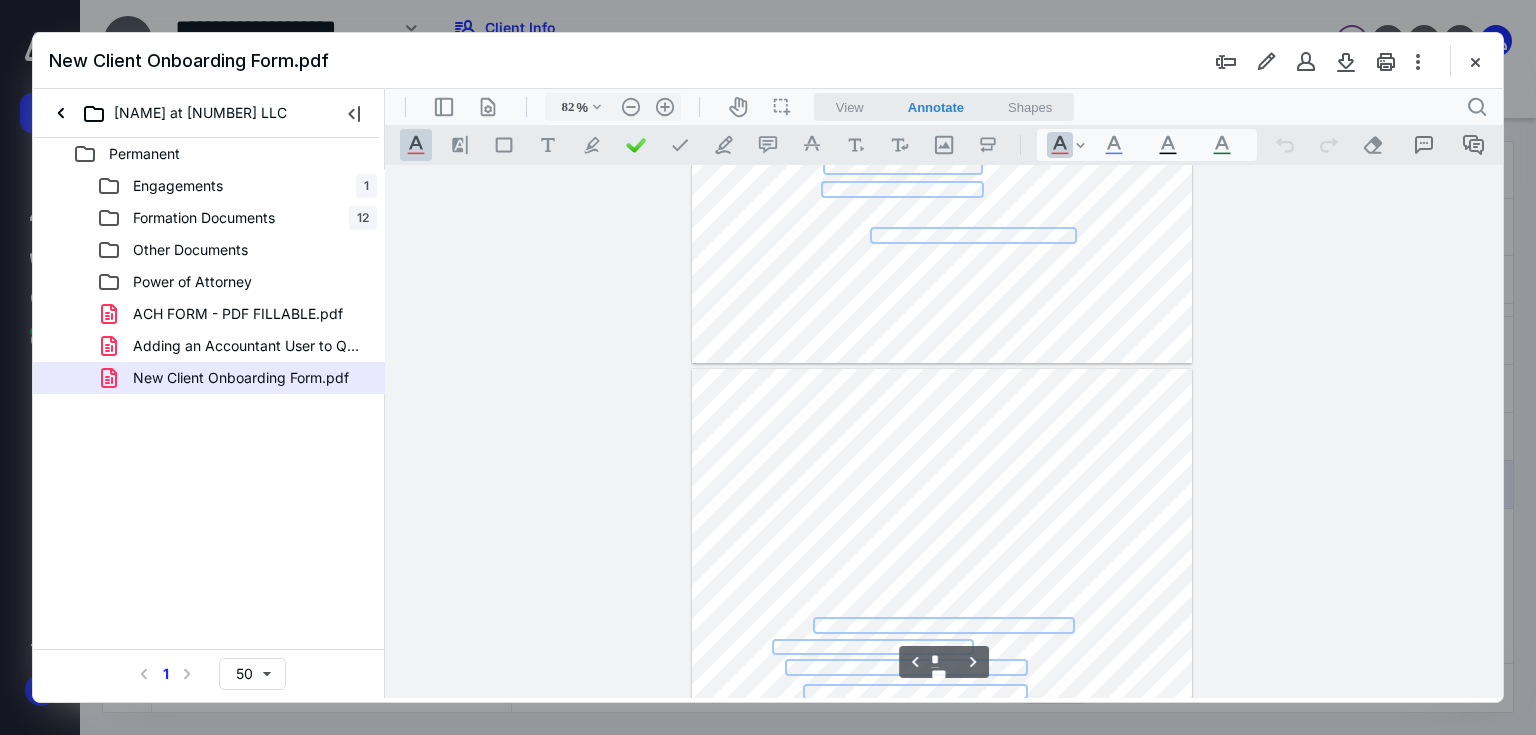 scroll, scrollTop: 2160, scrollLeft: 0, axis: vertical 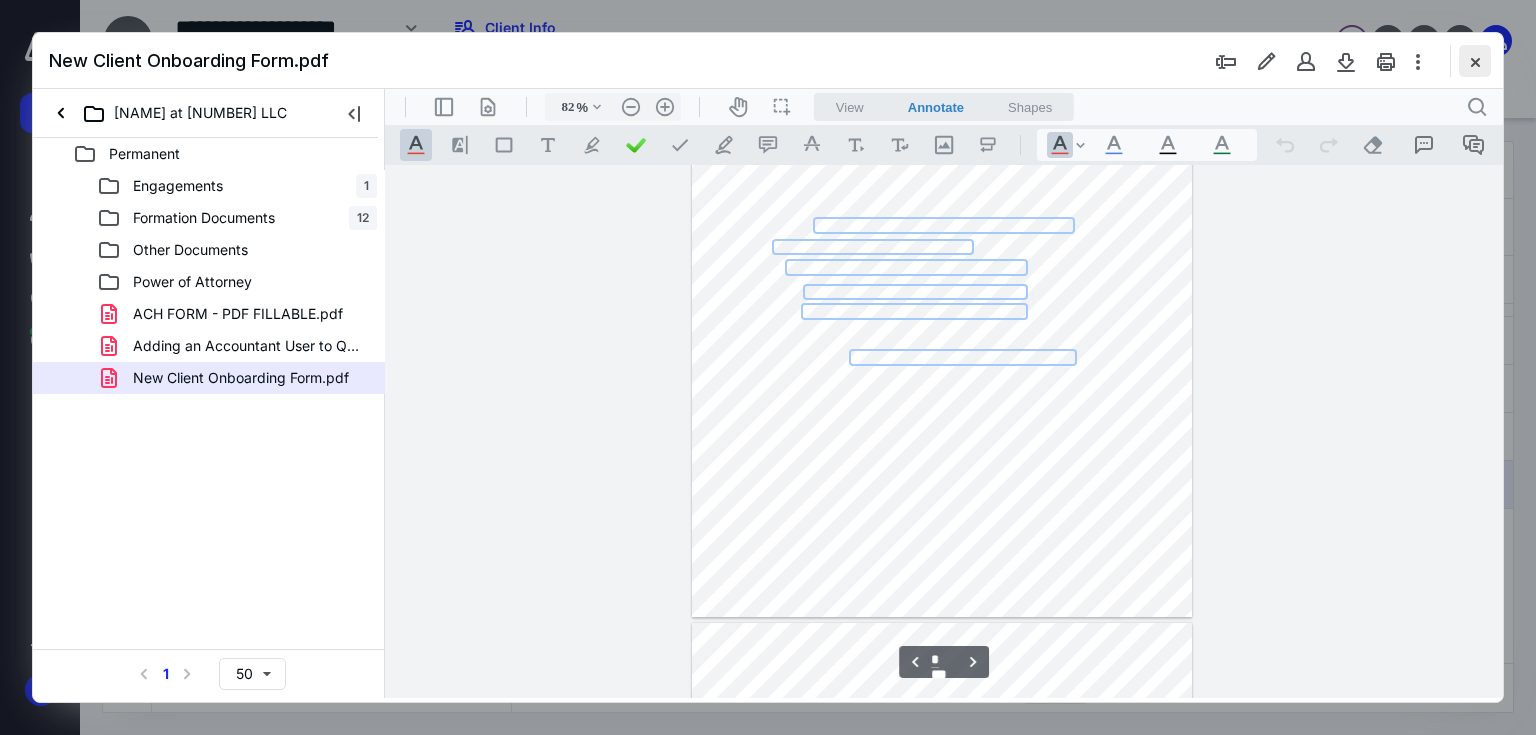 click at bounding box center [1475, 61] 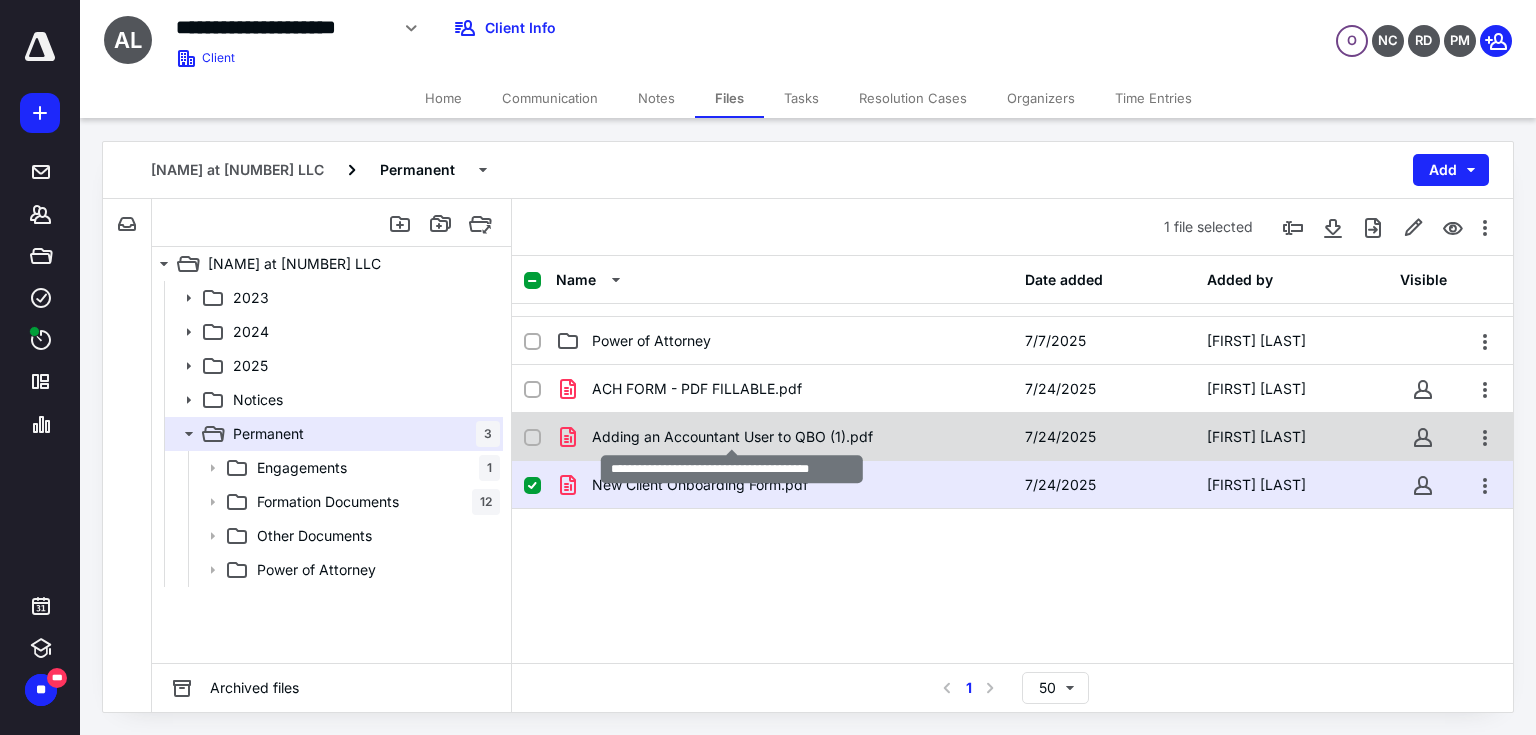 click on "Adding an Accountant User to QBO (1).pdf" at bounding box center [732, 437] 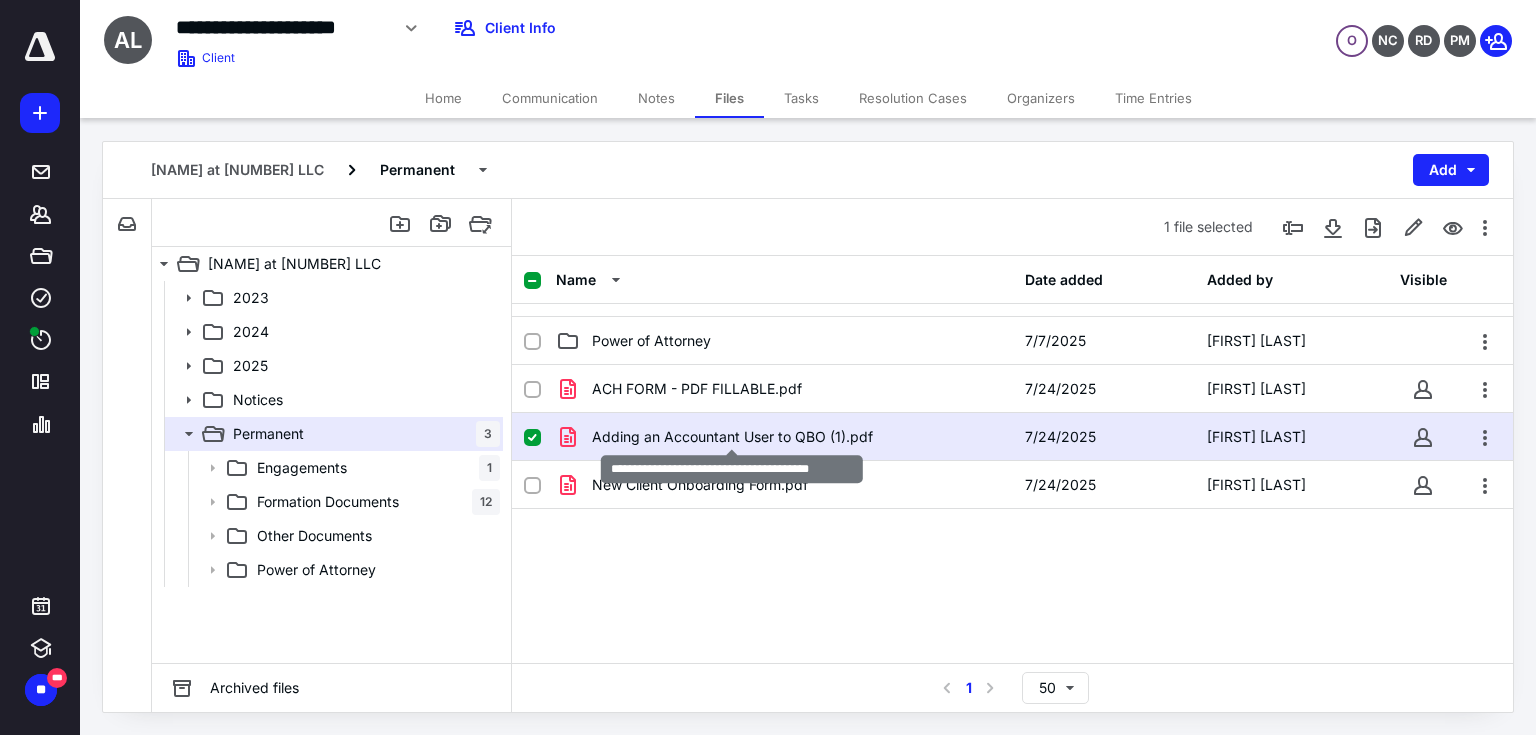 click on "Adding an Accountant User to QBO (1).pdf" at bounding box center [732, 437] 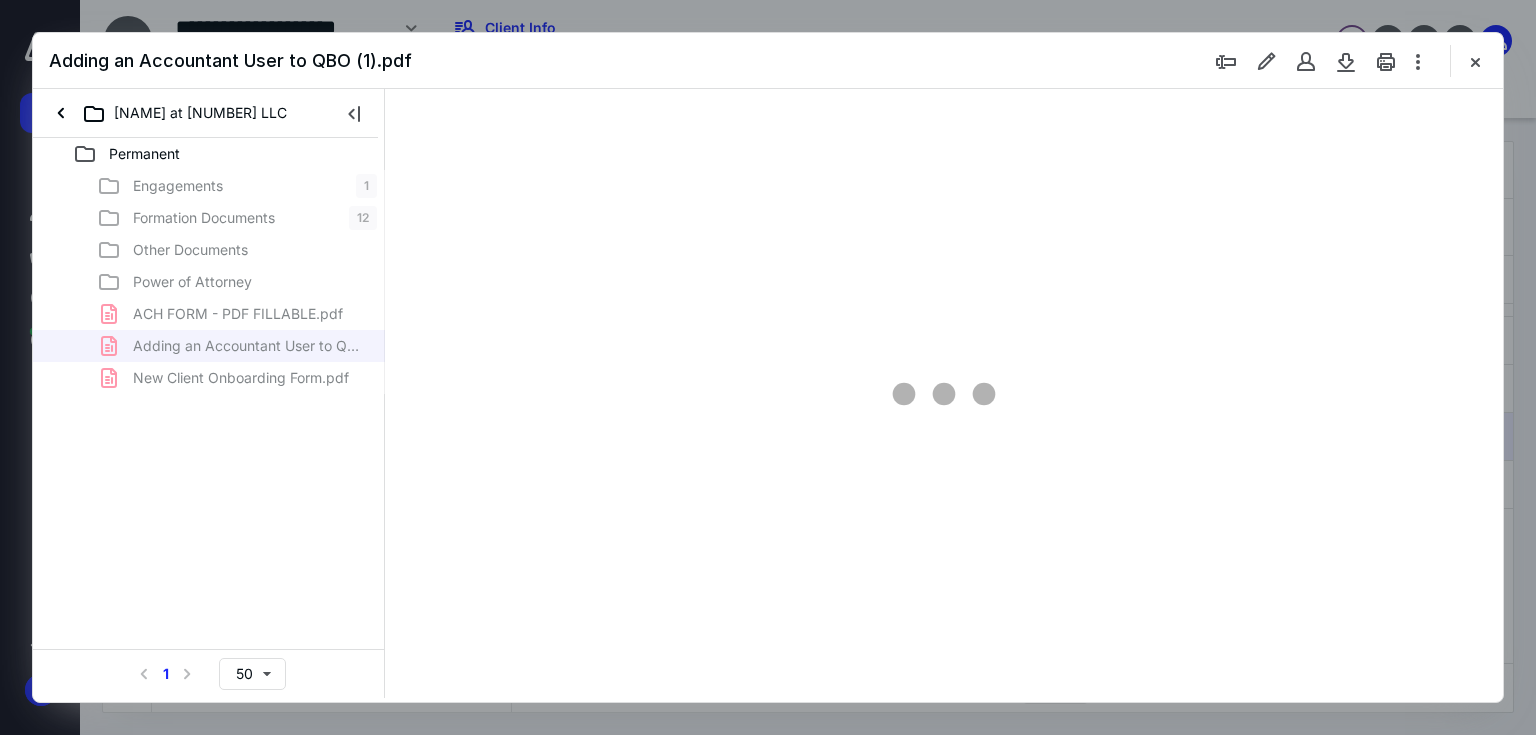 scroll, scrollTop: 0, scrollLeft: 0, axis: both 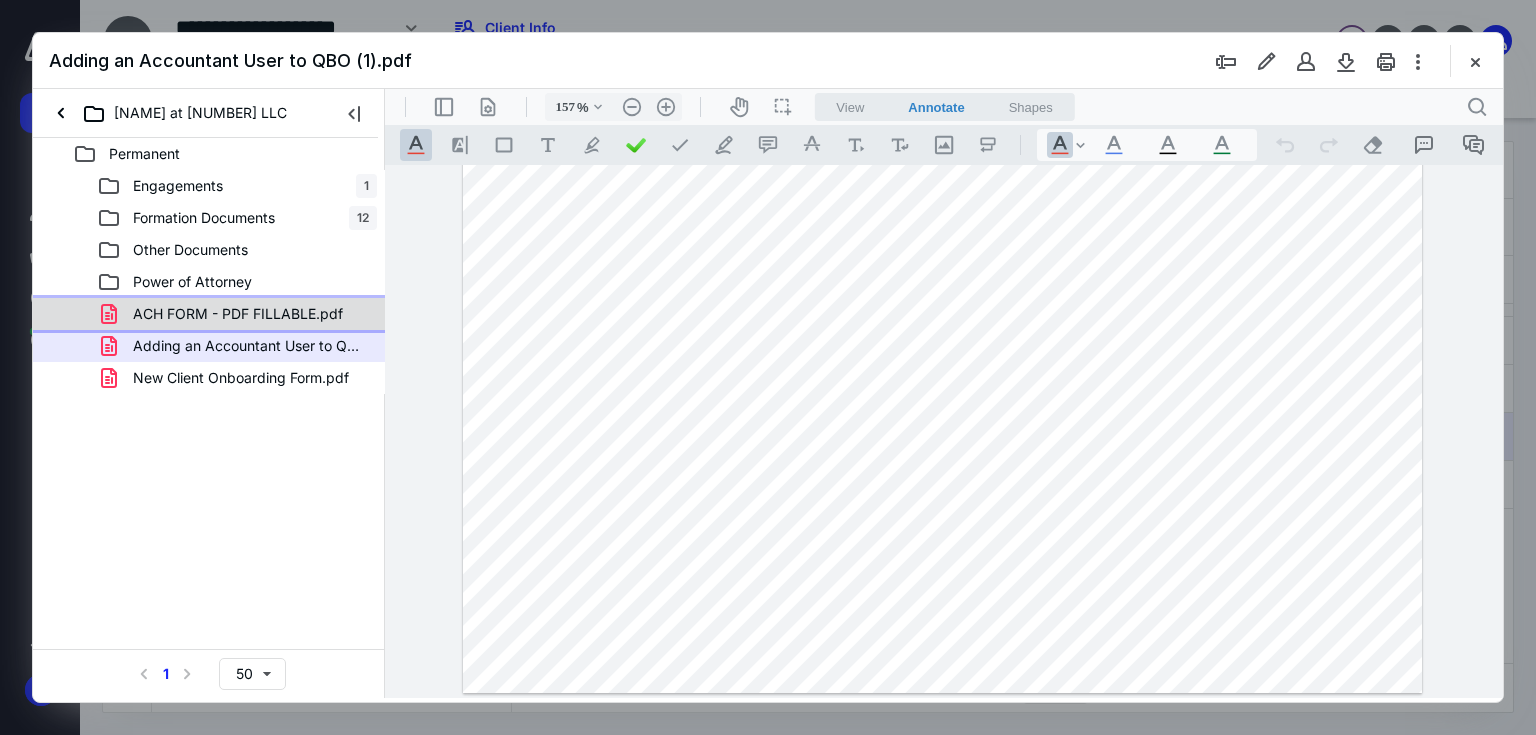 click on "ACH FORM - PDF FILLABLE.pdf" at bounding box center (238, 314) 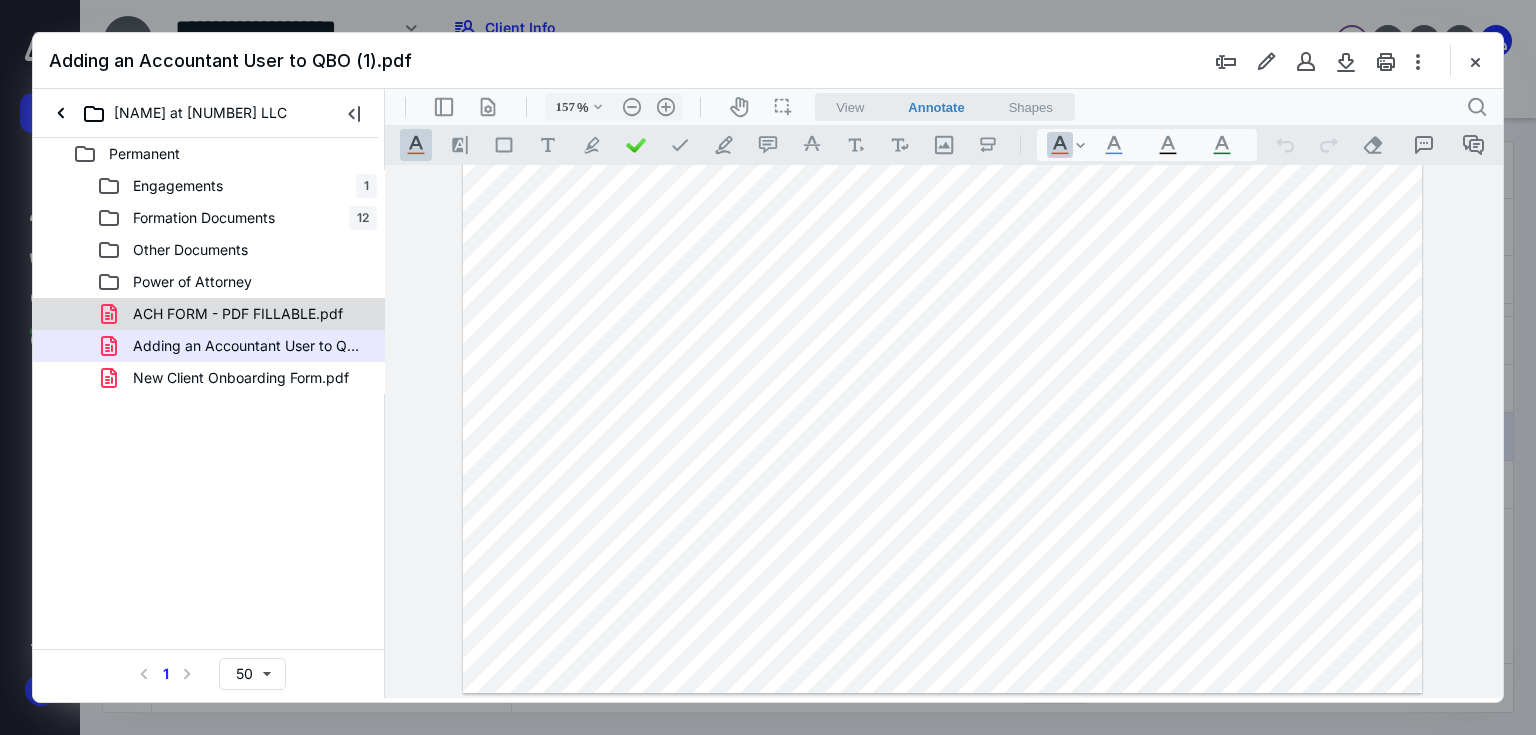 click on "Engagements 1 Formation Documents 12 Other Documents Power of Attorney ACH FORM - PDF FILLABLE.pdf Adding an Accountant User to QBO (1).pdf New Client Onboarding Form.pdf" at bounding box center [209, 282] 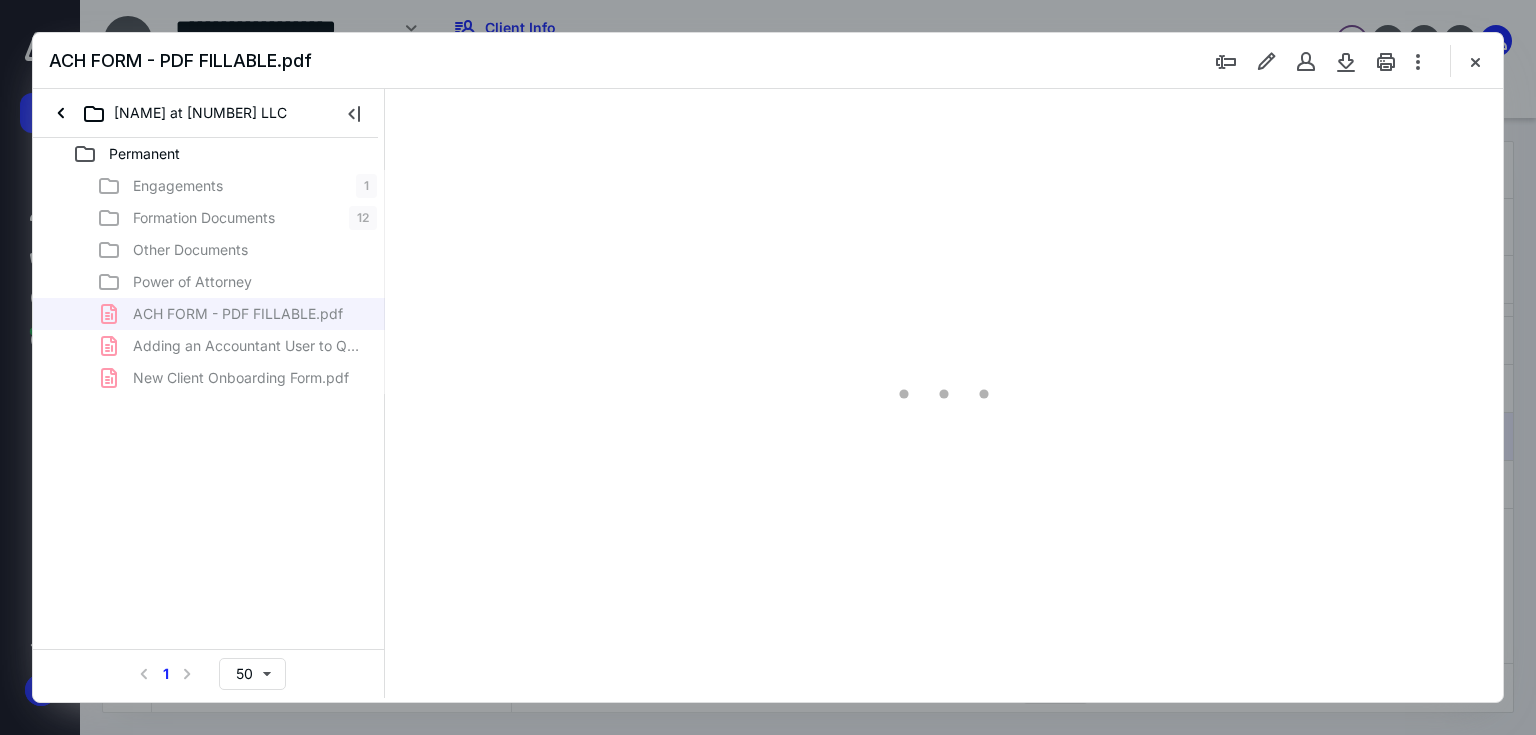 type on "67" 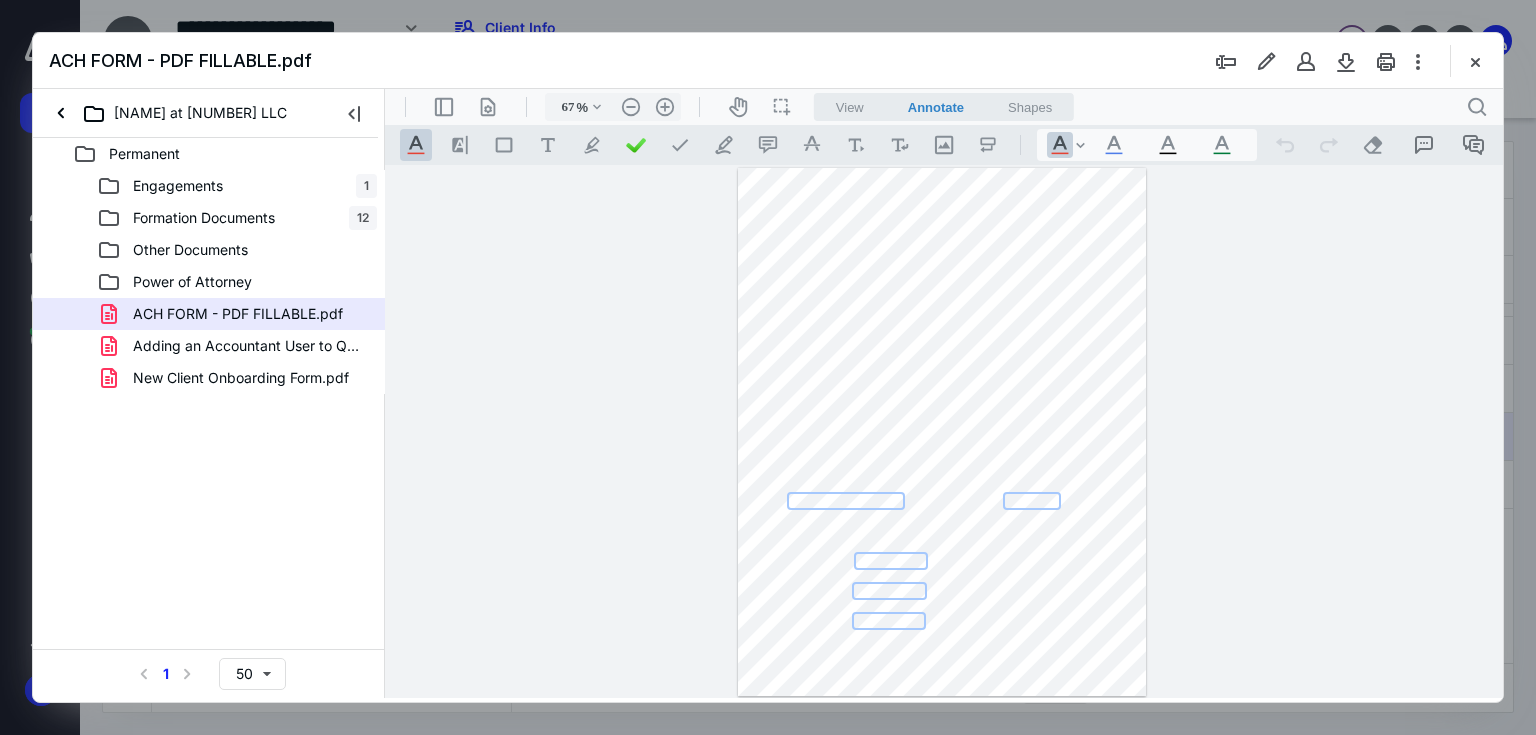 scroll, scrollTop: 0, scrollLeft: 0, axis: both 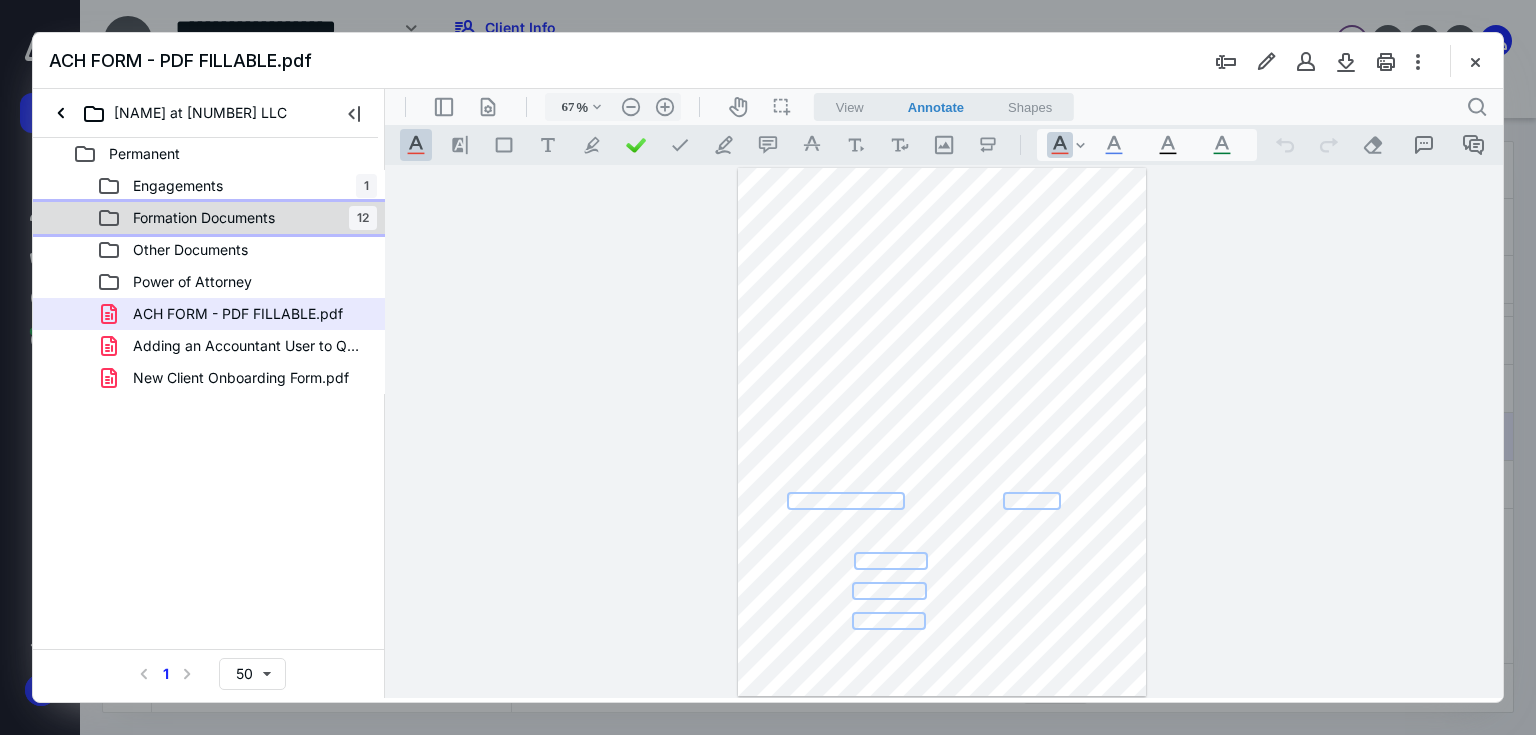 click on "Formation Documents" at bounding box center [204, 218] 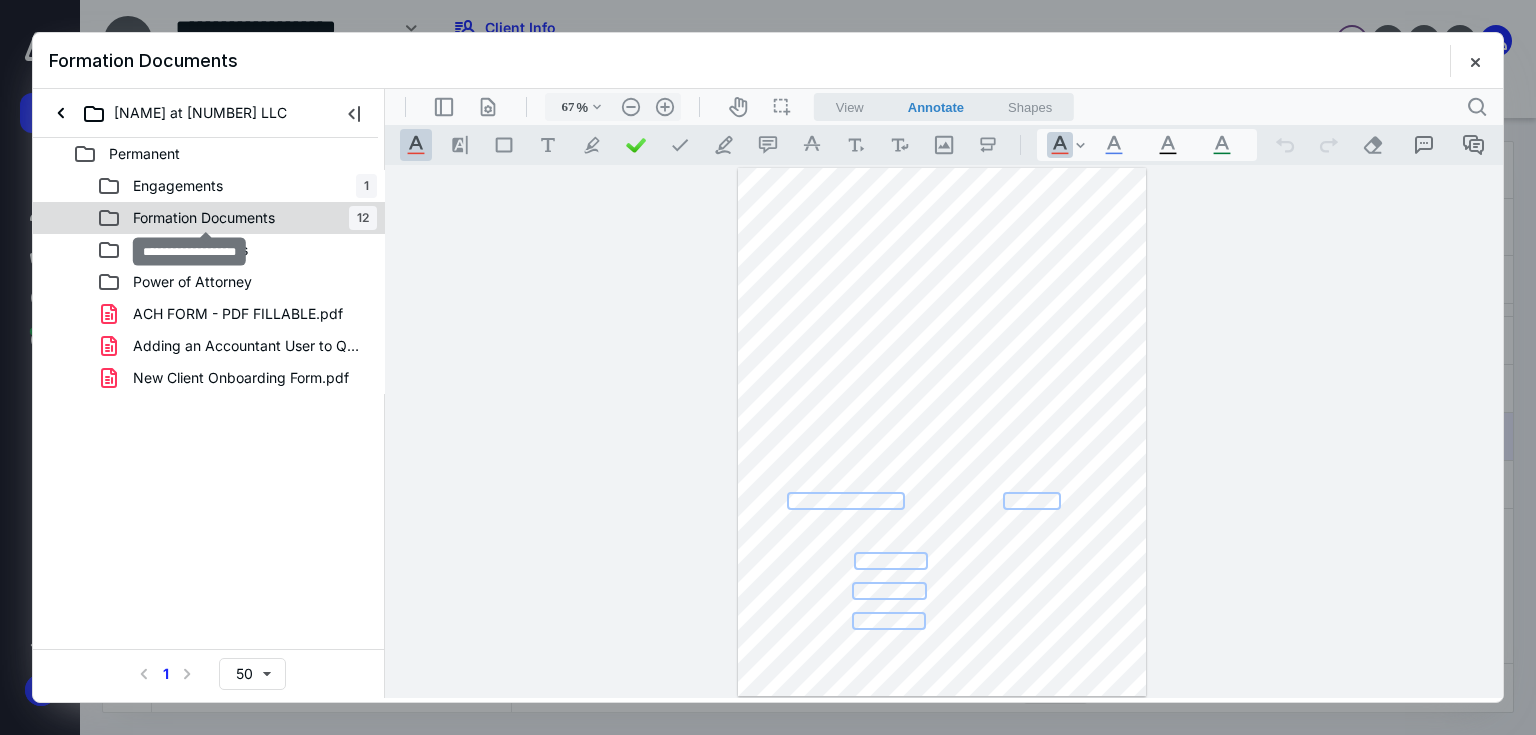 click on "Formation Documents" at bounding box center [204, 218] 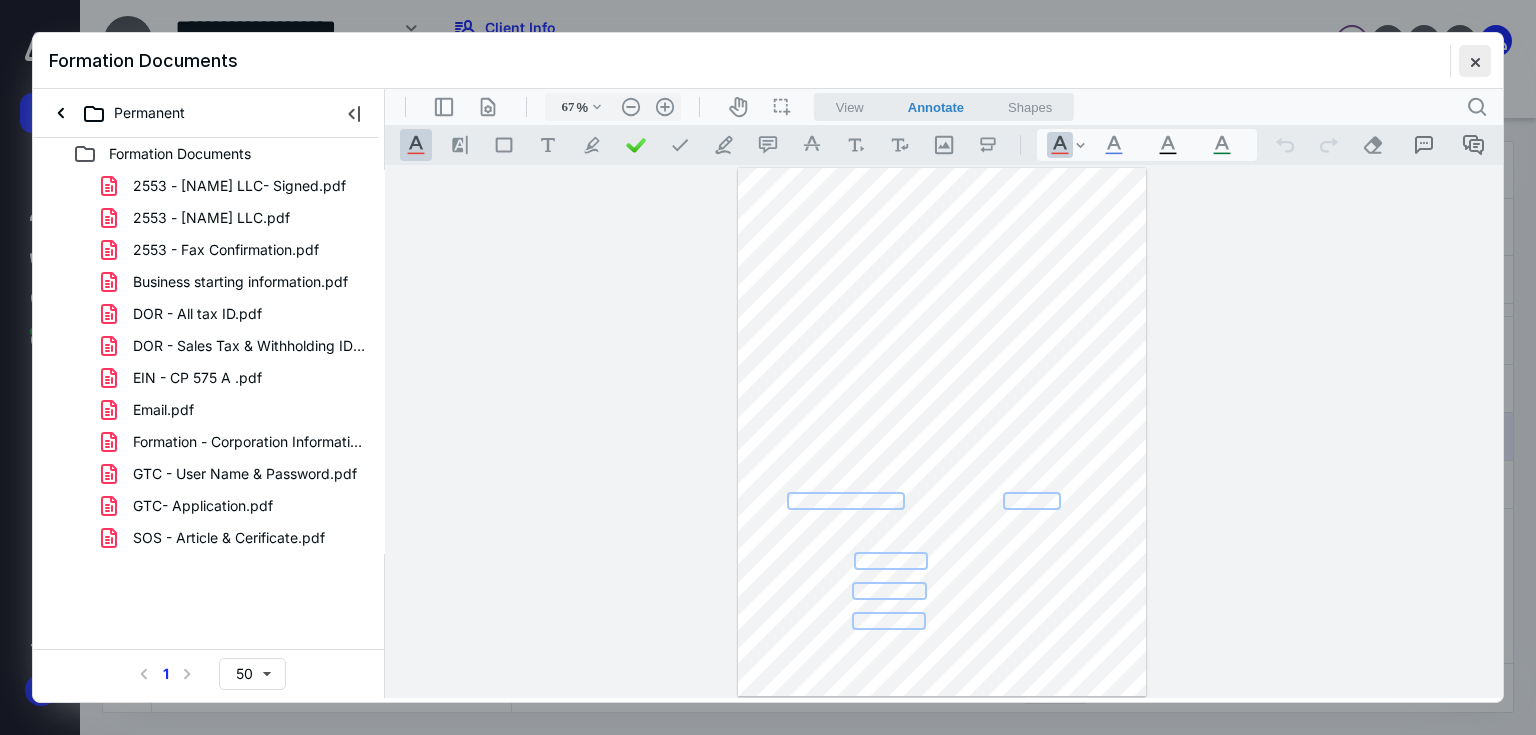 click at bounding box center (1475, 61) 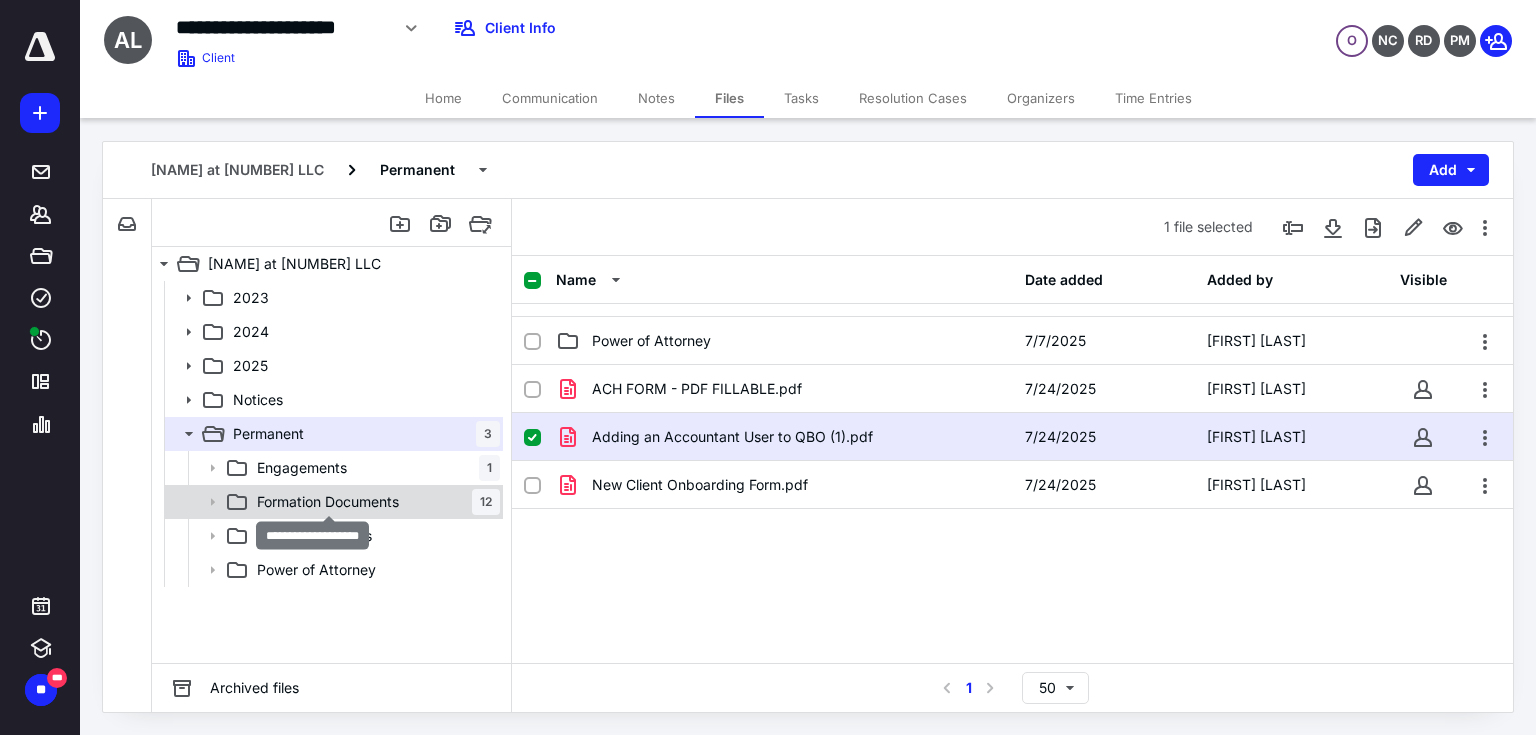 click on "Formation Documents" at bounding box center [328, 502] 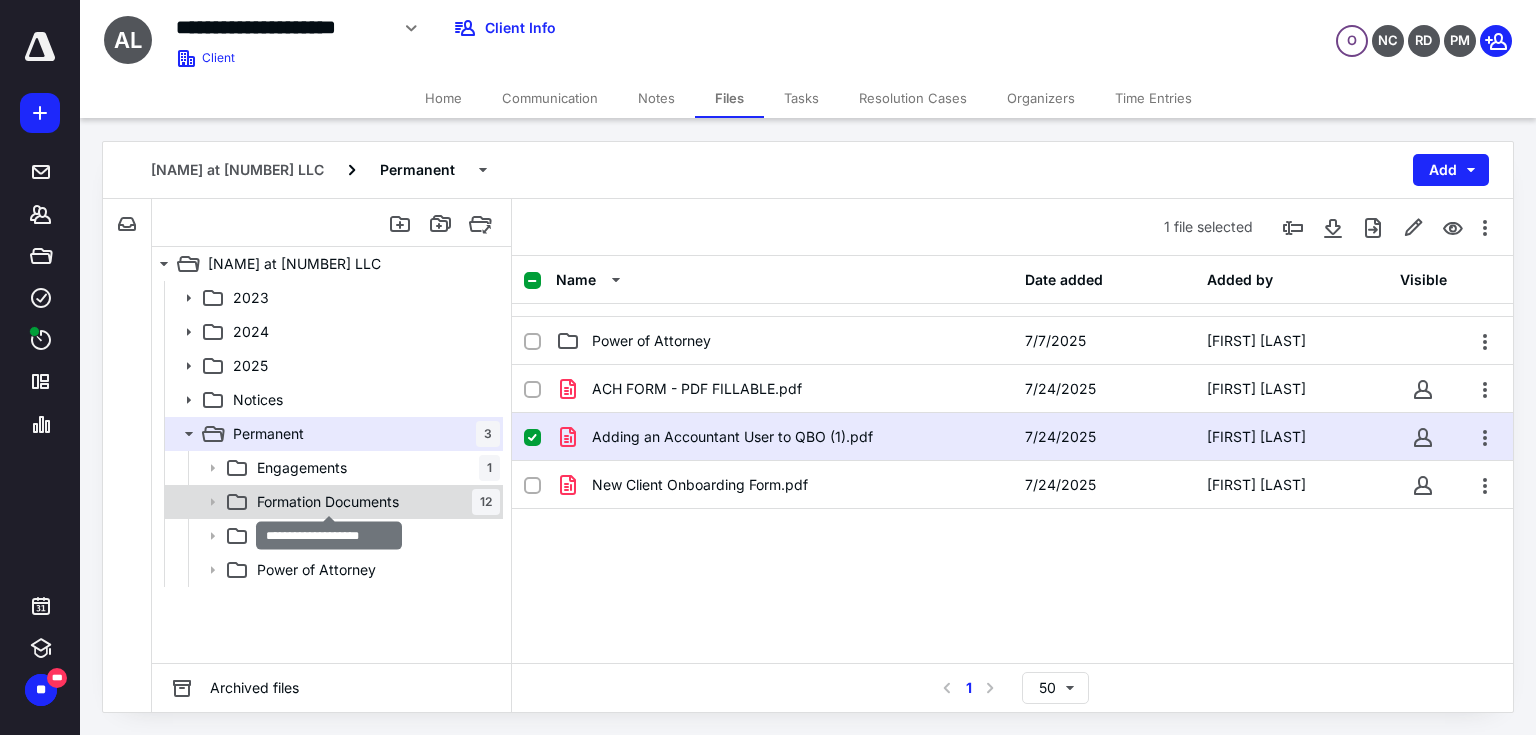click on "Formation Documents" at bounding box center (328, 502) 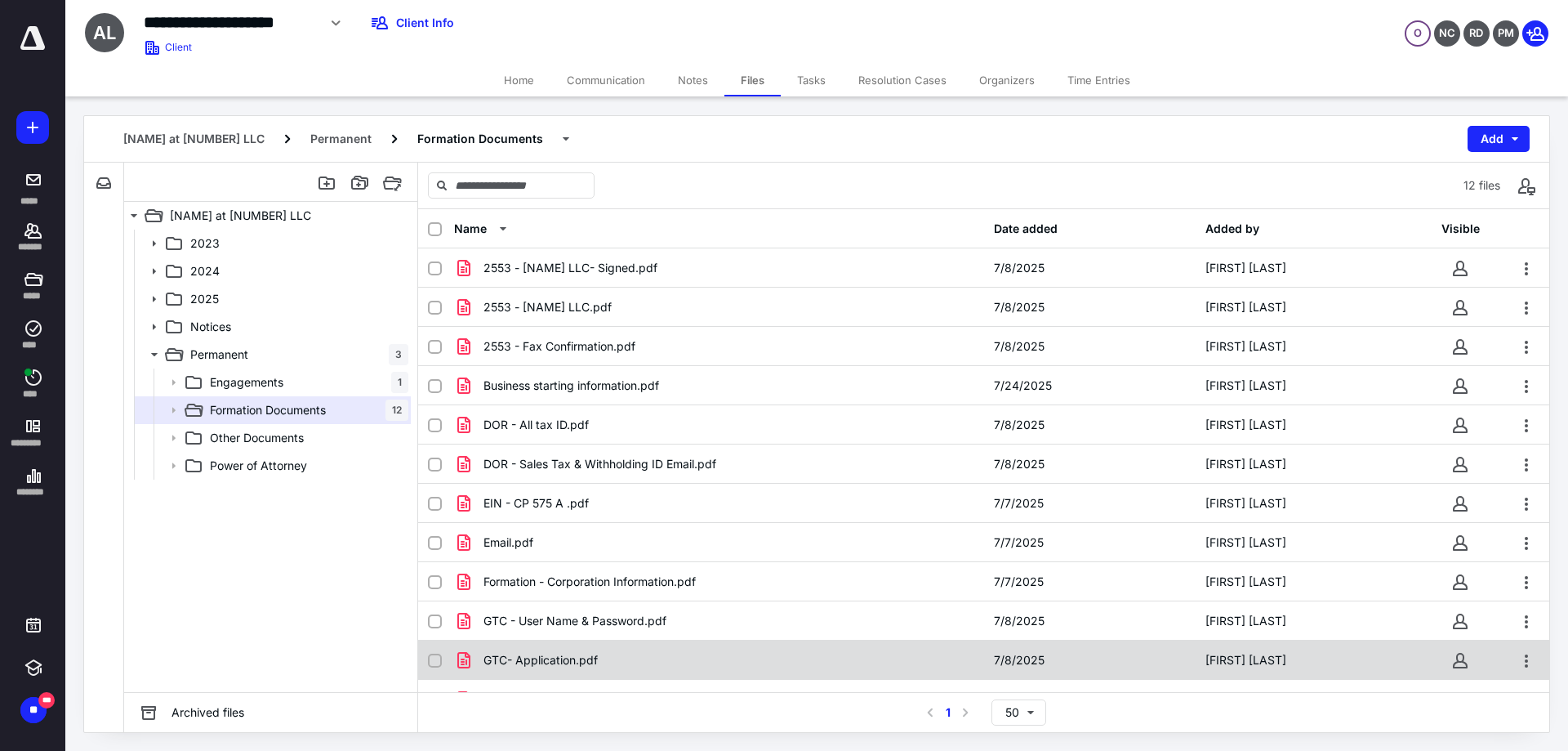 scroll, scrollTop: 27, scrollLeft: 0, axis: vertical 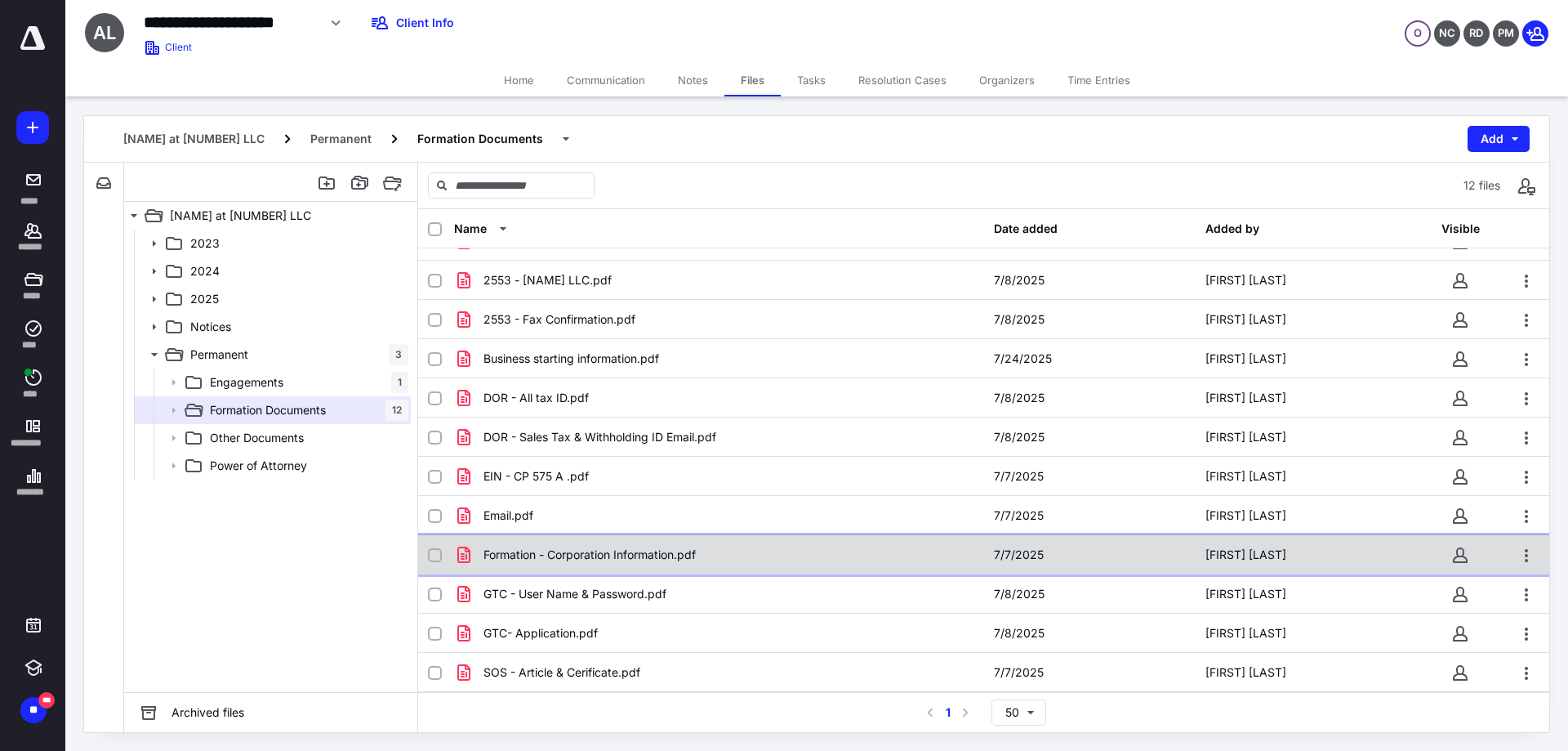 click on "Formation - Corporation Information.pdf" at bounding box center [590, 555] 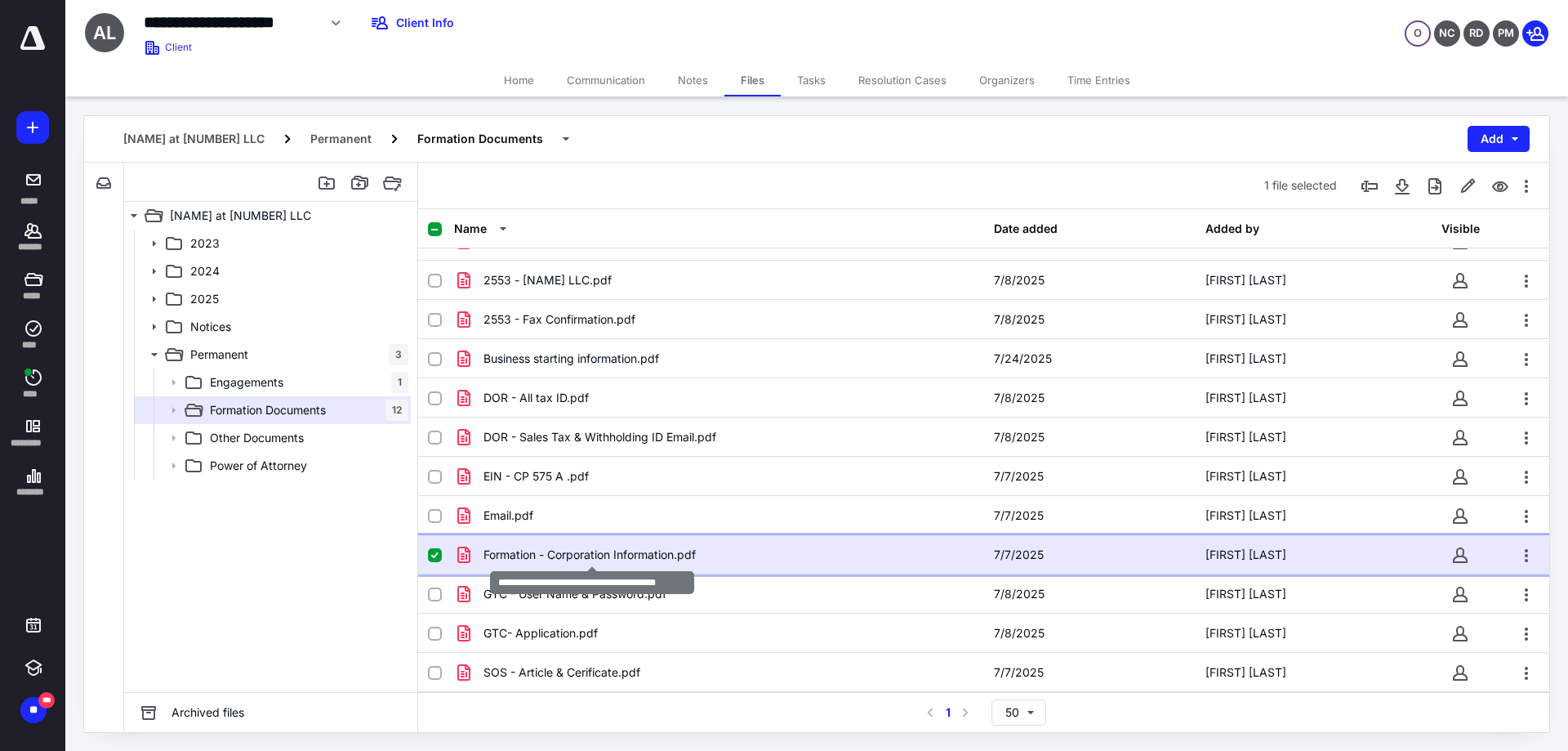 click on "Formation - Corporation Information.pdf" at bounding box center [590, 555] 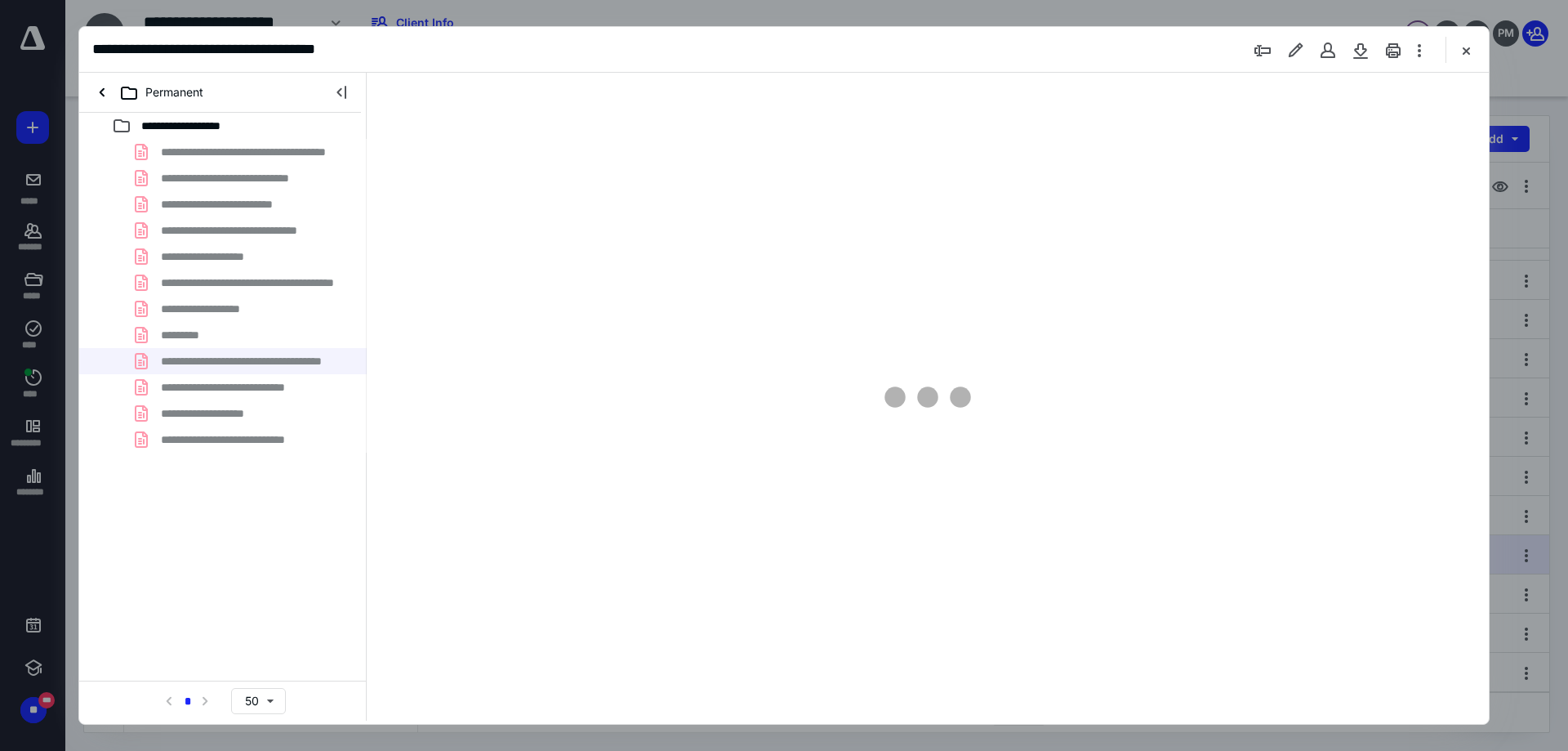 scroll, scrollTop: 0, scrollLeft: 0, axis: both 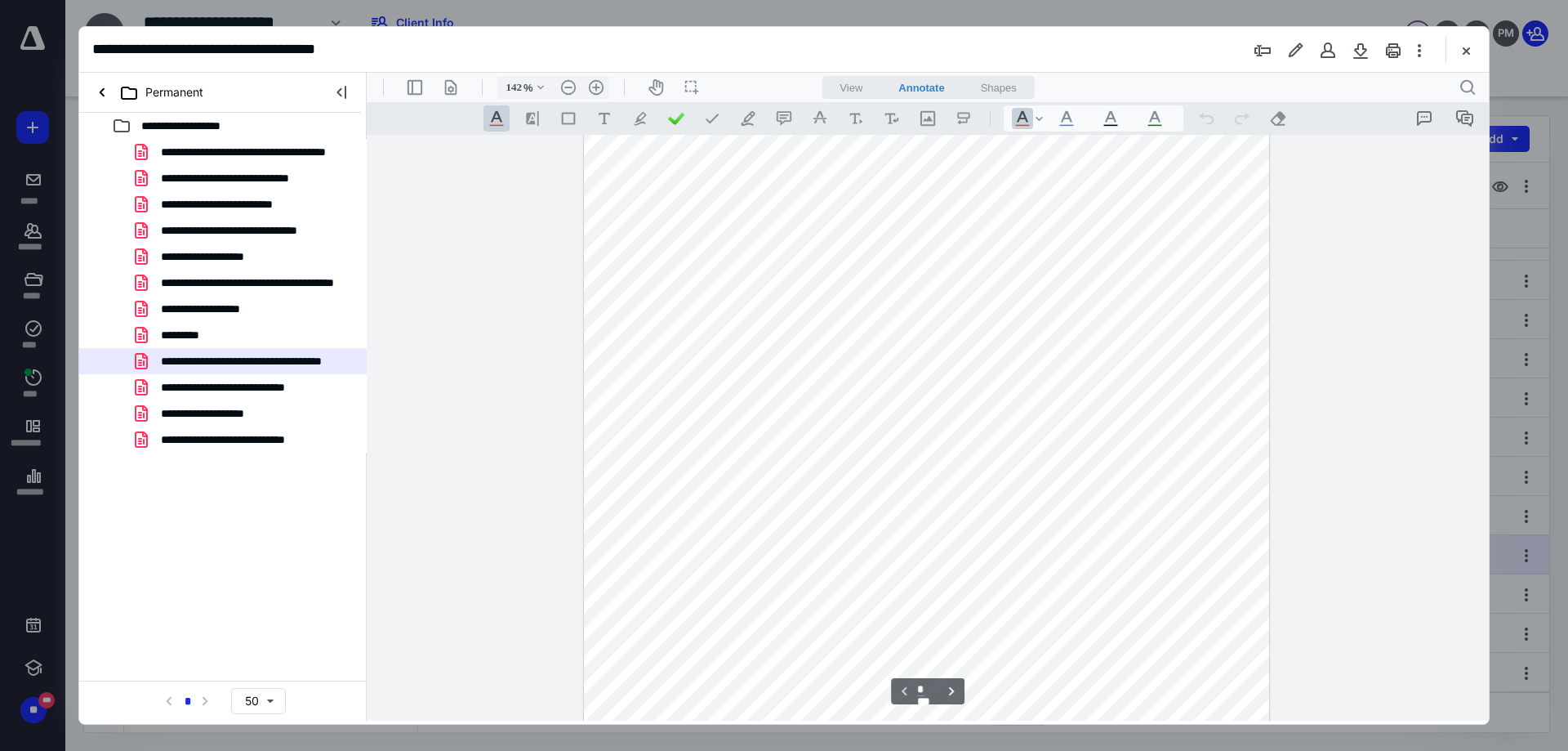 type on "167" 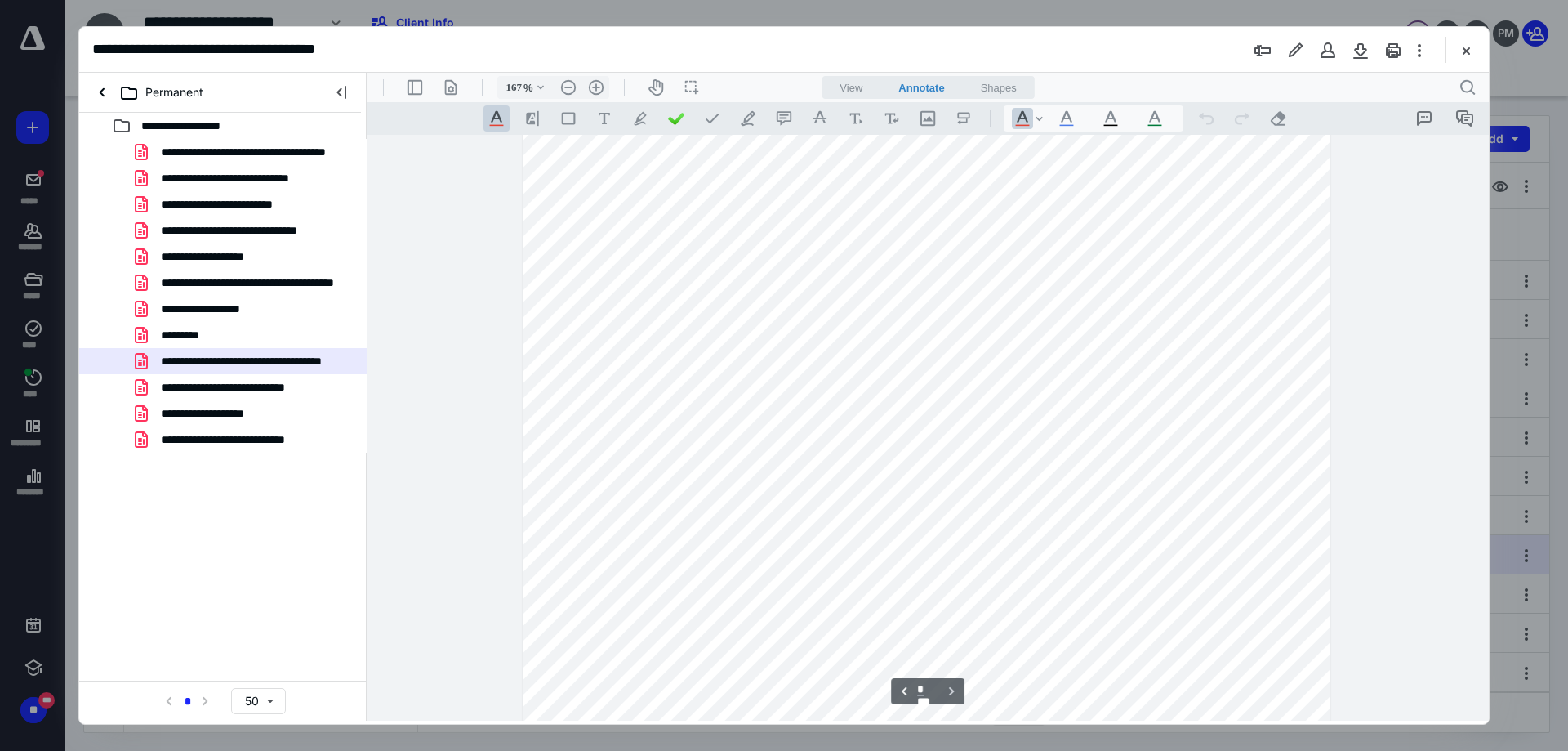 scroll, scrollTop: 981, scrollLeft: 0, axis: vertical 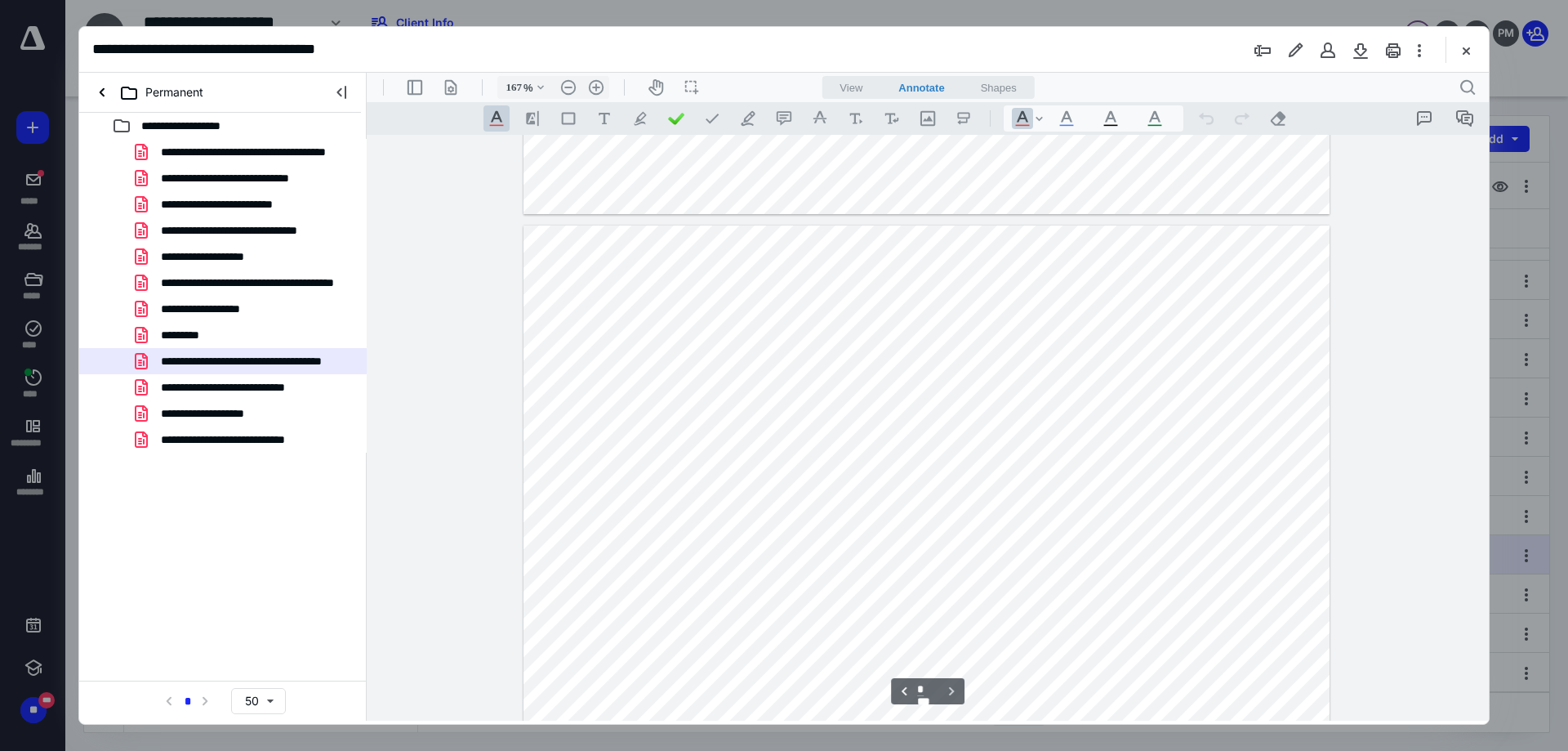 type on "*" 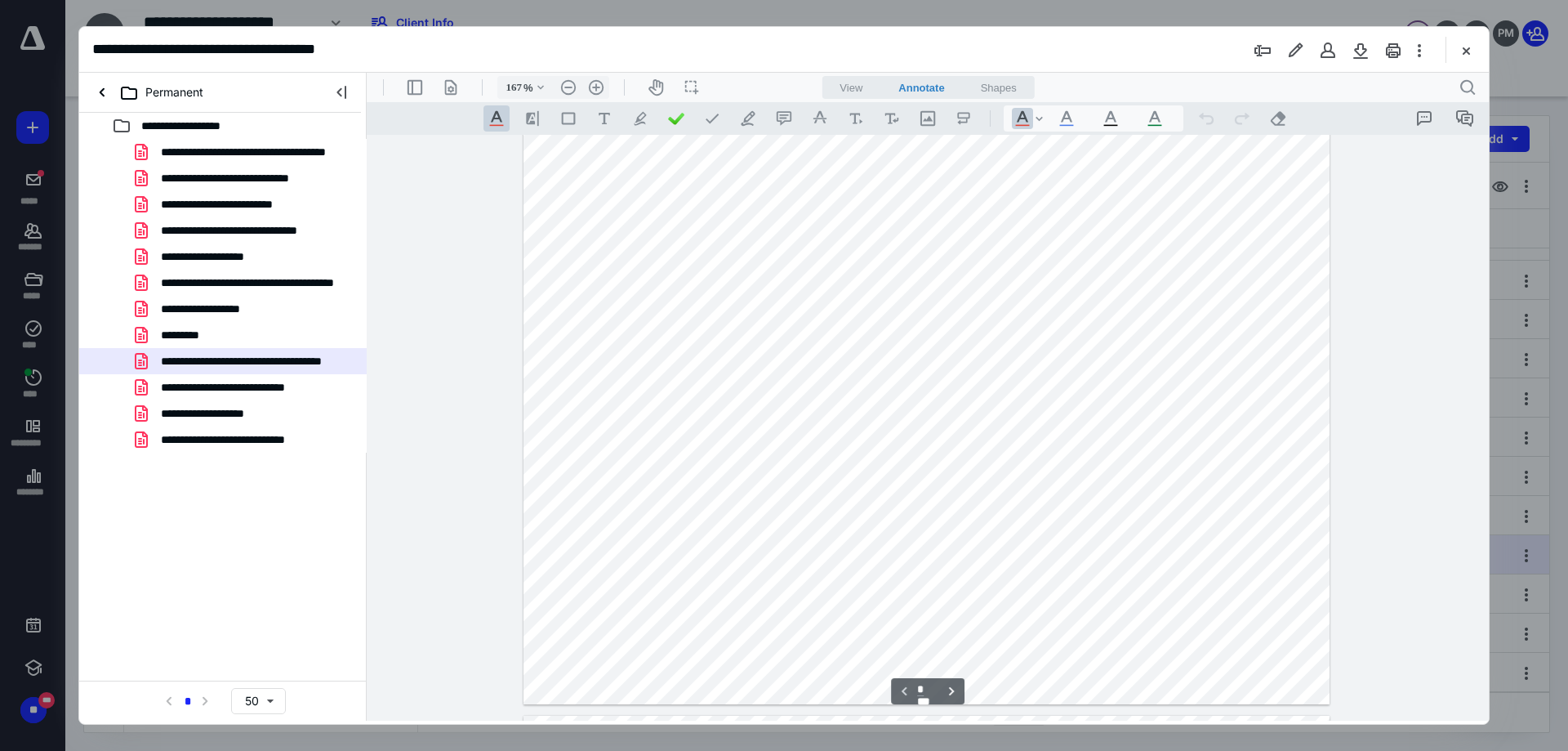 scroll, scrollTop: 82, scrollLeft: 0, axis: vertical 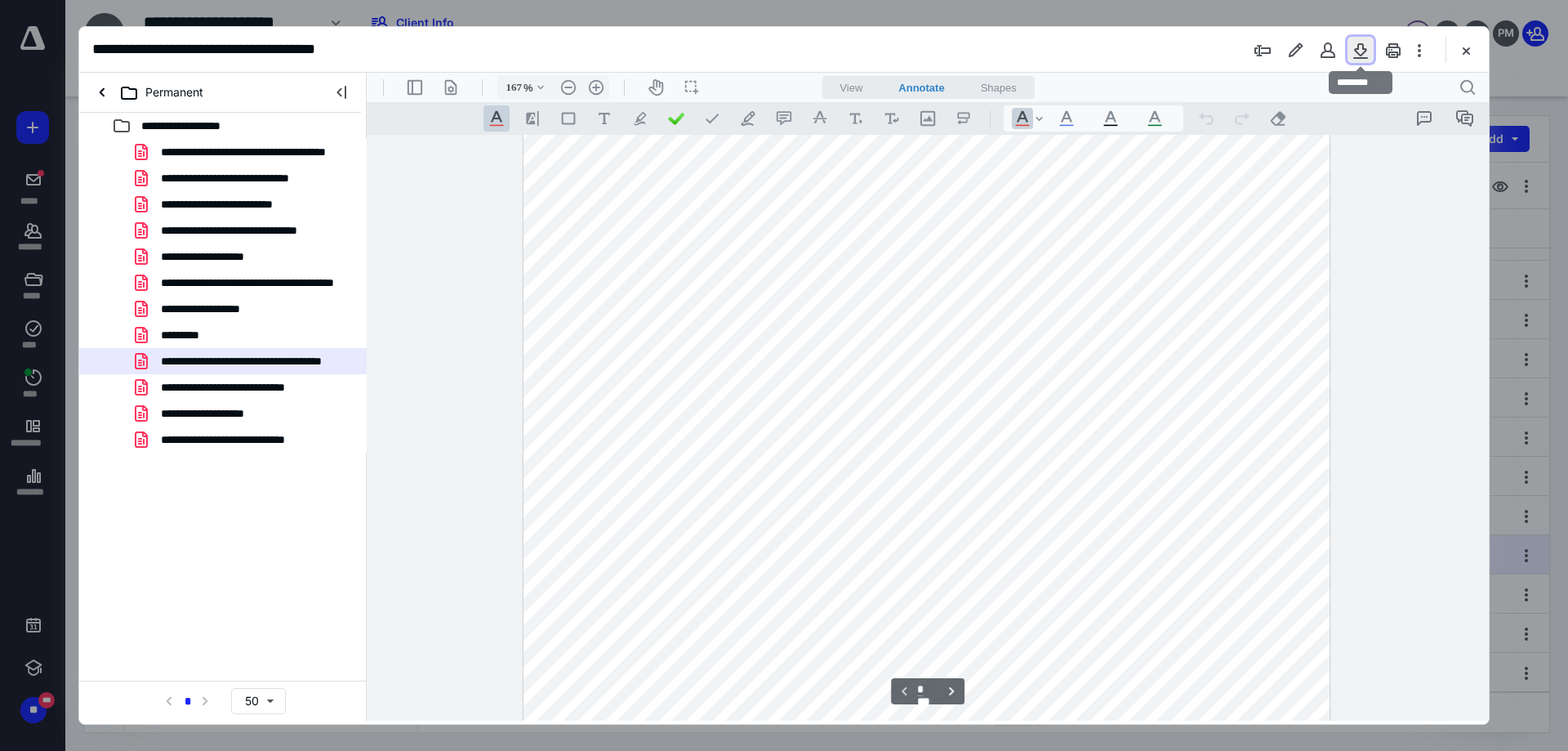 click at bounding box center (1361, 50) 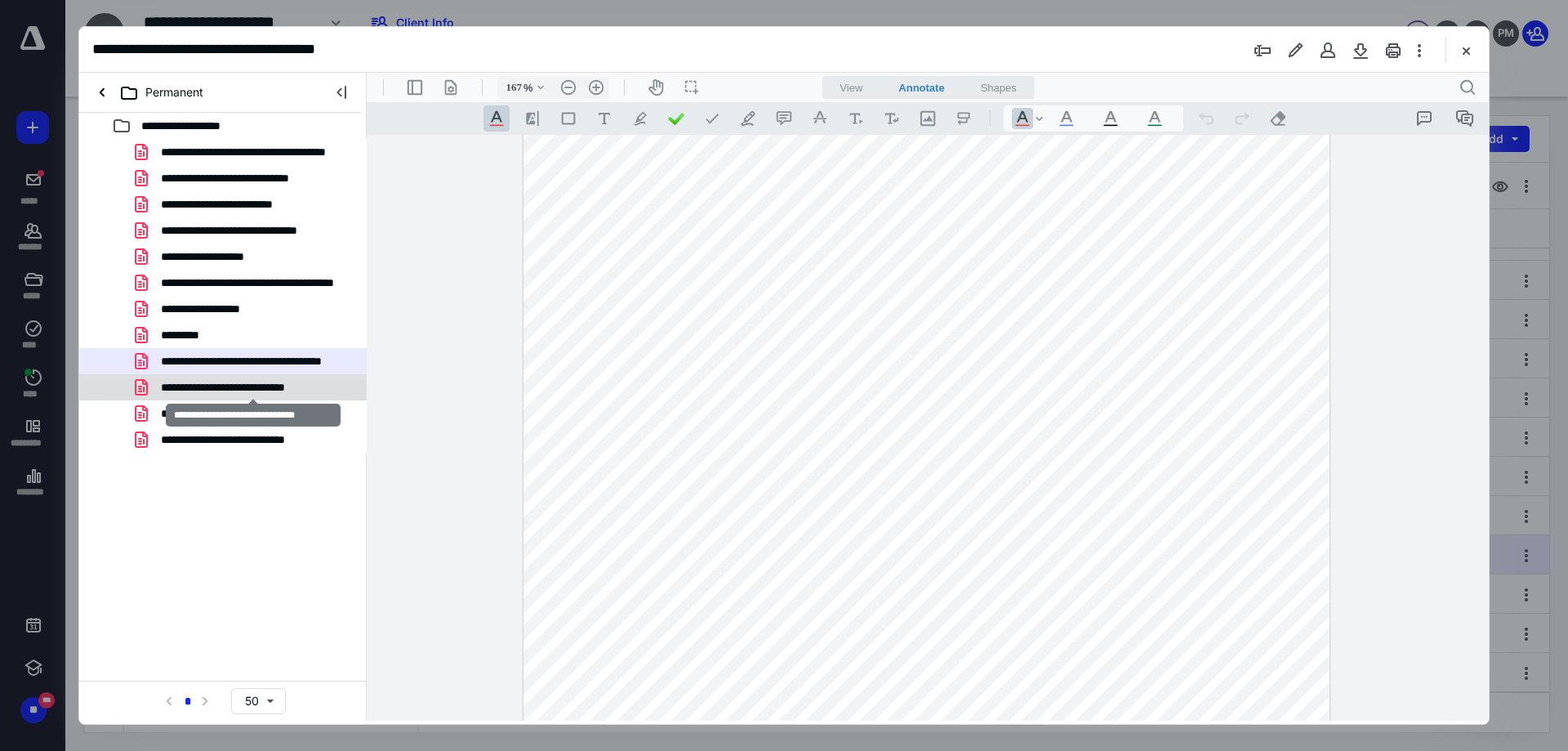 click on "**********" at bounding box center [252, 387] 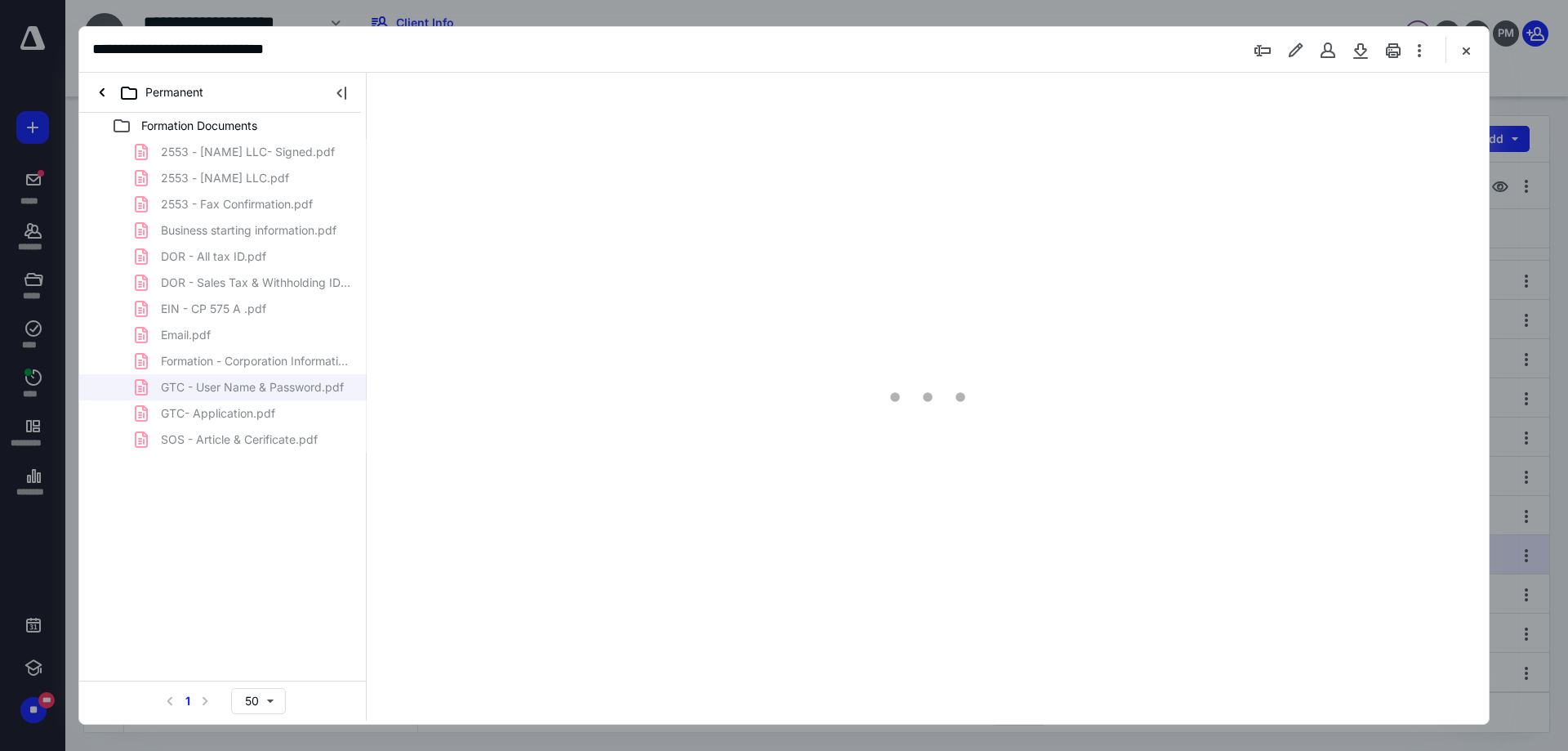 scroll, scrollTop: 0, scrollLeft: 0, axis: both 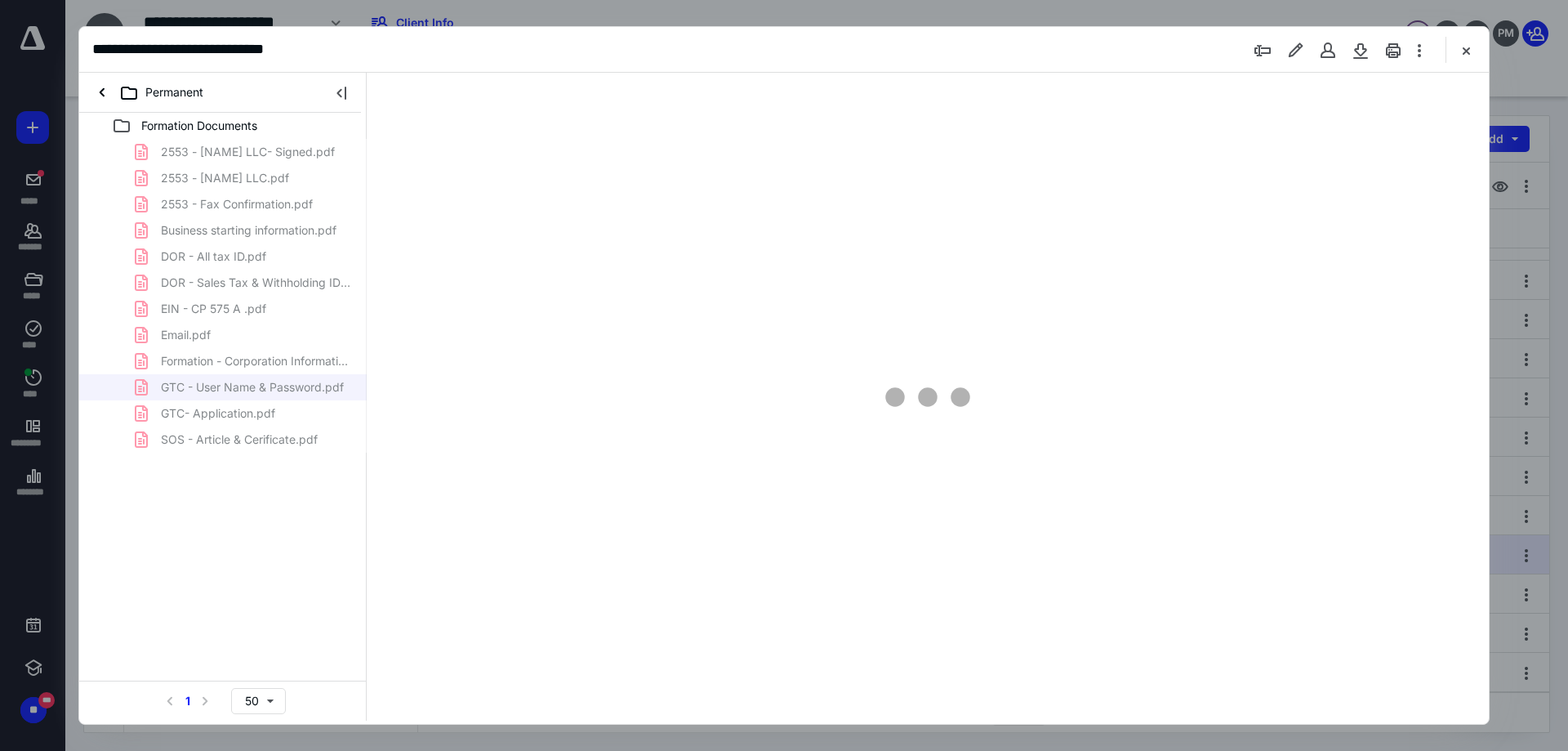 type on "90" 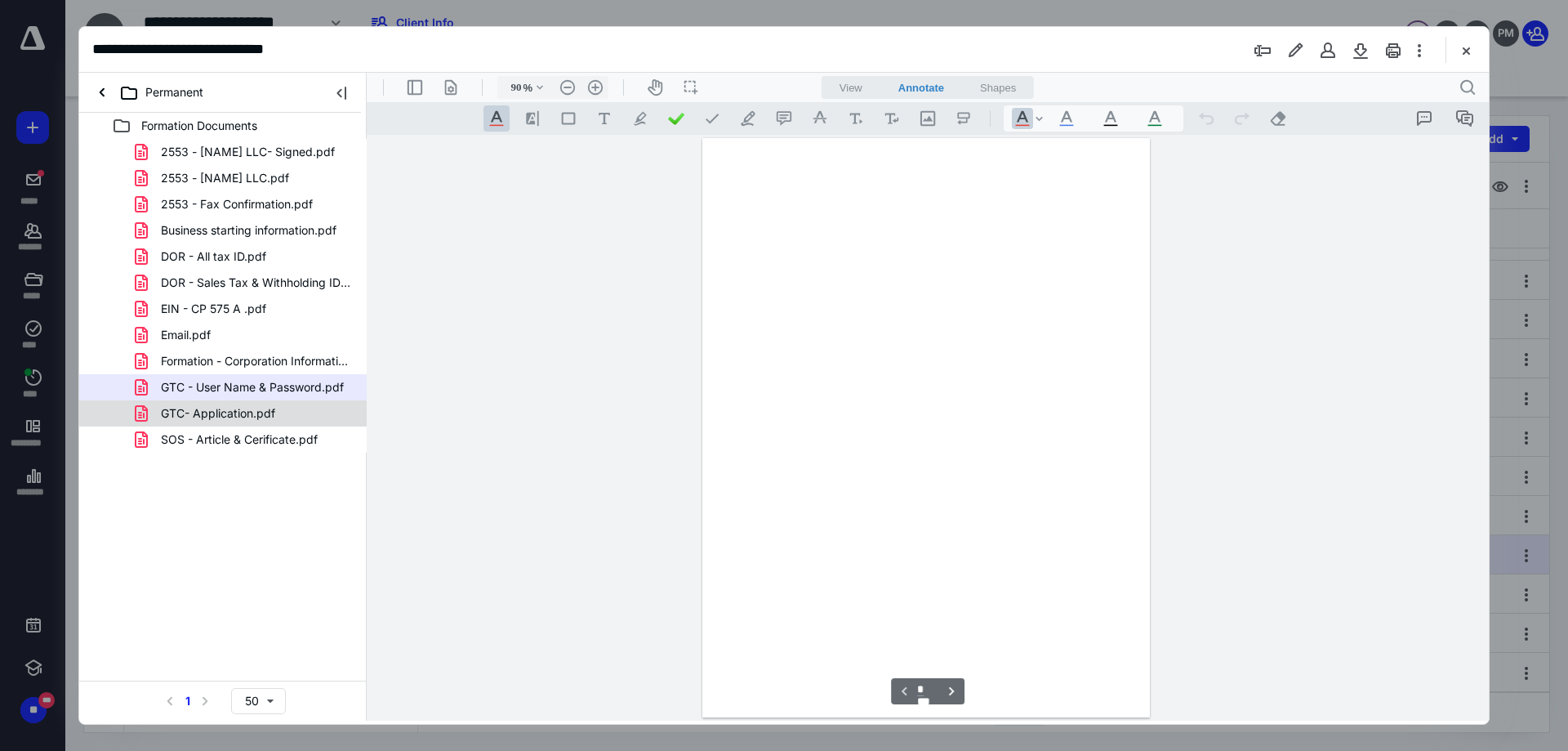 scroll, scrollTop: 65, scrollLeft: 0, axis: vertical 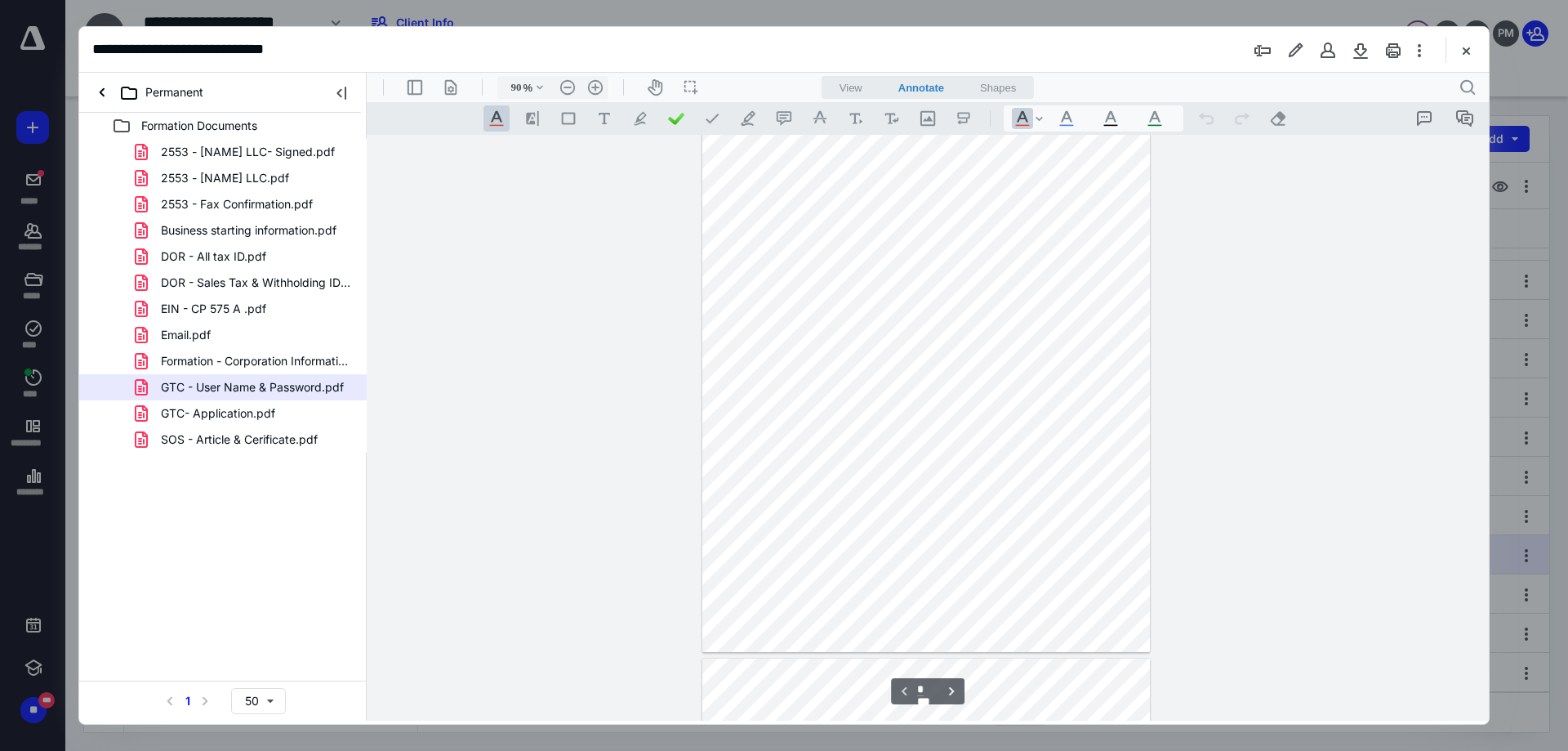 type on "*" 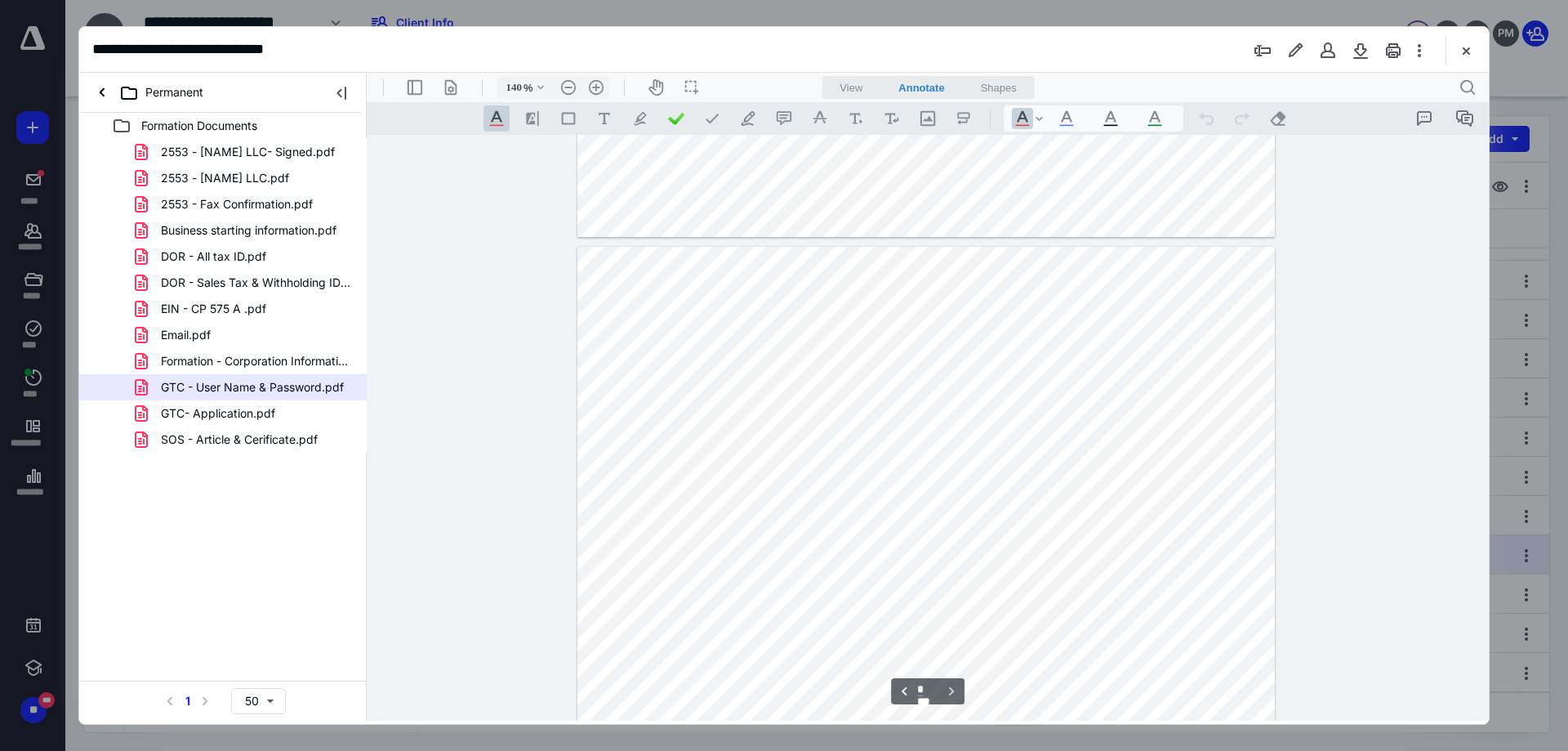 scroll, scrollTop: 1051, scrollLeft: 0, axis: vertical 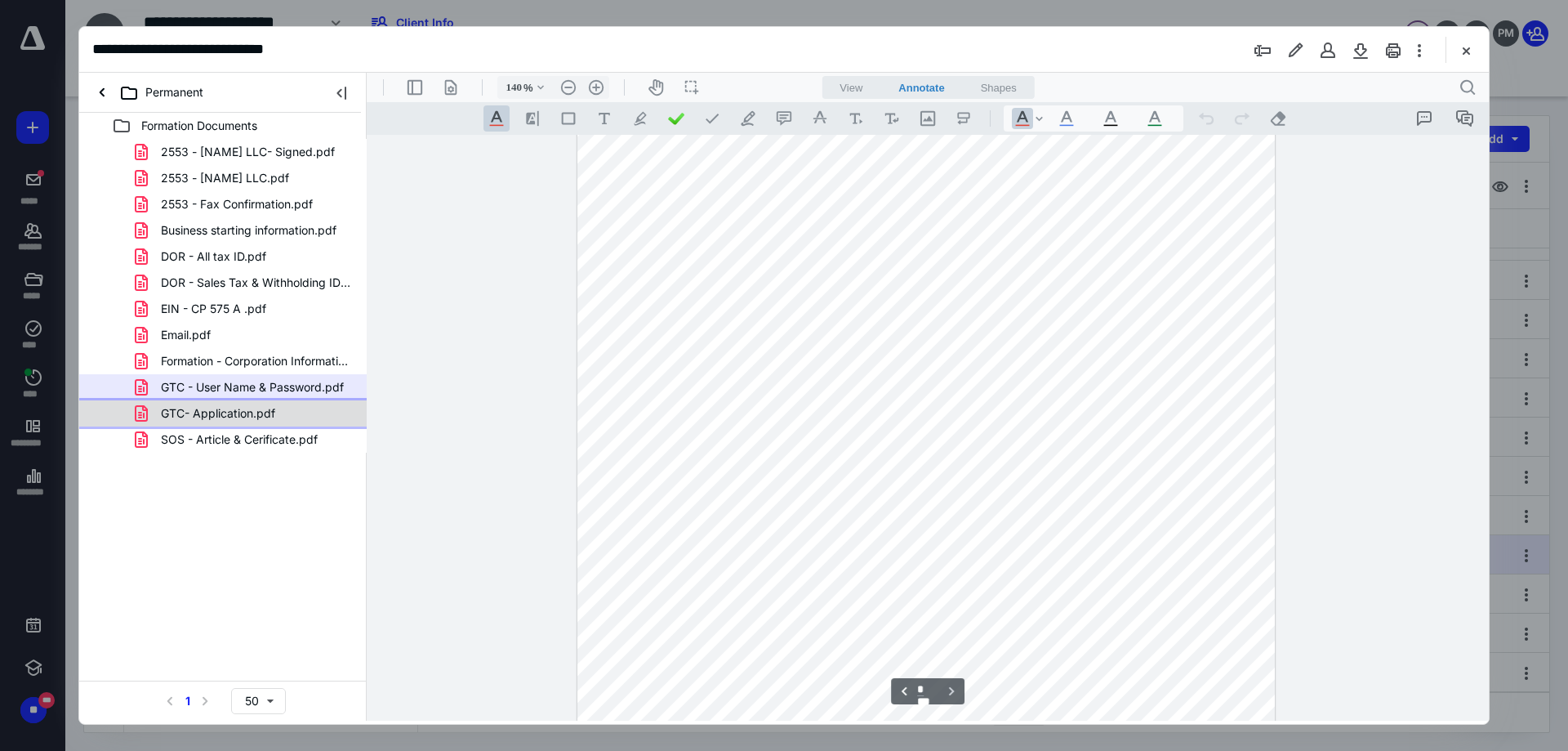 click on "GTC- Application.pdf" at bounding box center [218, 413] 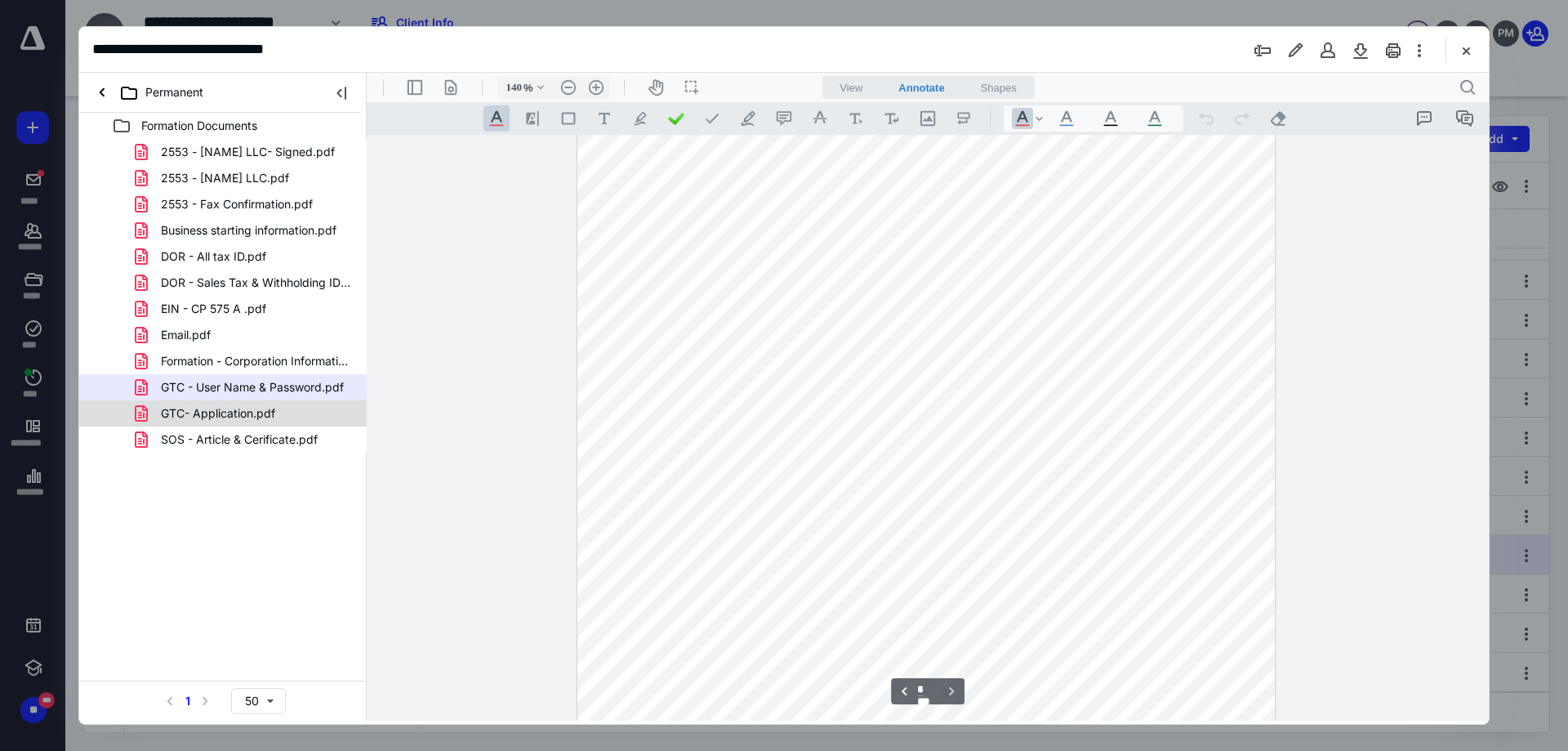 click on "2553  - [NAME] LLC- Signed.pdf 2553 - [NAME] LLC.pdf 2553 - Fax Confirmation.pdf Business starting information.pdf DOR - All tax ID.pdf DOR - Sales Tax & Withholding ID Email.pdf EIN - CP 575 A .pdf Email.pdf Formation - Corporation Information.pdf GTC - User Name & Password.pdf GTC- Application.pdf SOS - Article & Cerificate.pdf" at bounding box center (223, 296) 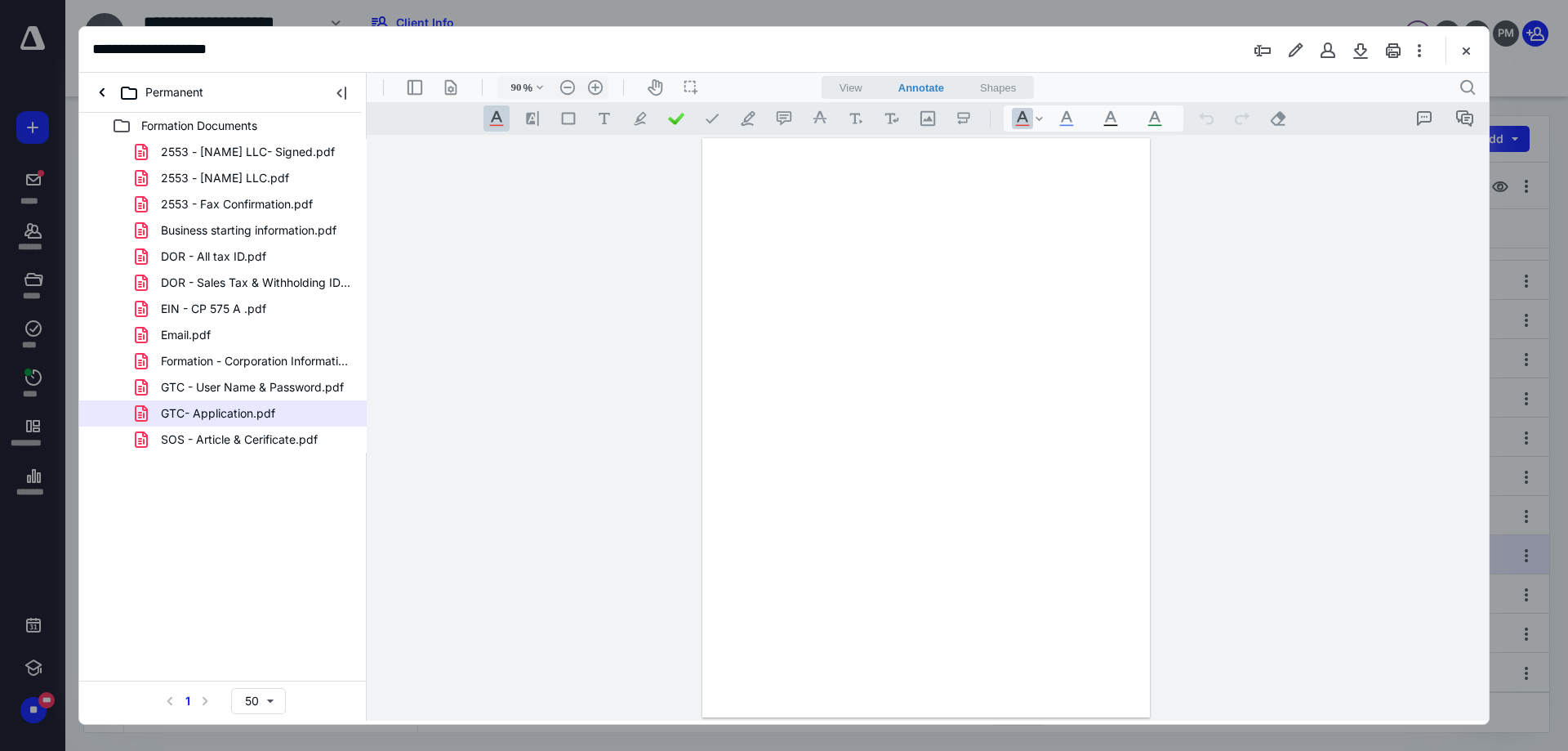 scroll, scrollTop: 0, scrollLeft: 0, axis: both 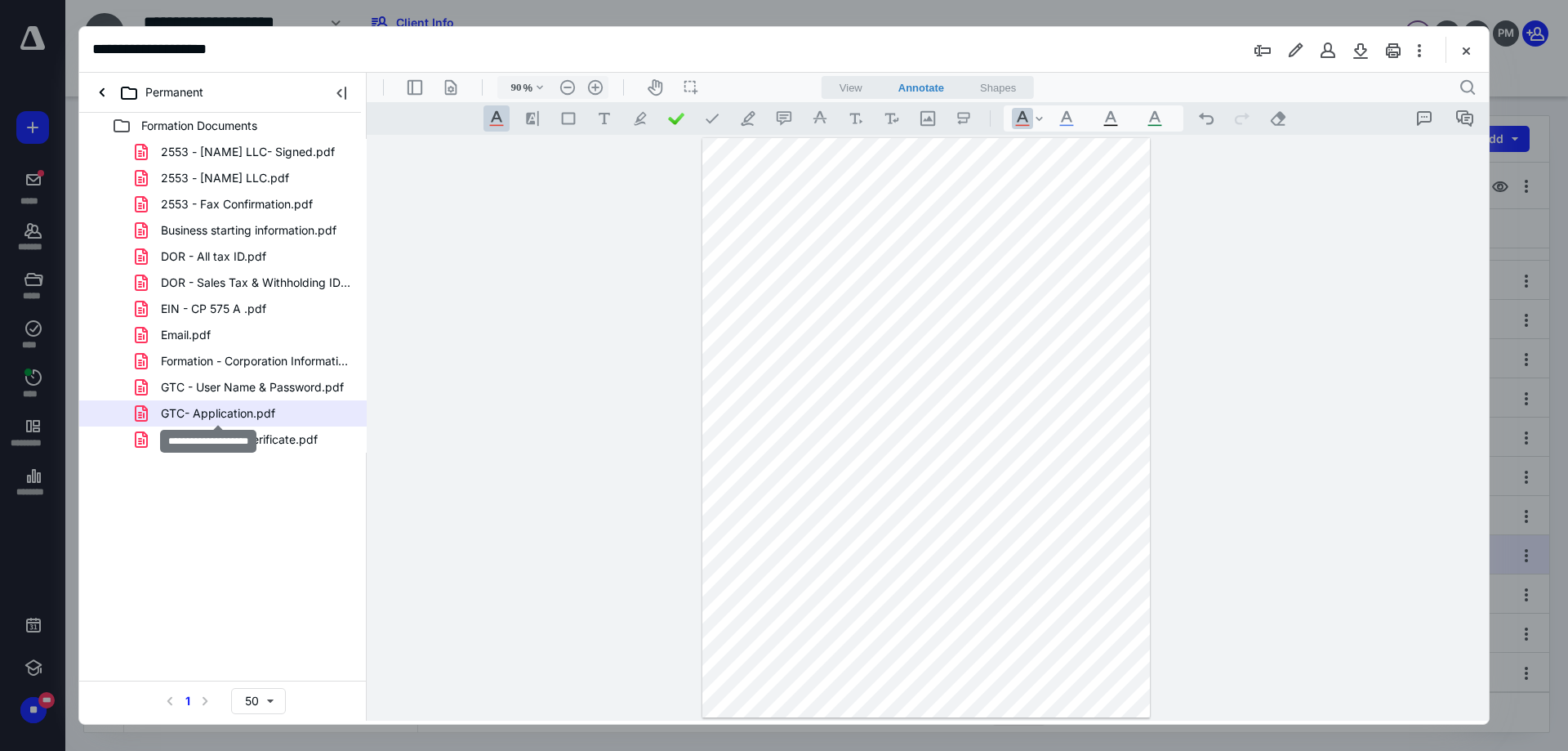 click on "GTC- Application.pdf" at bounding box center (218, 413) 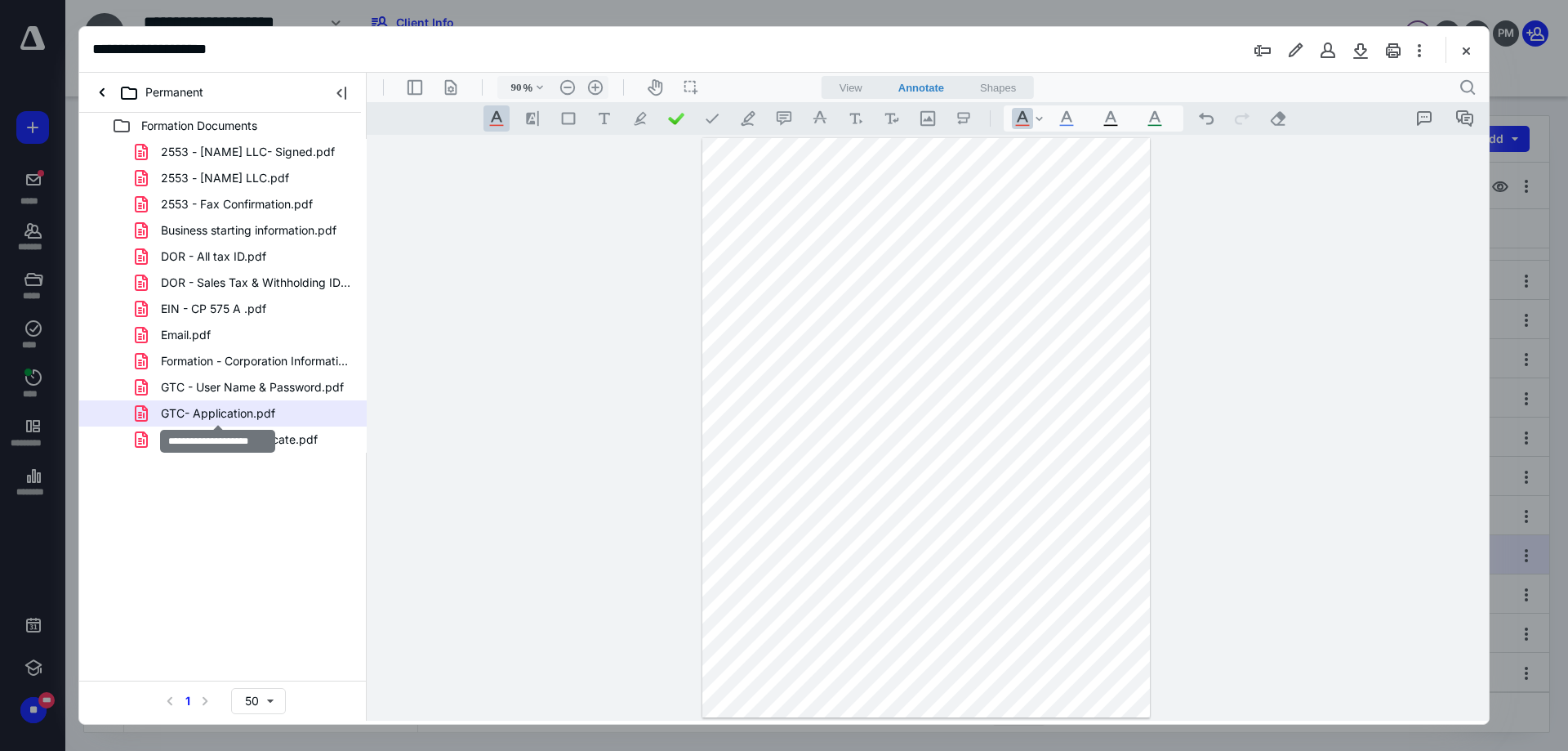 click on "GTC- Application.pdf" at bounding box center (218, 413) 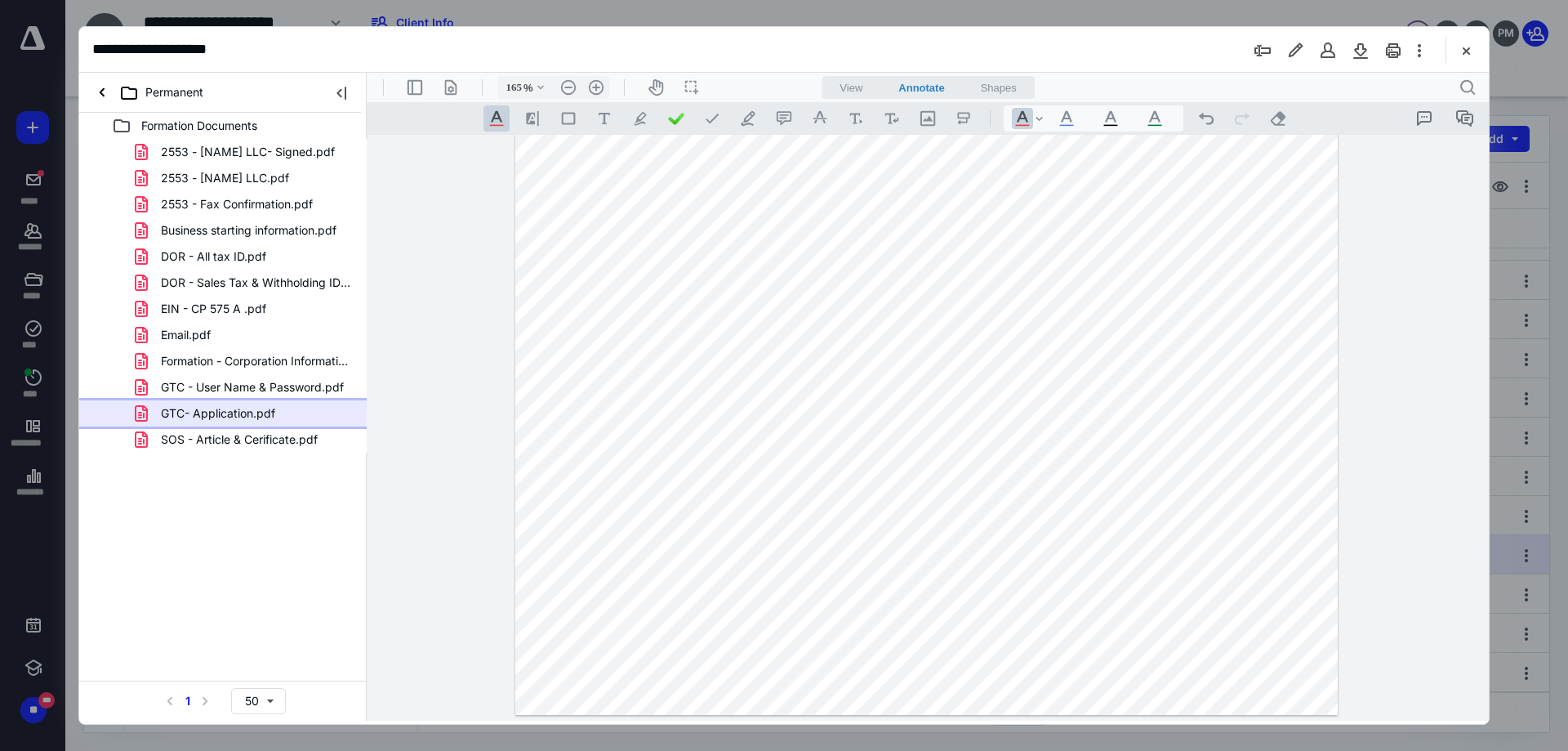 scroll, scrollTop: 0, scrollLeft: 0, axis: both 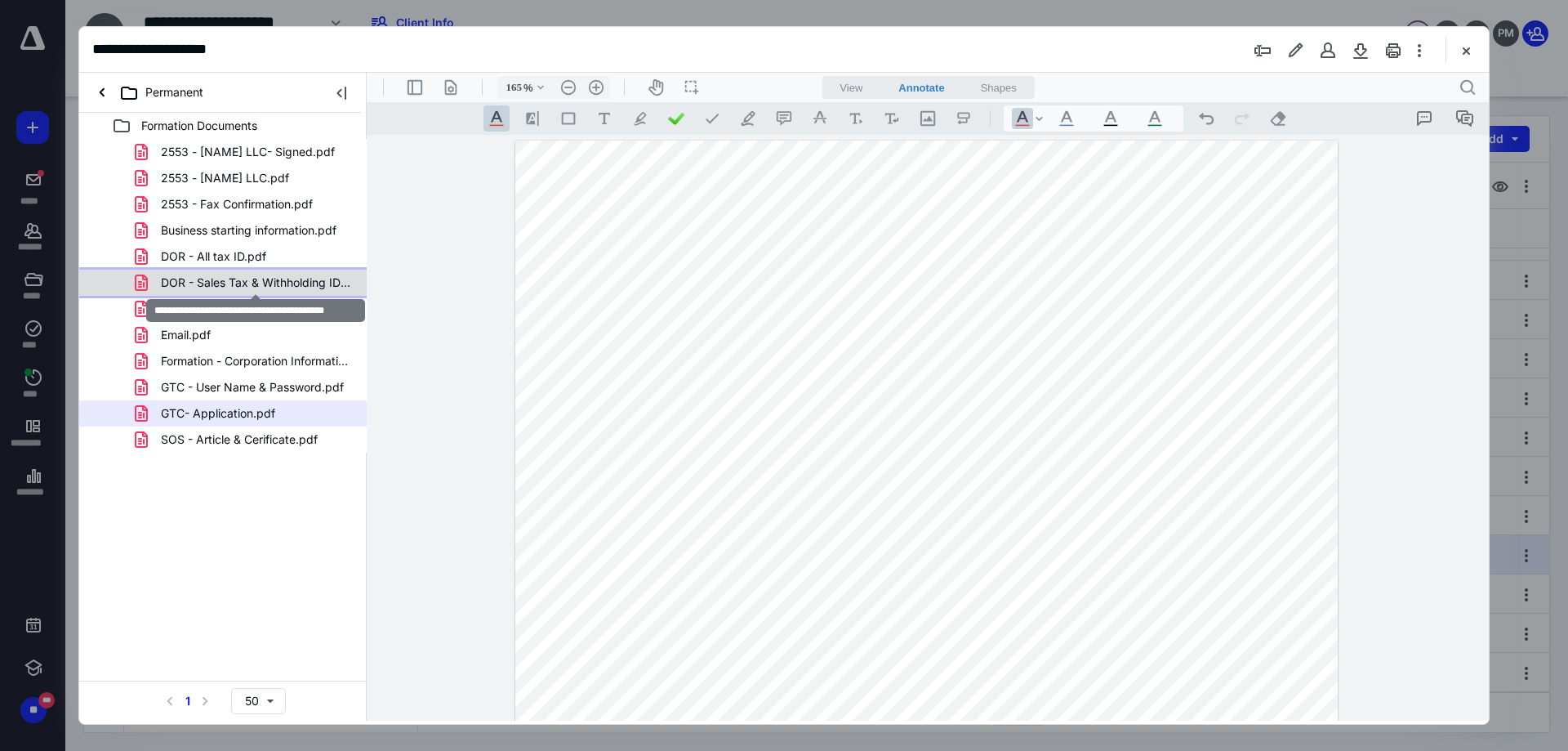 click on "DOR - Sales Tax & Withholding ID Email.pdf" at bounding box center (256, 283) 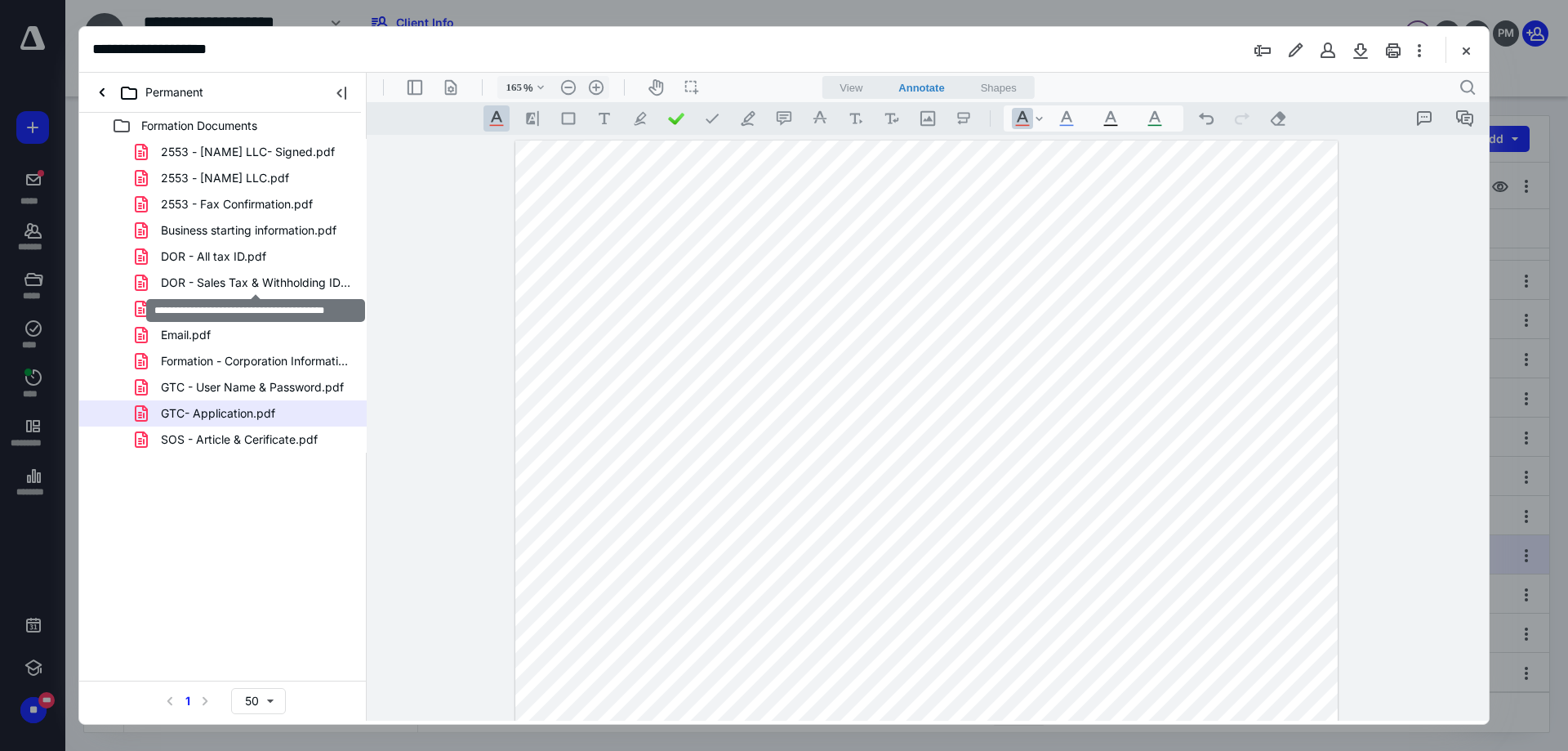 click on "2553  - [NAME] LLC- Signed.pdf 2553 - [NAME] LLC.pdf 2553 - Fax Confirmation.pdf Business starting information.pdf DOR - All tax ID.pdf DOR - Sales Tax & Withholding ID Email.pdf EIN - CP 575 A .pdf Email.pdf Formation - Corporation Information.pdf GTC - User Name & Password.pdf GTC- Application.pdf SOS - Article & Cerificate.pdf" at bounding box center (223, 296) 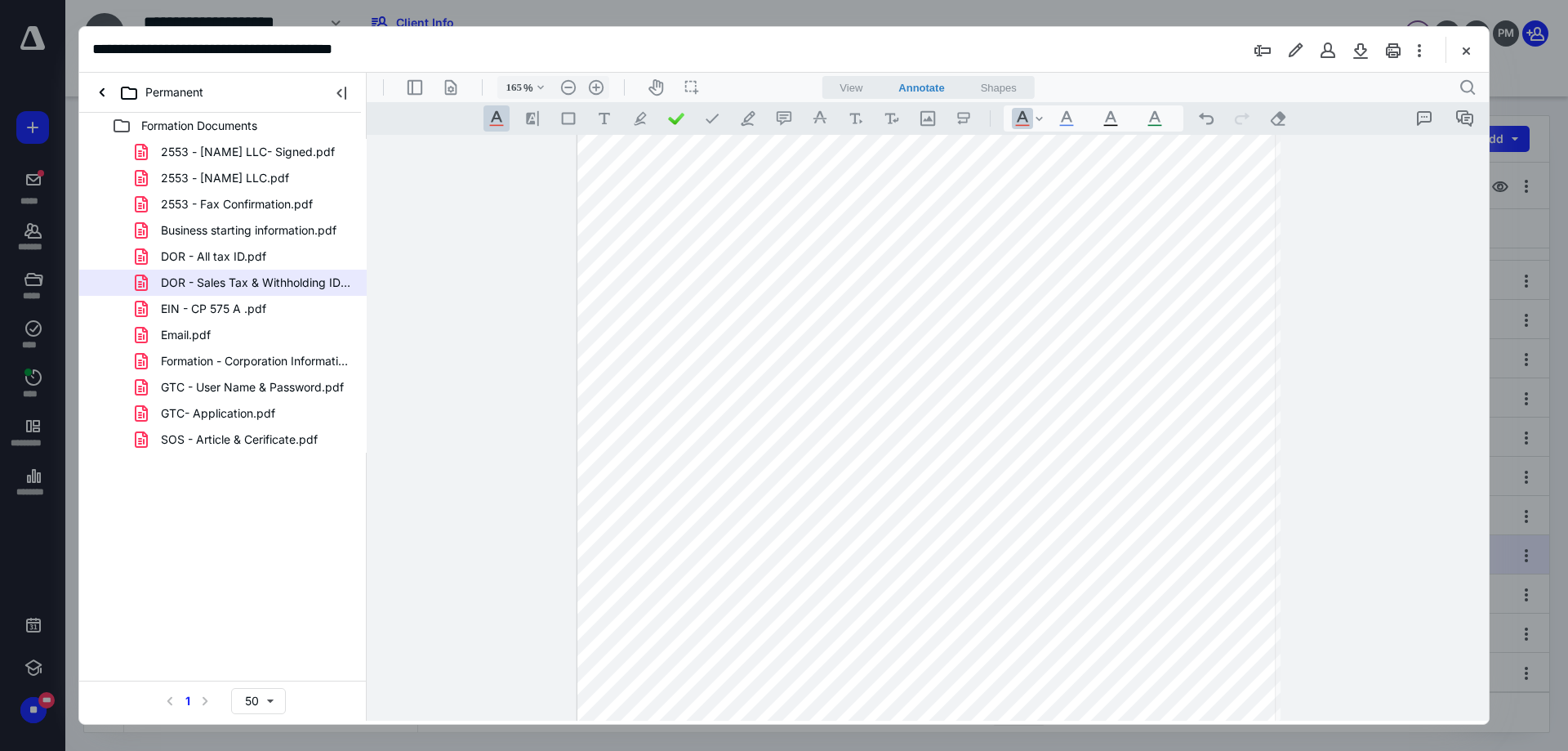 scroll, scrollTop: 260, scrollLeft: 0, axis: vertical 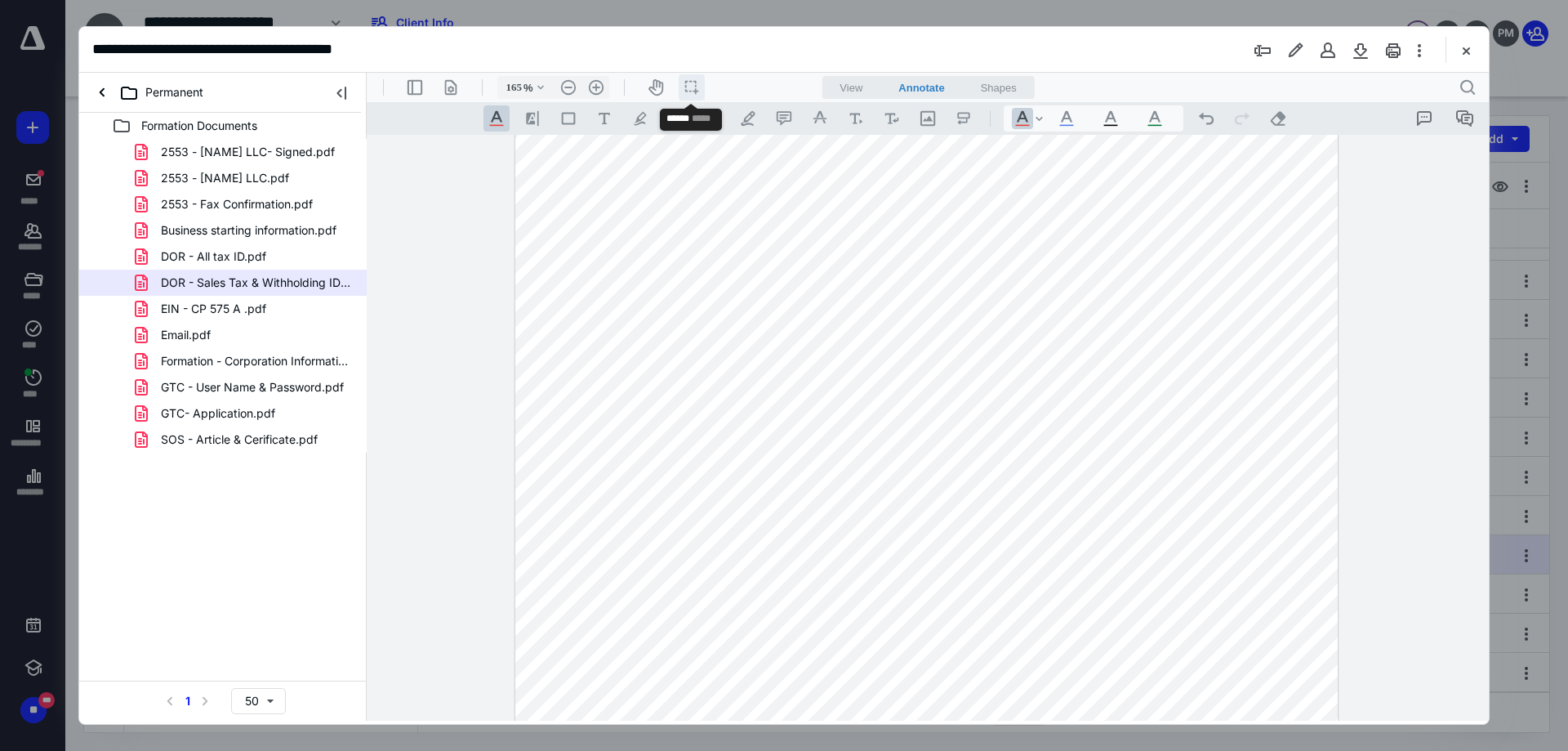 click on "icon / operation / multi select" at bounding box center [692, 87] 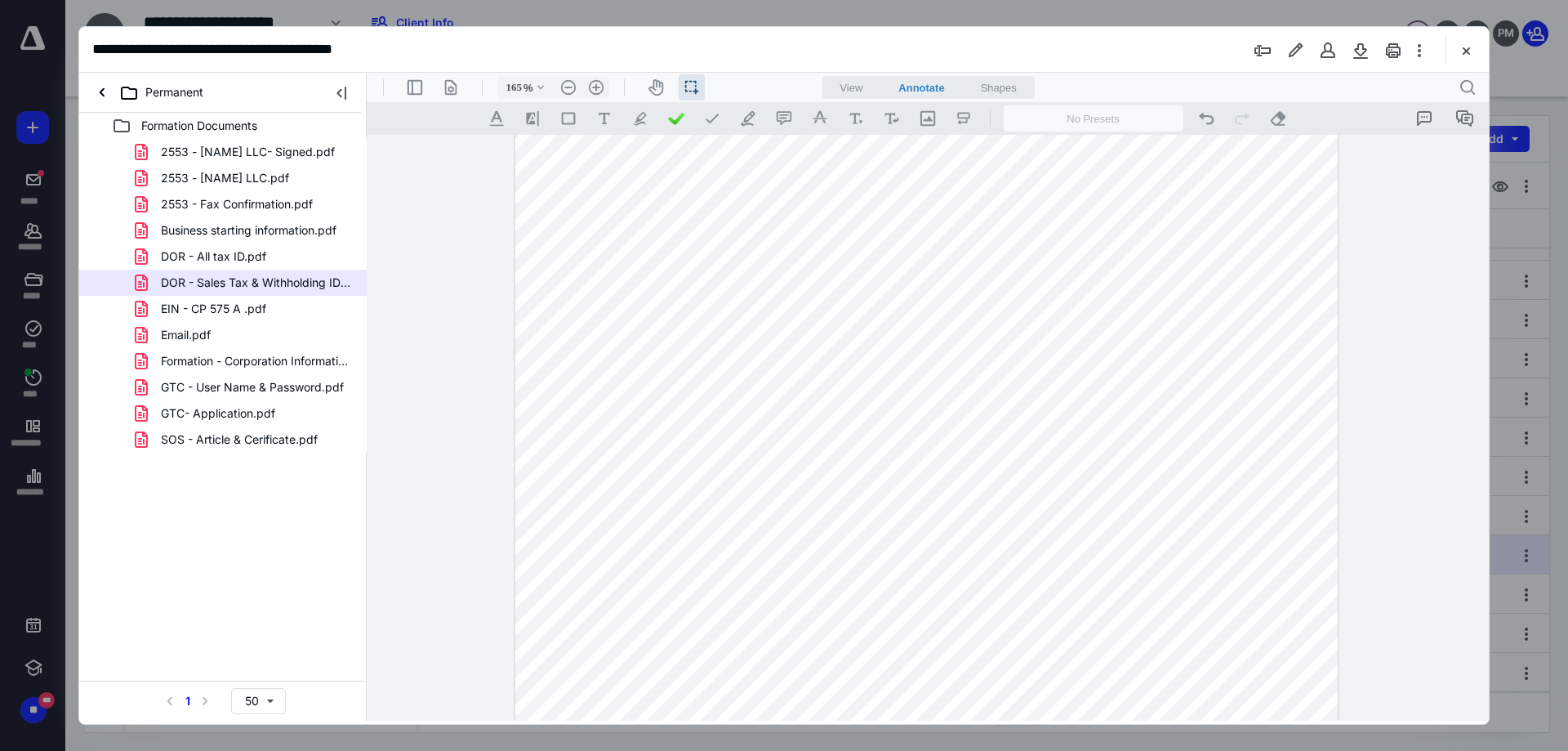 drag, startPoint x: 784, startPoint y: 396, endPoint x: 849, endPoint y: 393, distance: 65.069194 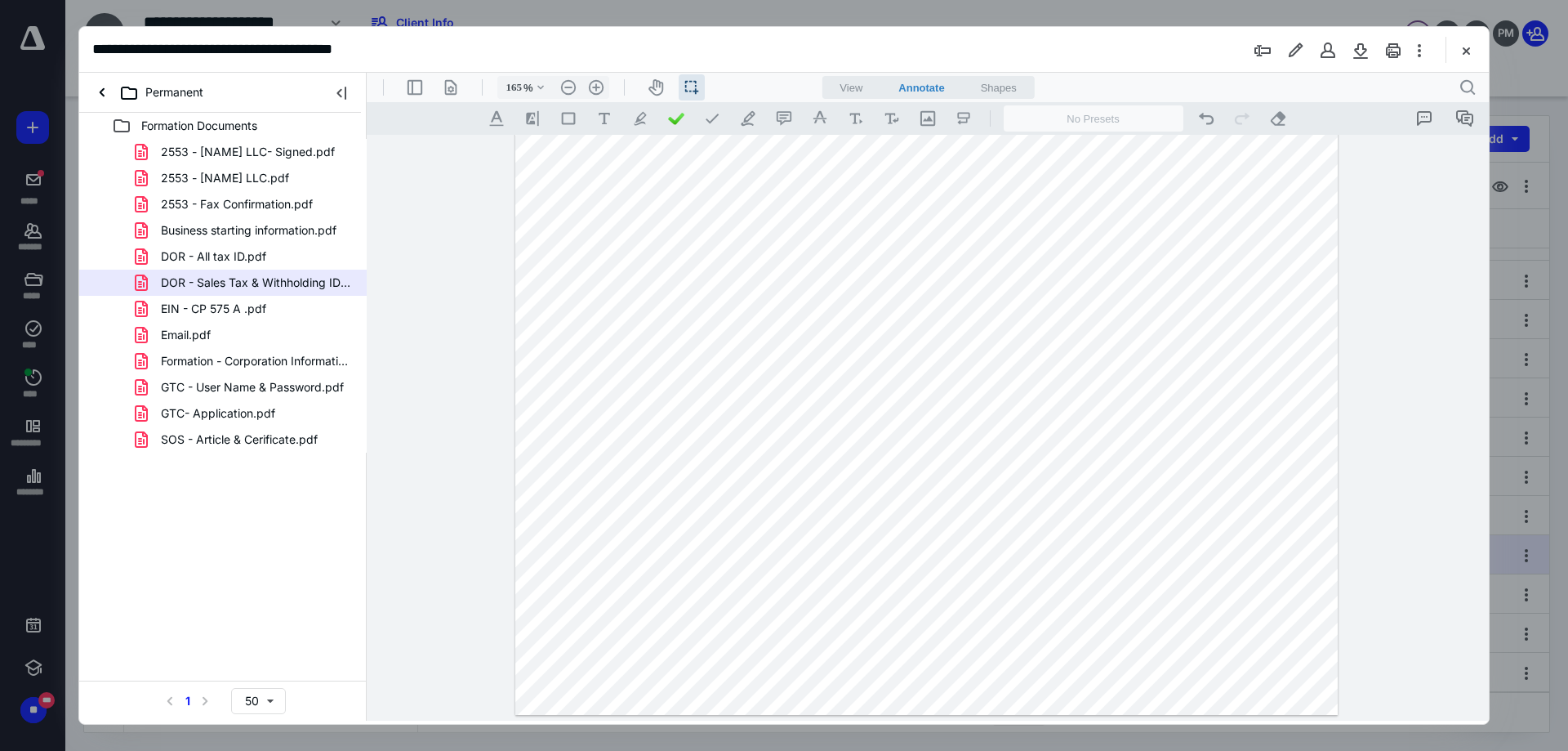 scroll, scrollTop: 163, scrollLeft: 0, axis: vertical 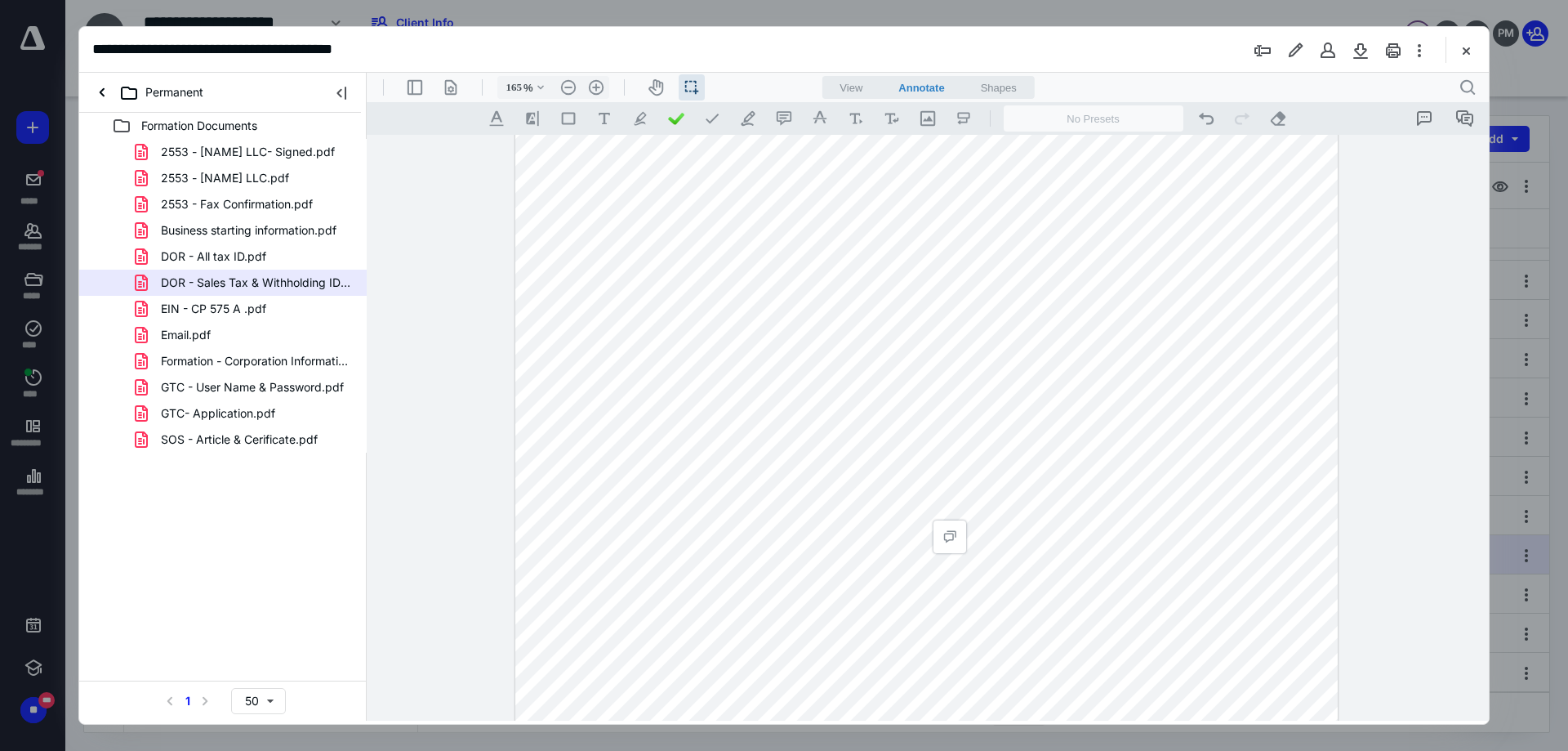 click at bounding box center (927, 510) 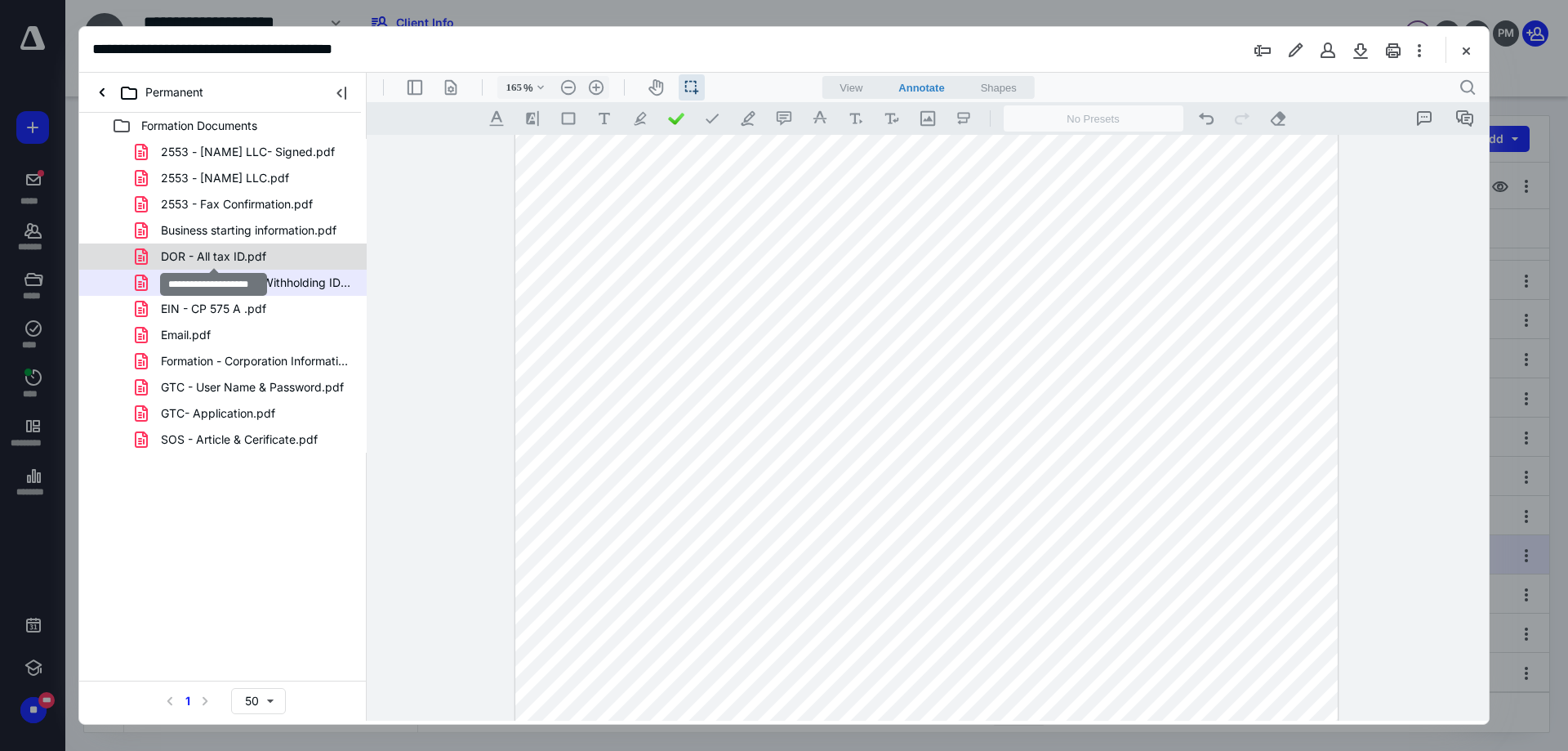 click on "DOR - All tax ID.pdf" at bounding box center [213, 257] 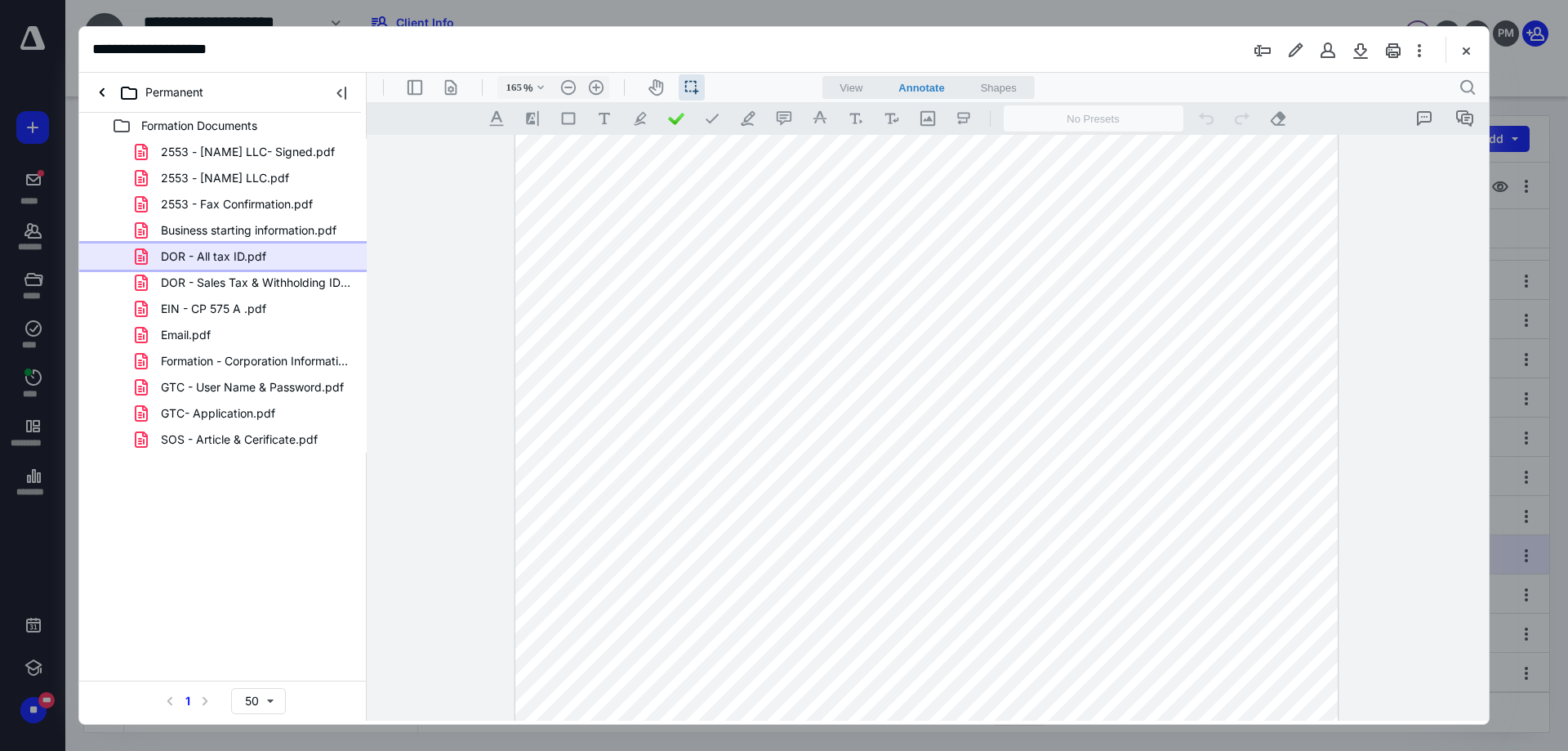 scroll, scrollTop: 0, scrollLeft: 0, axis: both 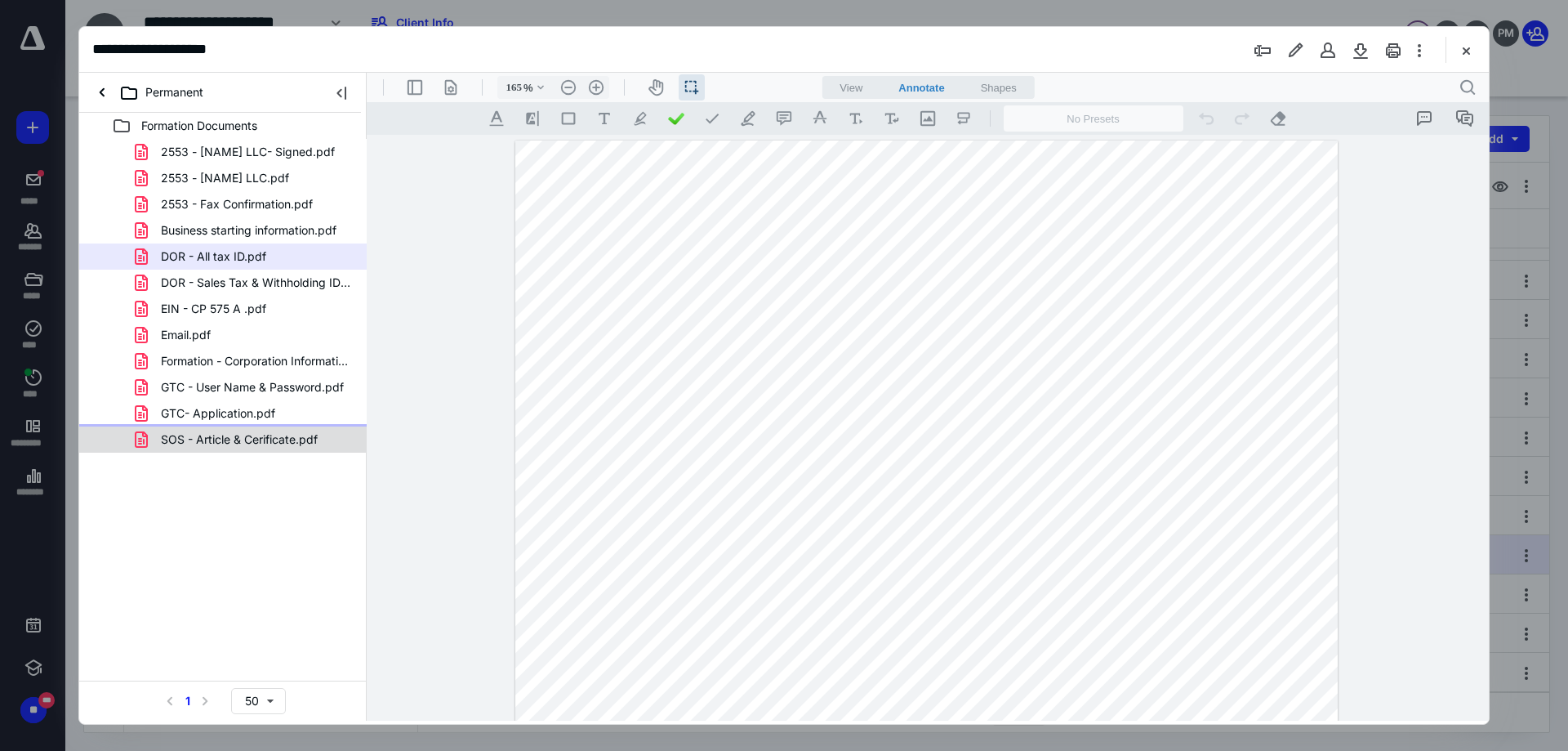 click on "SOS - Article & Cerificate.pdf" at bounding box center (239, 440) 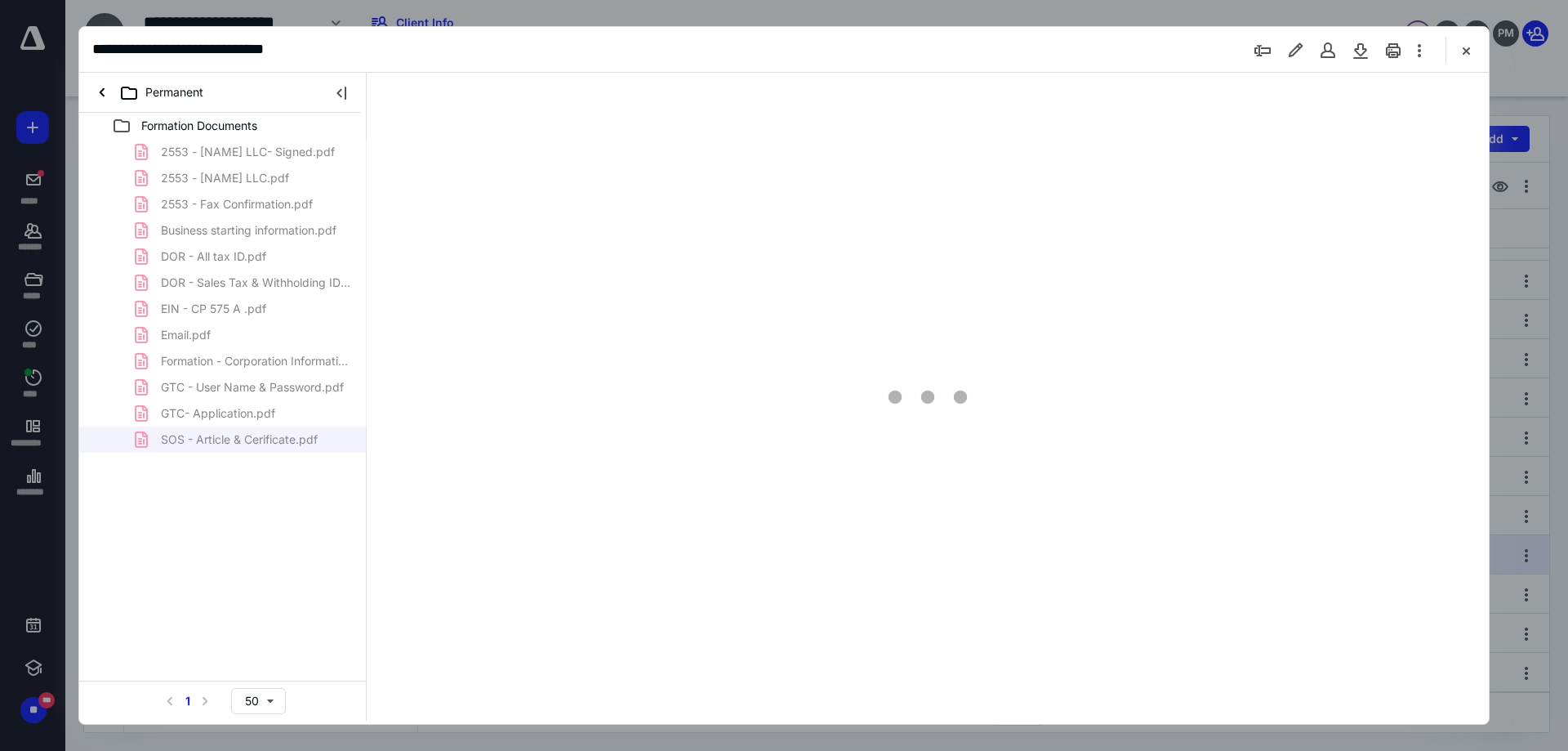 type on "85" 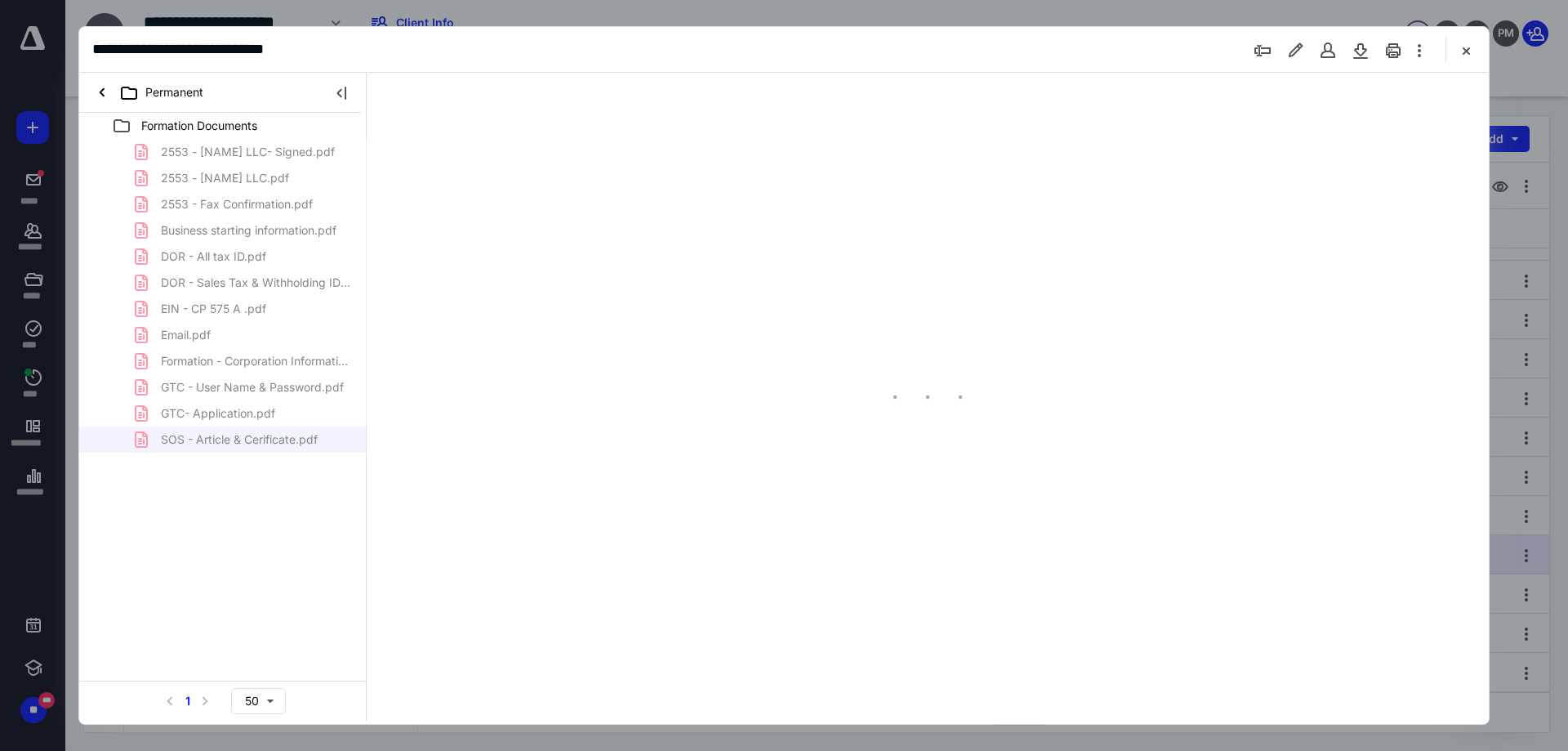 scroll, scrollTop: 65, scrollLeft: 0, axis: vertical 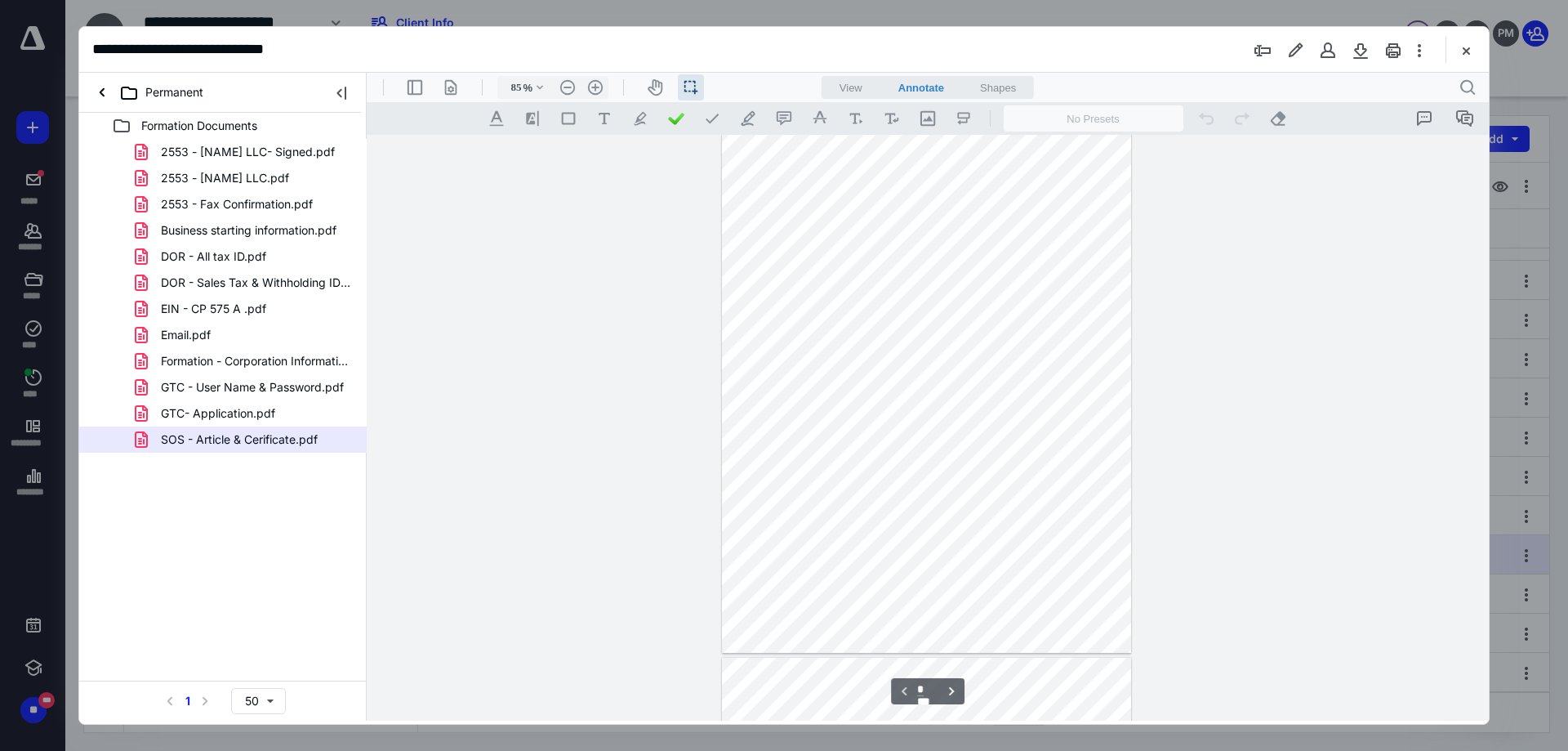 type on "*" 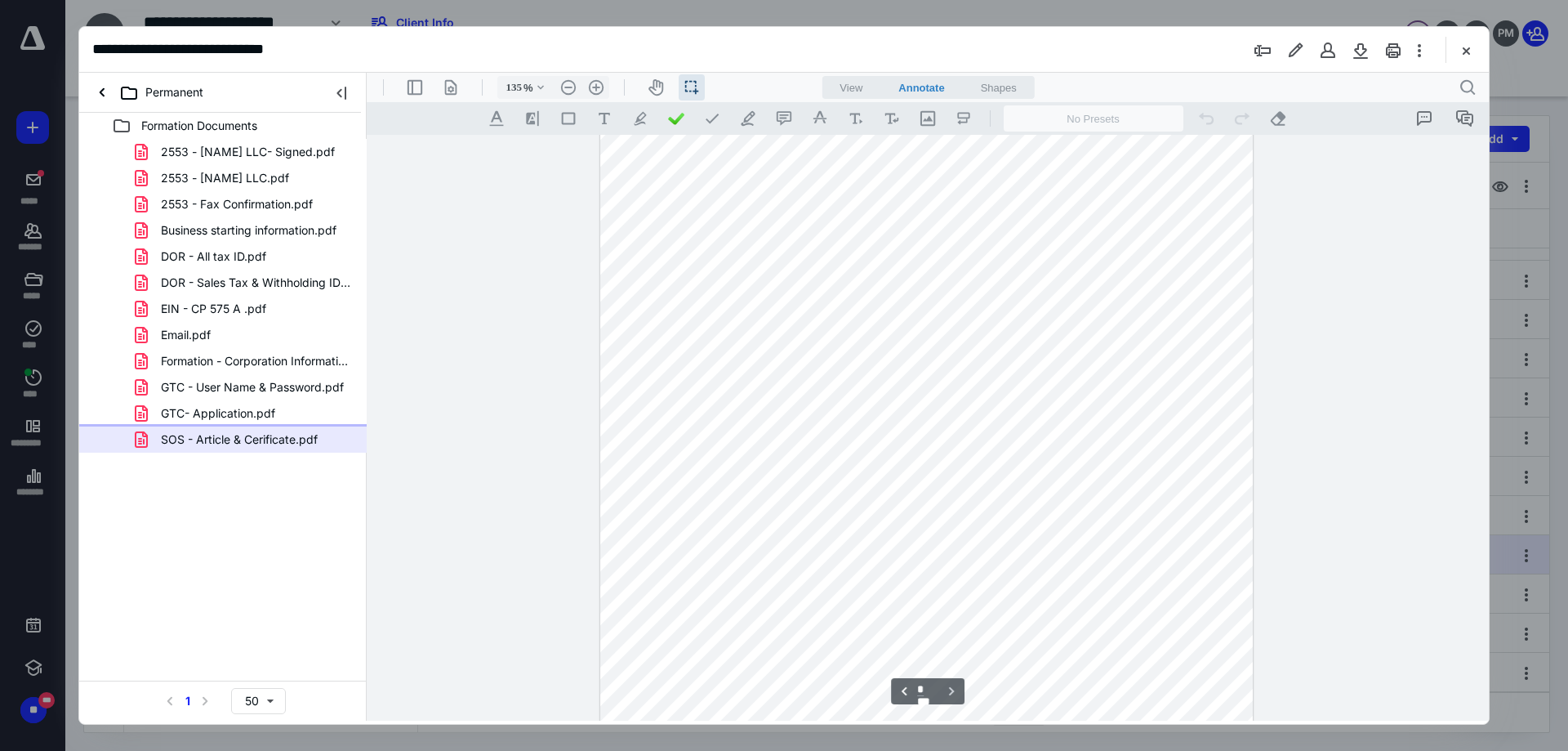 scroll, scrollTop: 1040, scrollLeft: 0, axis: vertical 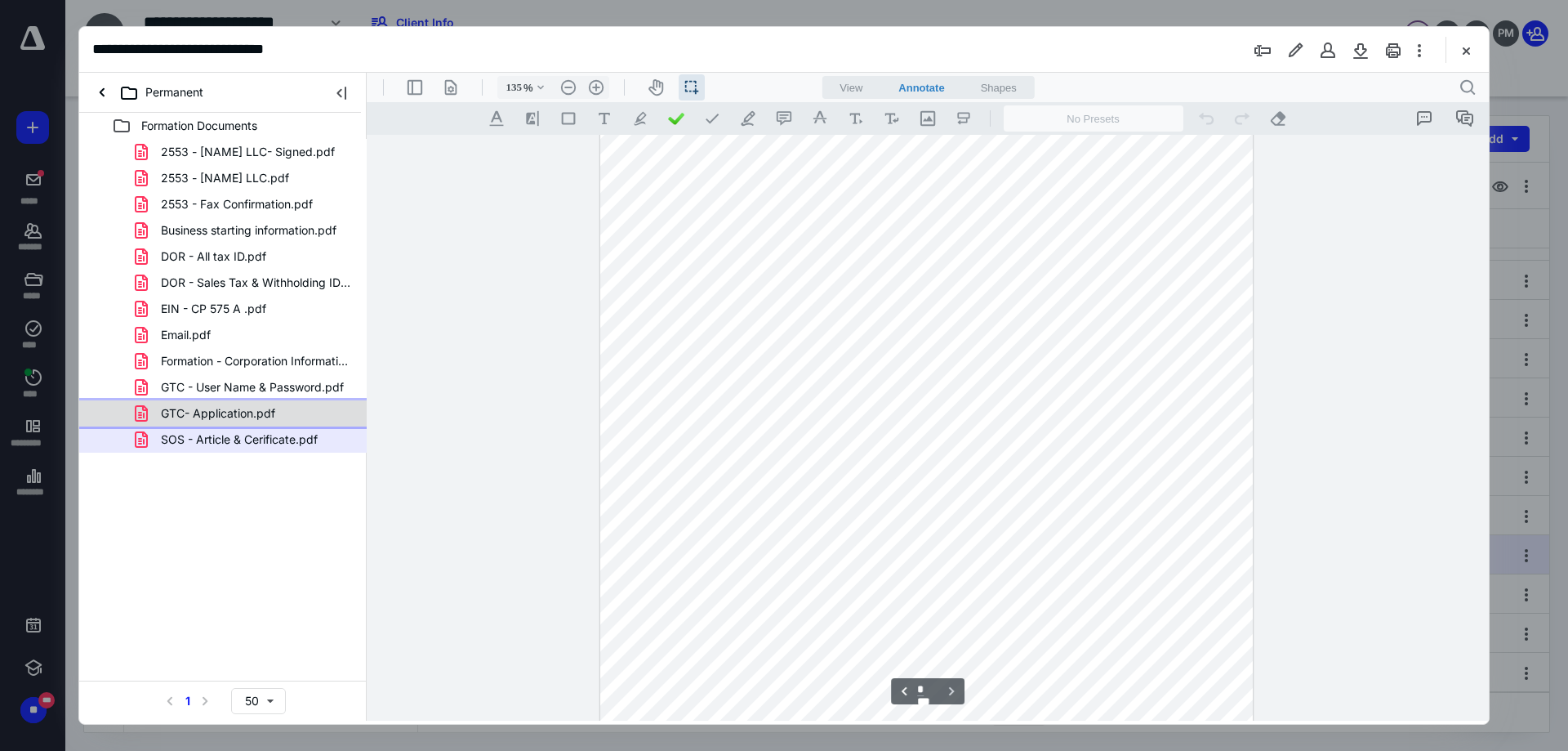 click on "GTC- Application.pdf" at bounding box center [218, 413] 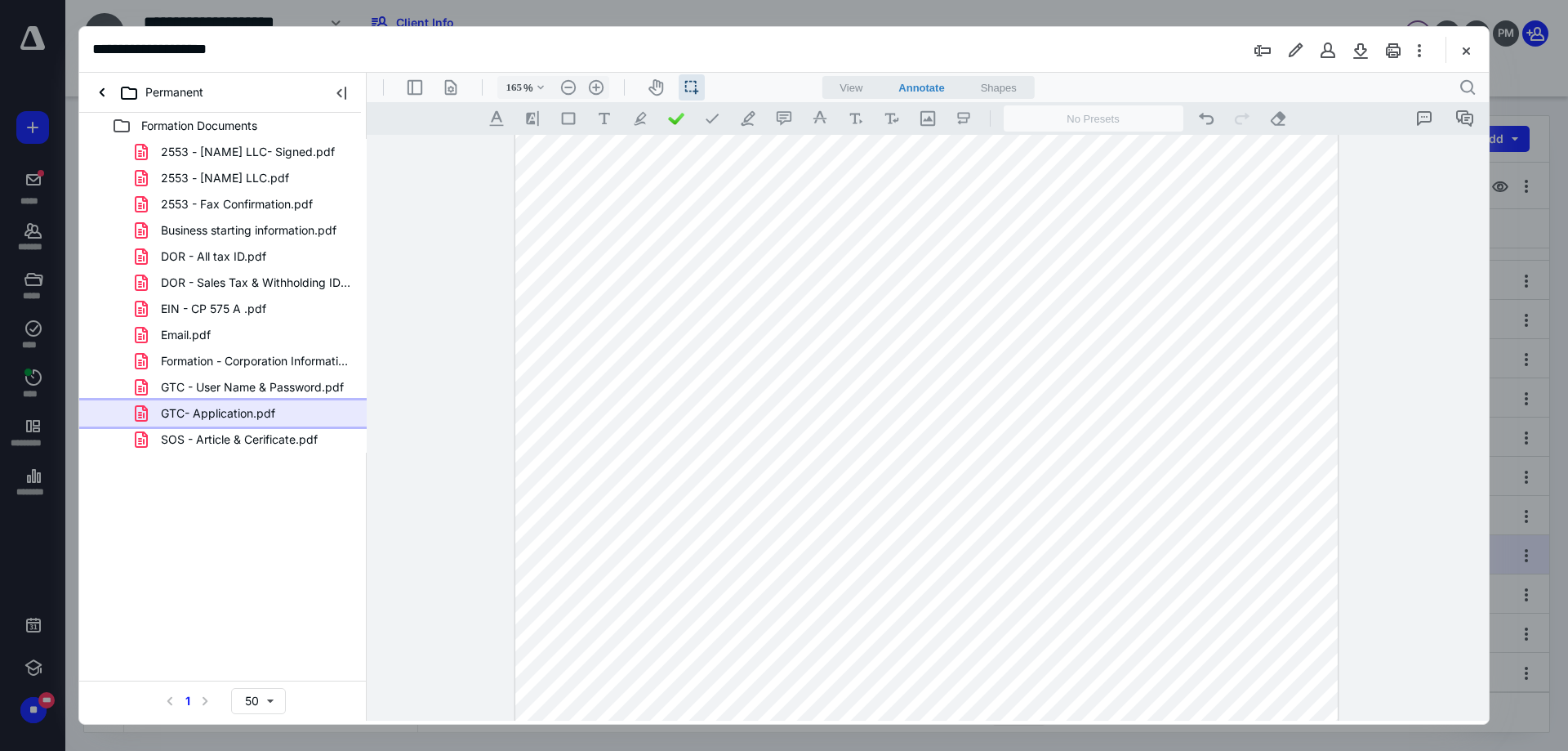 scroll, scrollTop: 0, scrollLeft: 0, axis: both 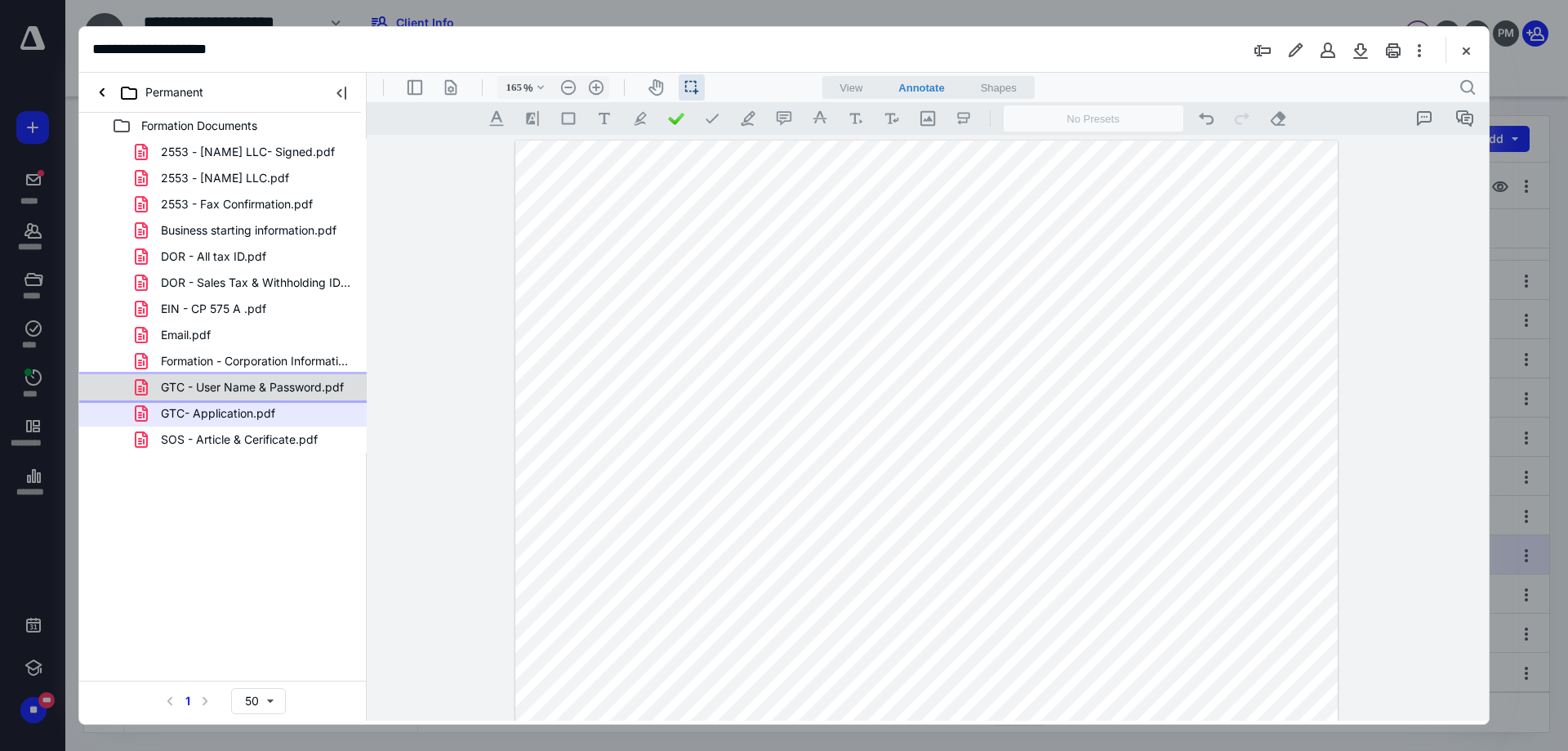 click on "GTC - User Name & Password.pdf" at bounding box center [243, 387] 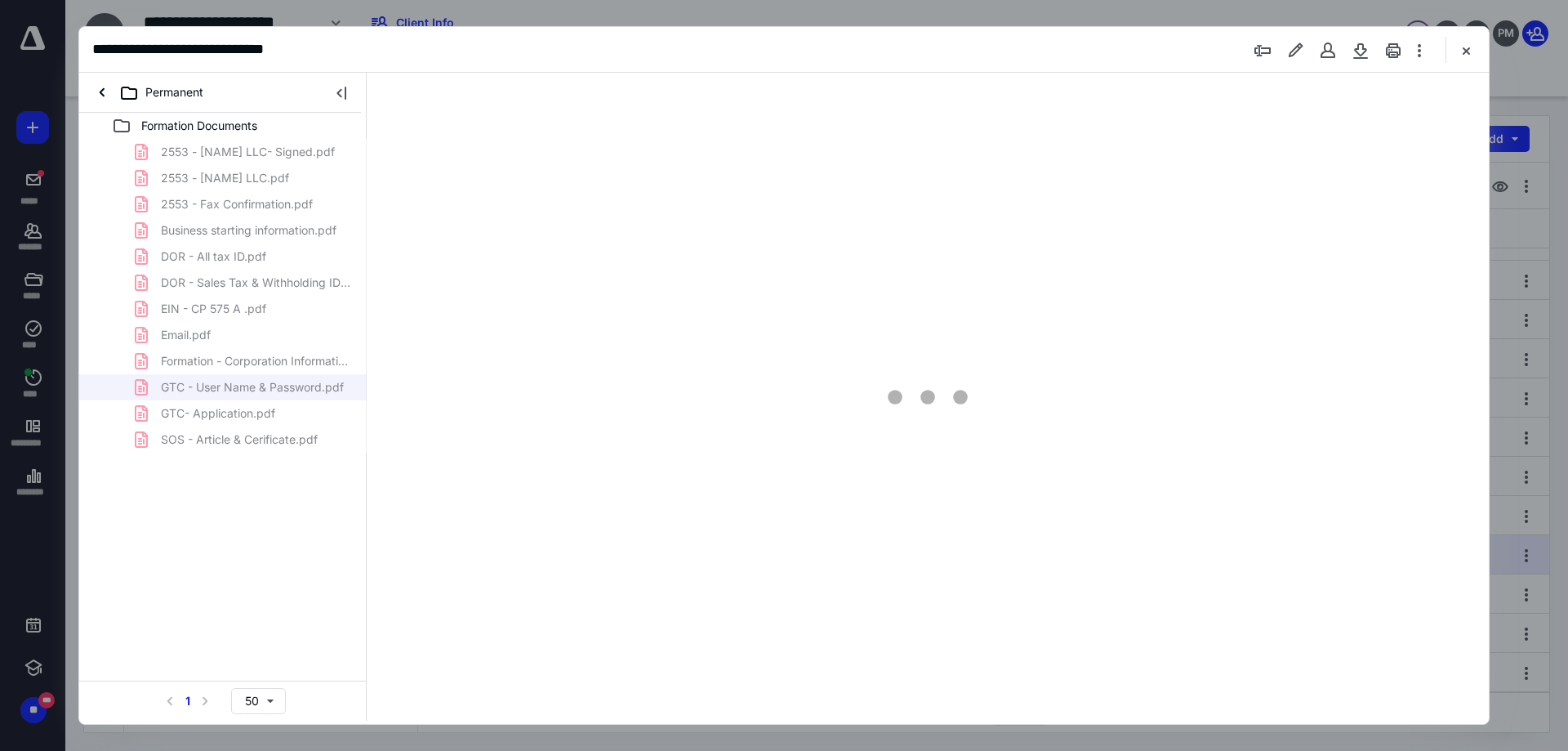 scroll, scrollTop: 65, scrollLeft: 0, axis: vertical 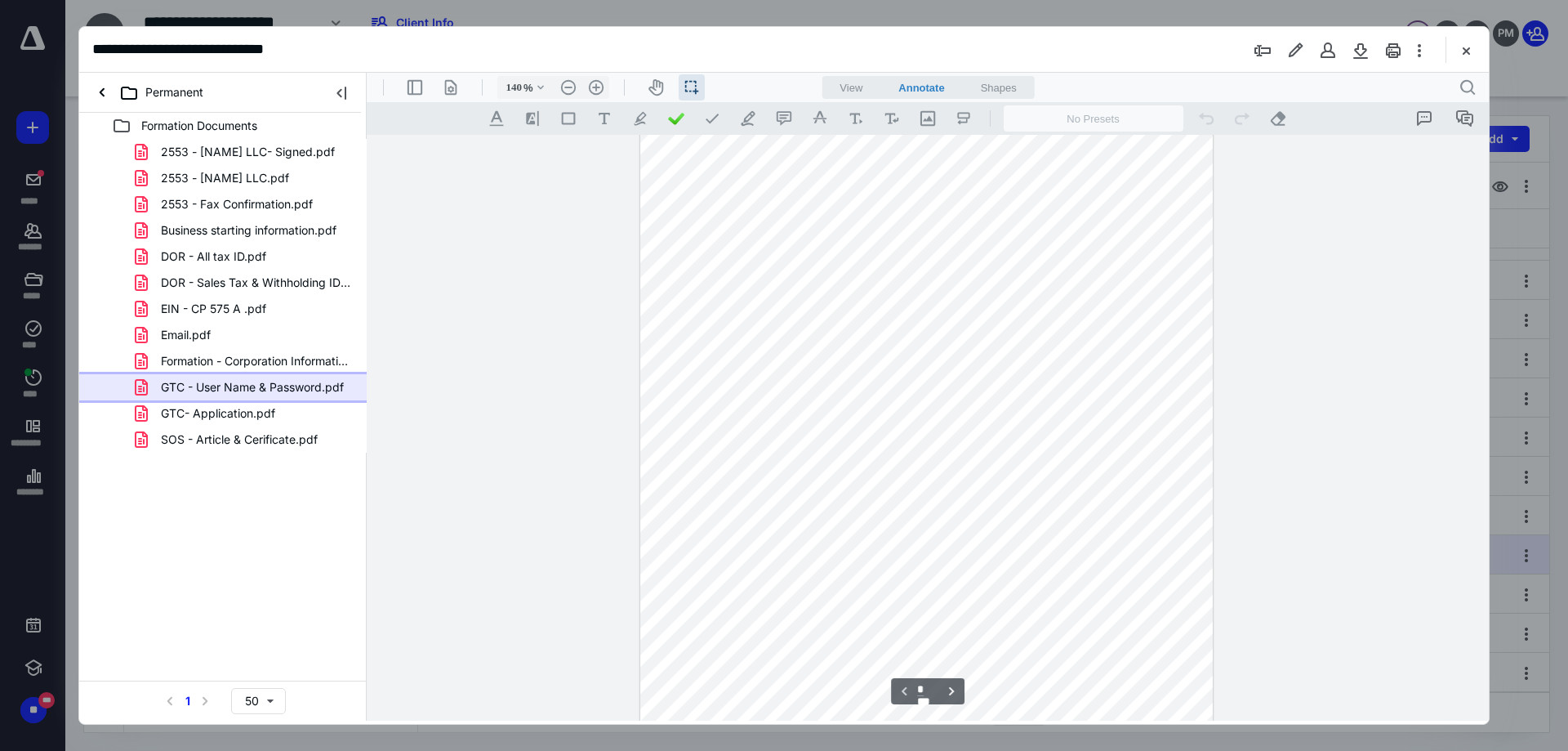type on "165" 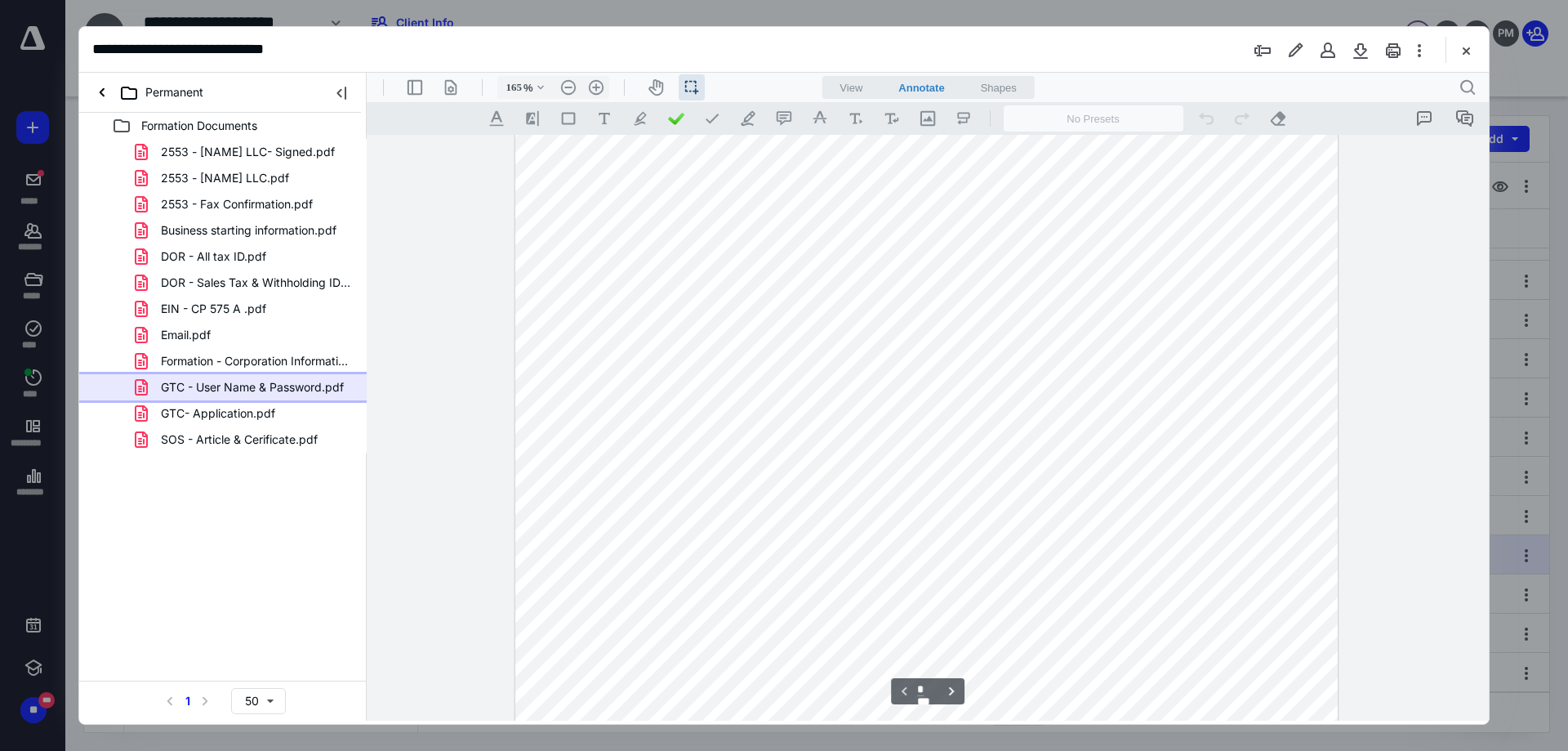 scroll, scrollTop: 490, scrollLeft: 0, axis: vertical 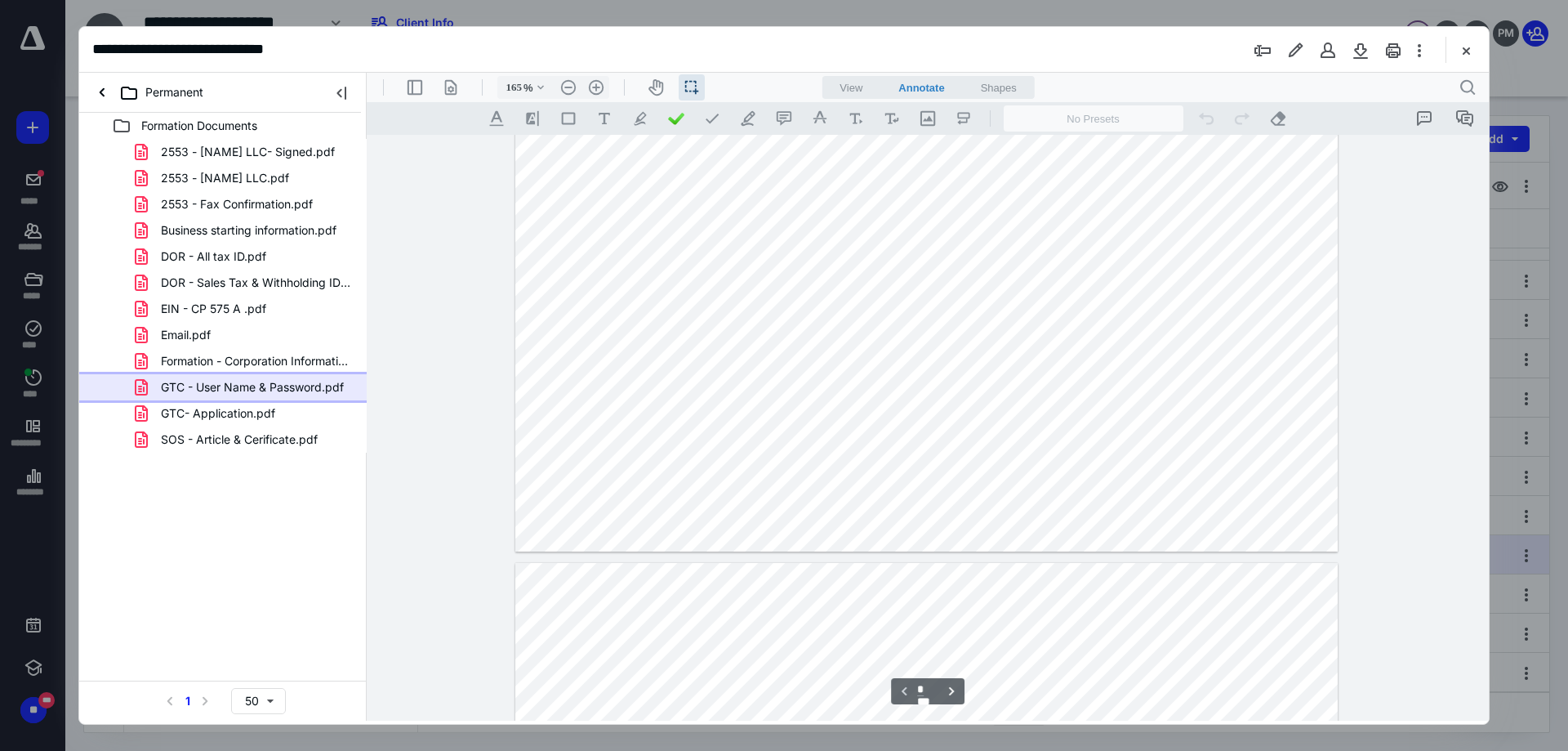 type on "*" 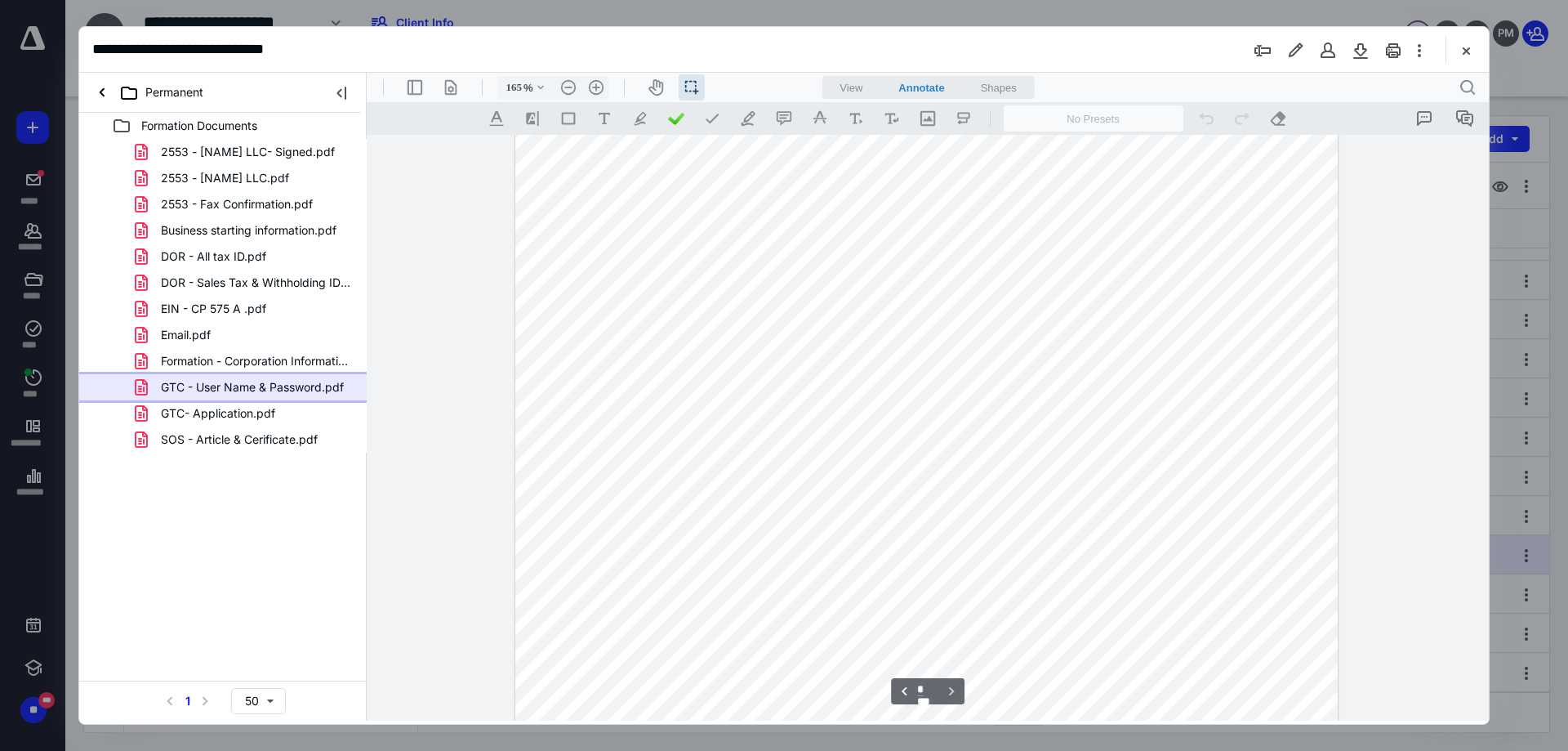 scroll, scrollTop: 1567, scrollLeft: 0, axis: vertical 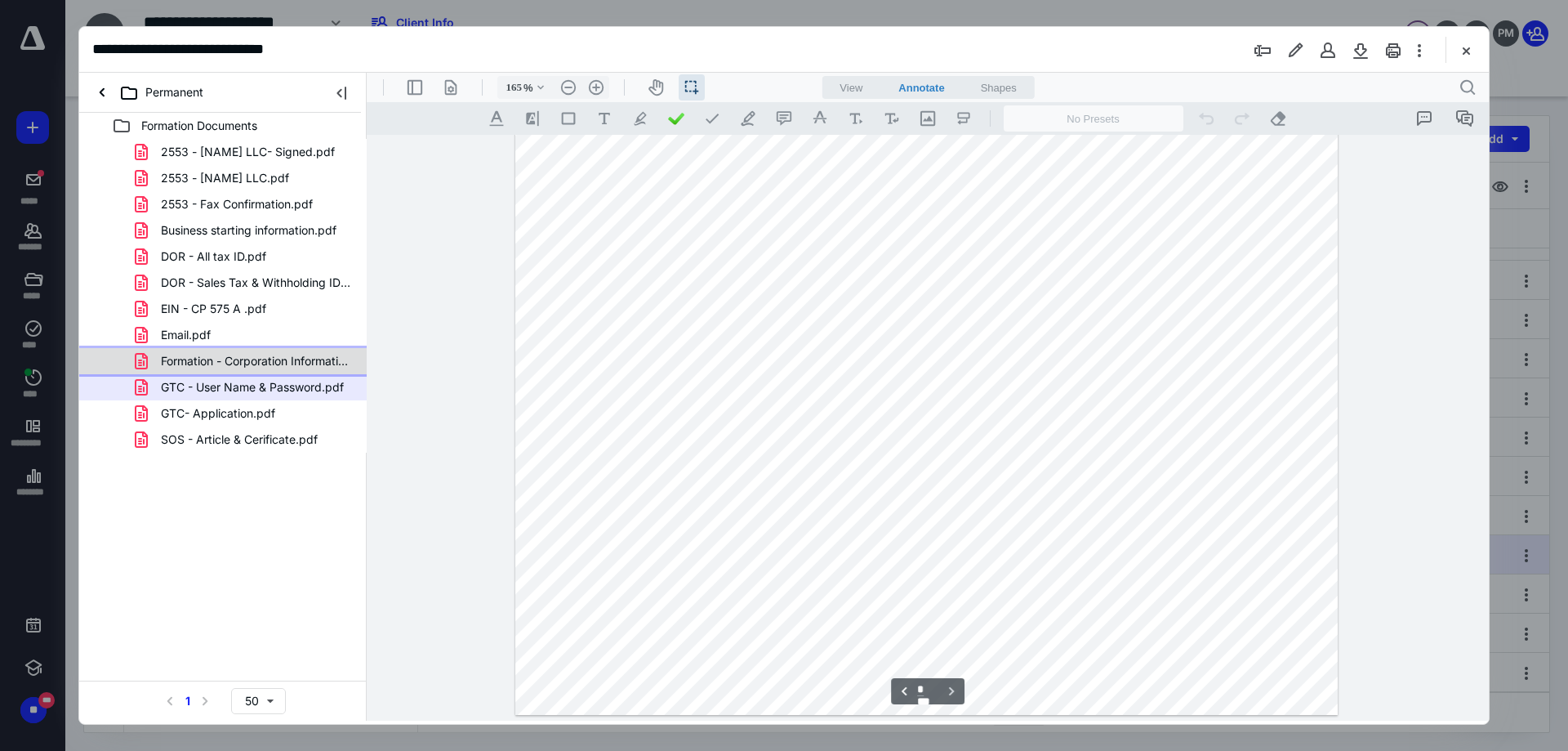 click on "Formation - Corporation Information.pdf" at bounding box center [256, 361] 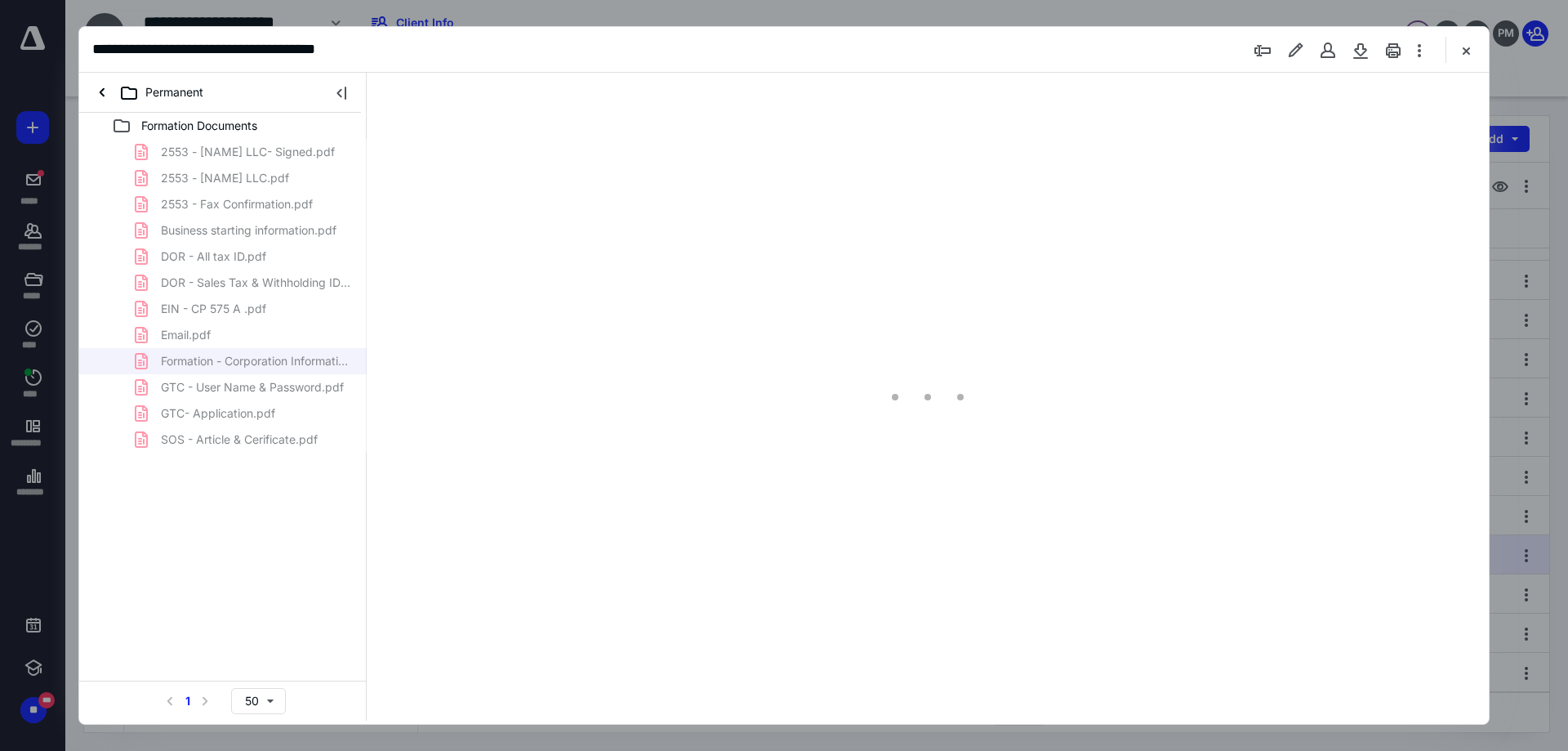 scroll, scrollTop: 65, scrollLeft: 0, axis: vertical 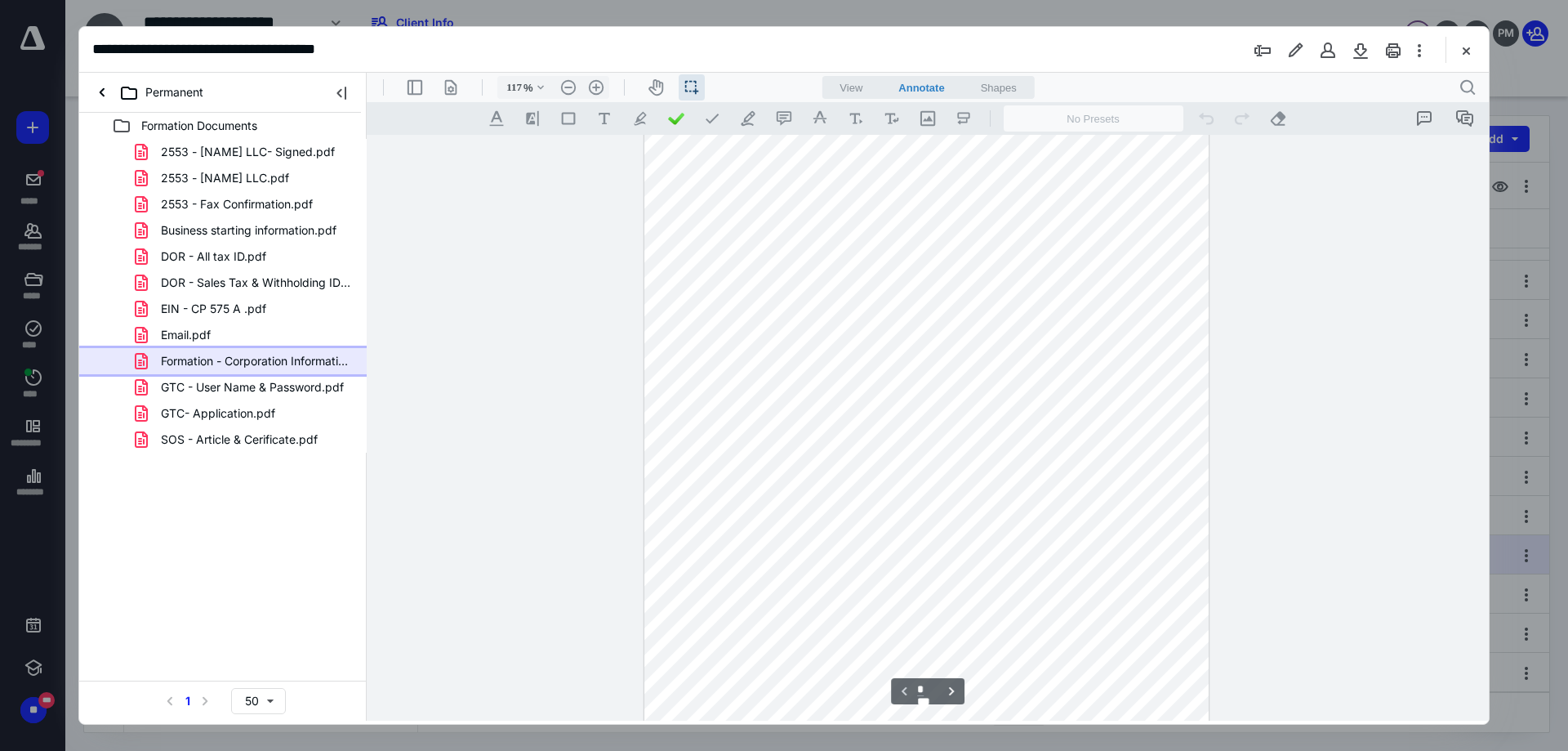 type on "142" 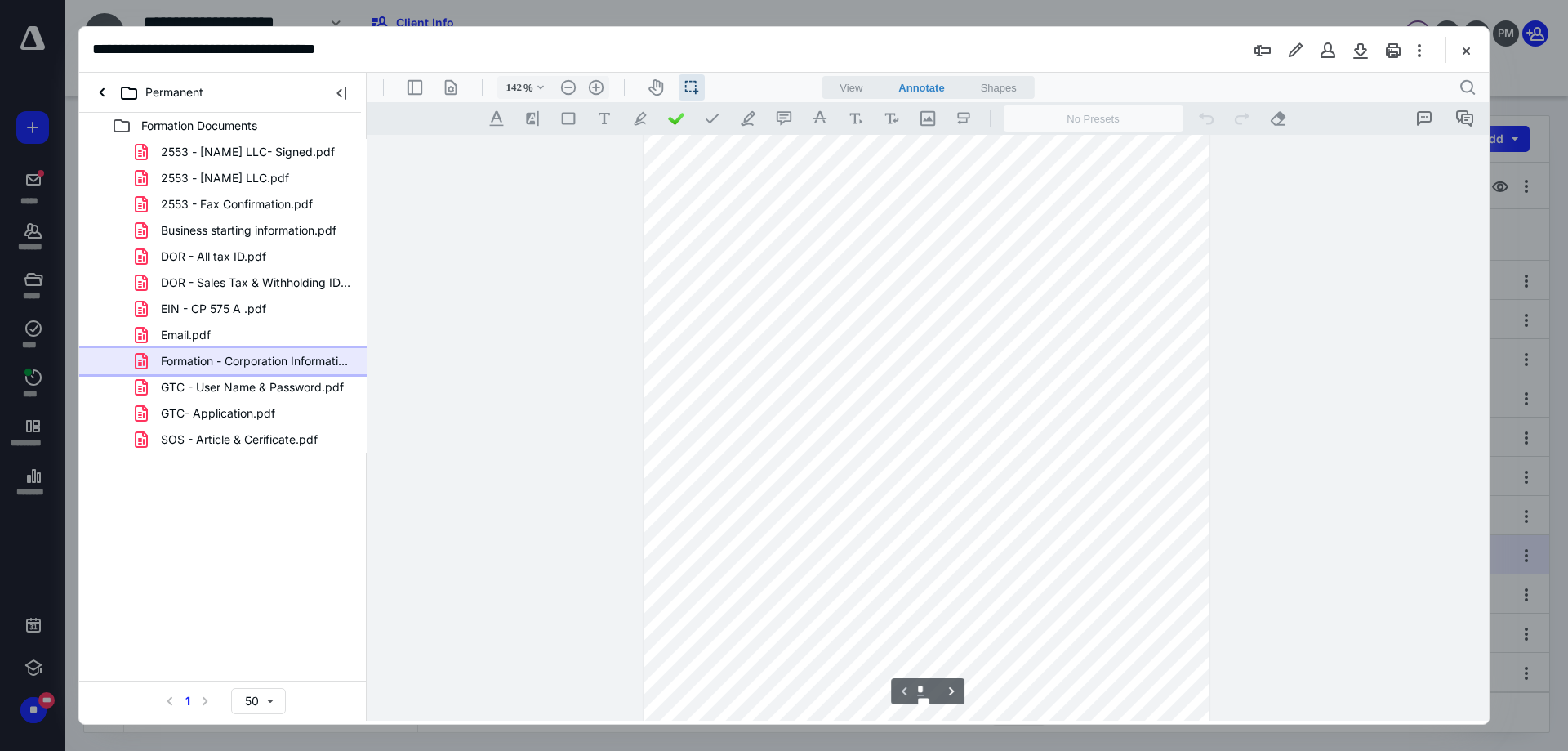 scroll, scrollTop: 324, scrollLeft: 0, axis: vertical 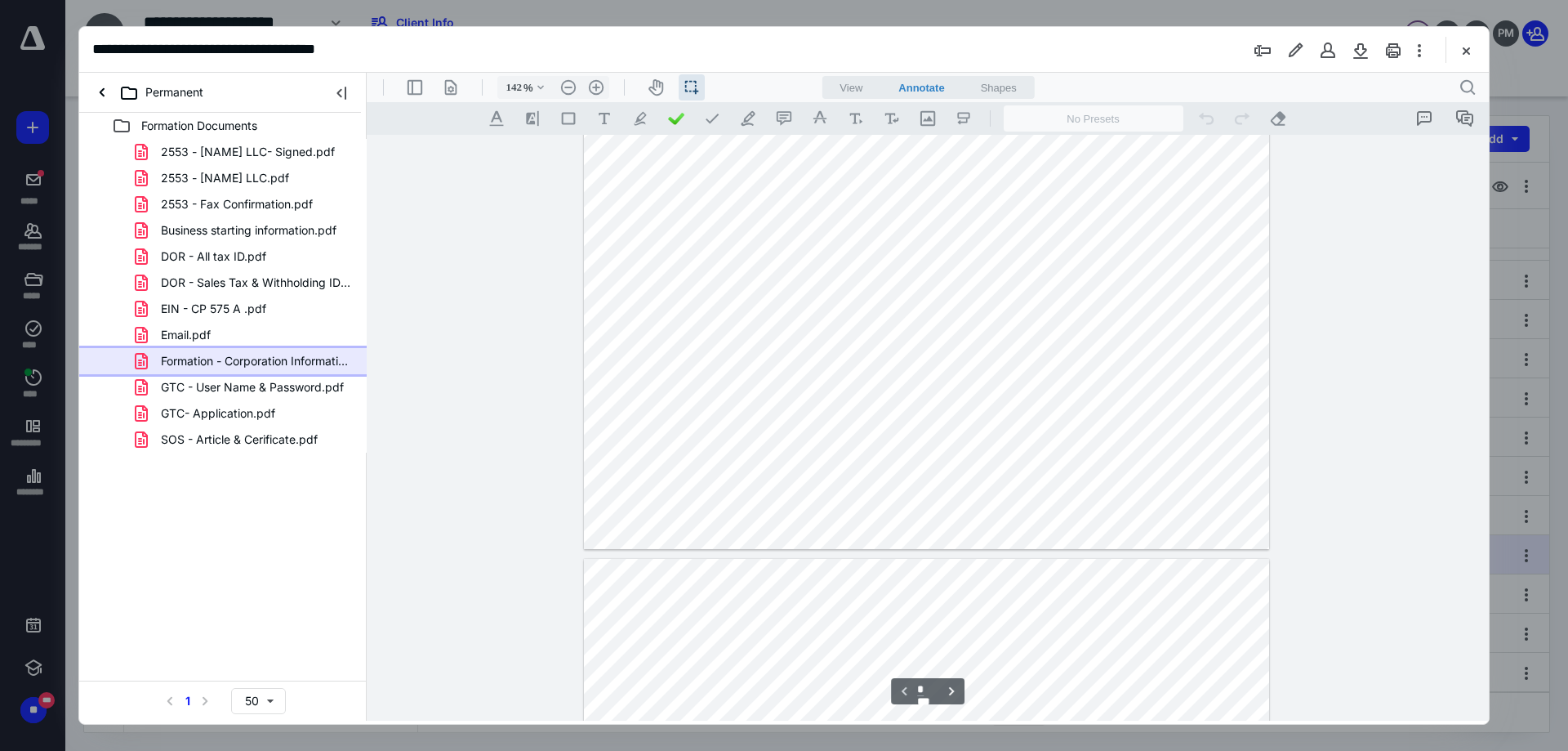 type on "*" 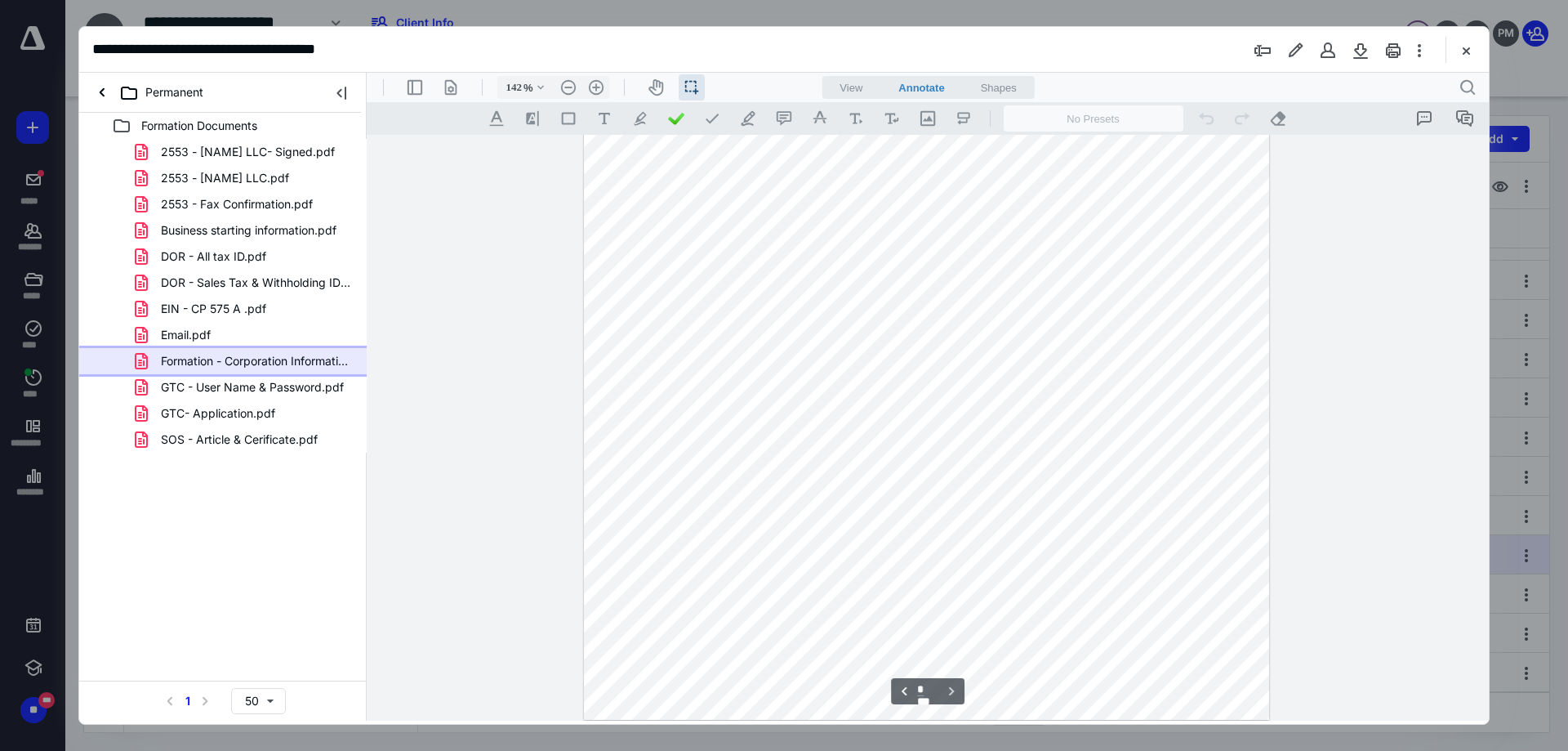 scroll, scrollTop: 1227, scrollLeft: 0, axis: vertical 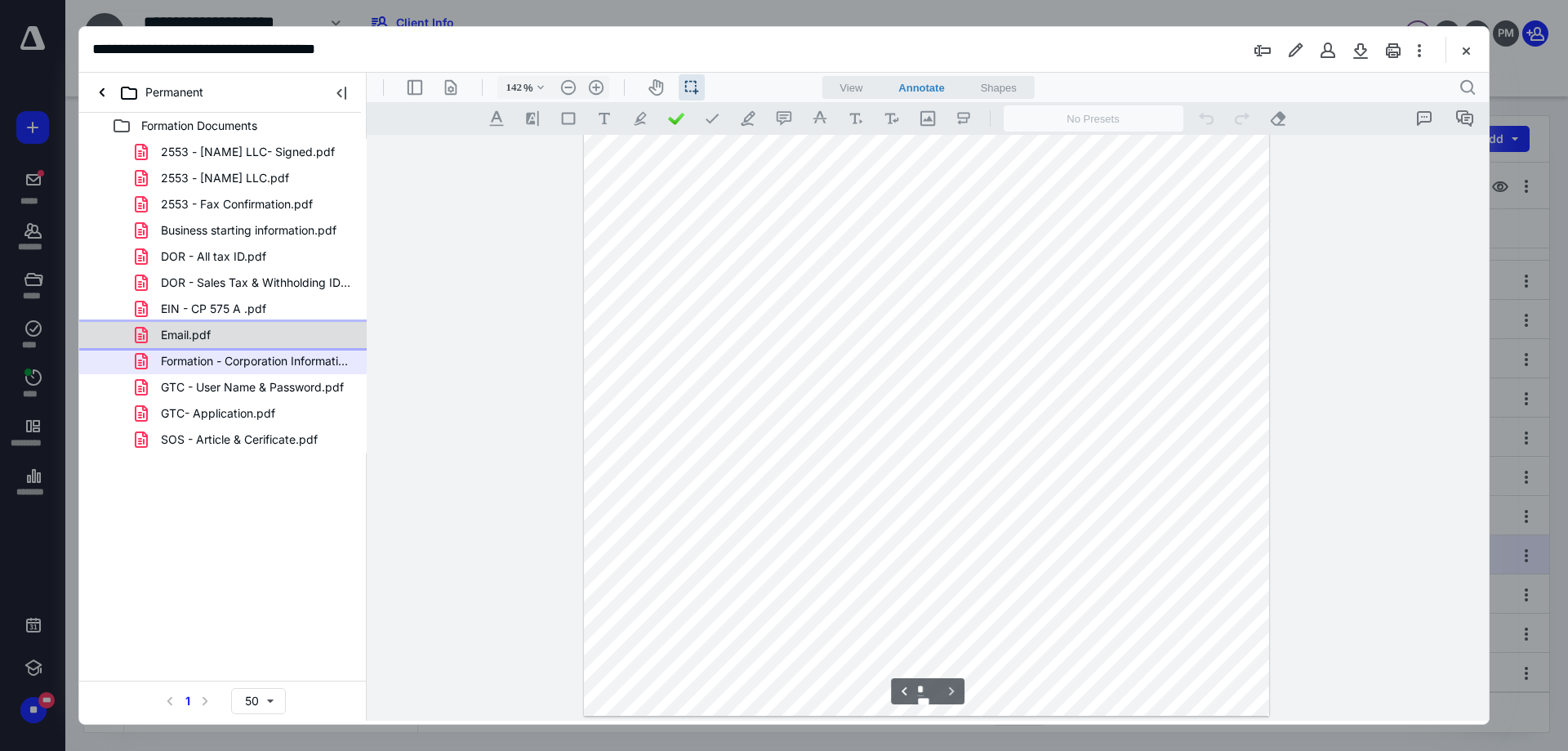 click on "Email.pdf" at bounding box center [185, 335] 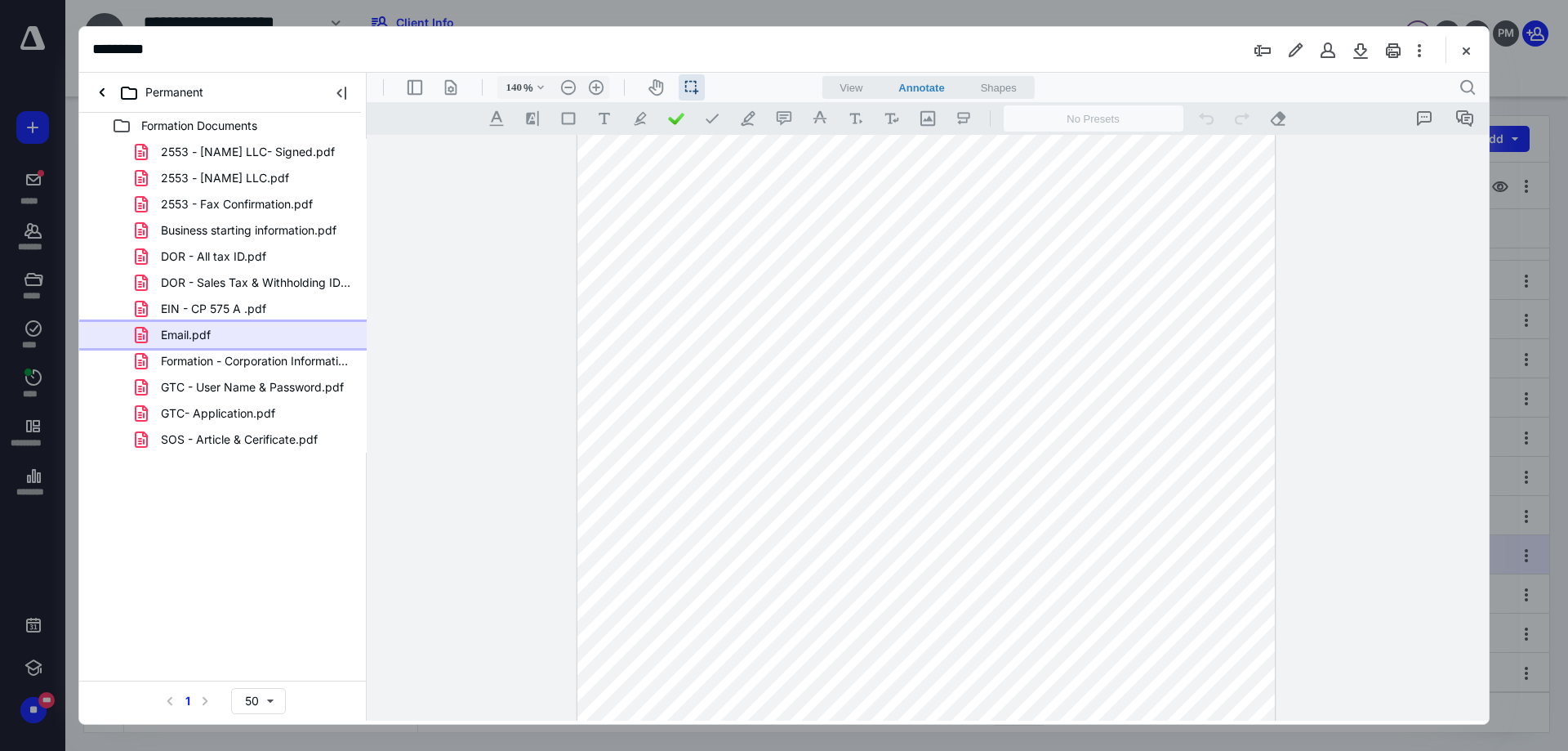 scroll, scrollTop: 0, scrollLeft: 0, axis: both 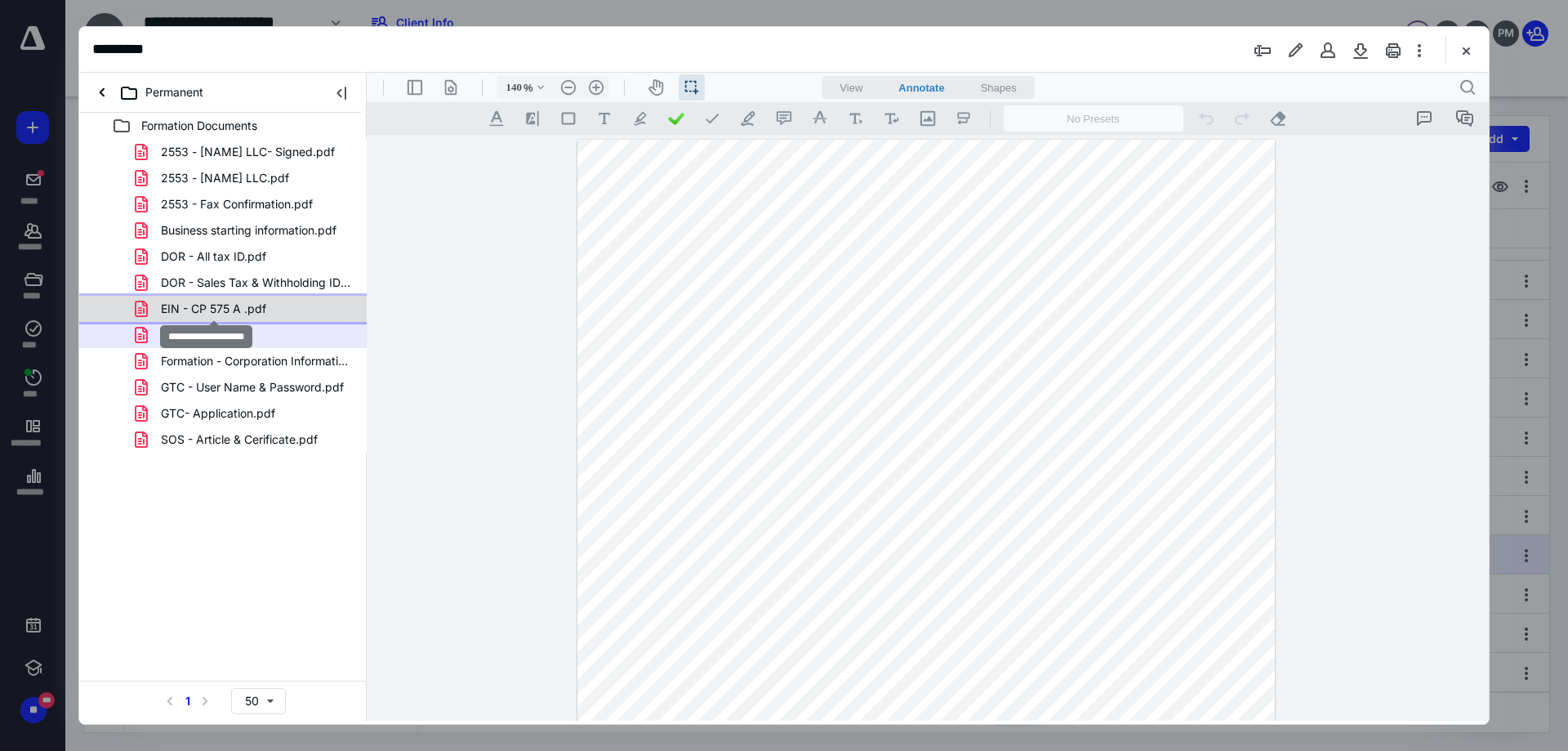 click on "EIN - CP 575 A .pdf" at bounding box center (213, 309) 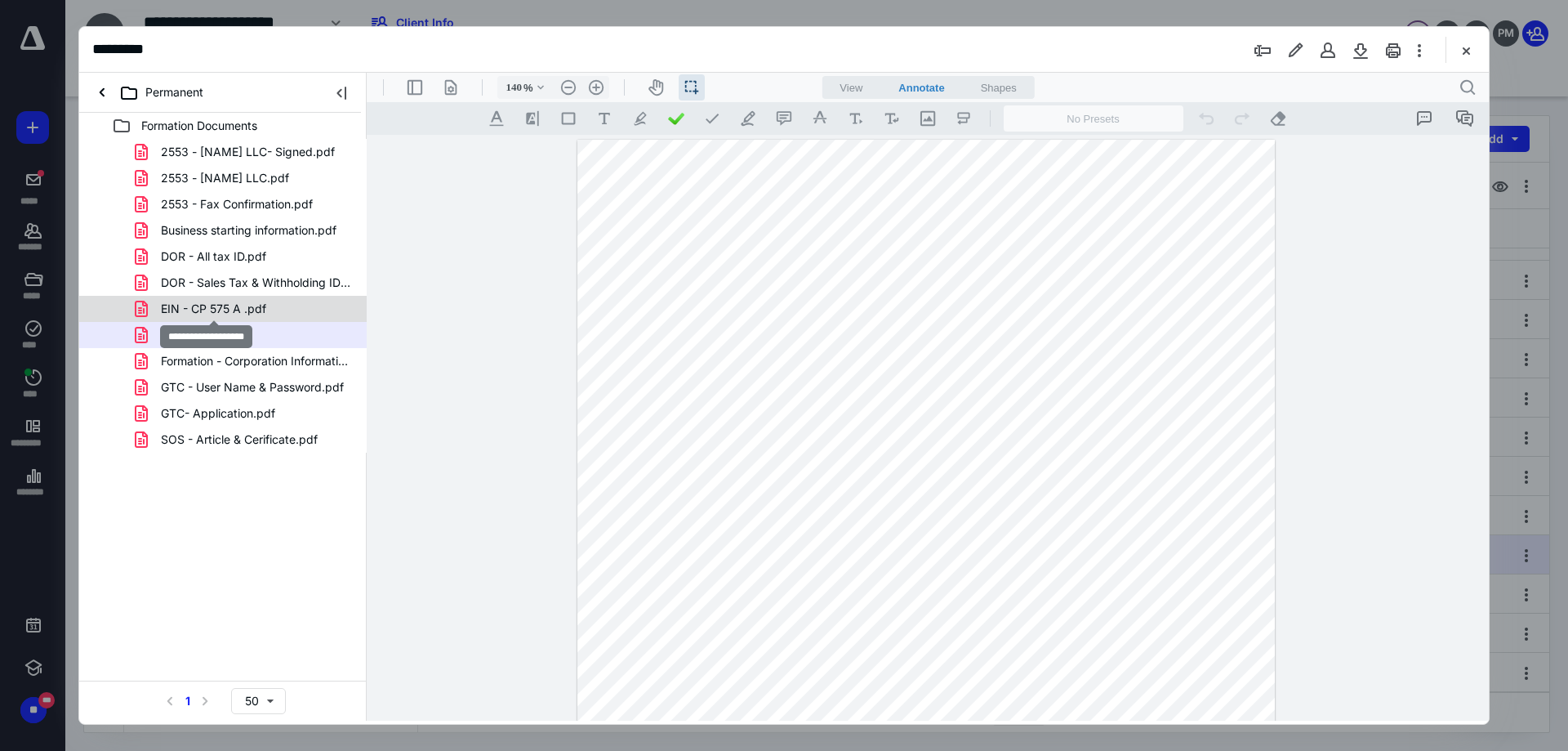 click on "2553  - [NAME] LLC- Signed.pdf 2553 - [NAME] LLC.pdf 2553 - Fax Confirmation.pdf Business starting information.pdf DOR - All tax ID.pdf DOR - Sales Tax & Withholding ID Email.pdf EIN - CP 575 A .pdf Email.pdf Formation - Corporation Information.pdf GTC - User Name & Password.pdf GTC- Application.pdf SOS - Article & Cerificate.pdf" at bounding box center [223, 296] 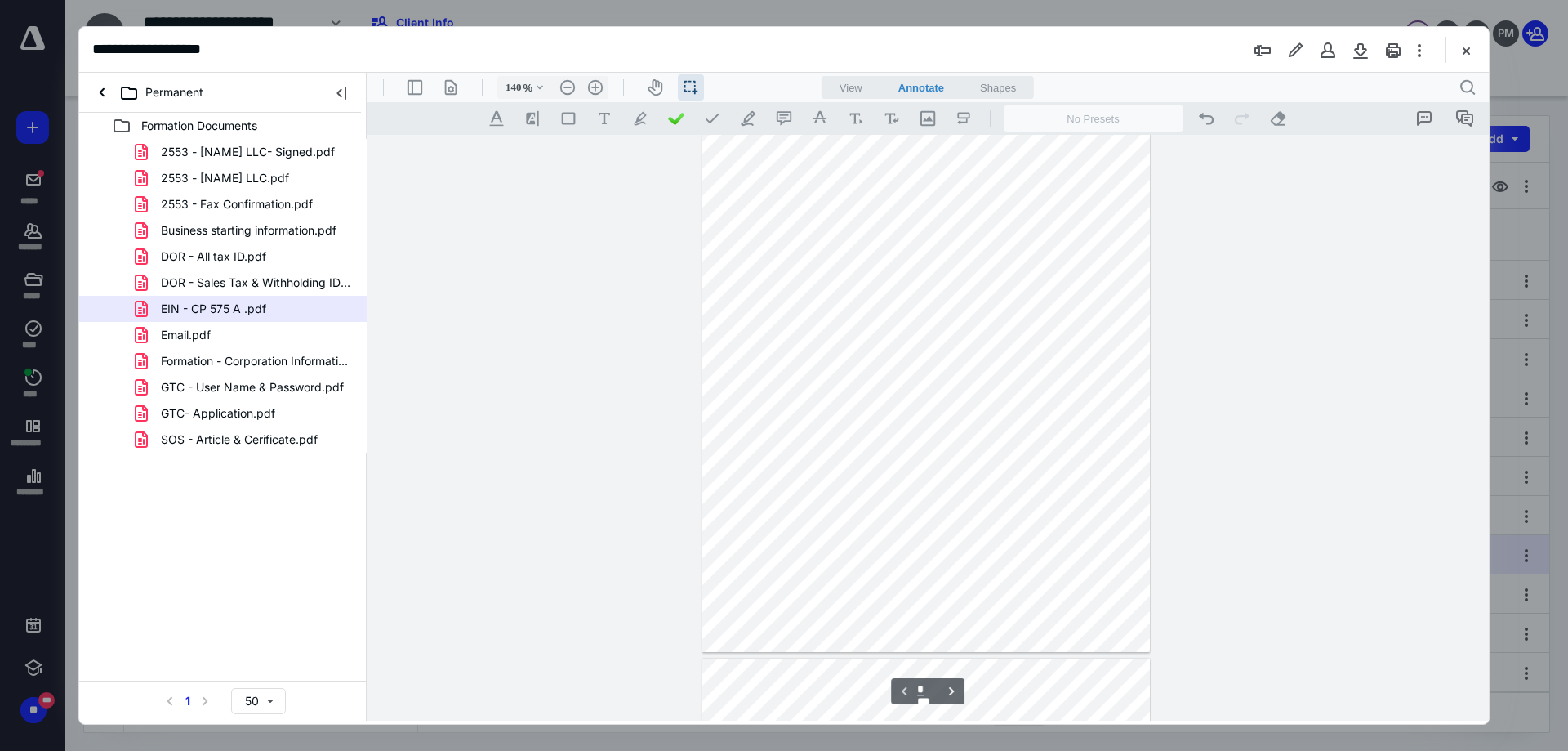 scroll, scrollTop: 315, scrollLeft: 0, axis: vertical 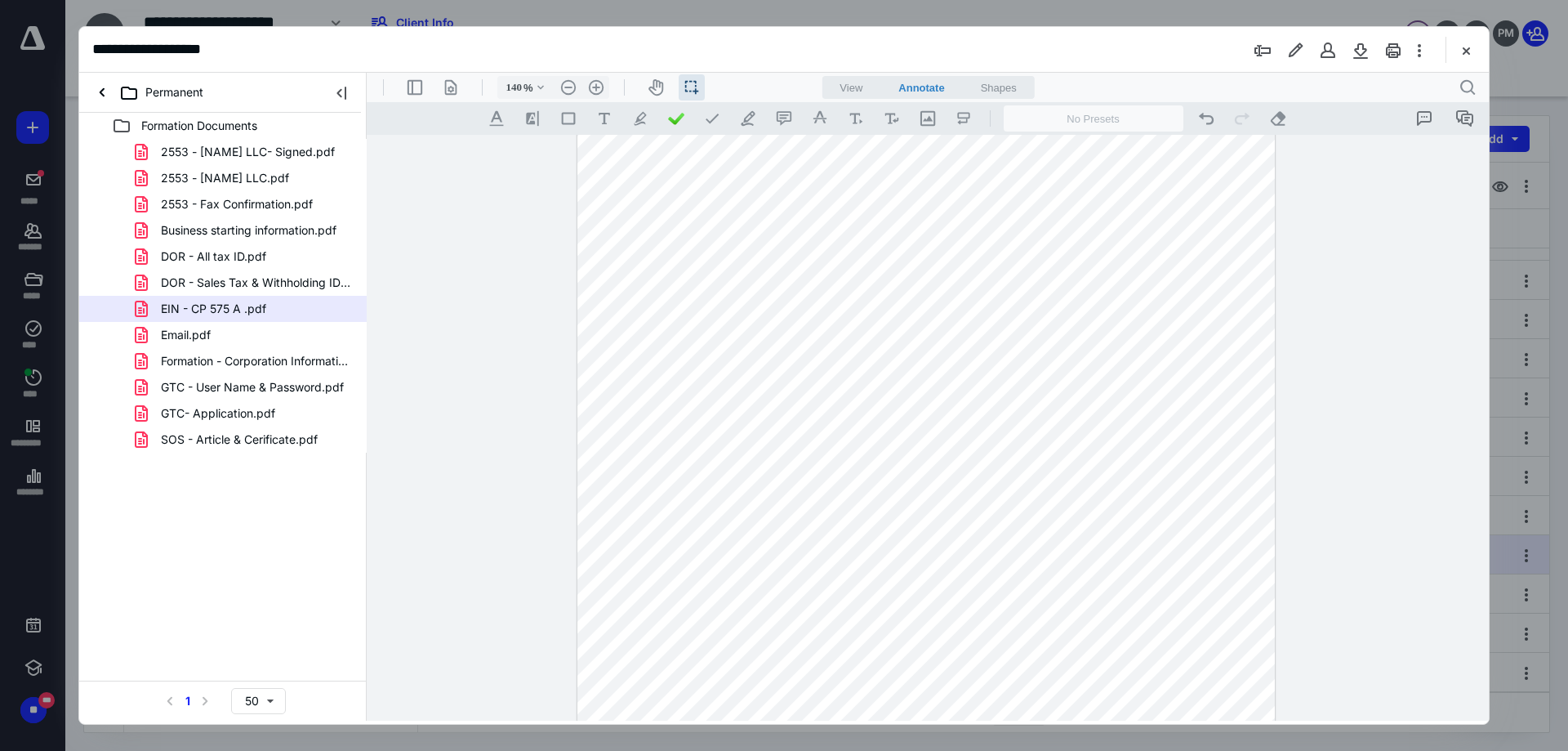 type on "165" 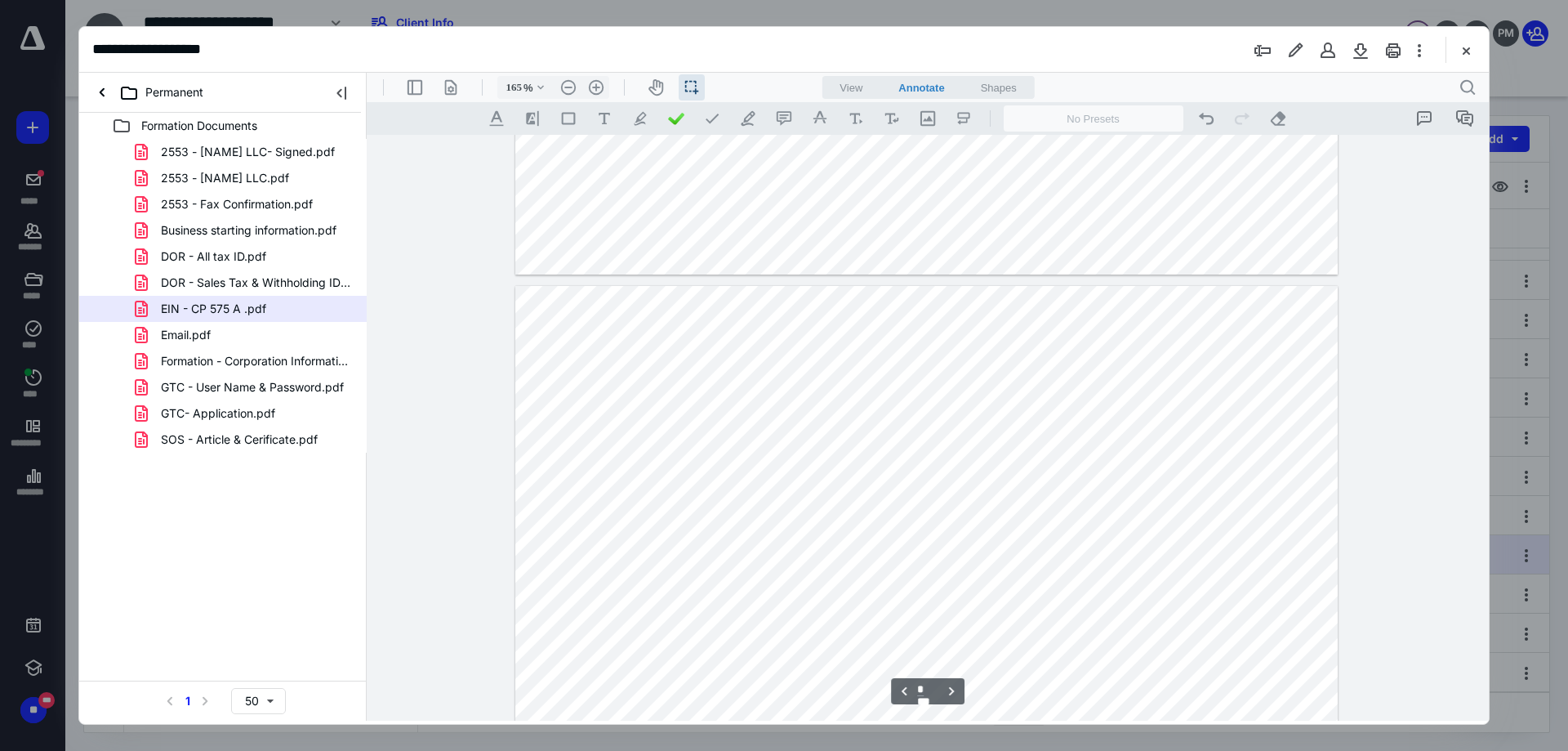 scroll, scrollTop: 1421, scrollLeft: 0, axis: vertical 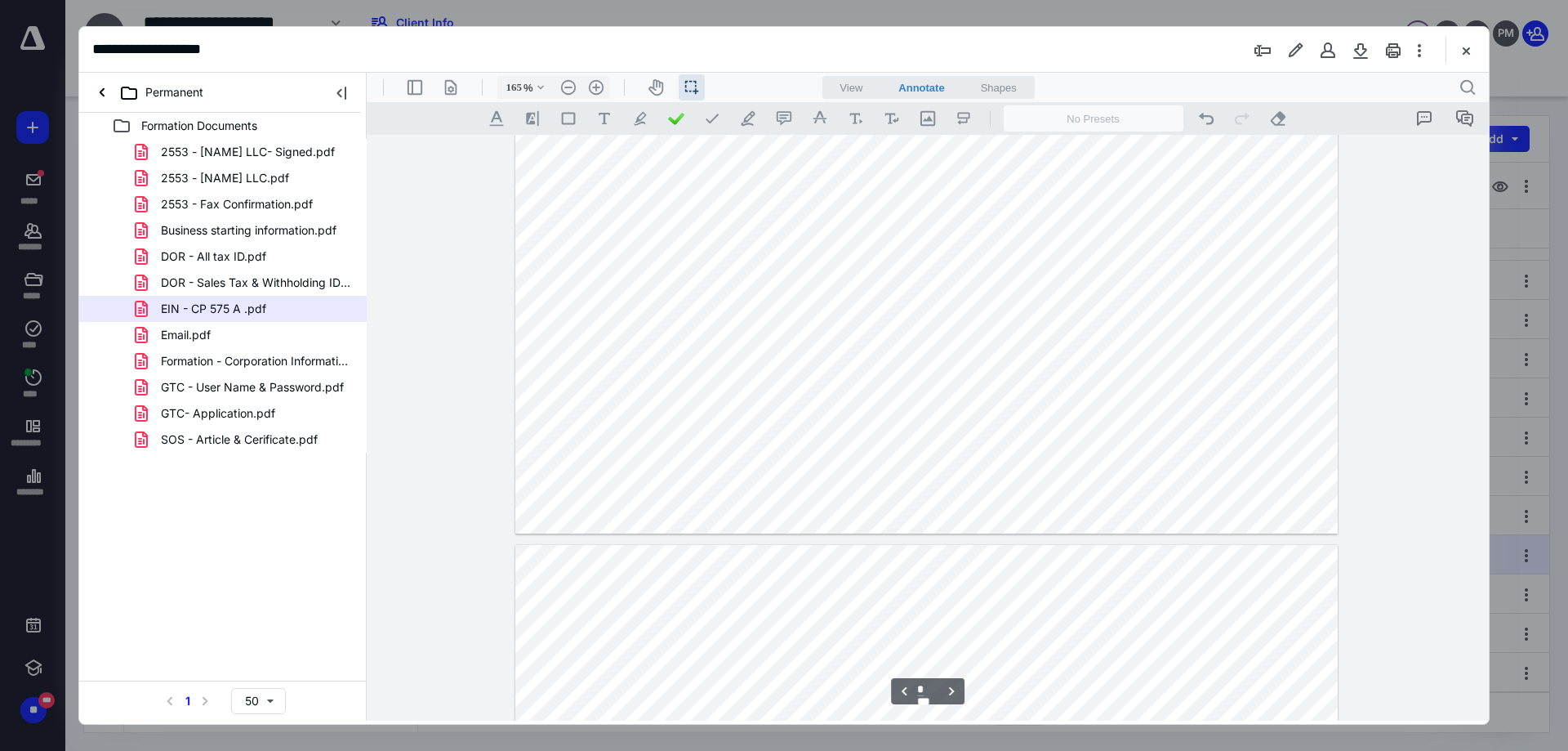 type on "*" 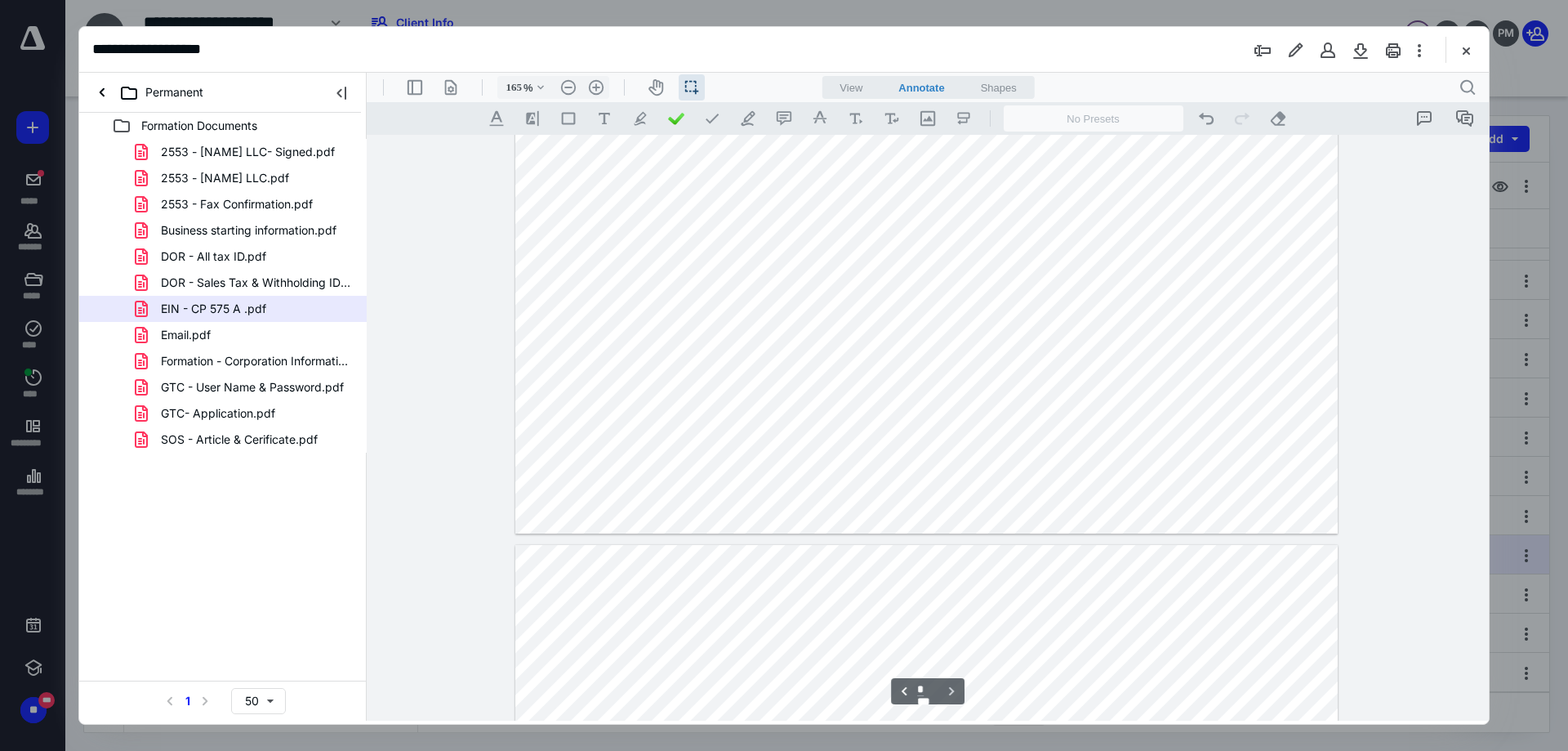 scroll, scrollTop: 2075, scrollLeft: 0, axis: vertical 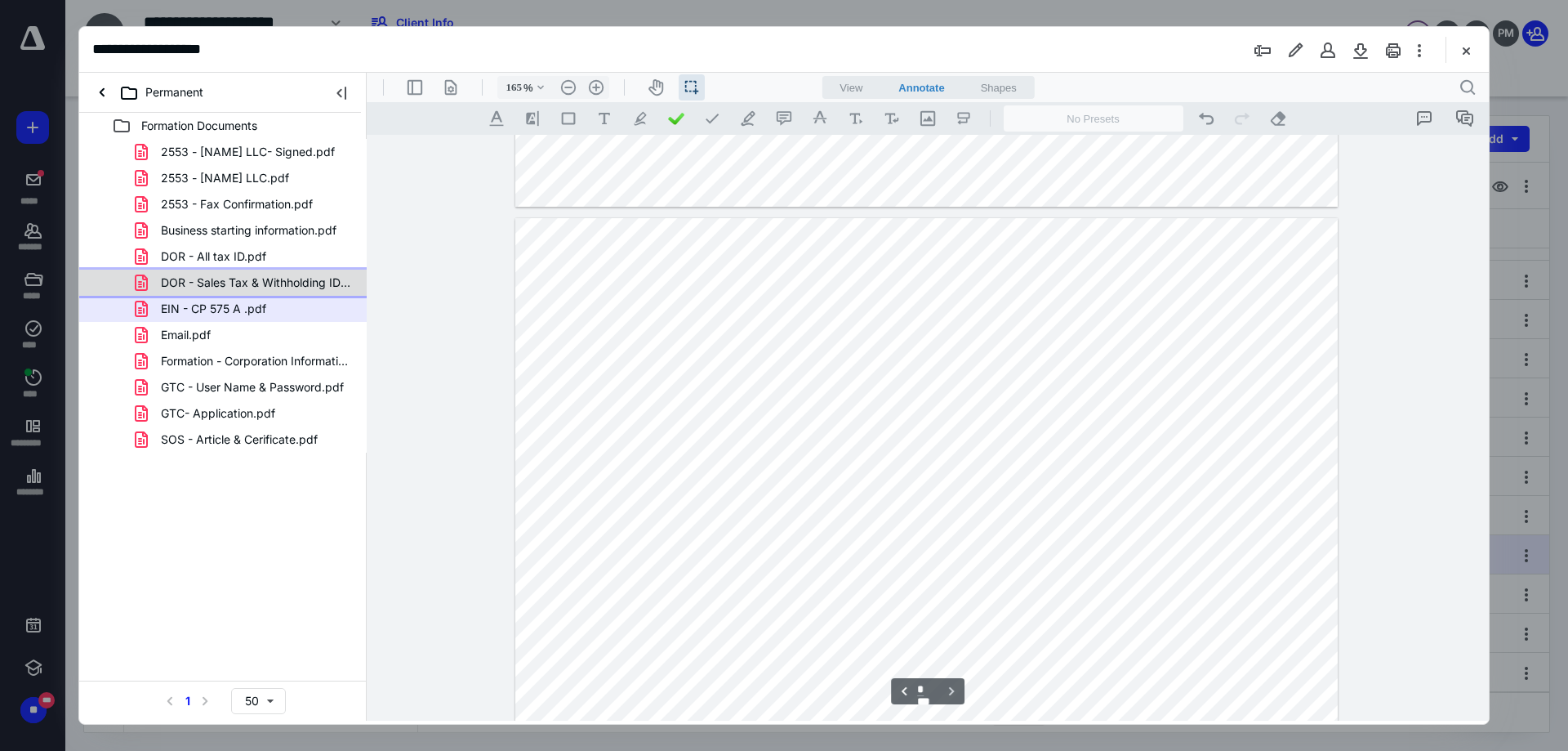 click on "DOR - Sales Tax & Withholding ID Email.pdf" at bounding box center (256, 283) 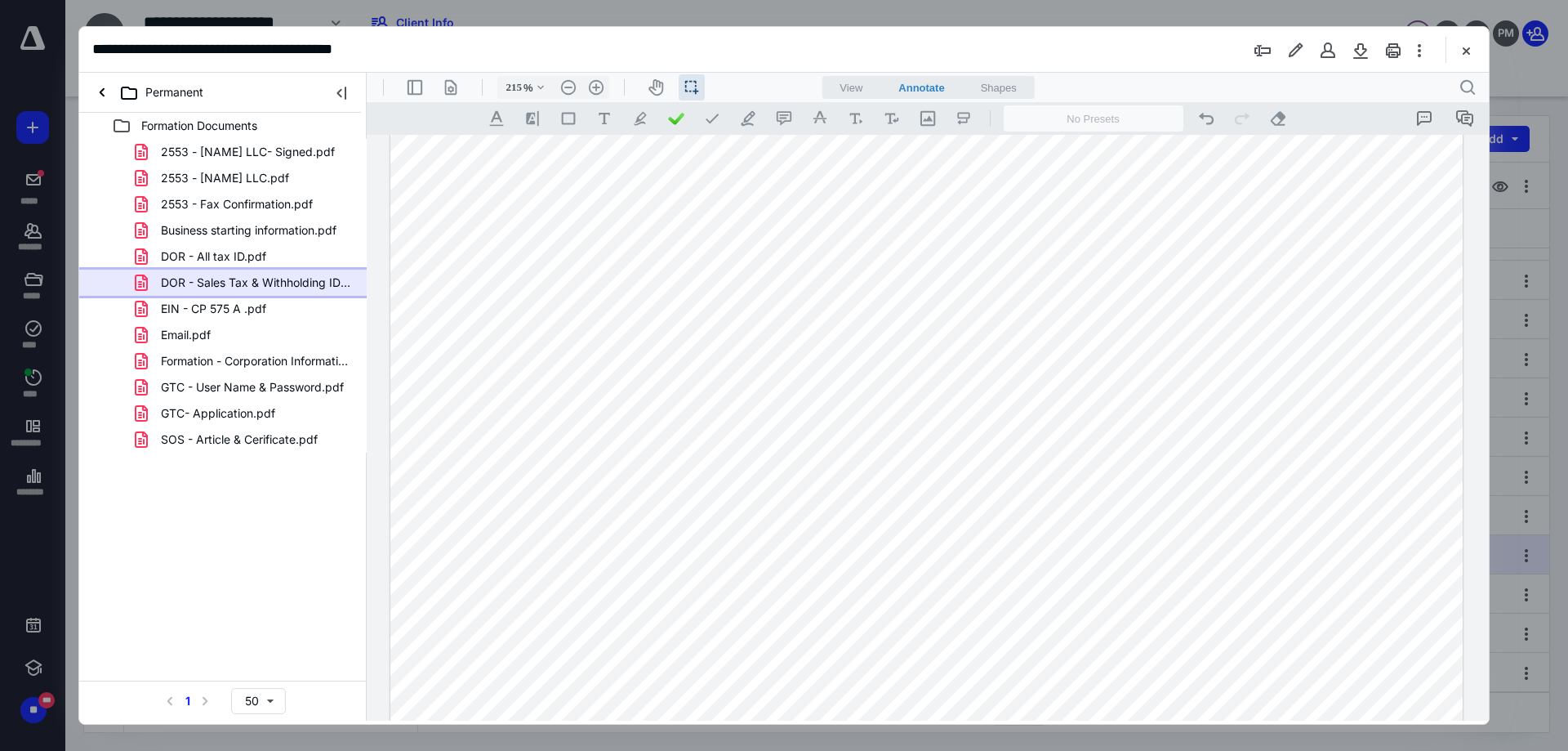 scroll, scrollTop: 0, scrollLeft: 0, axis: both 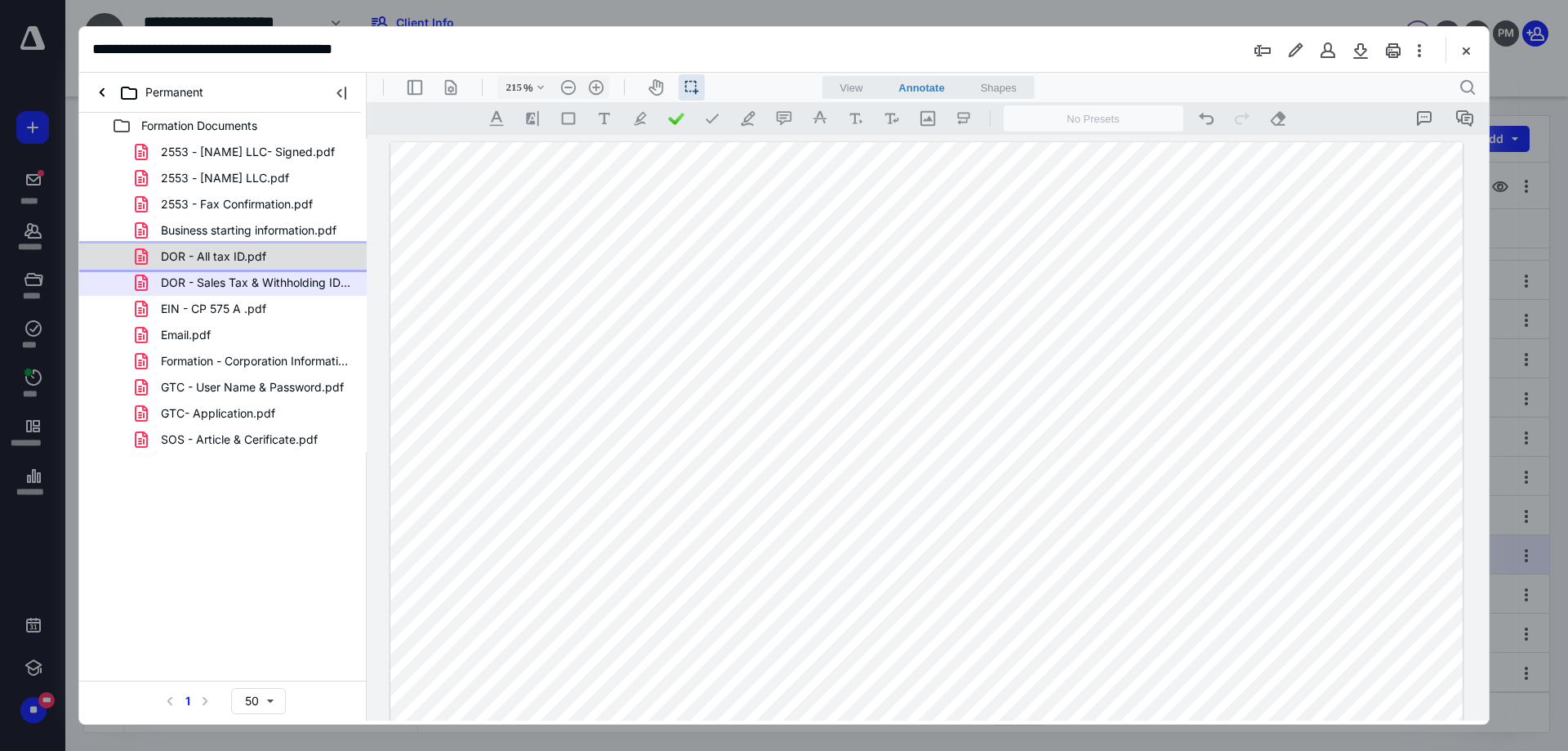 click on "DOR - All tax ID.pdf" at bounding box center (213, 257) 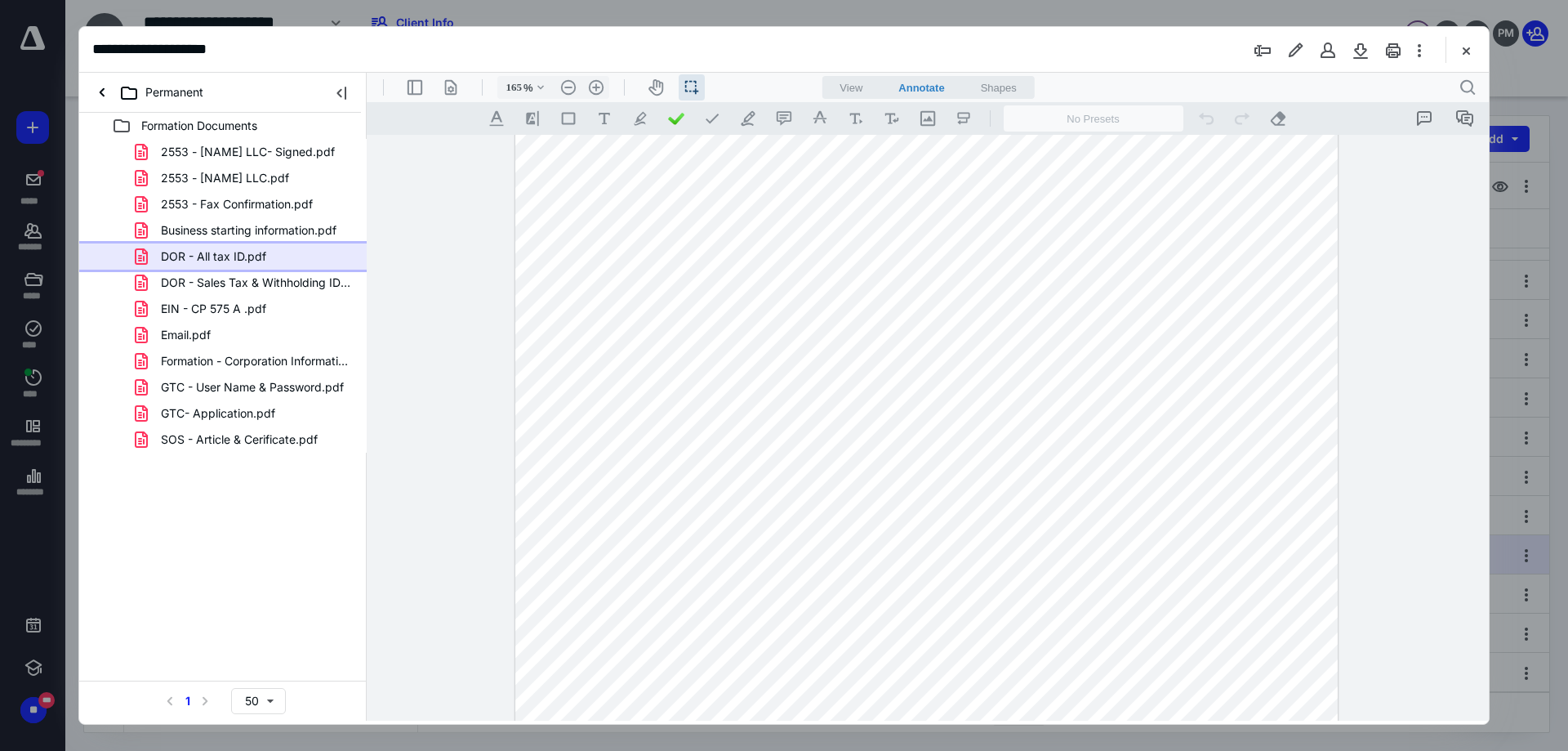 scroll, scrollTop: 490, scrollLeft: 0, axis: vertical 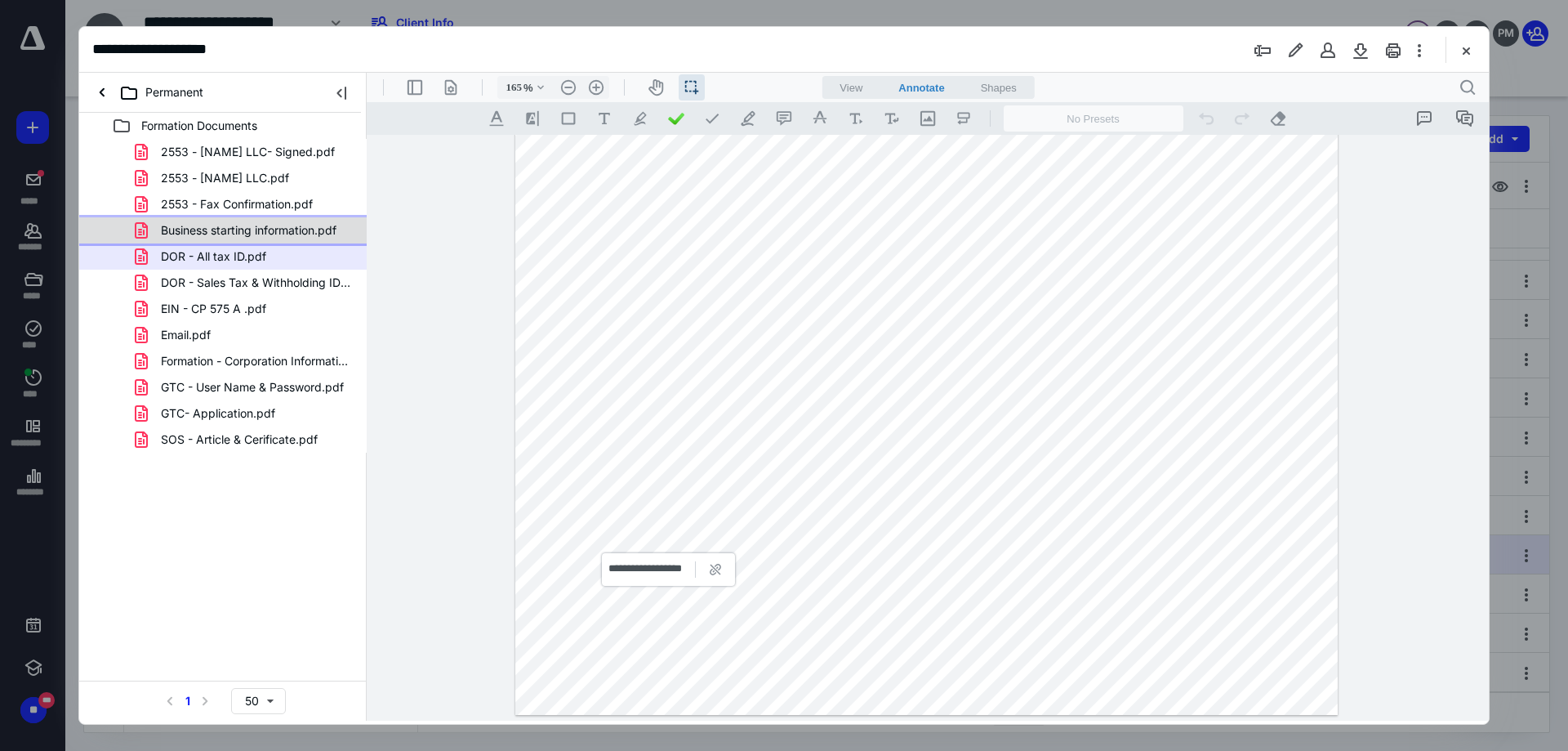 click on "Business starting information.pdf" at bounding box center [248, 230] 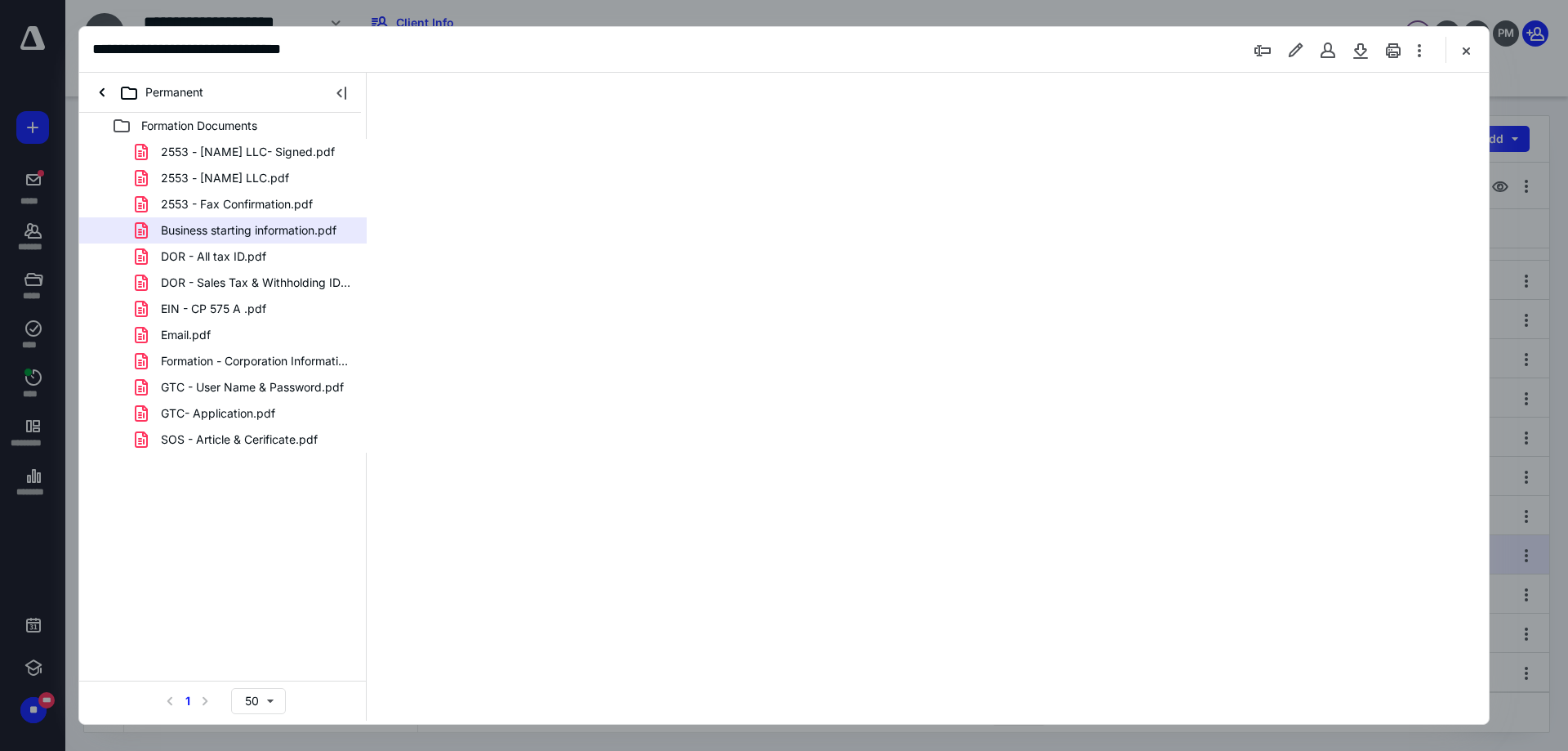 scroll, scrollTop: 0, scrollLeft: 0, axis: both 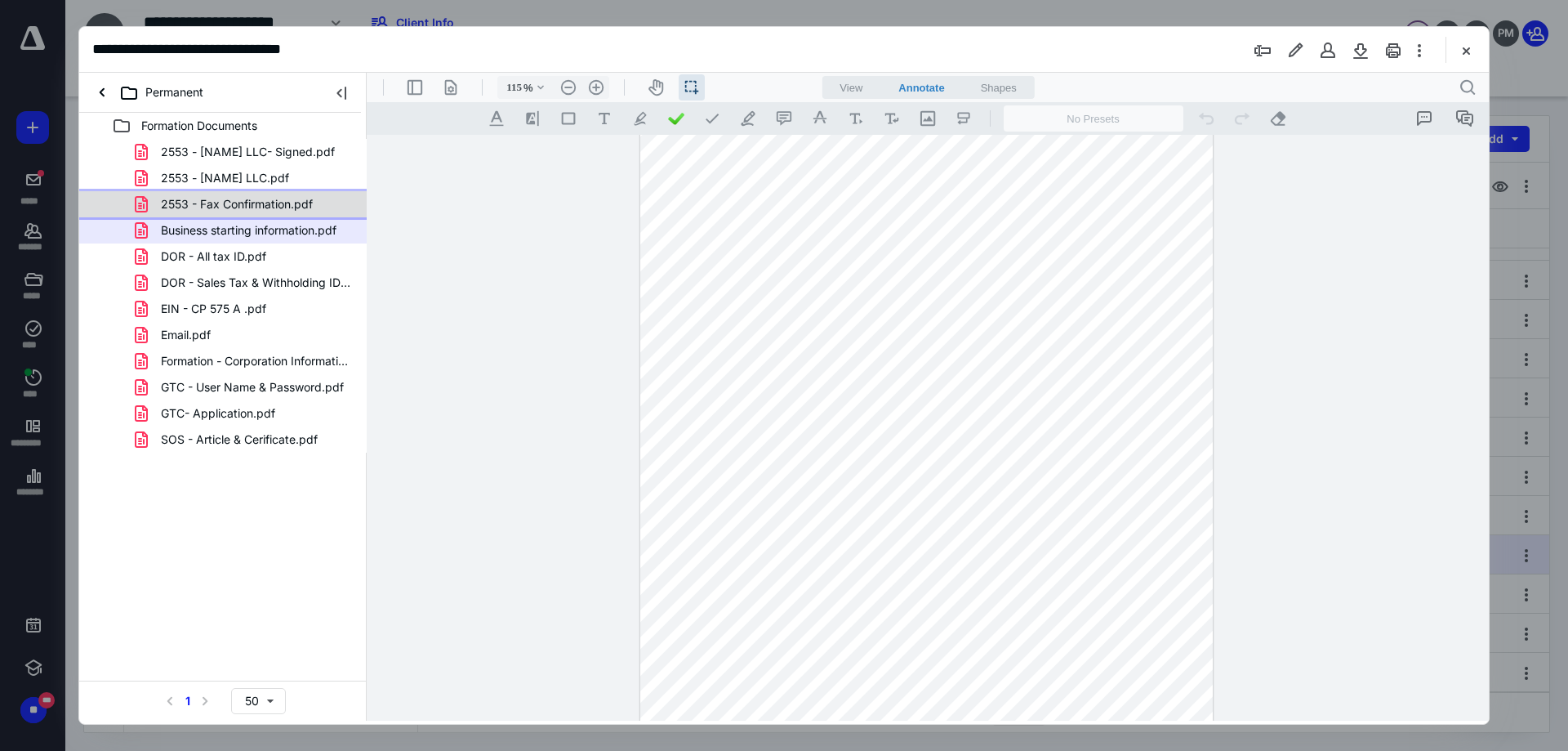 click on "2553 - Fax Confirmation.pdf" at bounding box center [223, 204] 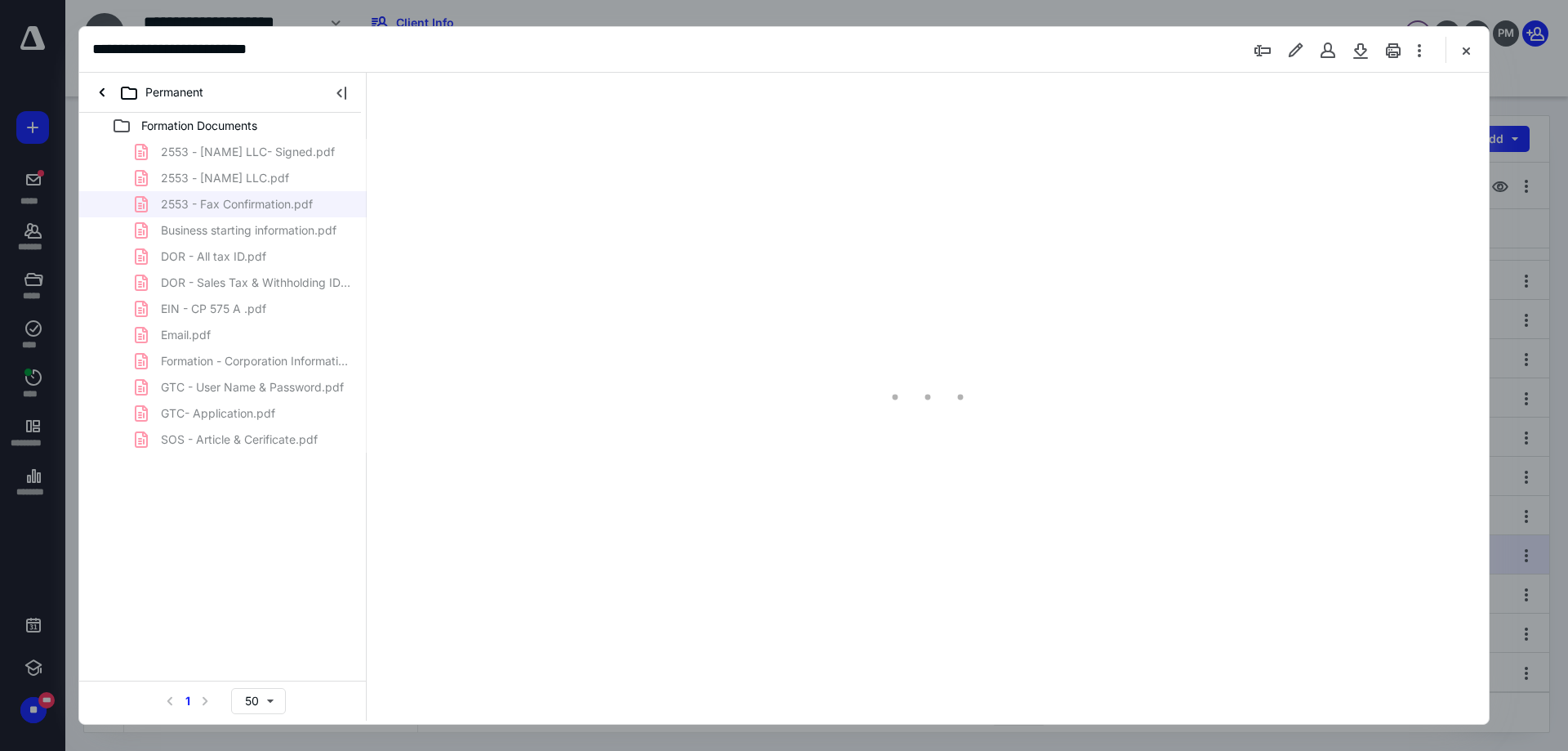 type on "90" 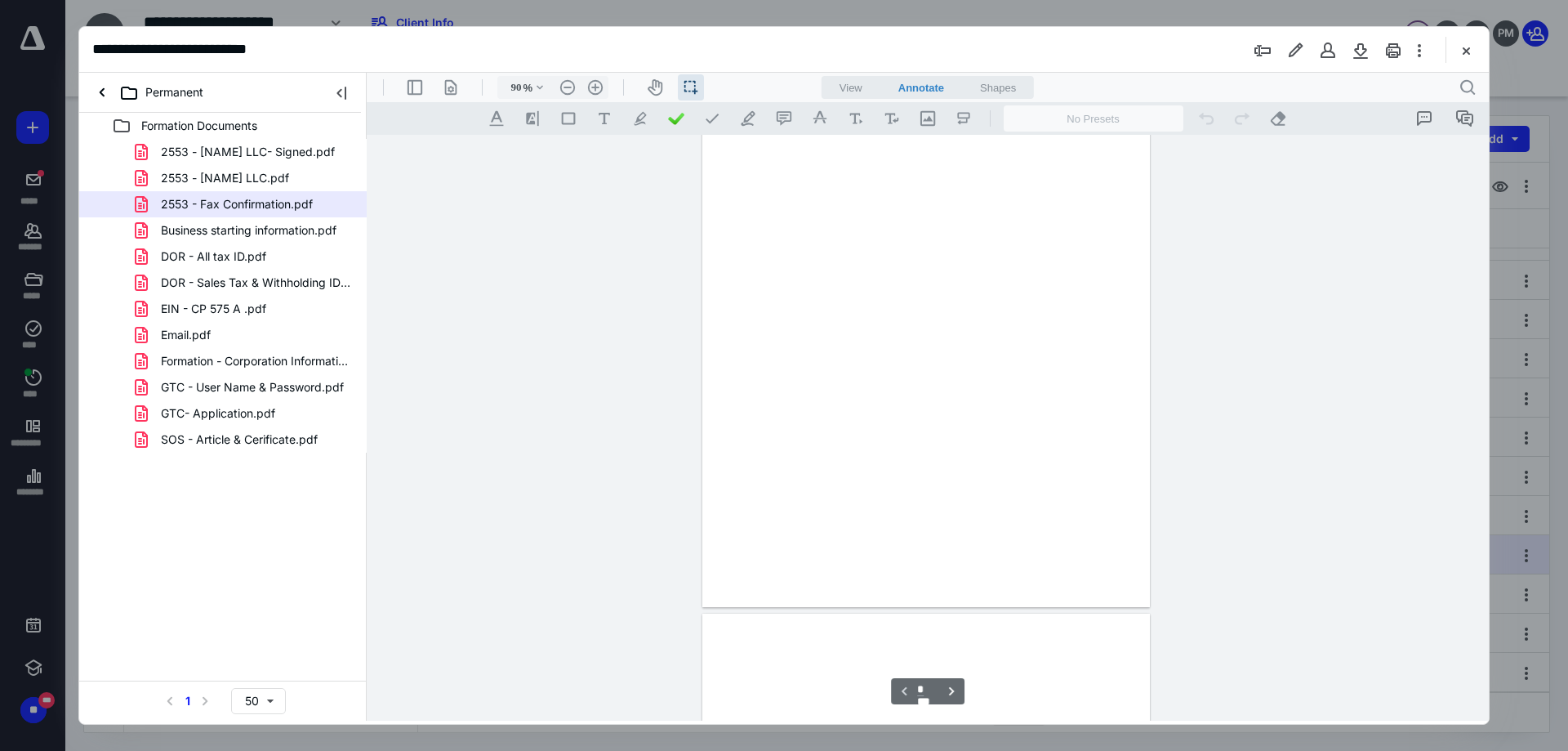 scroll, scrollTop: 65, scrollLeft: 0, axis: vertical 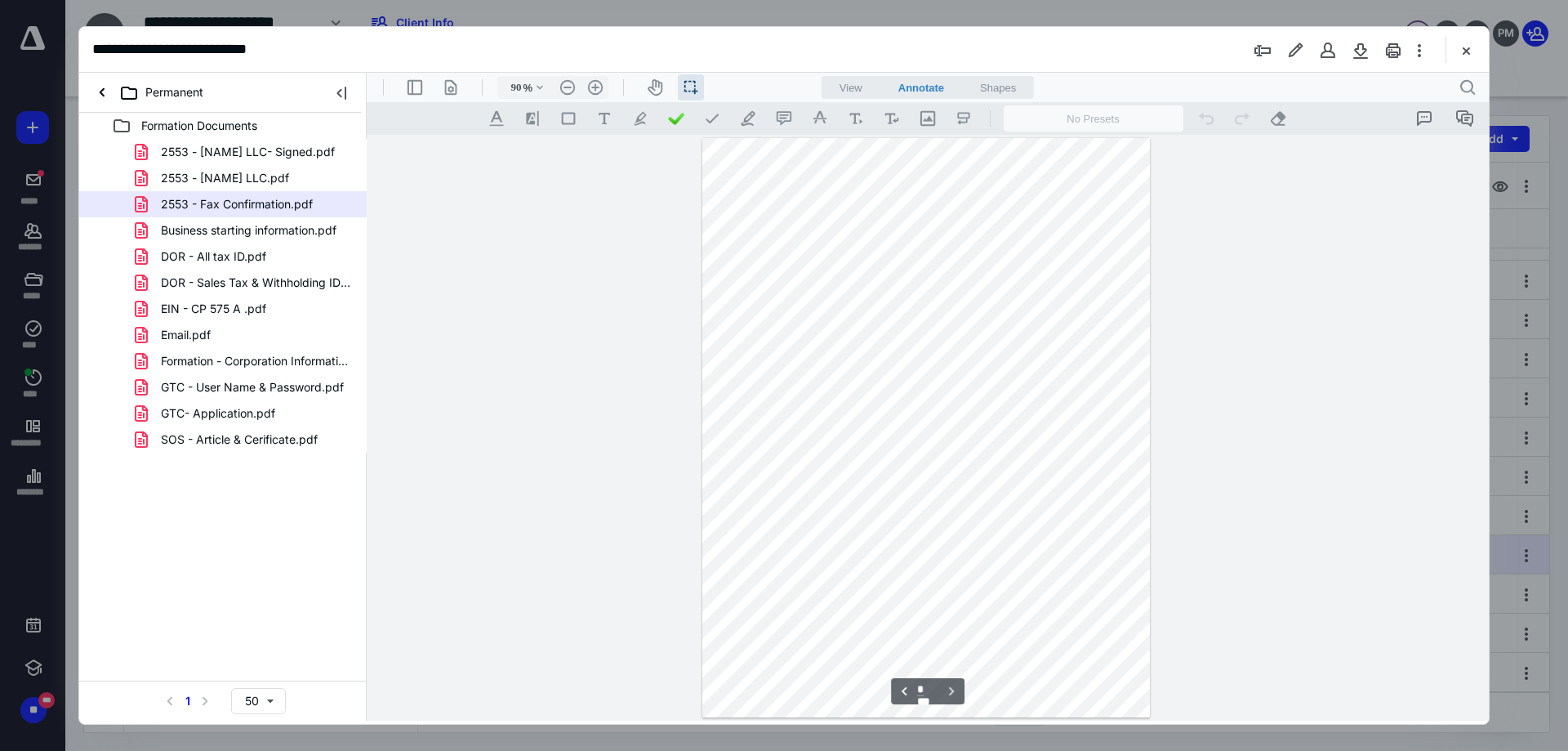 type on "*" 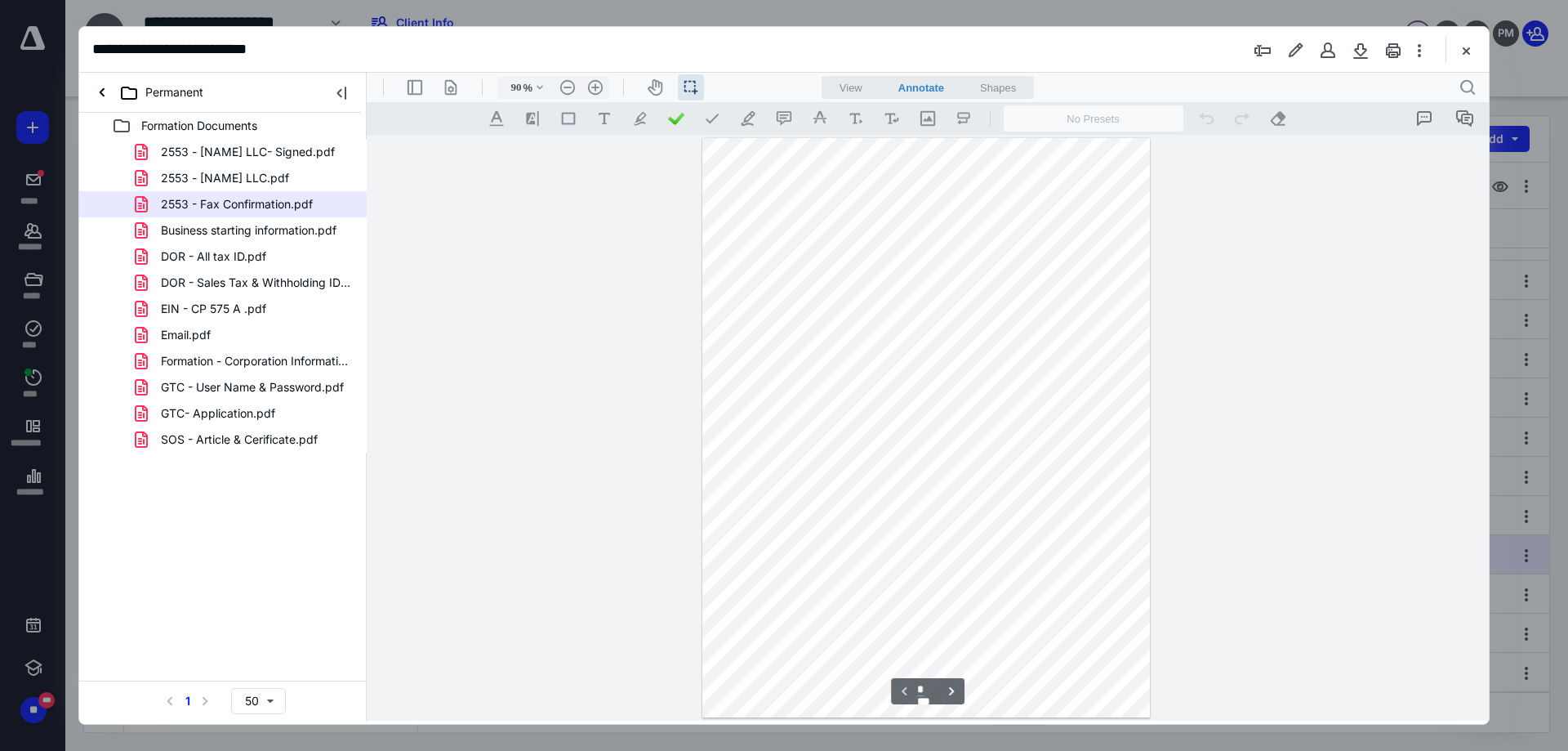 scroll, scrollTop: 14, scrollLeft: 0, axis: vertical 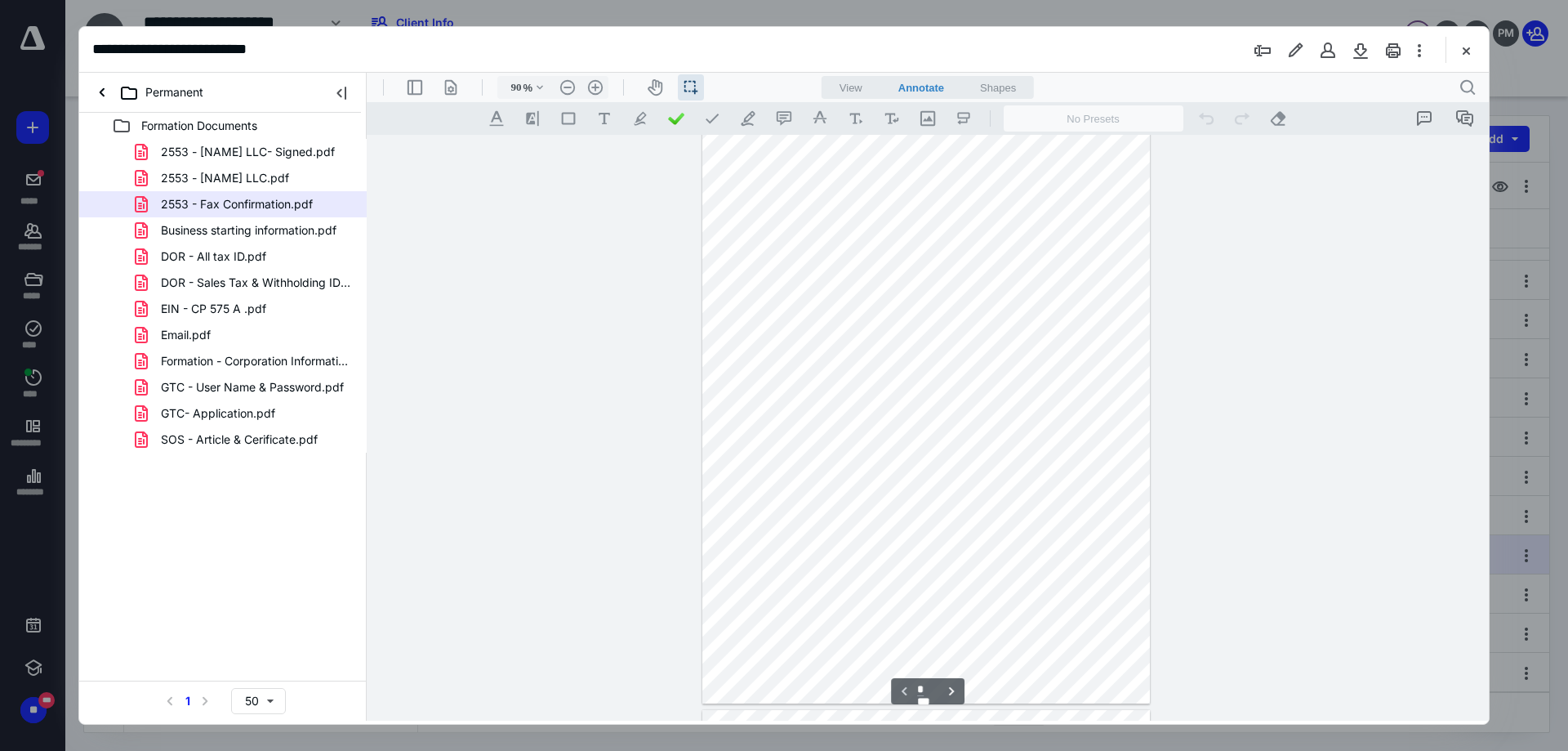 click on "2553 - [NAME] LLC.pdf" at bounding box center [225, 178] 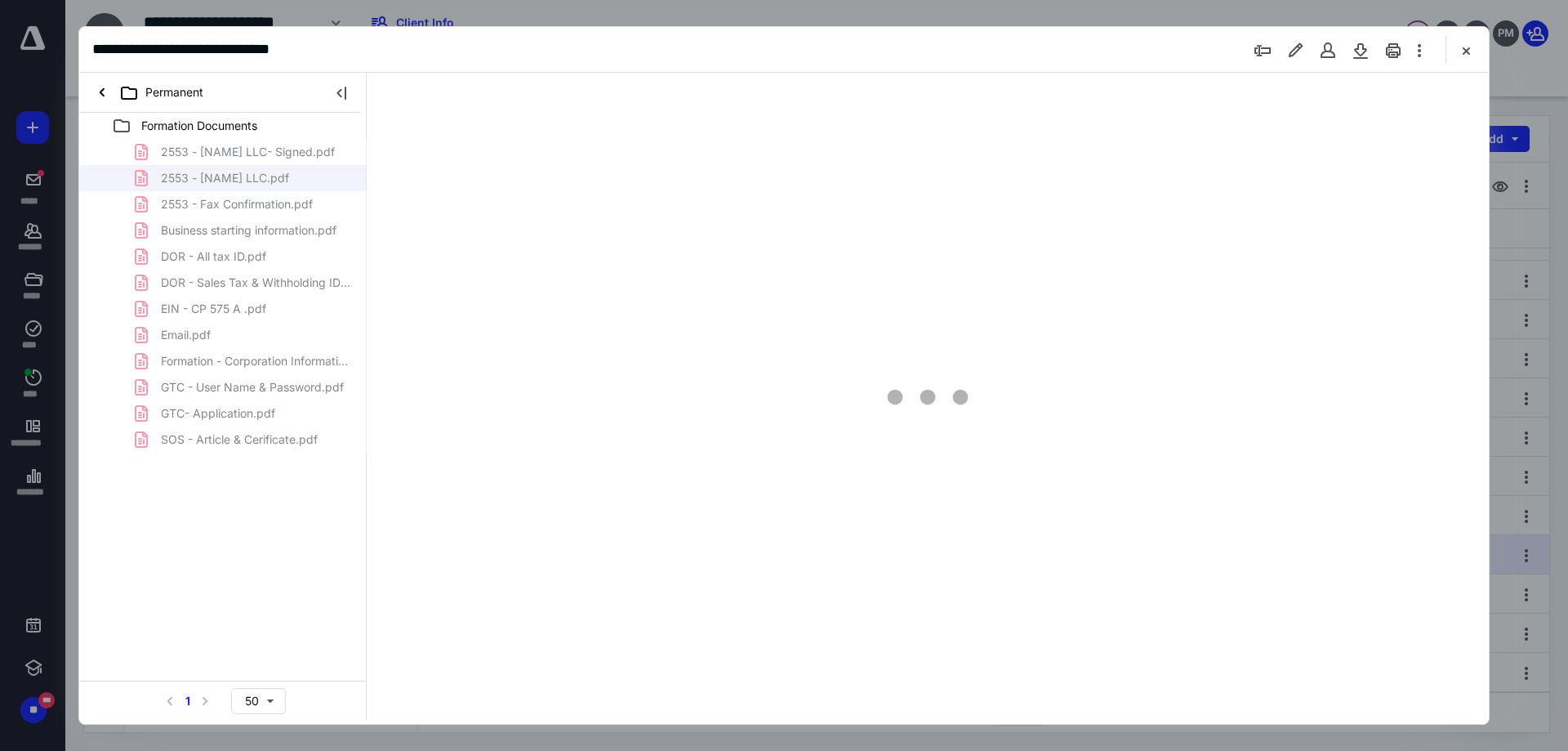 type on "90" 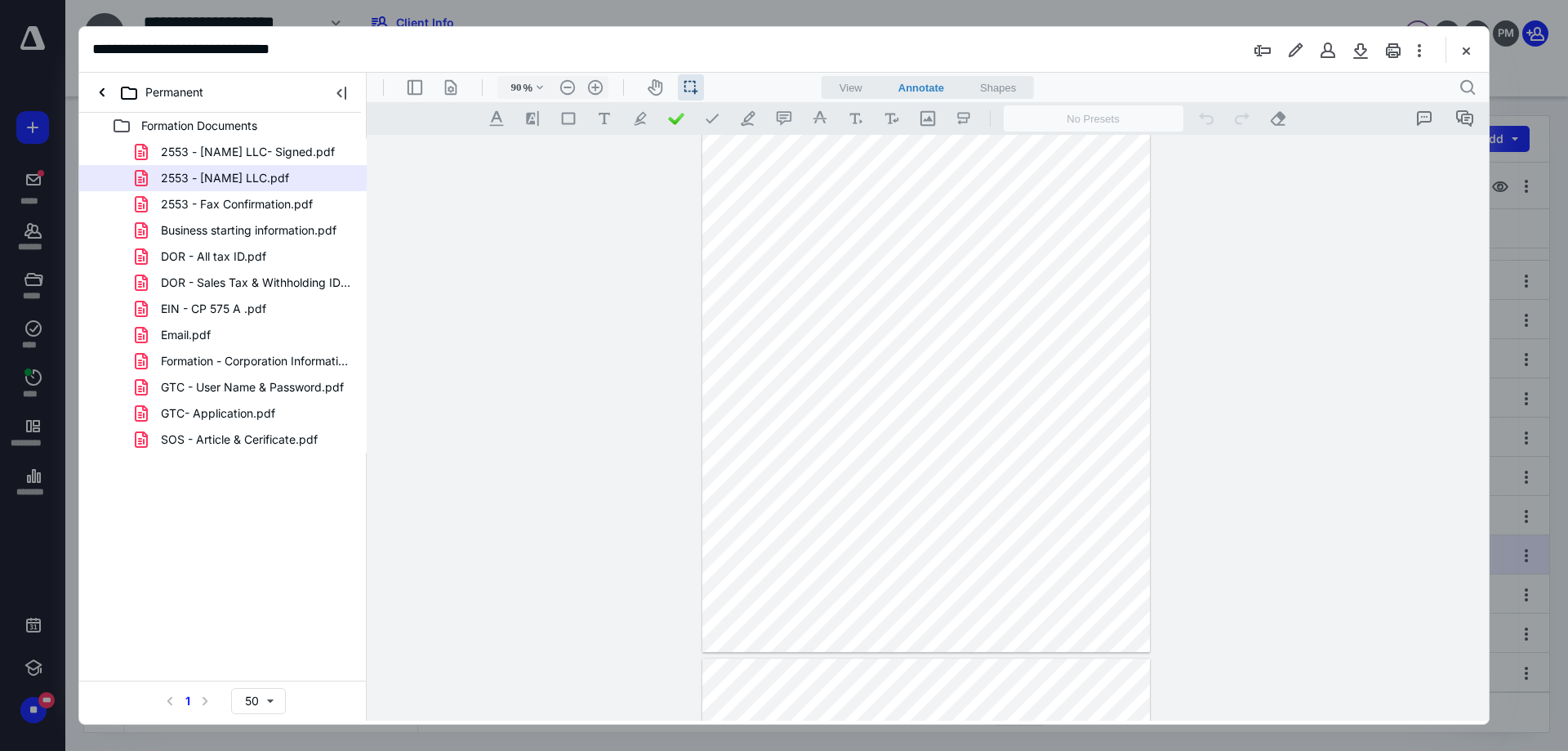 scroll, scrollTop: 311, scrollLeft: 0, axis: vertical 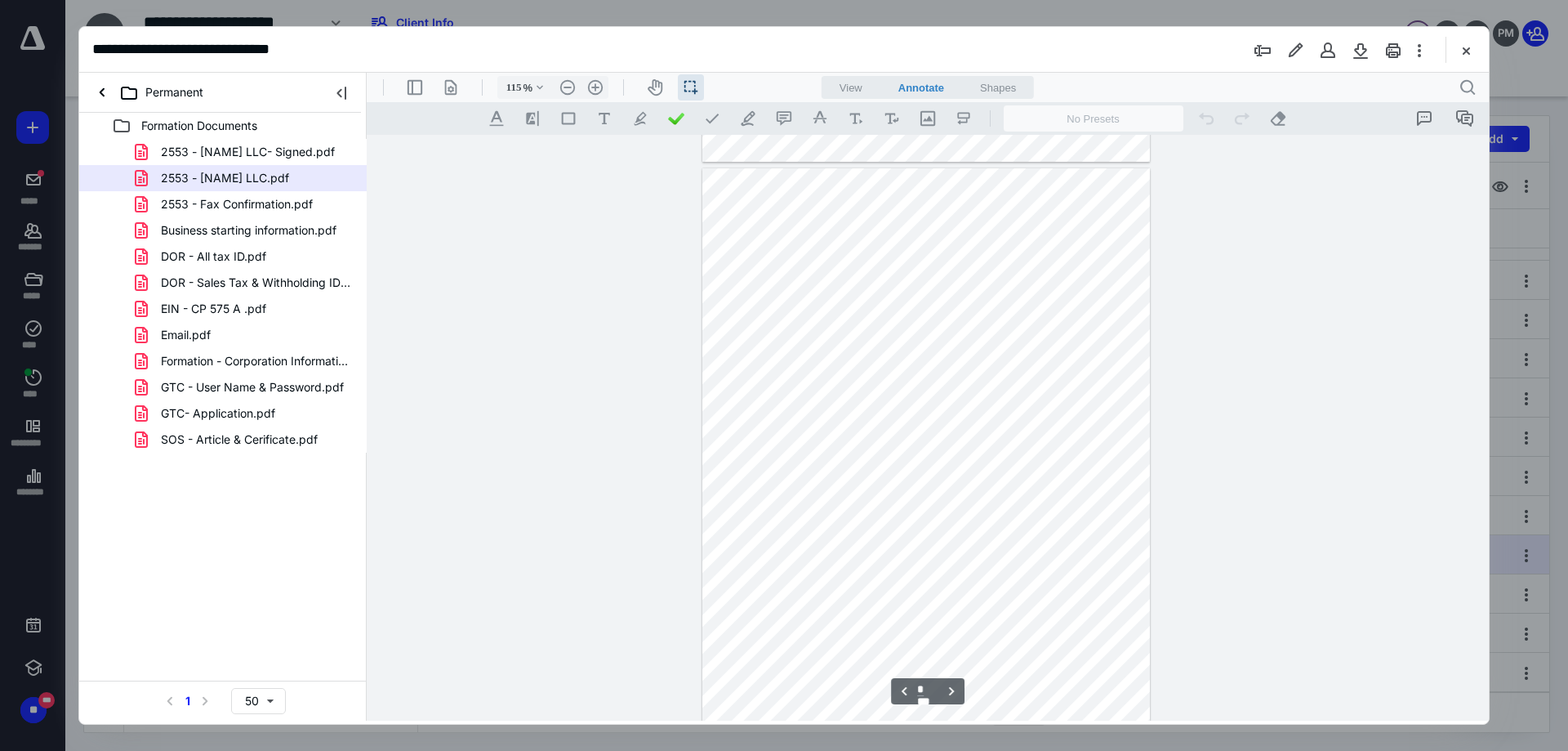type on "140" 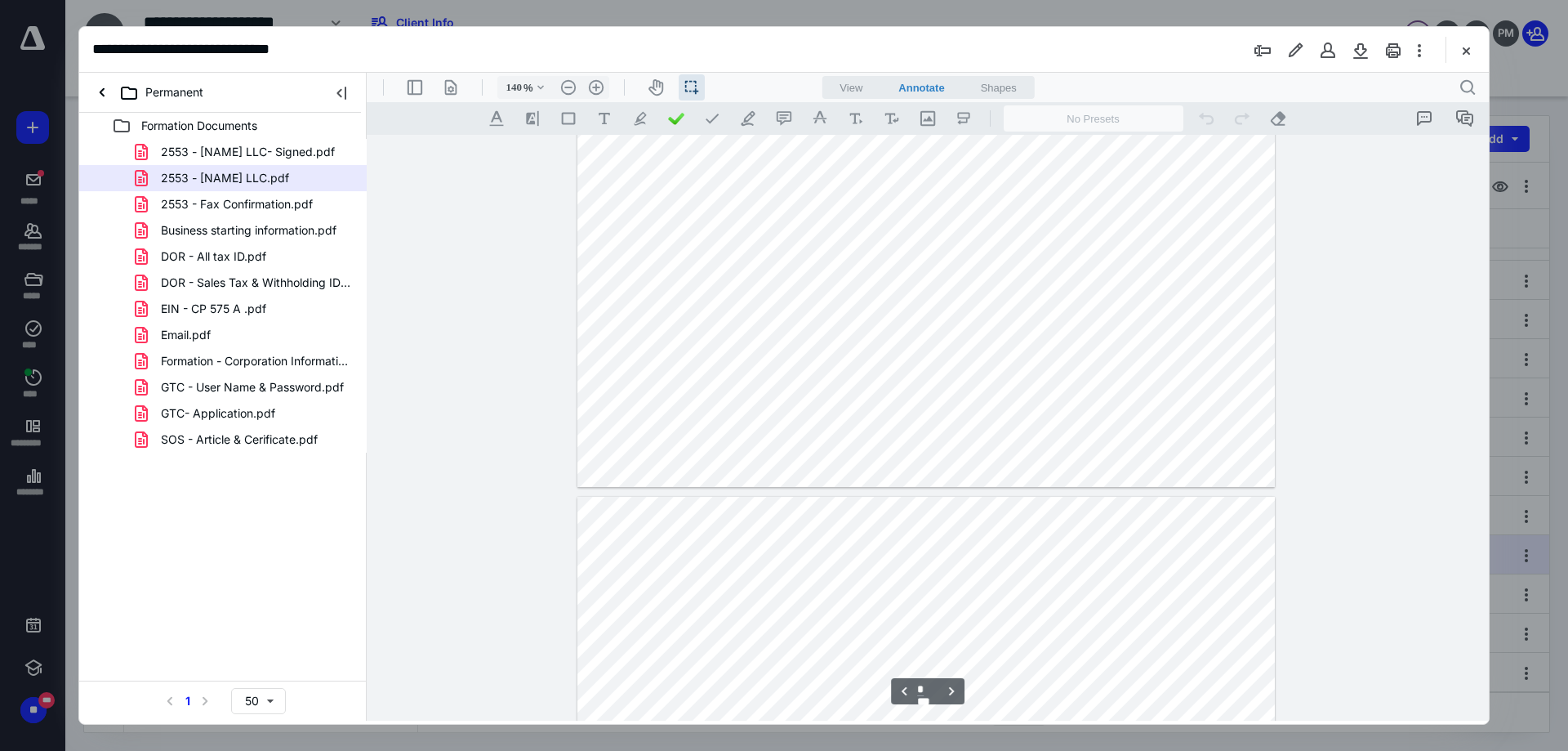 scroll, scrollTop: 1067, scrollLeft: 0, axis: vertical 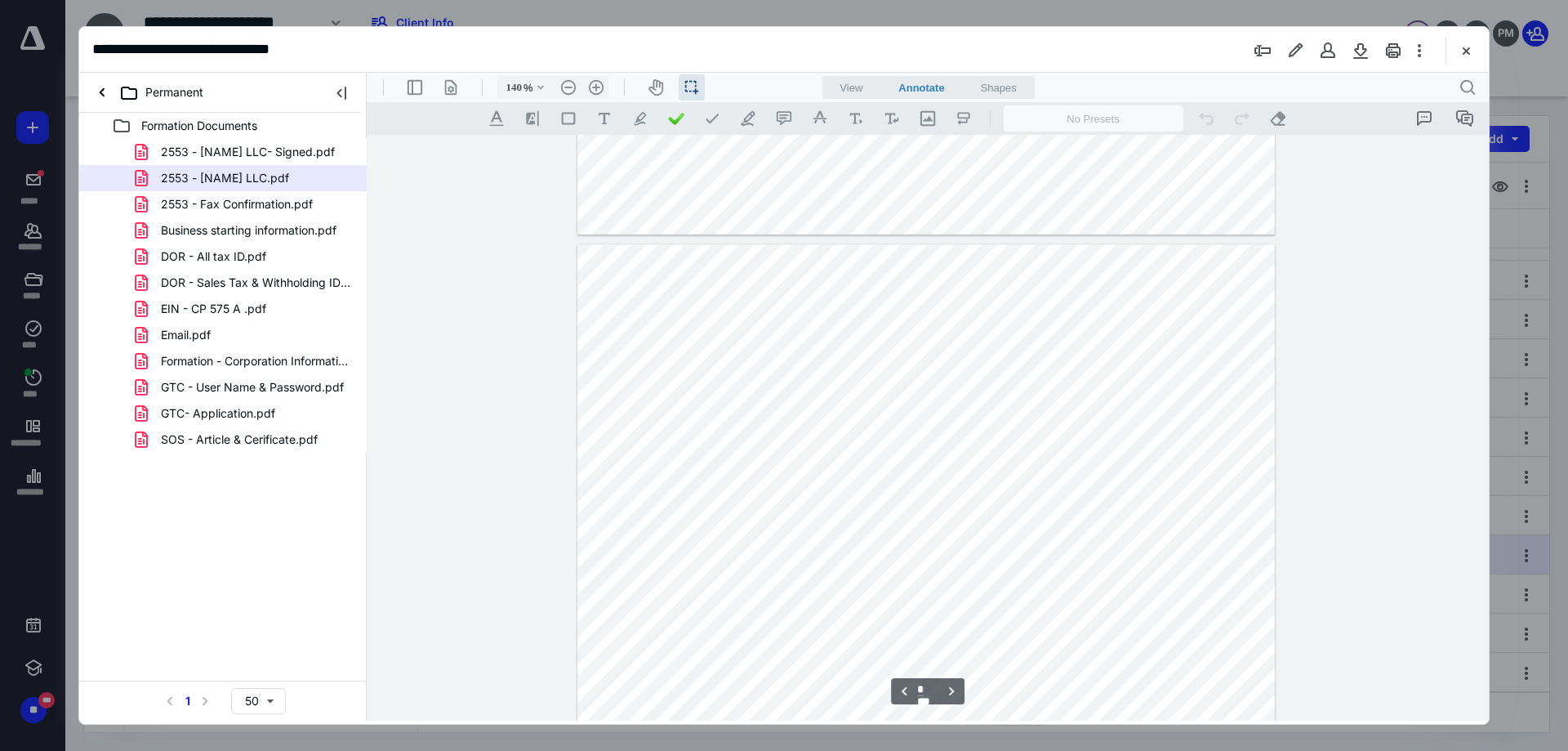 type on "*" 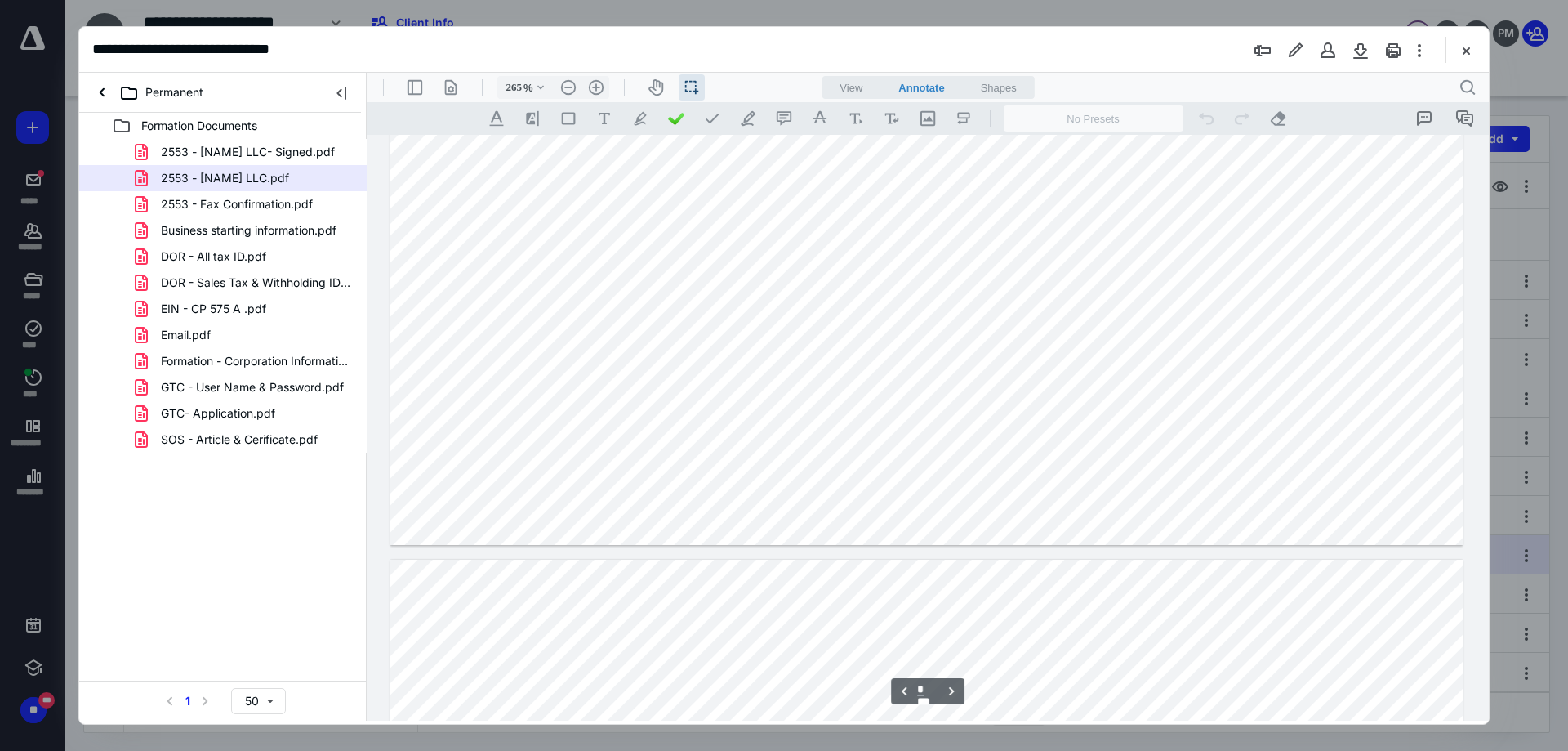 scroll, scrollTop: 2177, scrollLeft: 79, axis: both 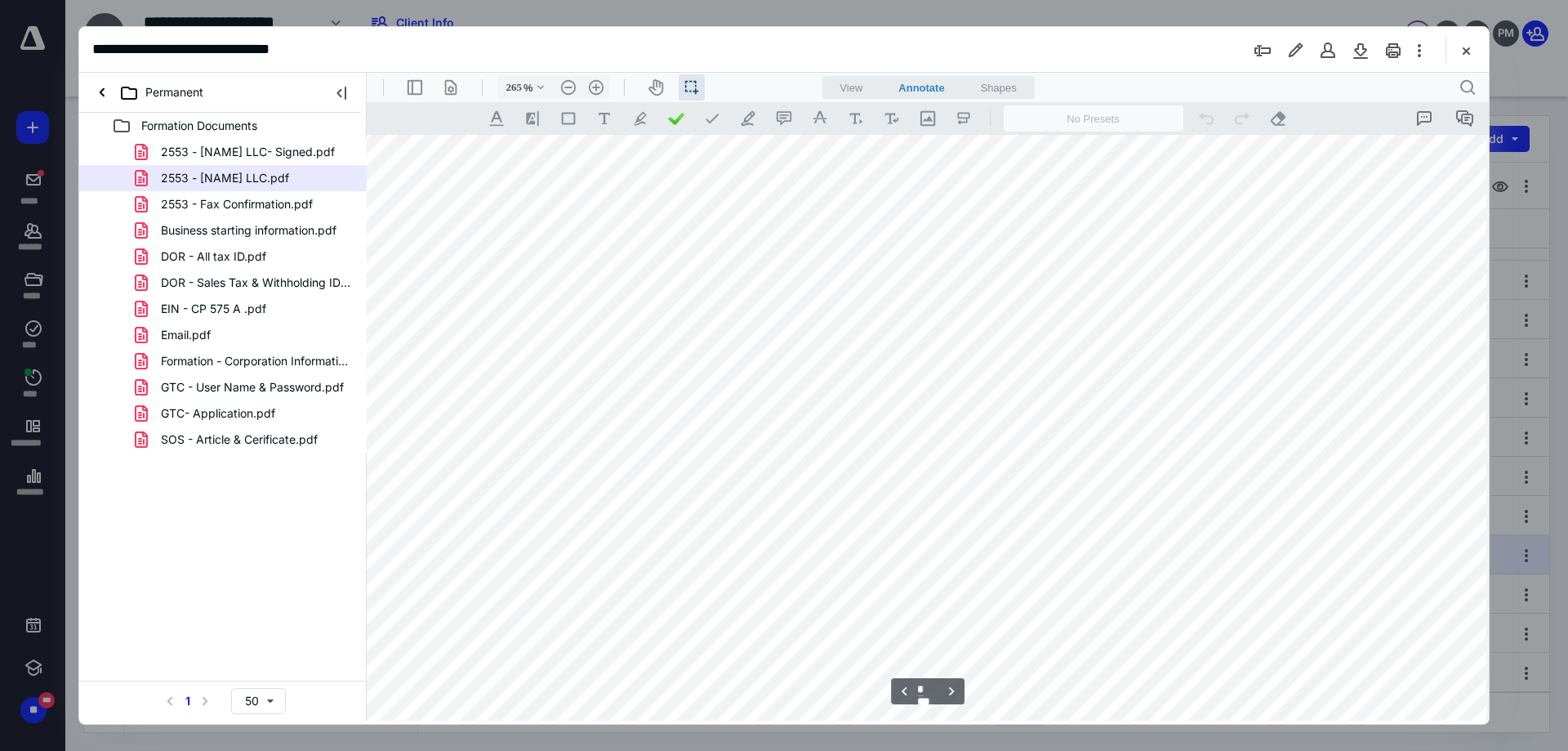 type on "165" 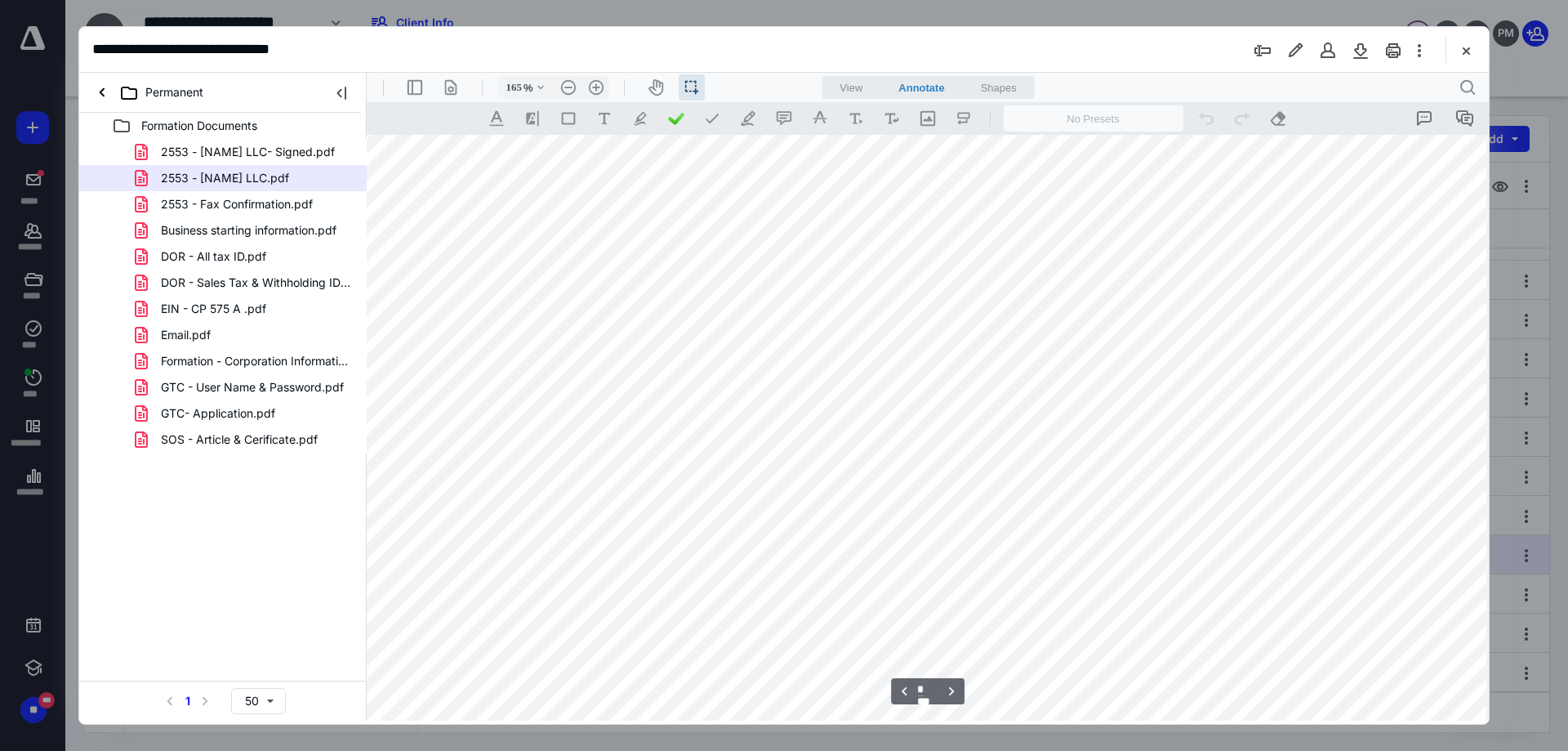 scroll, scrollTop: 1222, scrollLeft: 0, axis: vertical 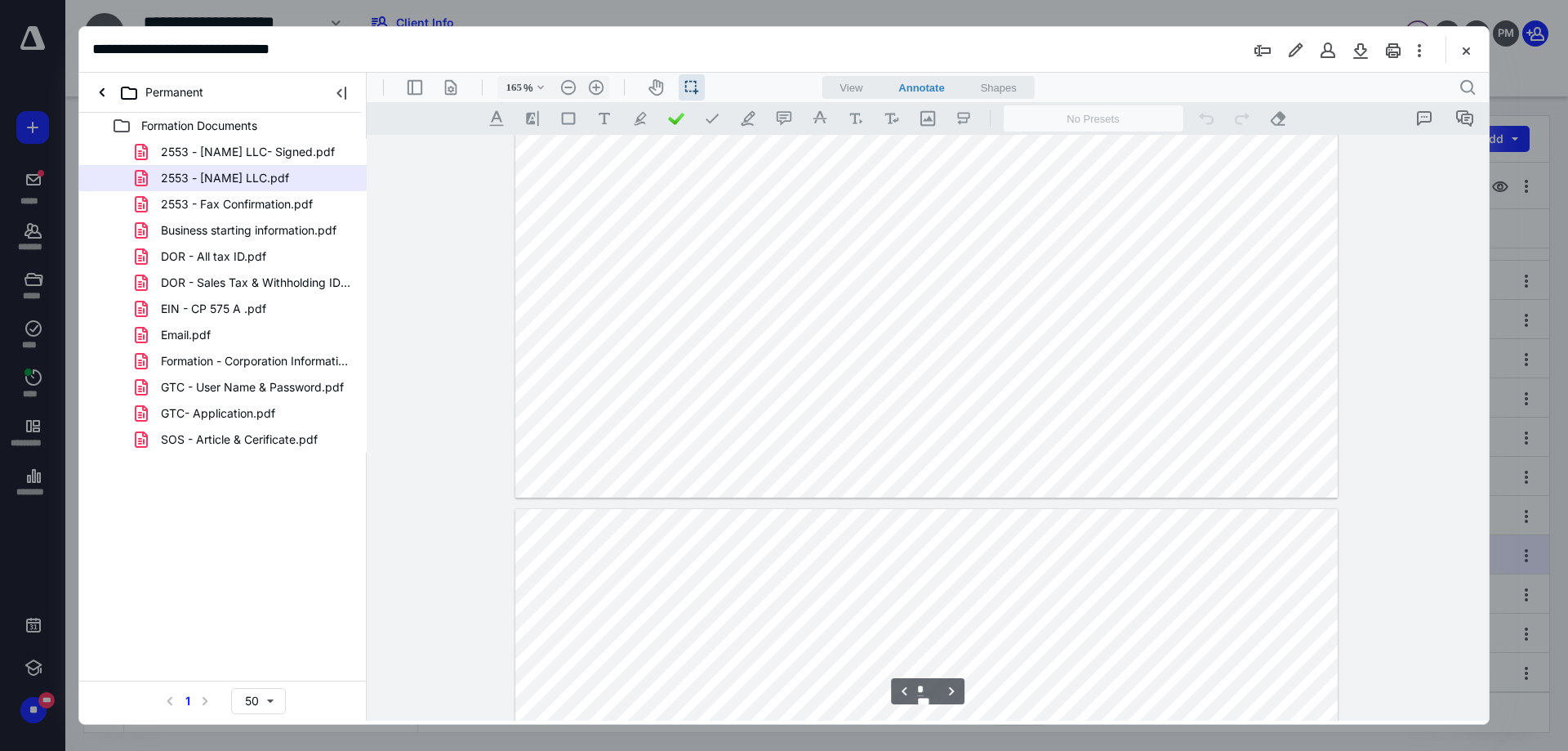 type on "*" 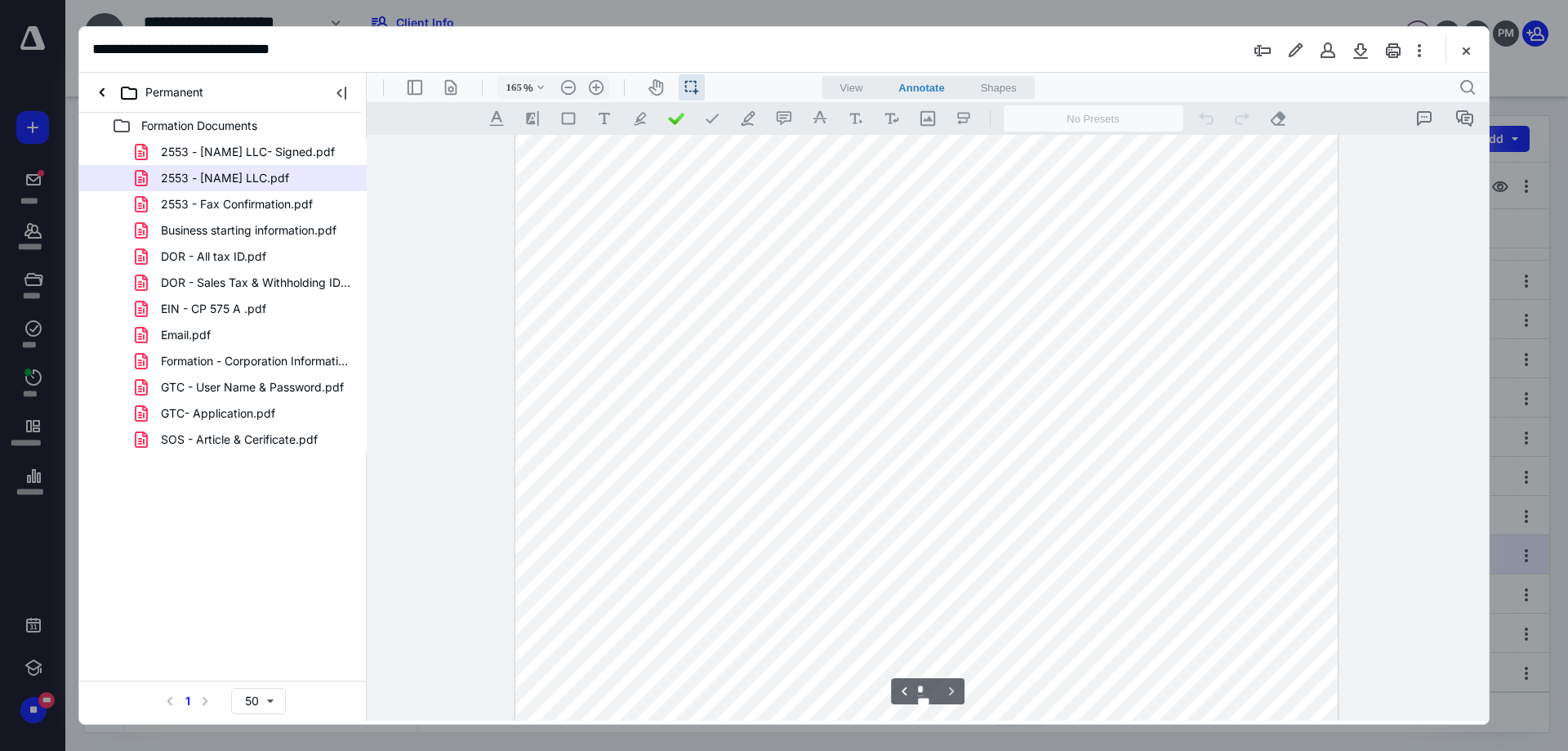 scroll, scrollTop: 3719, scrollLeft: 0, axis: vertical 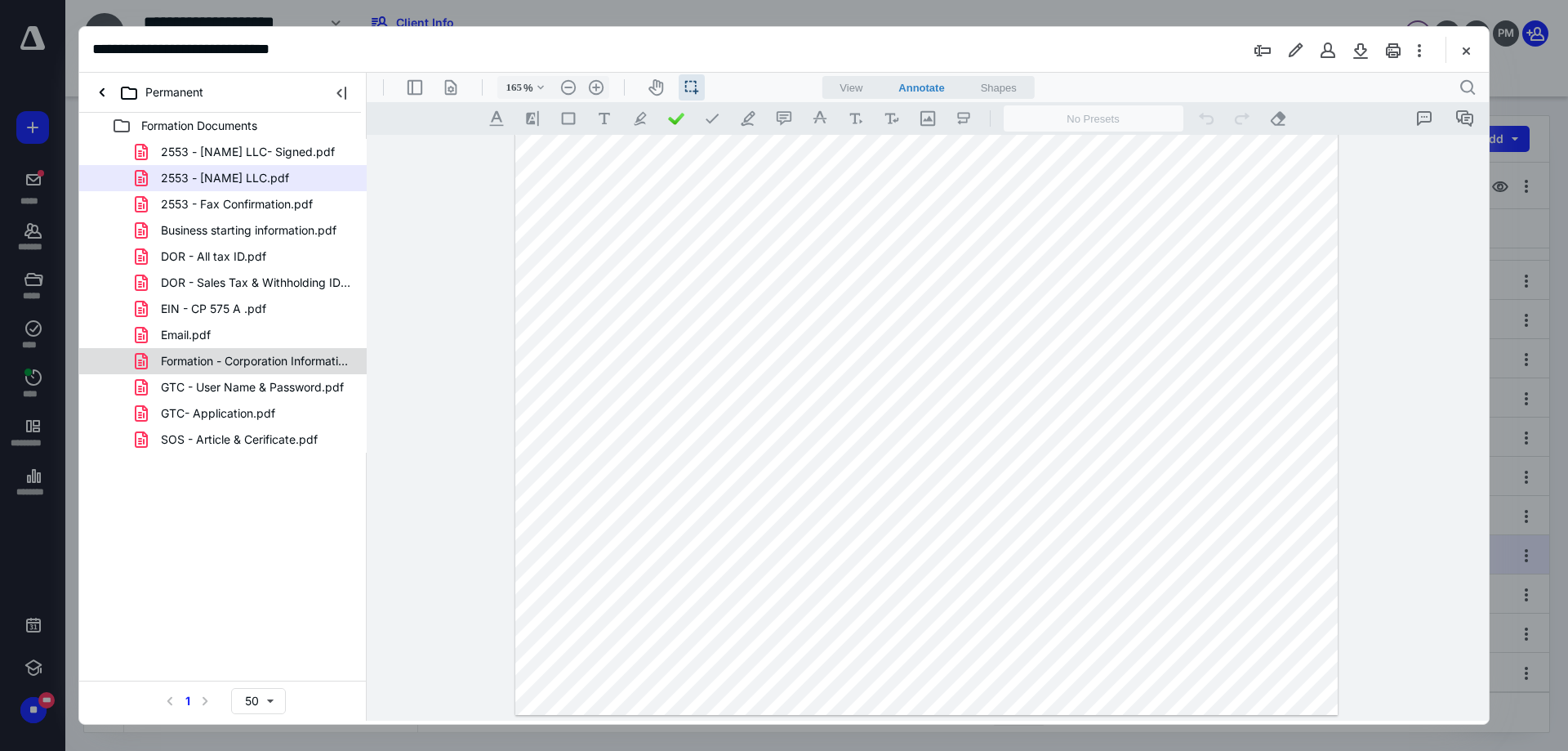 click on "Formation - Corporation Information.pdf" at bounding box center [256, 361] 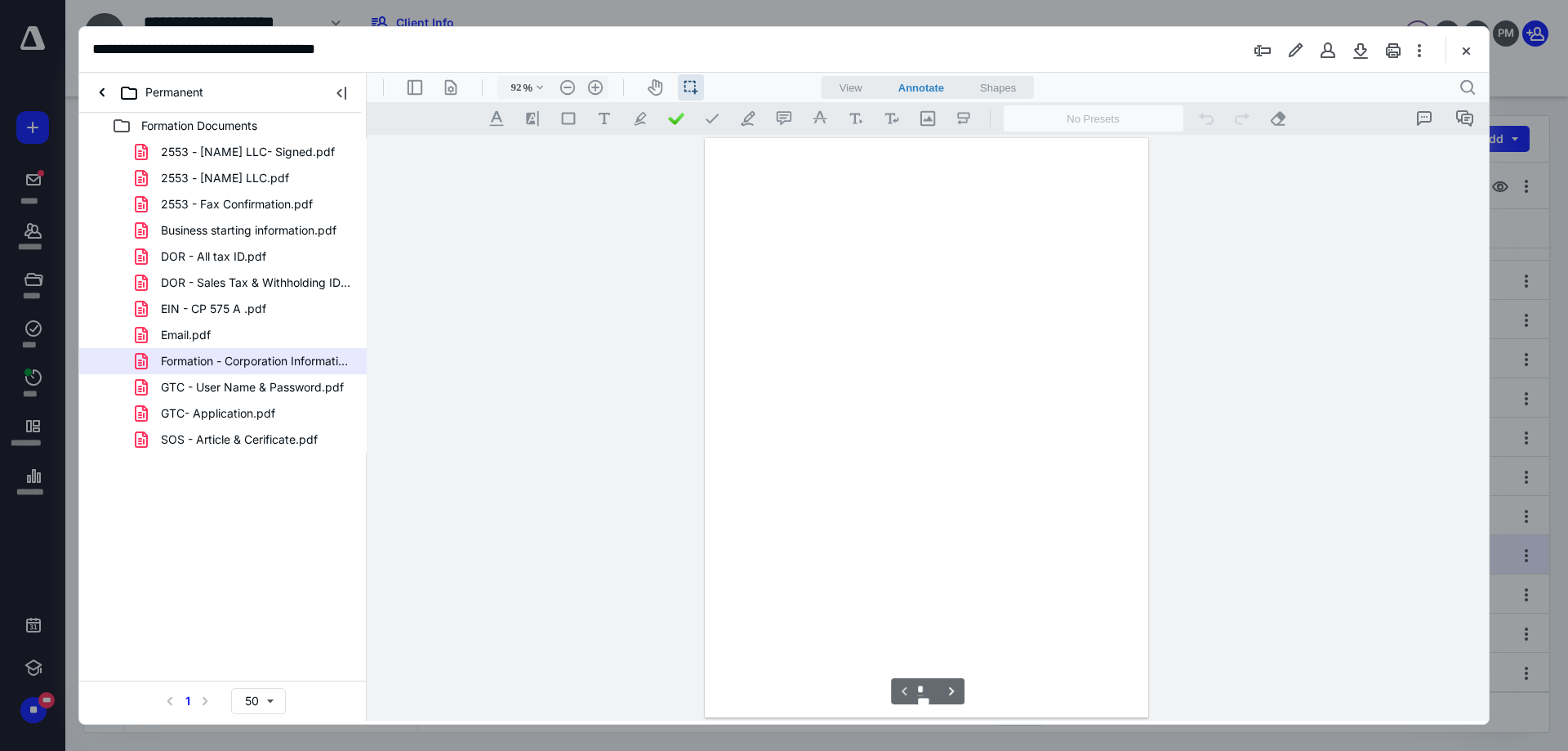 scroll, scrollTop: 65, scrollLeft: 0, axis: vertical 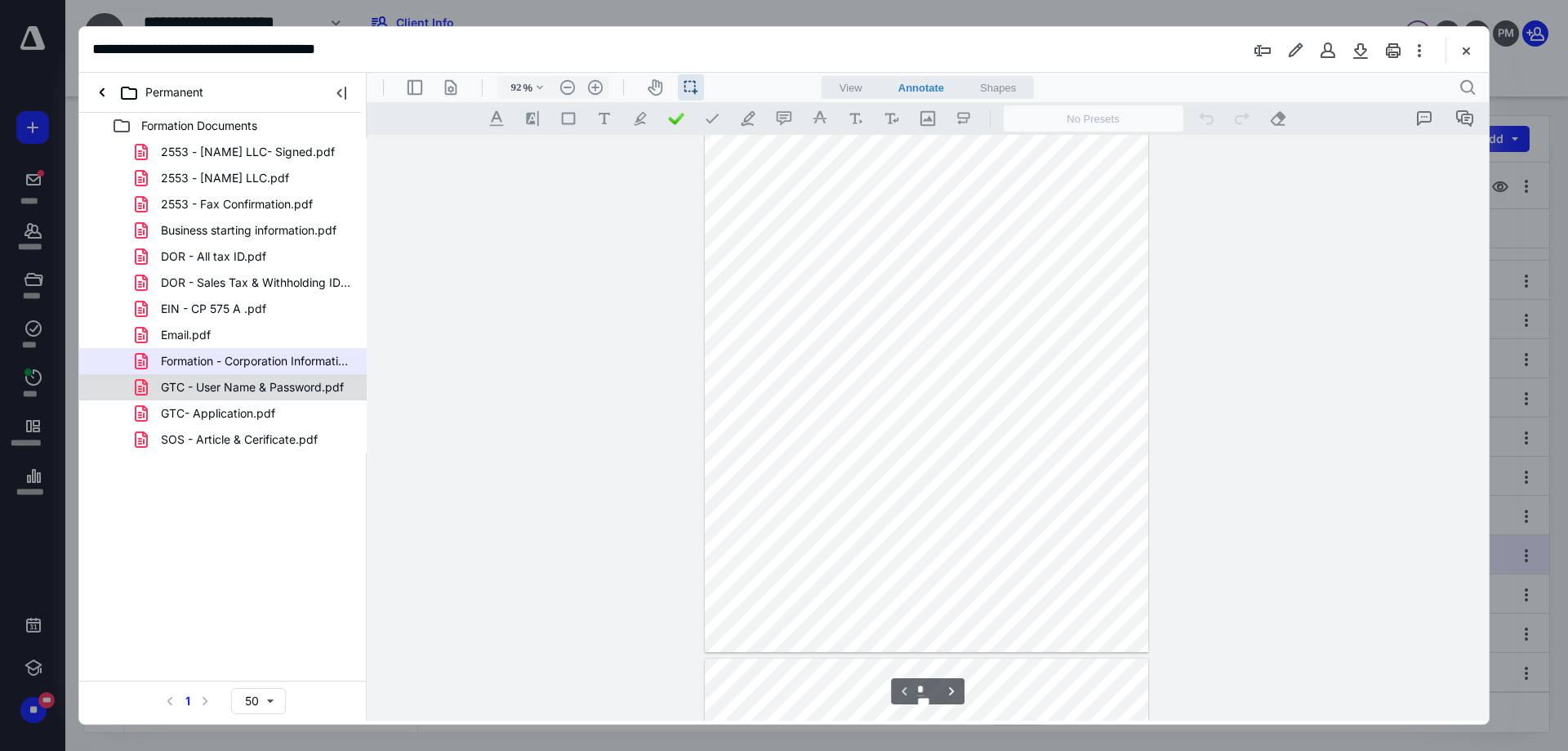 click on "GTC - User Name & Password.pdf" at bounding box center [223, 387] 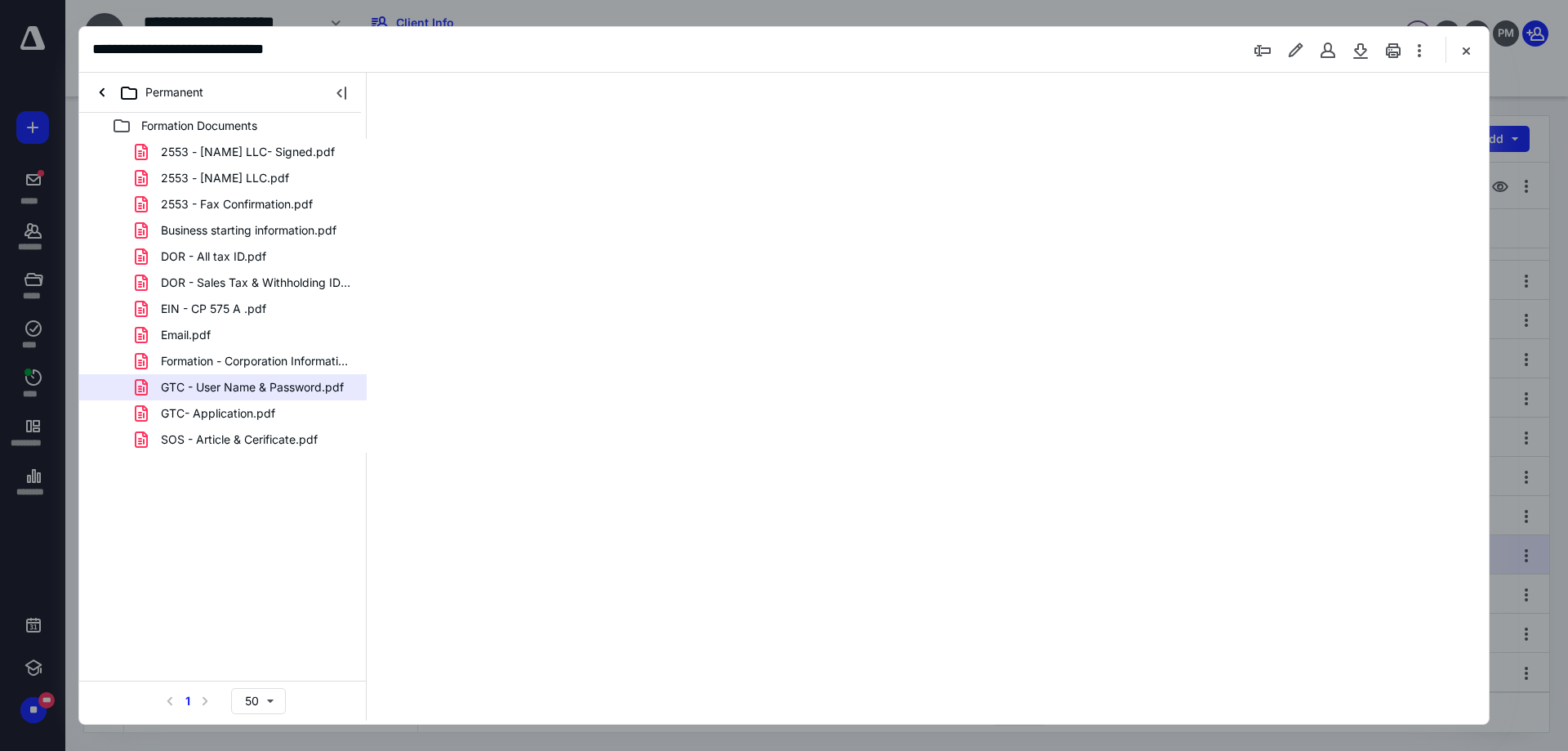 scroll, scrollTop: 65, scrollLeft: 0, axis: vertical 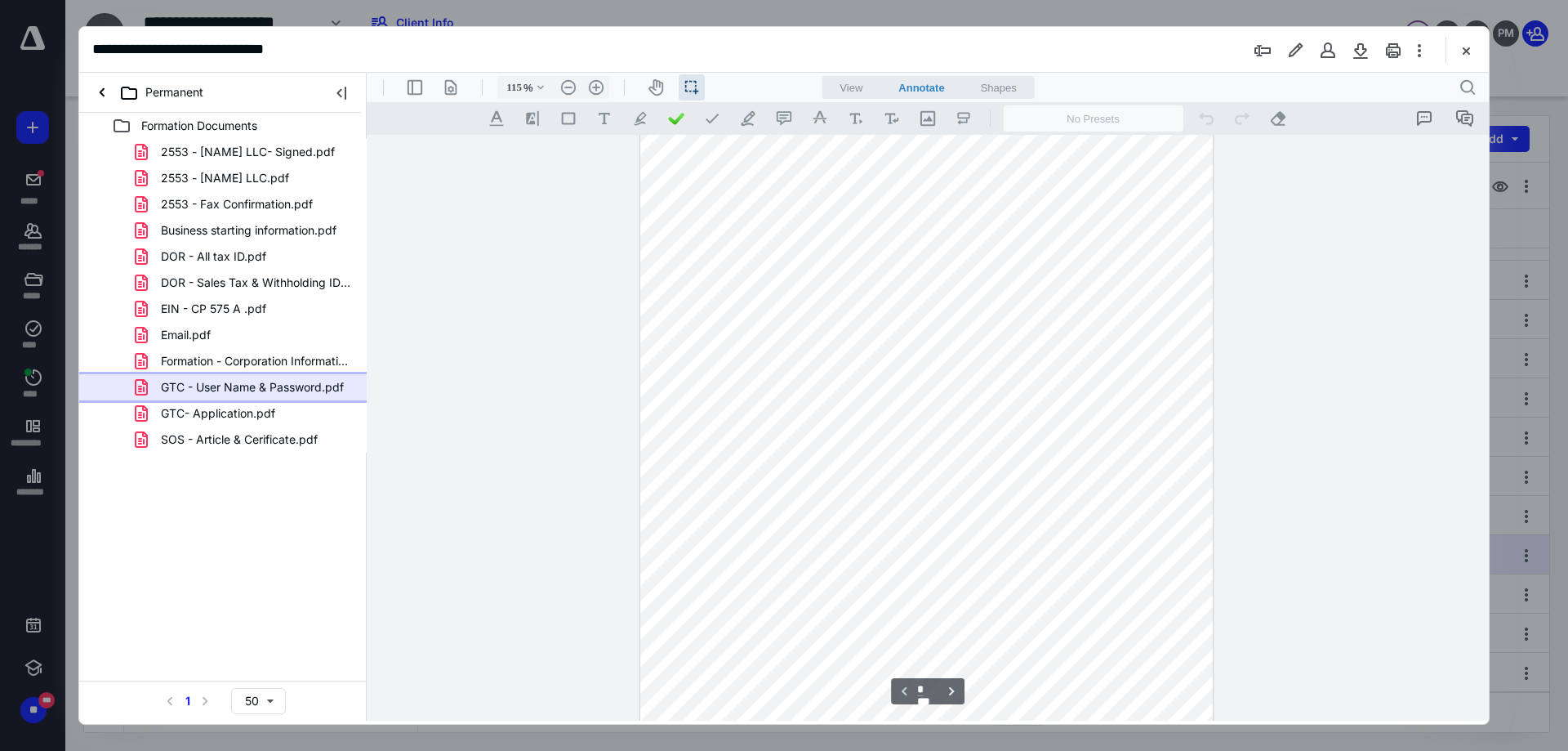 type on "140" 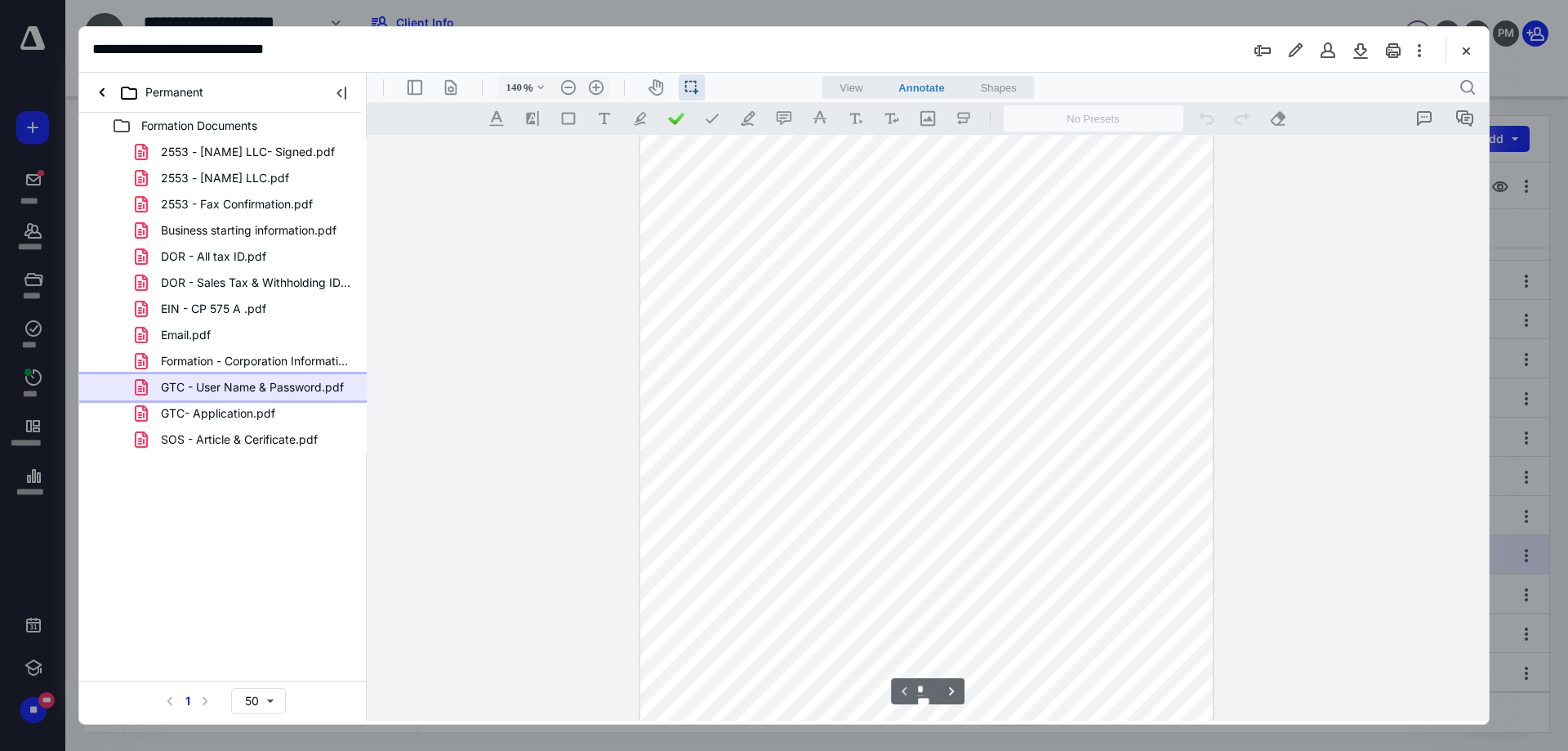 scroll, scrollTop: 270, scrollLeft: 0, axis: vertical 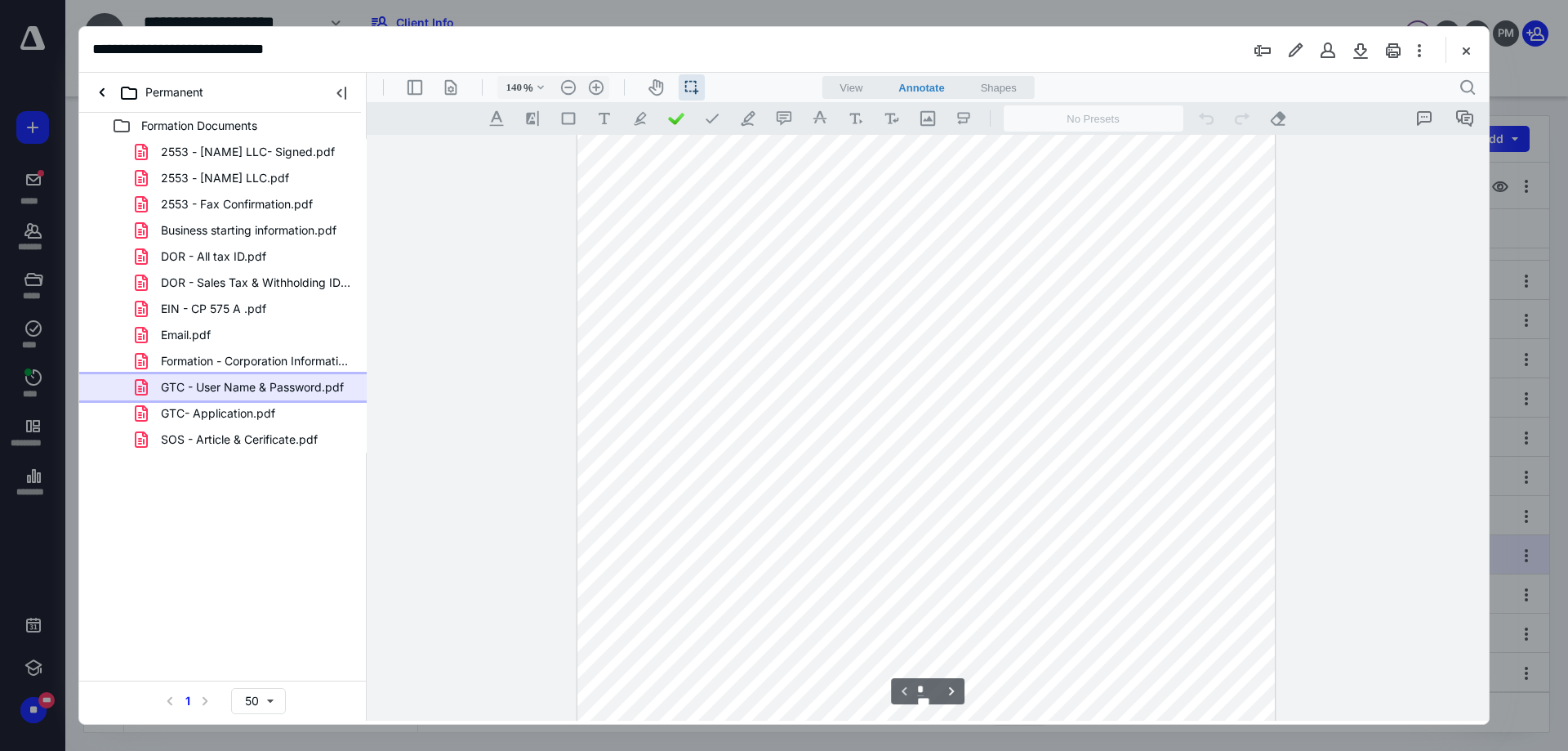 type on "*" 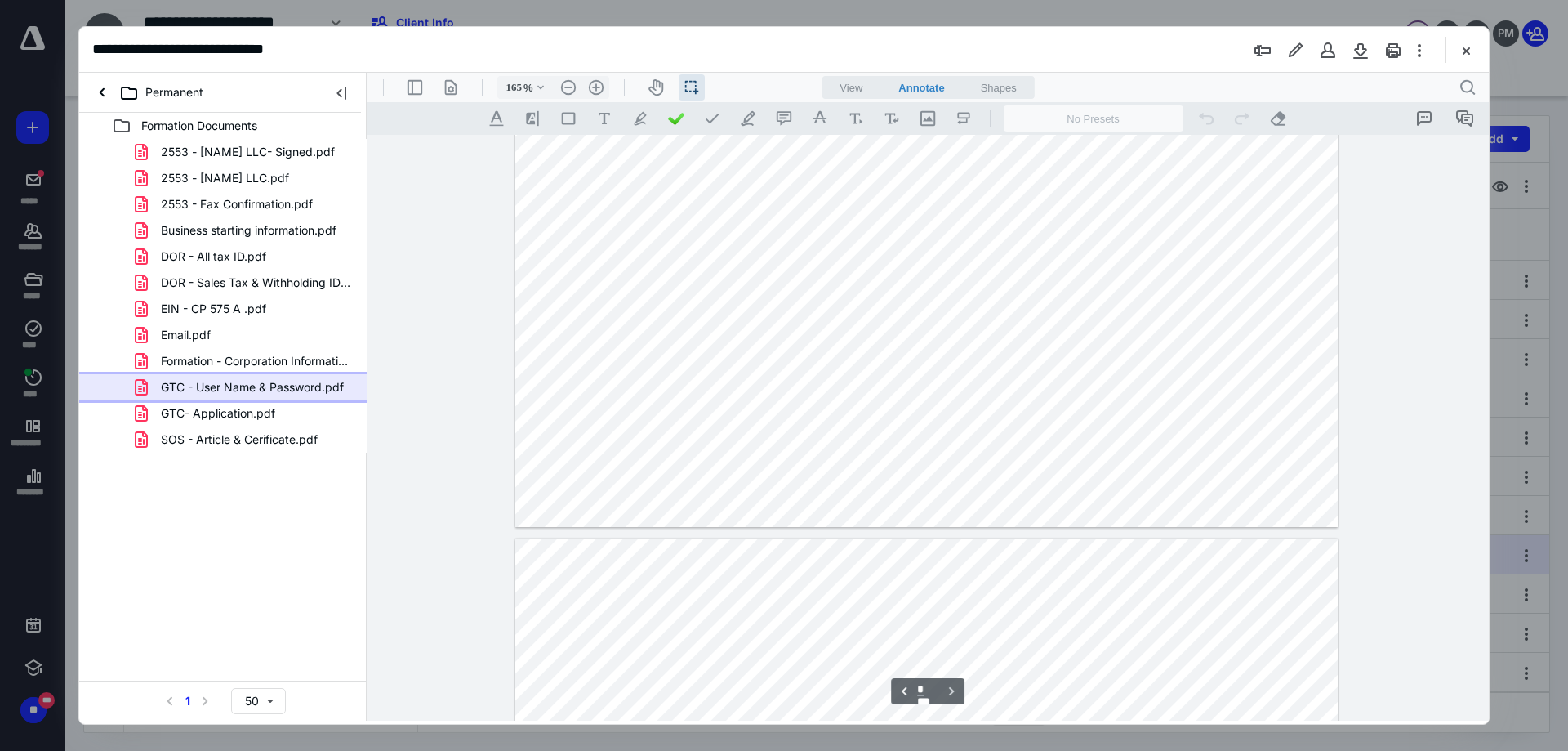 scroll, scrollTop: 856, scrollLeft: 0, axis: vertical 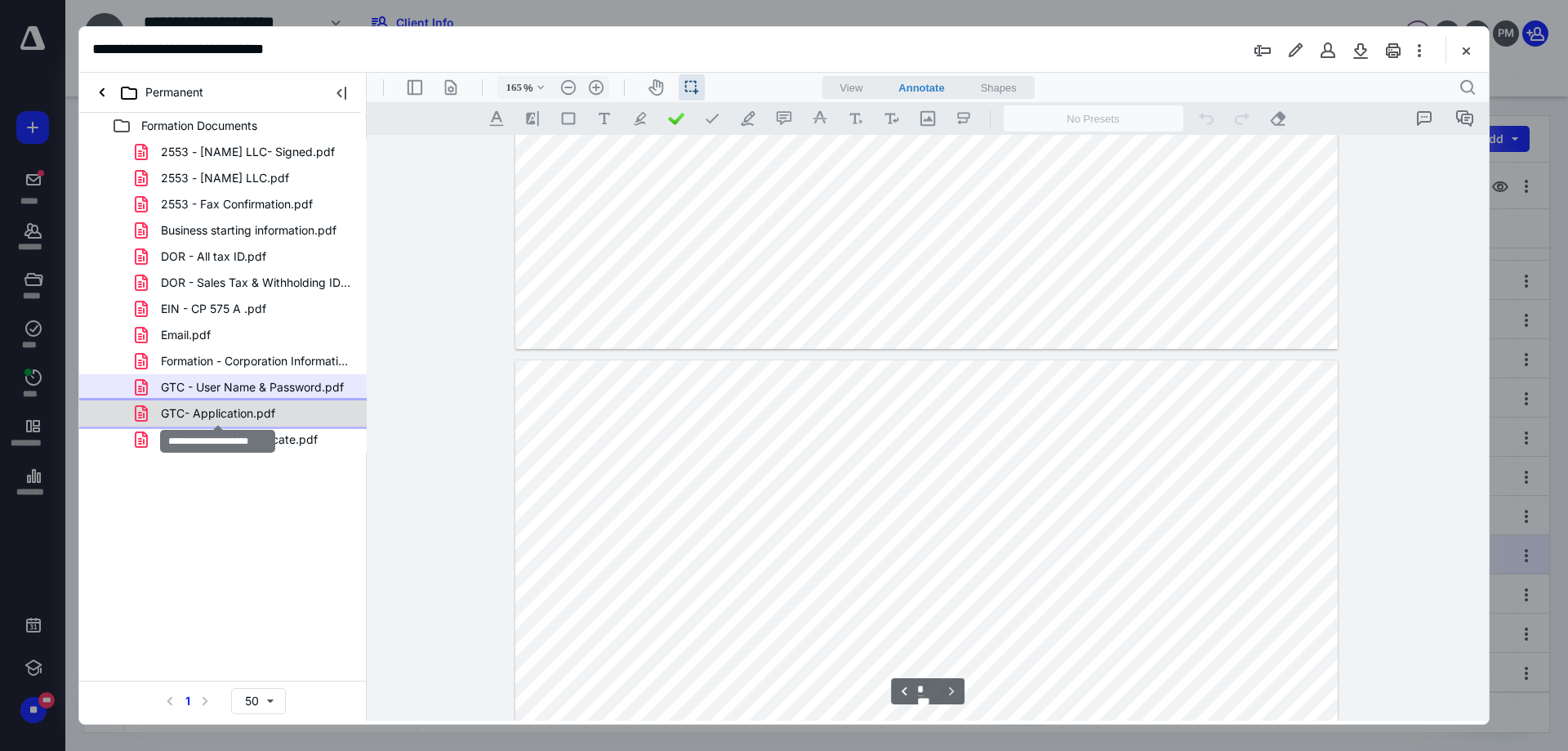 click on "GTC- Application.pdf" at bounding box center (218, 413) 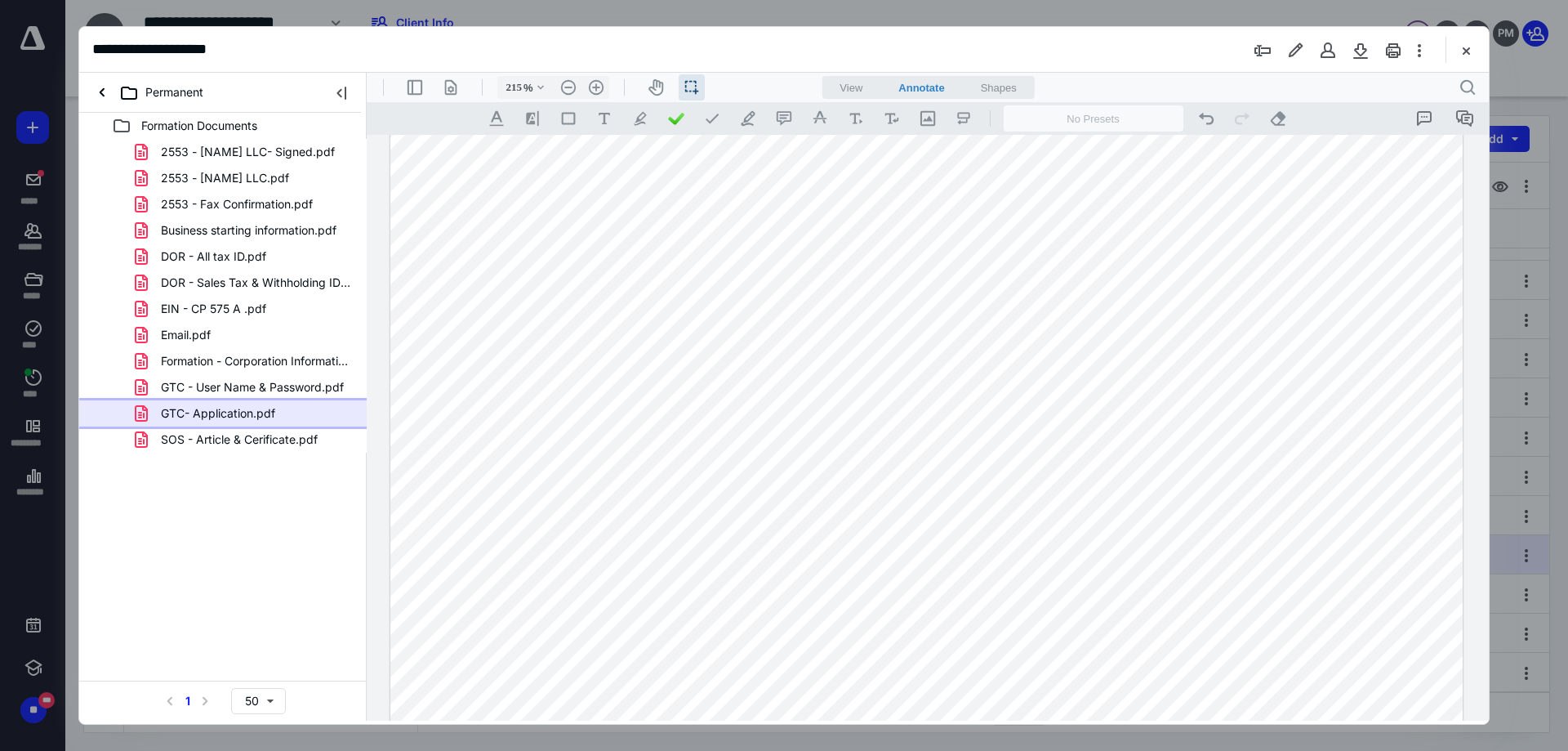 scroll, scrollTop: 817, scrollLeft: 0, axis: vertical 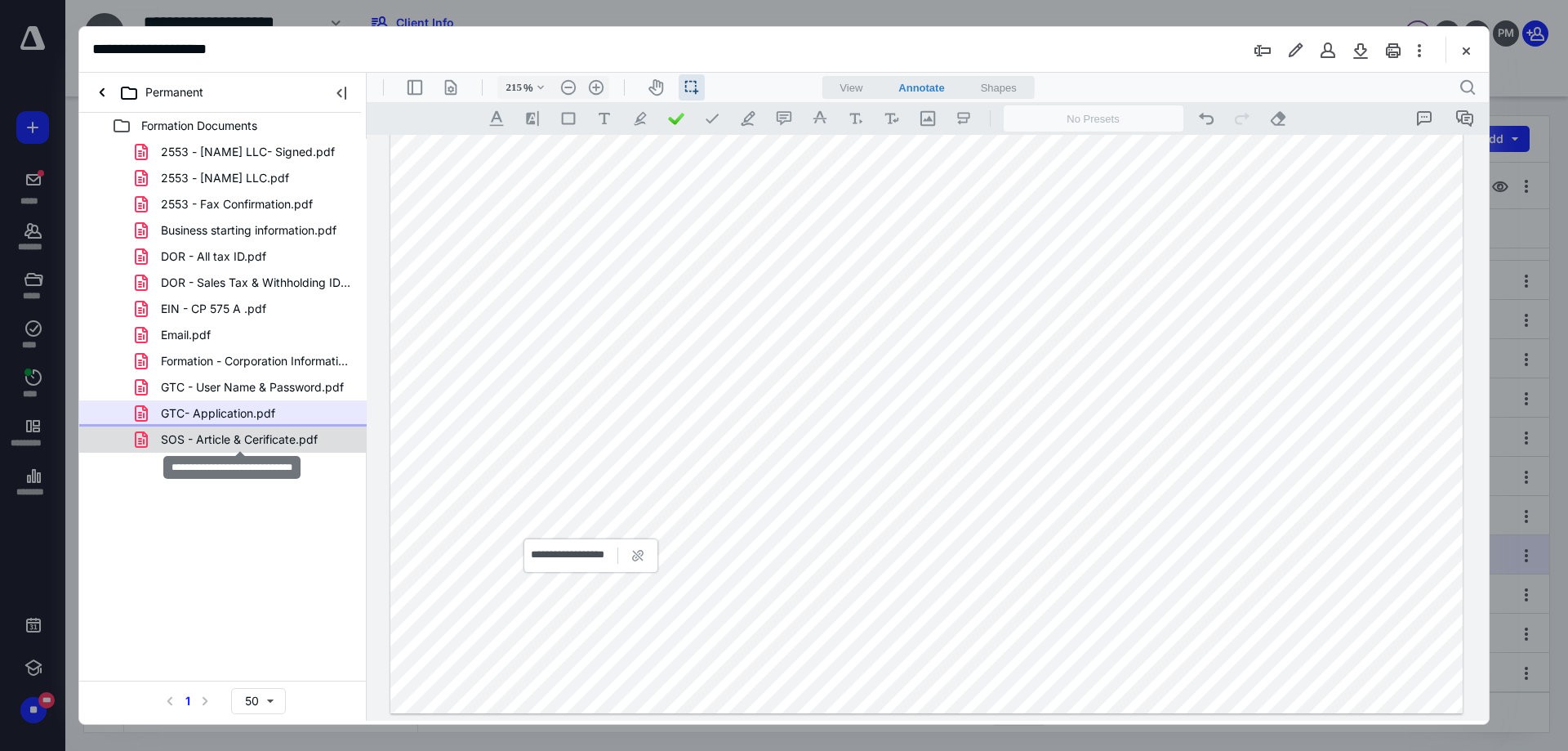 click on "SOS - Article & Cerificate.pdf" at bounding box center (239, 440) 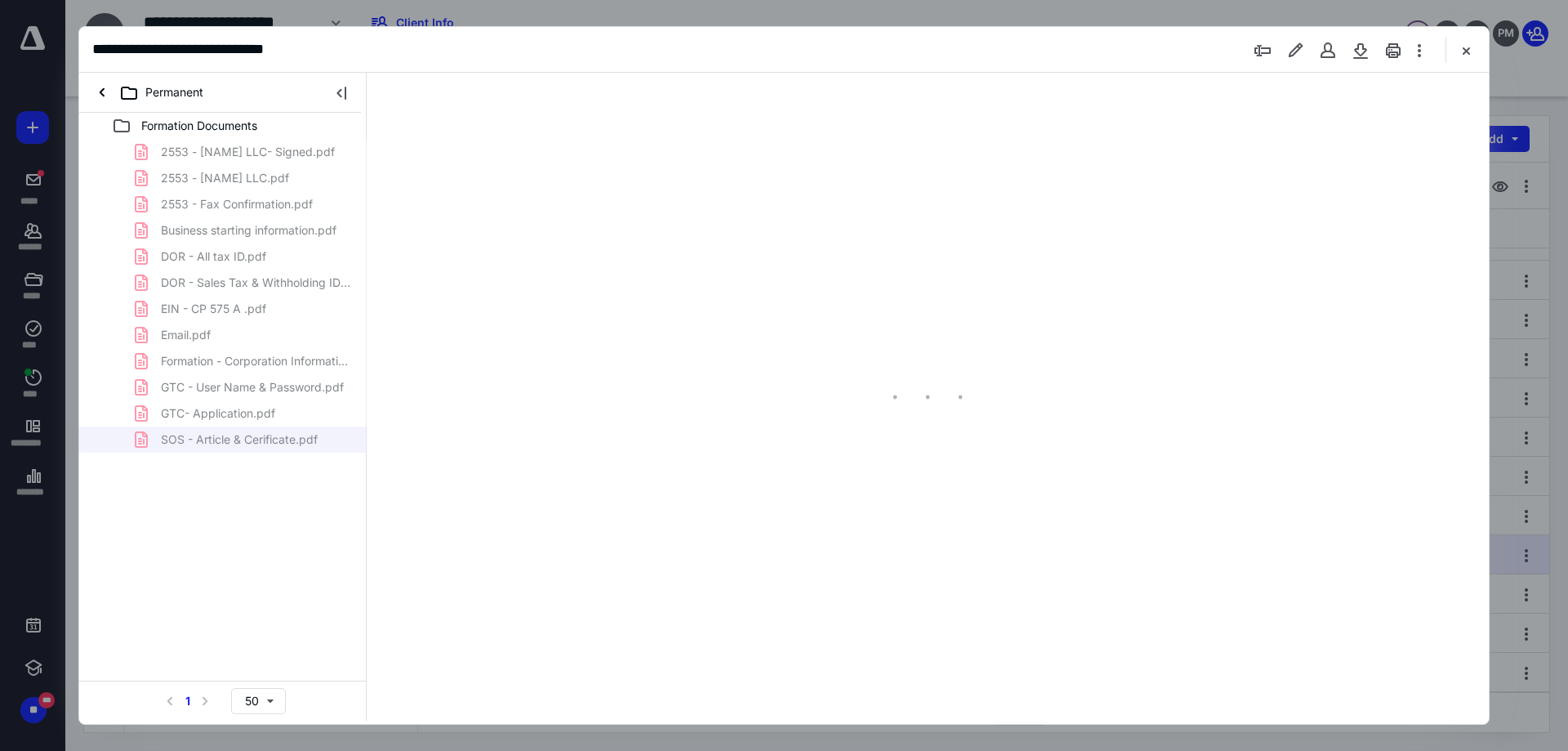 type on "85" 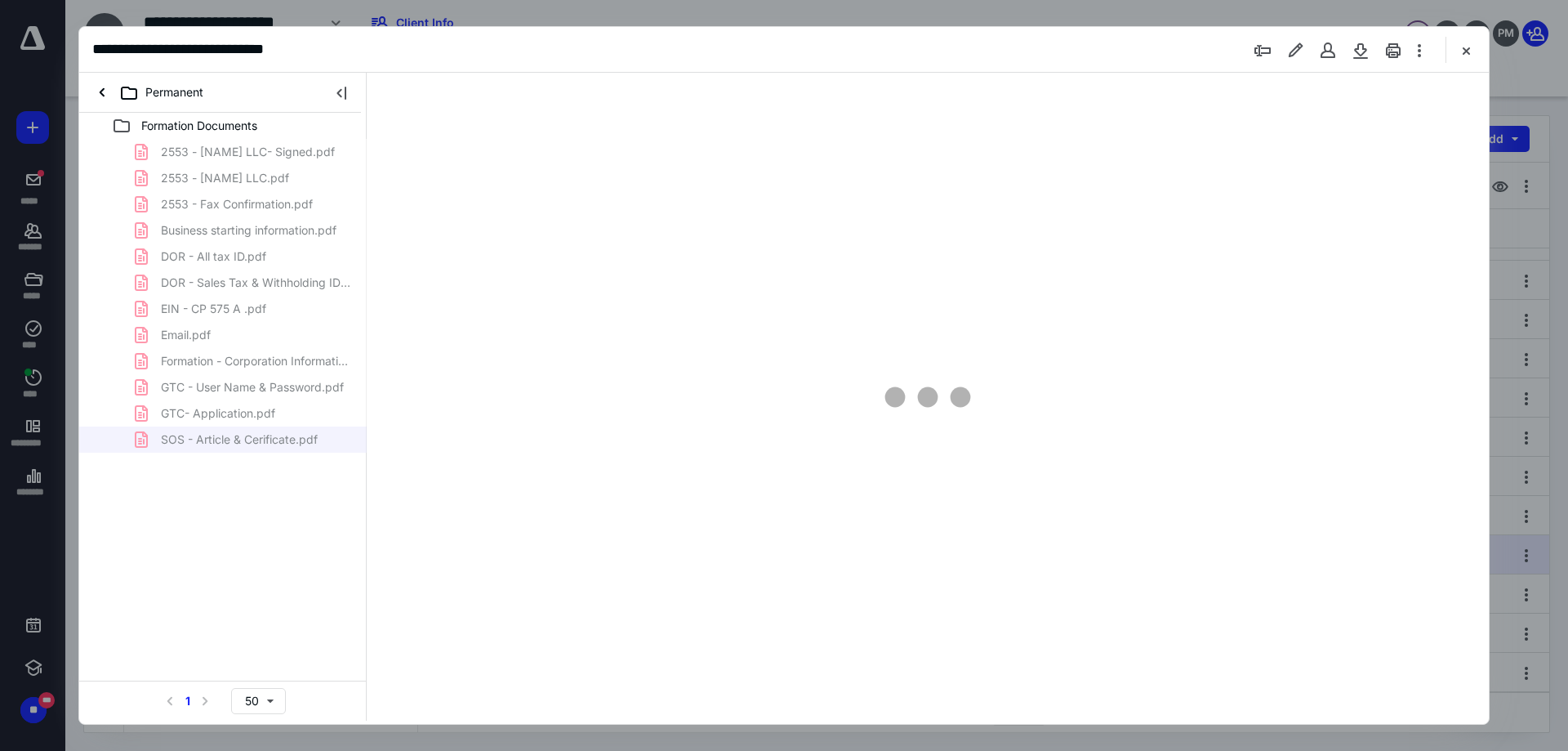 scroll, scrollTop: 65, scrollLeft: 0, axis: vertical 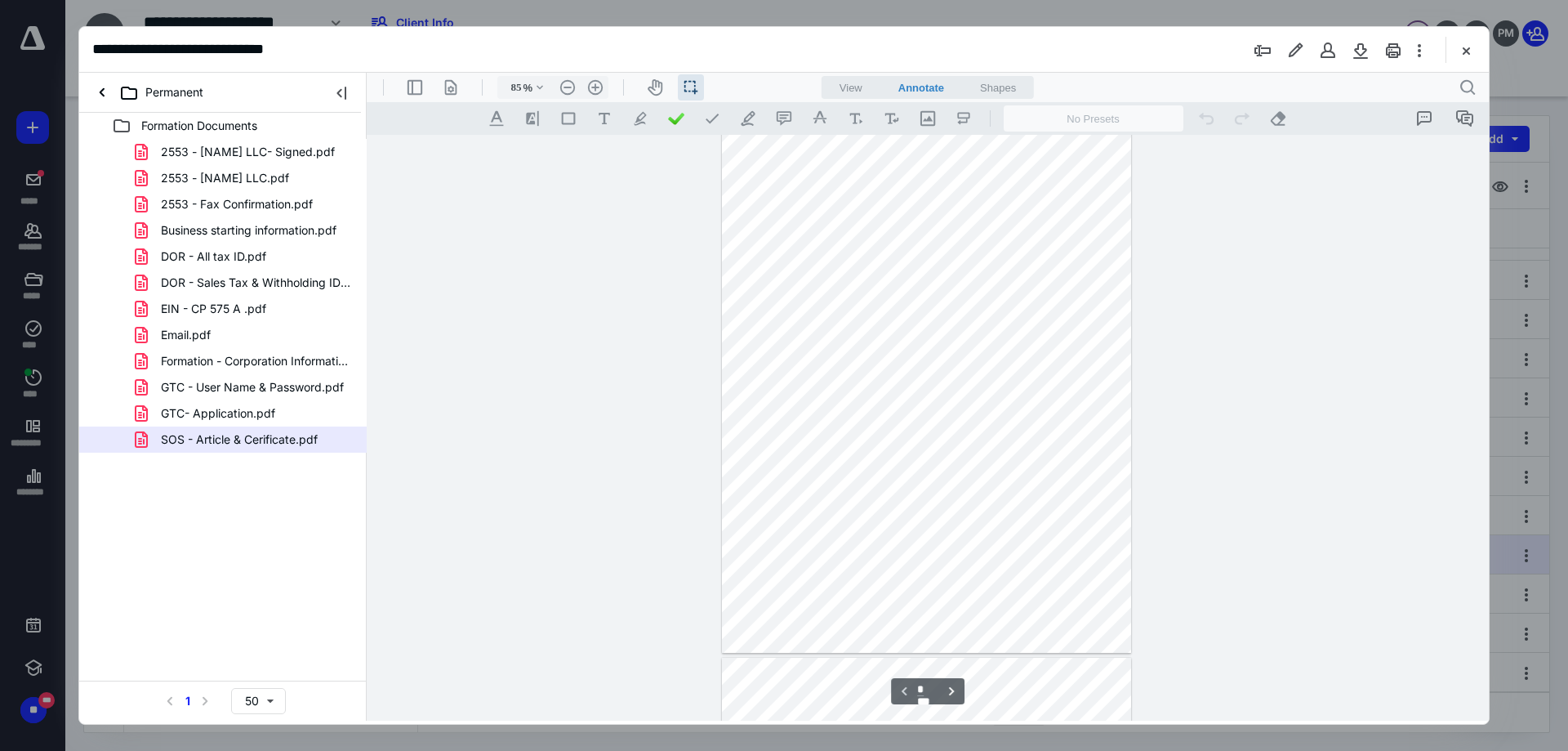 type on "*" 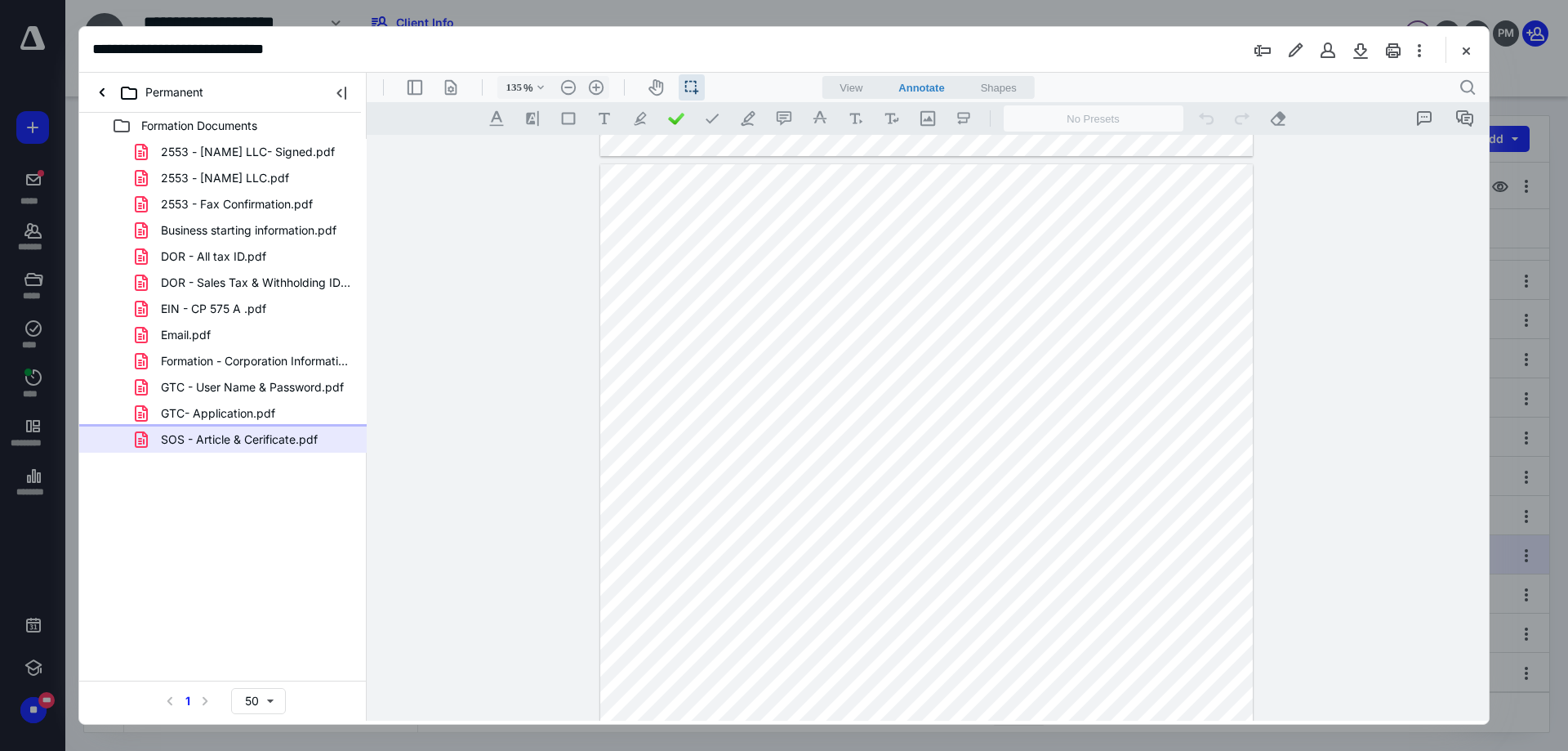 scroll, scrollTop: 1152, scrollLeft: 0, axis: vertical 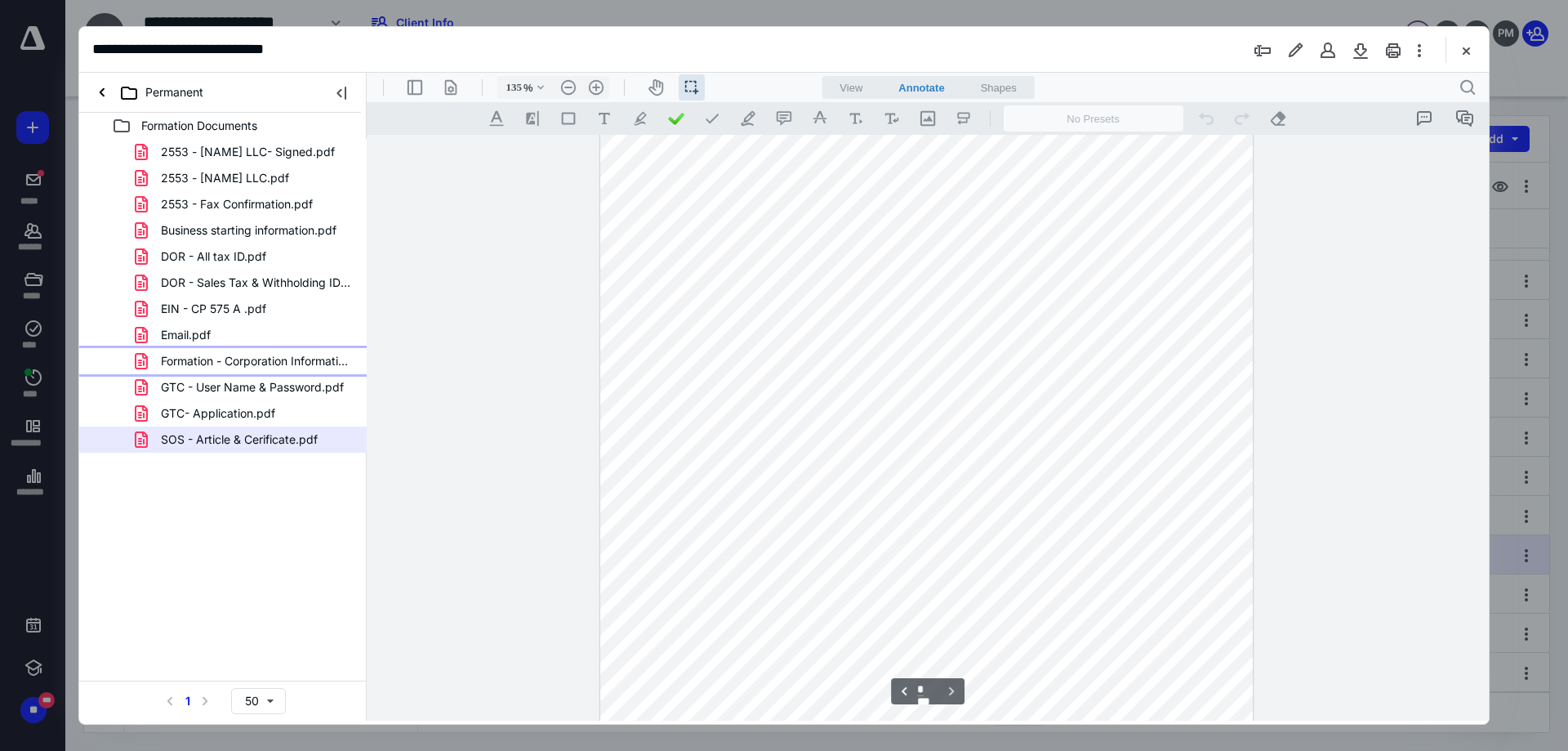 click on "Formation - Corporation Information.pdf" at bounding box center [256, 361] 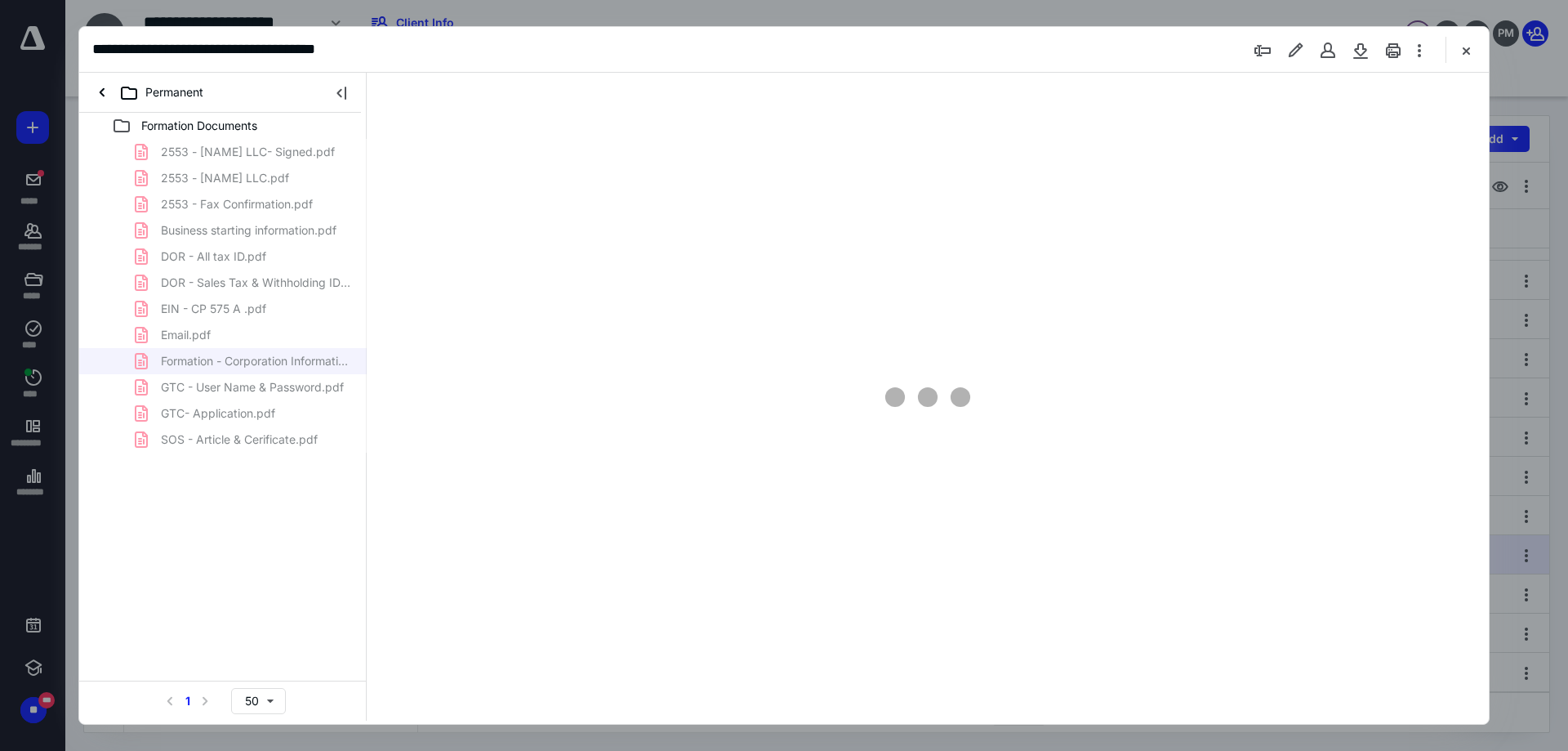 scroll, scrollTop: 65, scrollLeft: 0, axis: vertical 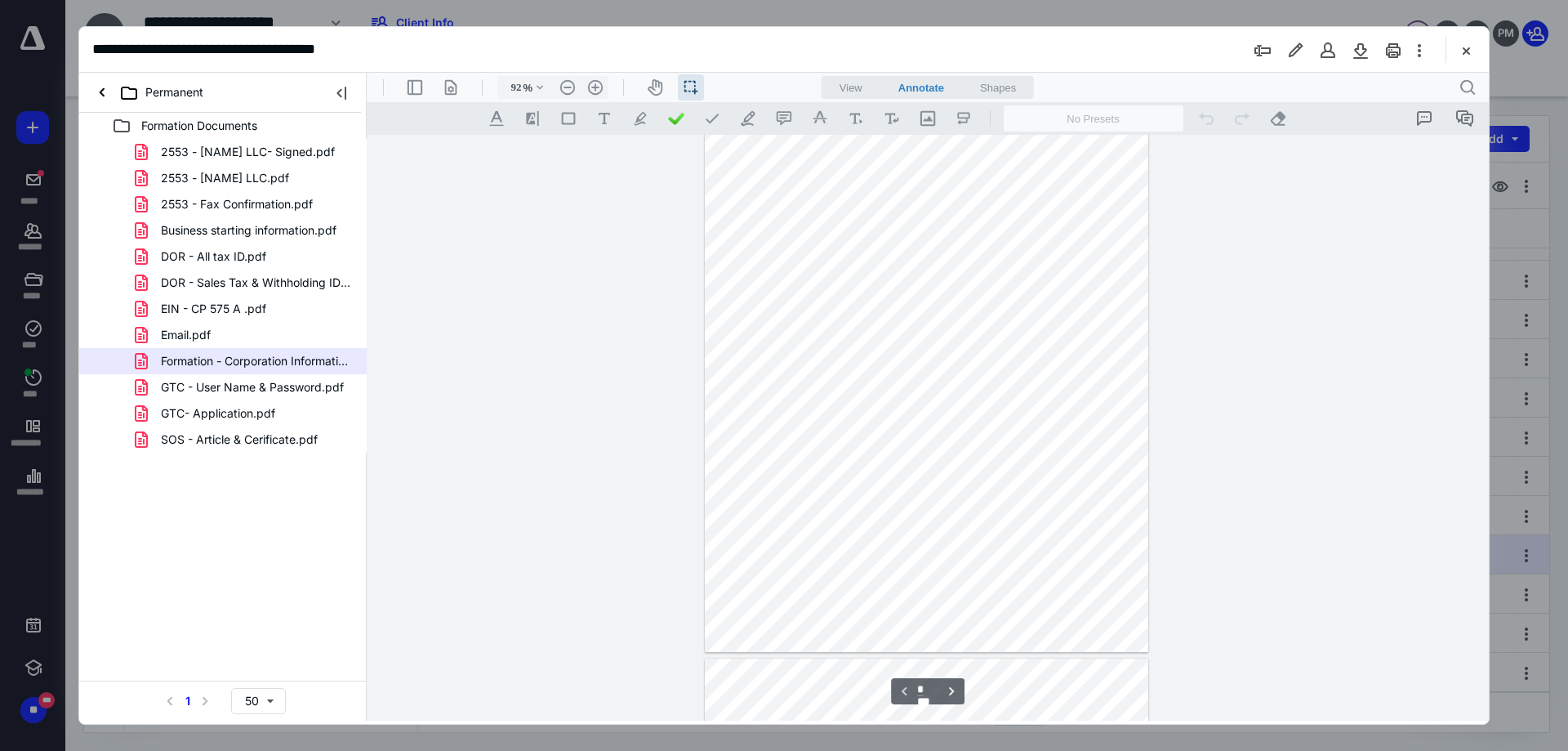 click on "Email.pdf" at bounding box center [185, 335] 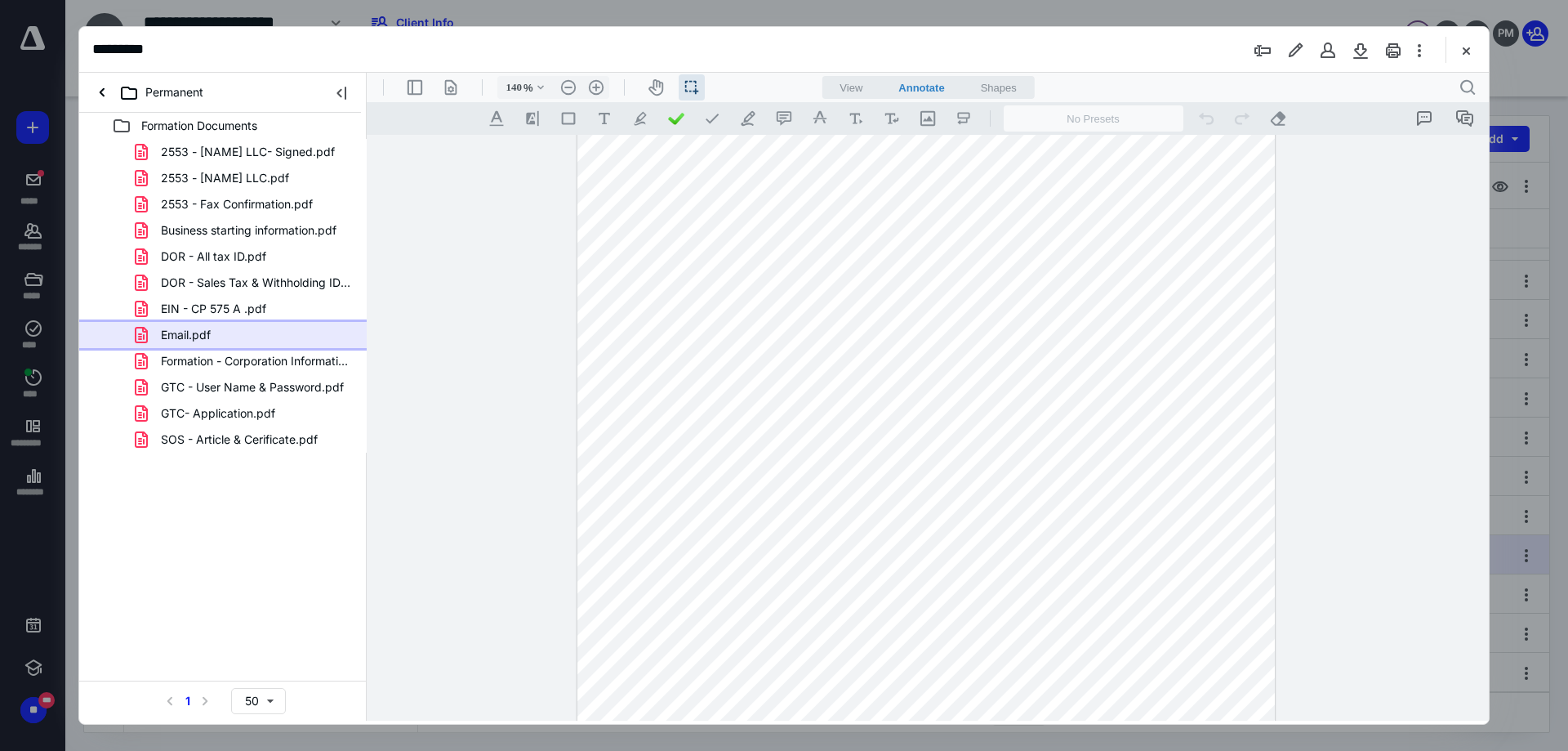 scroll, scrollTop: 0, scrollLeft: 0, axis: both 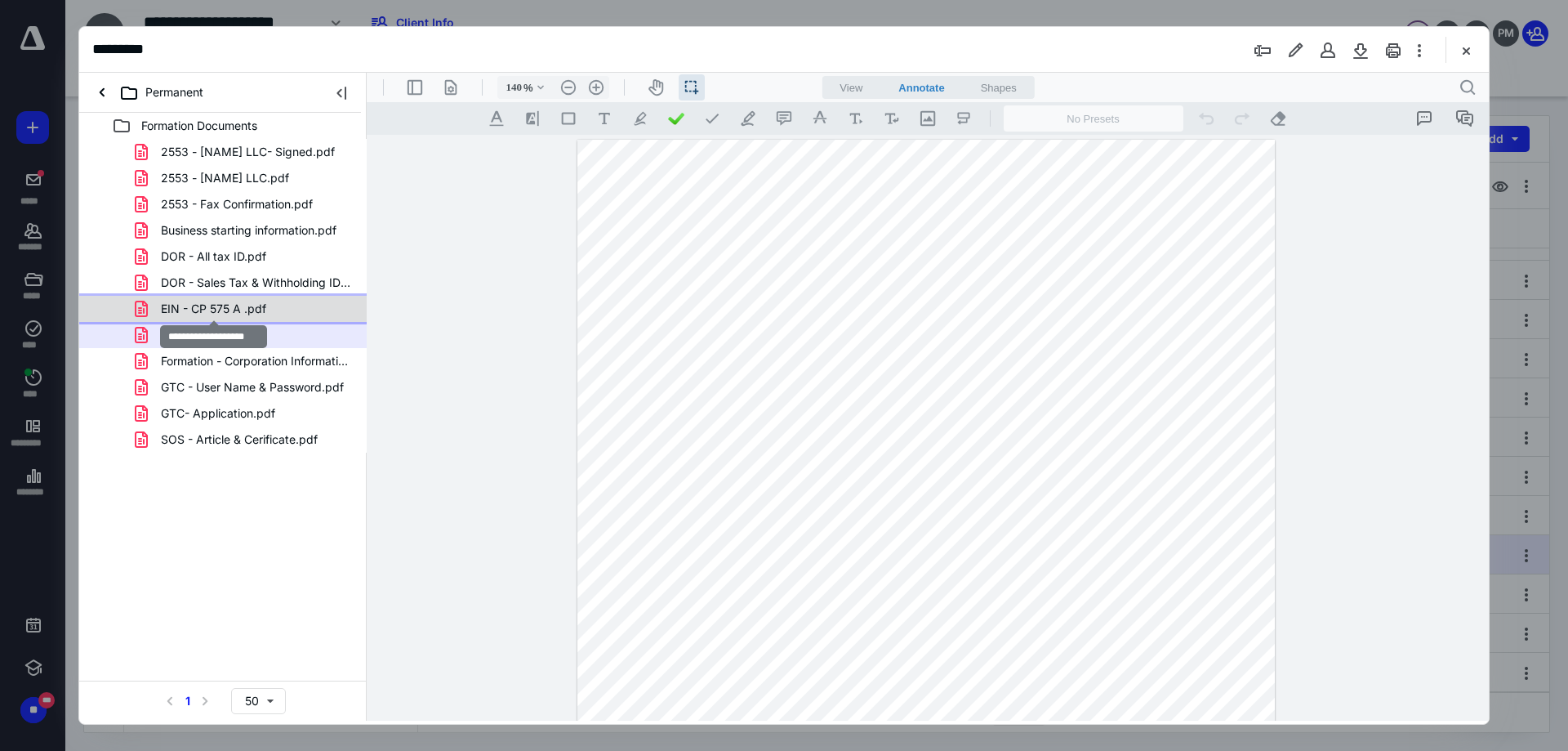 click on "EIN - CP 575 A .pdf" at bounding box center (213, 309) 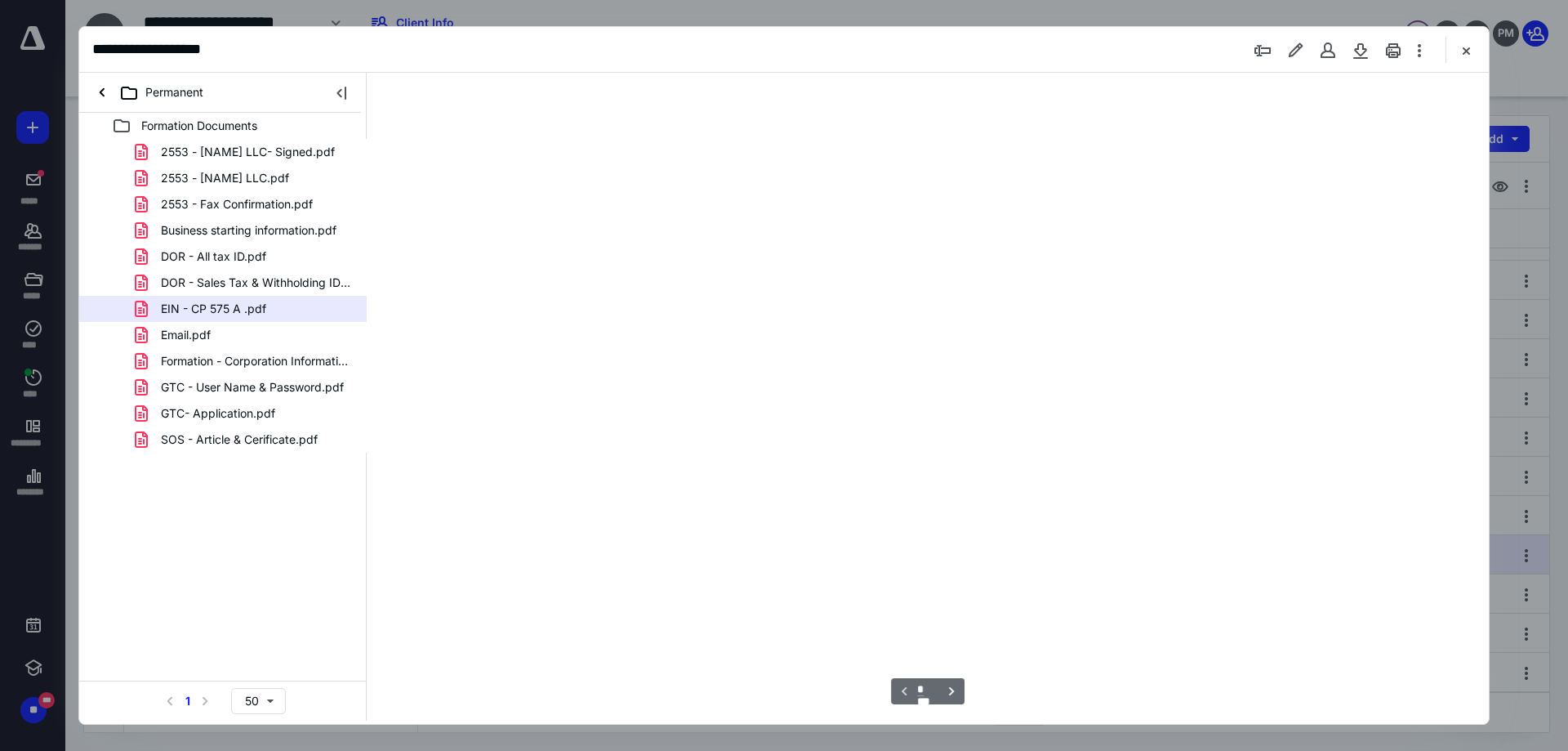 scroll, scrollTop: 65, scrollLeft: 0, axis: vertical 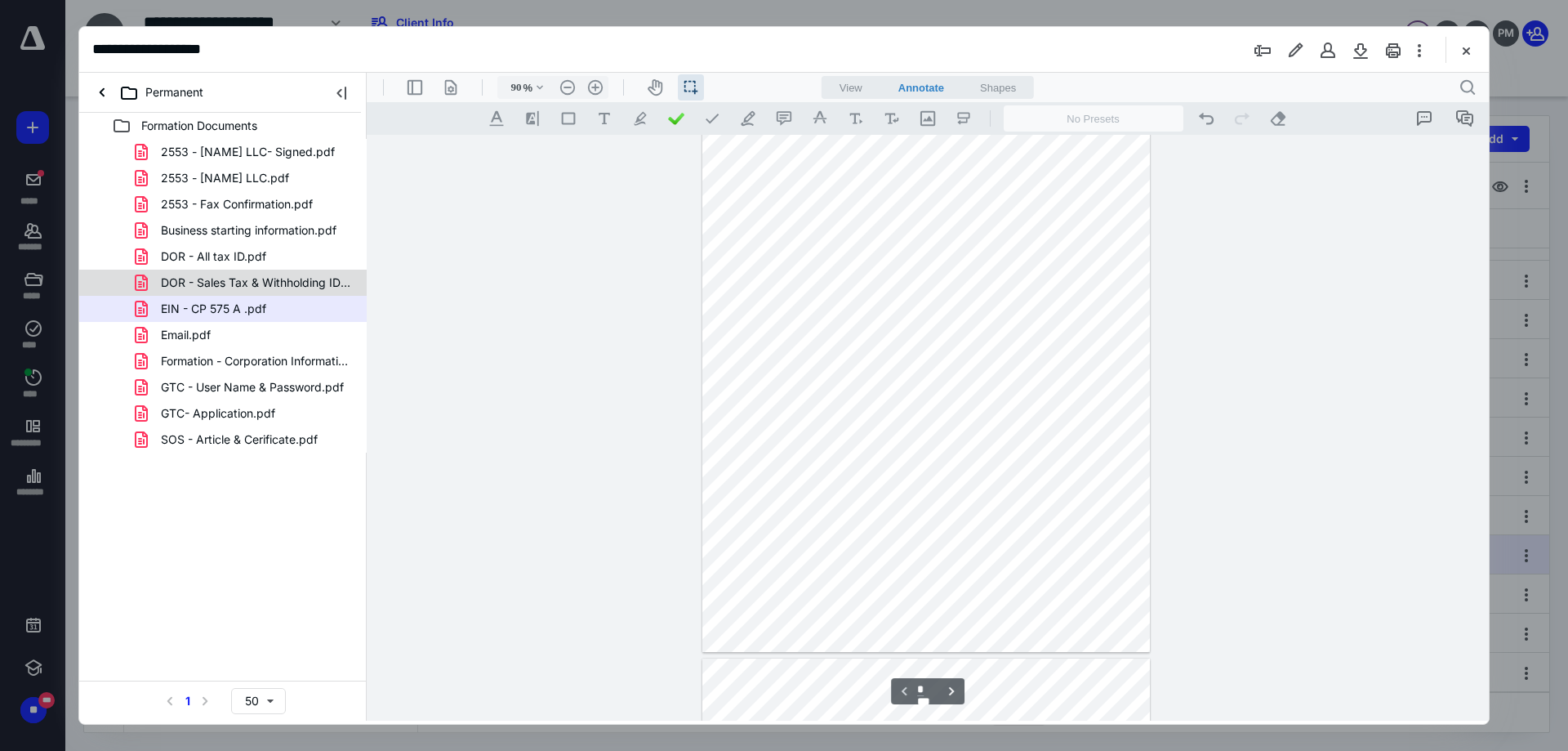 click on "DOR - Sales Tax & Withholding ID Email.pdf" at bounding box center [256, 283] 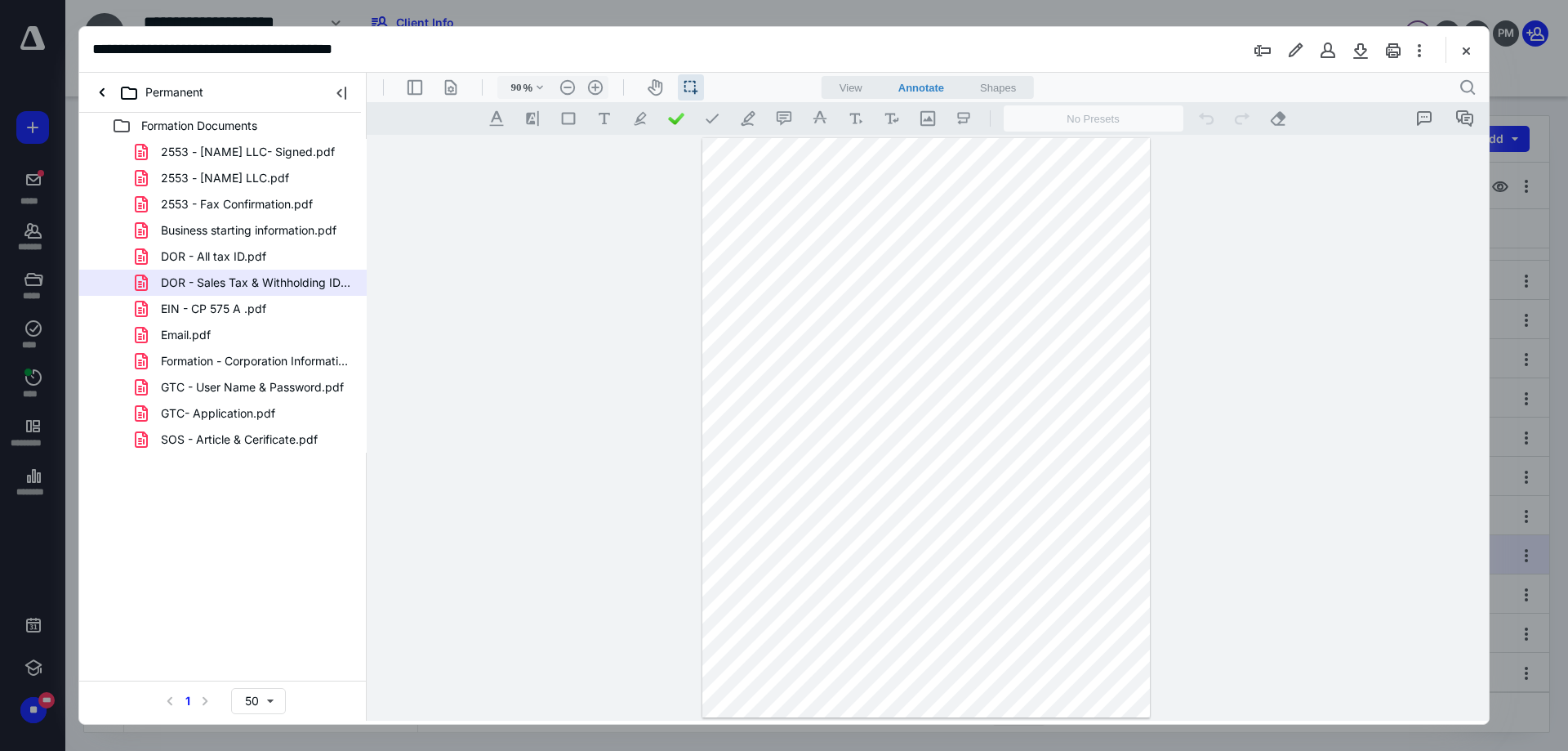 scroll, scrollTop: 0, scrollLeft: 0, axis: both 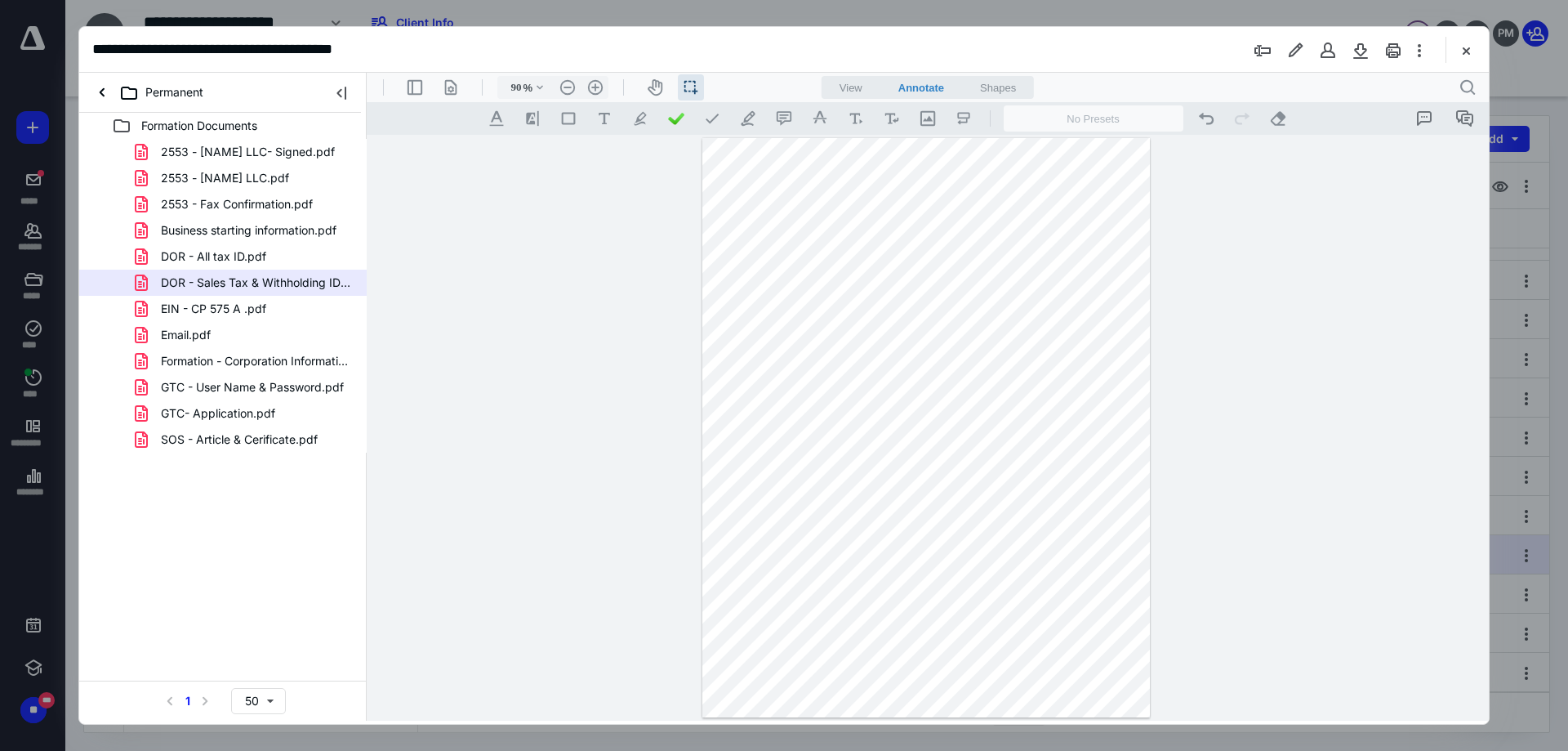 click on "DOR - All tax ID.pdf" at bounding box center (213, 257) 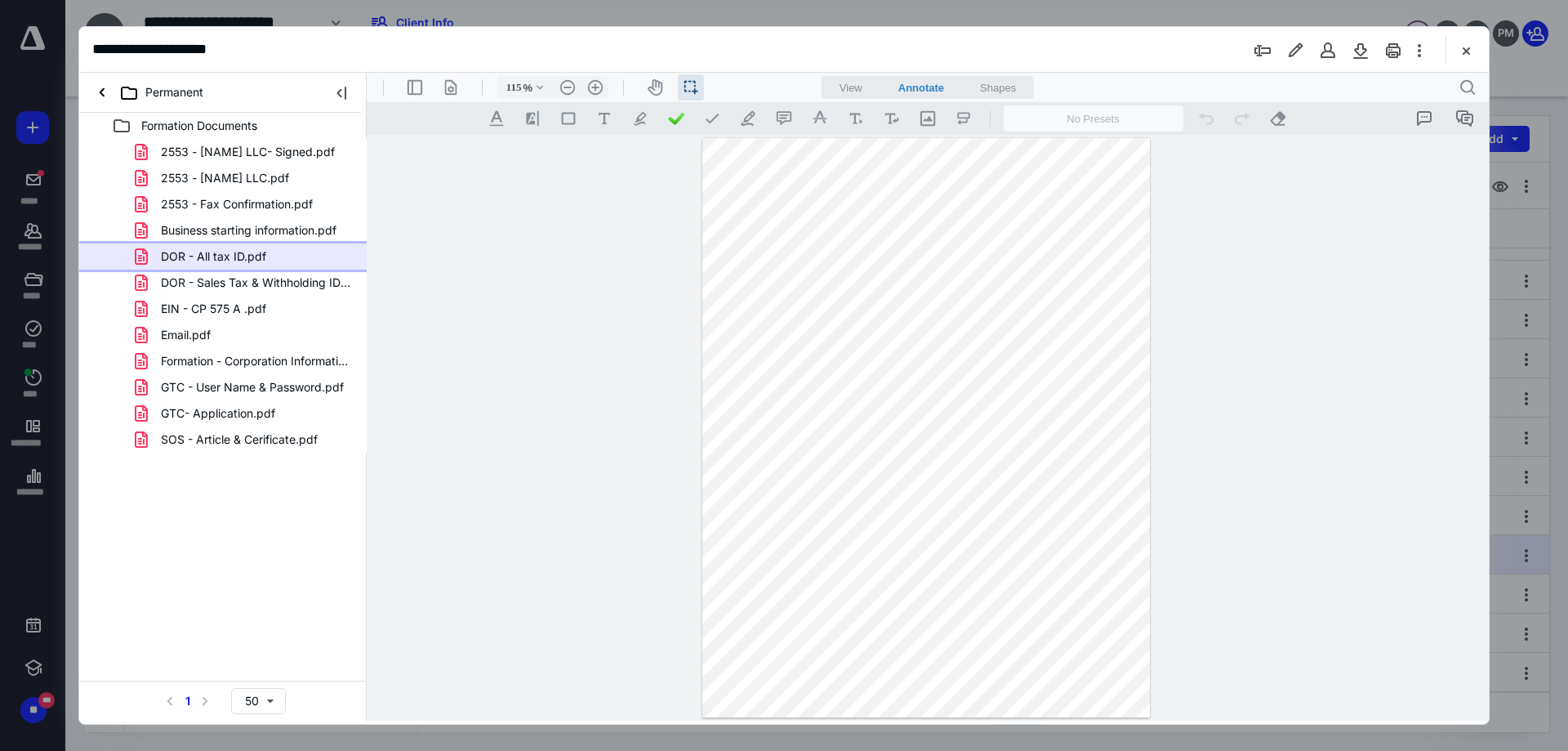 scroll, scrollTop: 83, scrollLeft: 0, axis: vertical 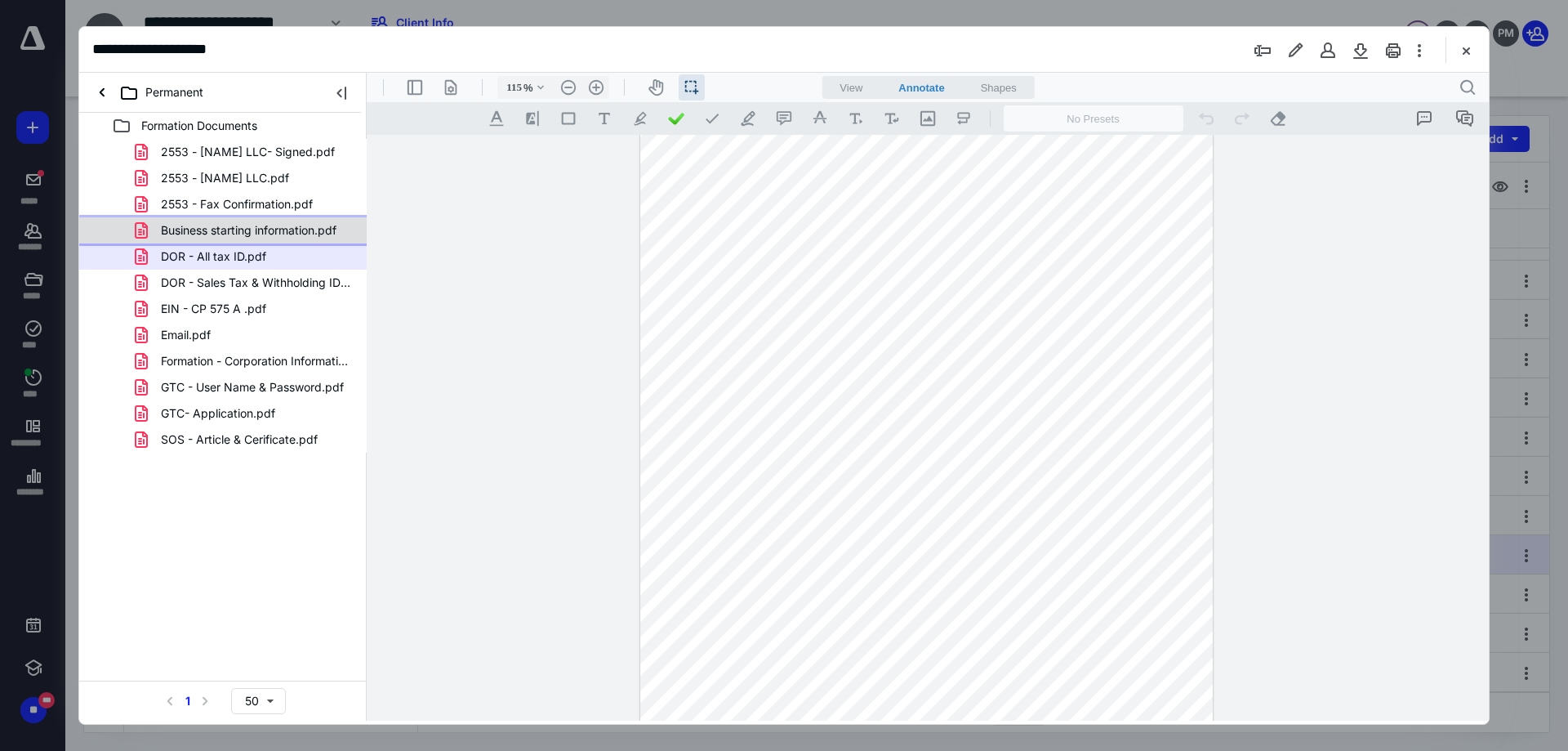 click on "Business starting information.pdf" at bounding box center [238, 230] 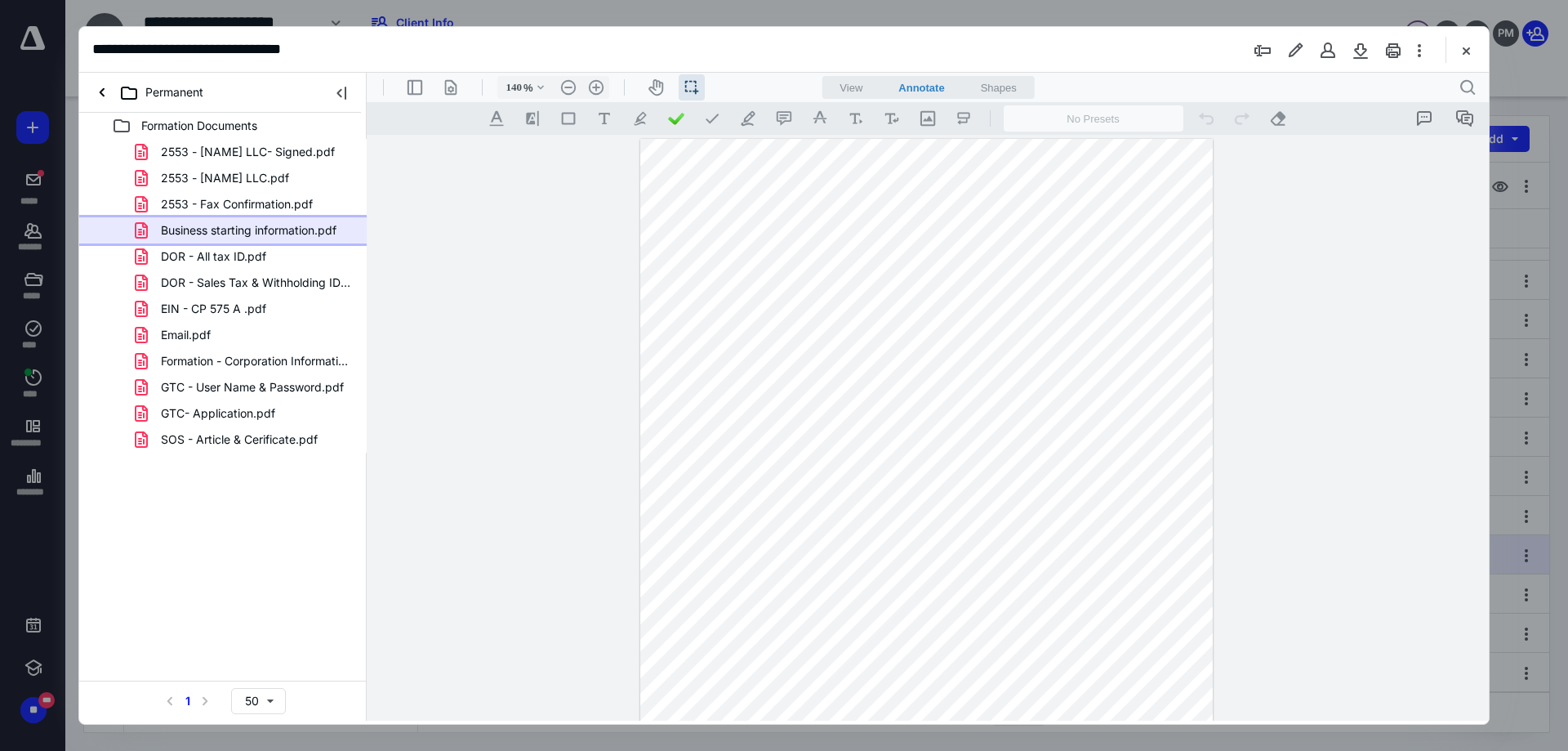 scroll, scrollTop: 189, scrollLeft: 0, axis: vertical 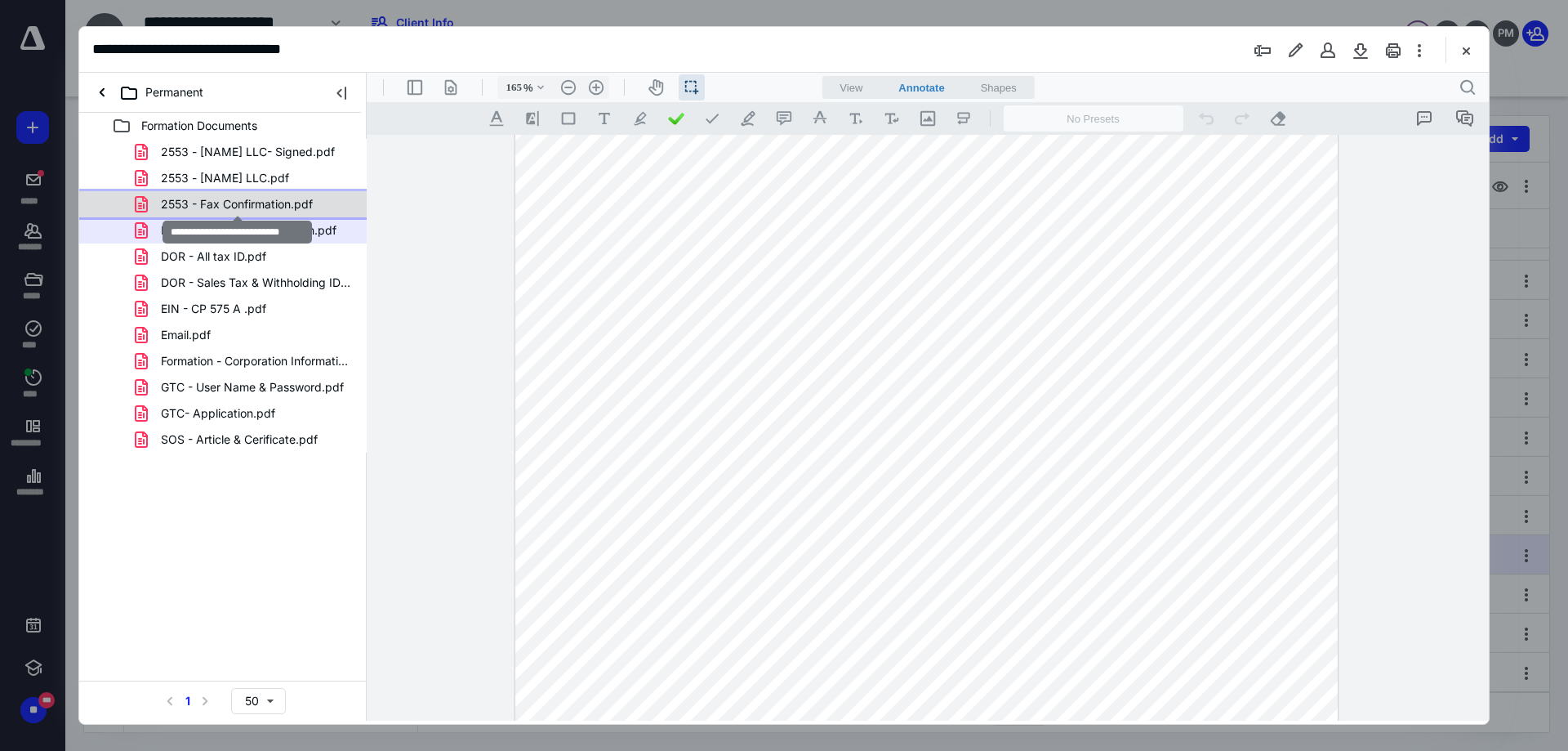 click on "2553 - Fax Confirmation.pdf" at bounding box center [237, 204] 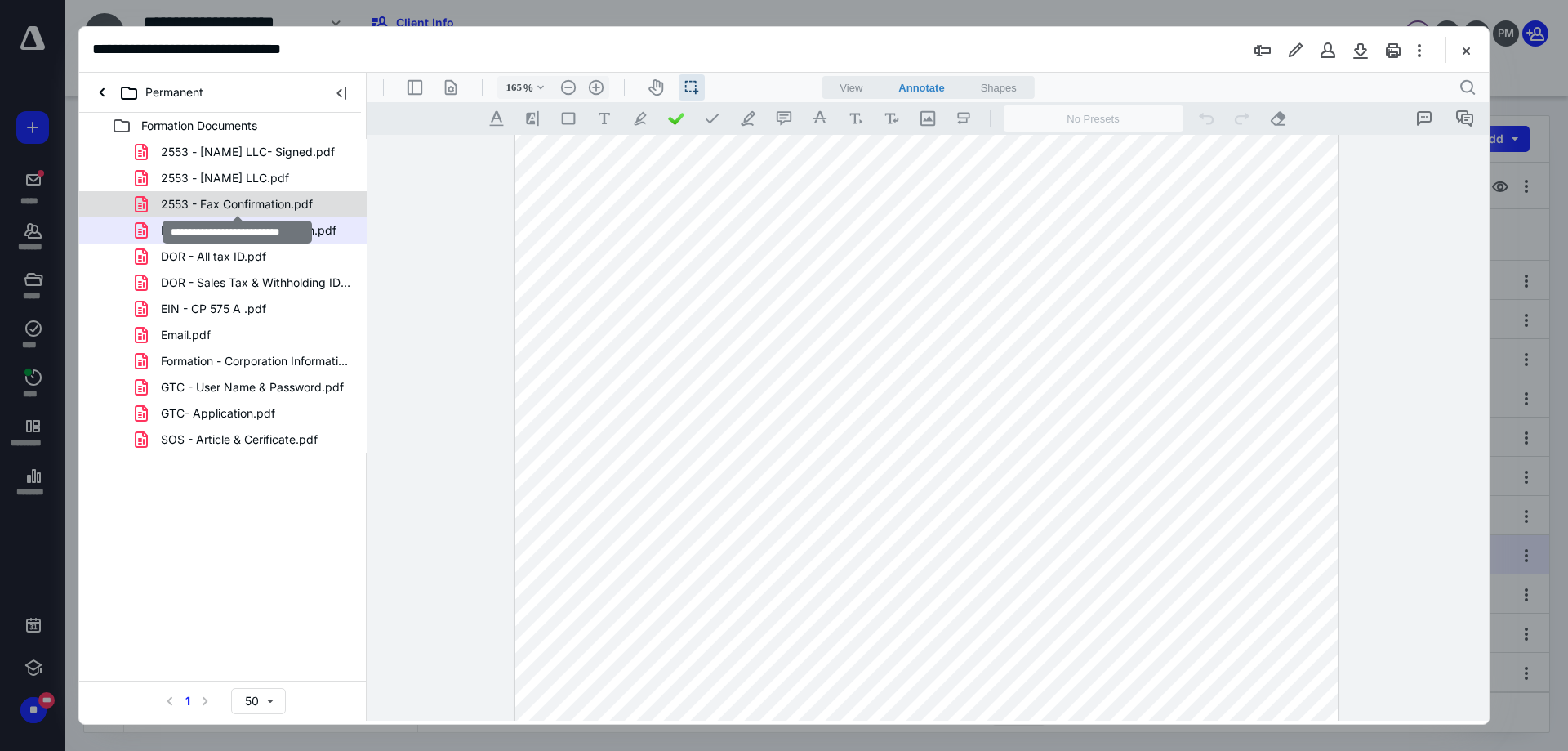 click on "2553  - [NAME] LLC- Signed.pdf 2553 - [NAME] LLC.pdf 2553 - Fax Confirmation.pdf Business starting information.pdf DOR - All tax ID.pdf DOR - Sales Tax & Withholding ID Email.pdf EIN - CP 575 A .pdf Email.pdf Formation - Corporation Information.pdf GTC - User Name & Password.pdf GTC- Application.pdf SOS - Article & Cerificate.pdf" at bounding box center [223, 296] 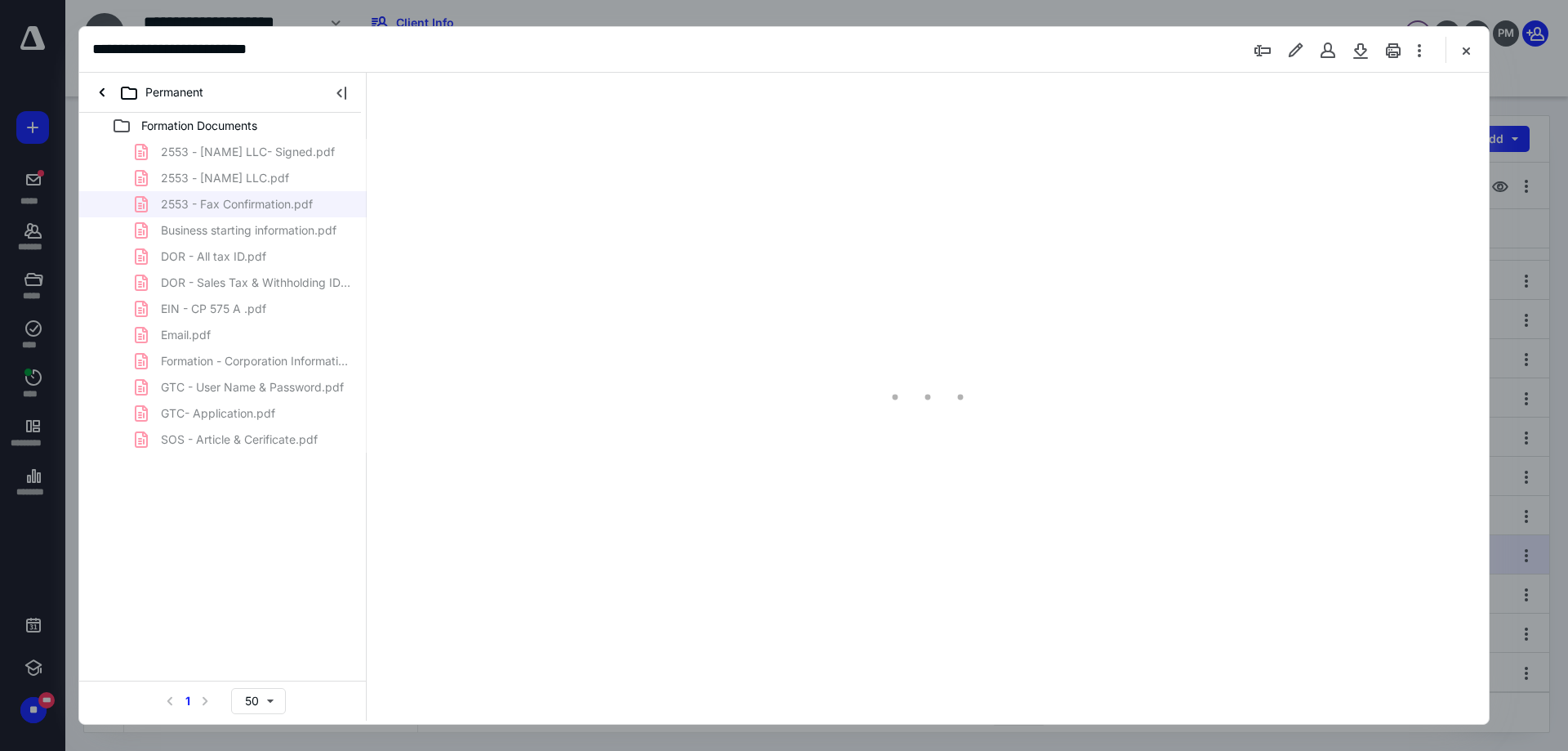 type on "90" 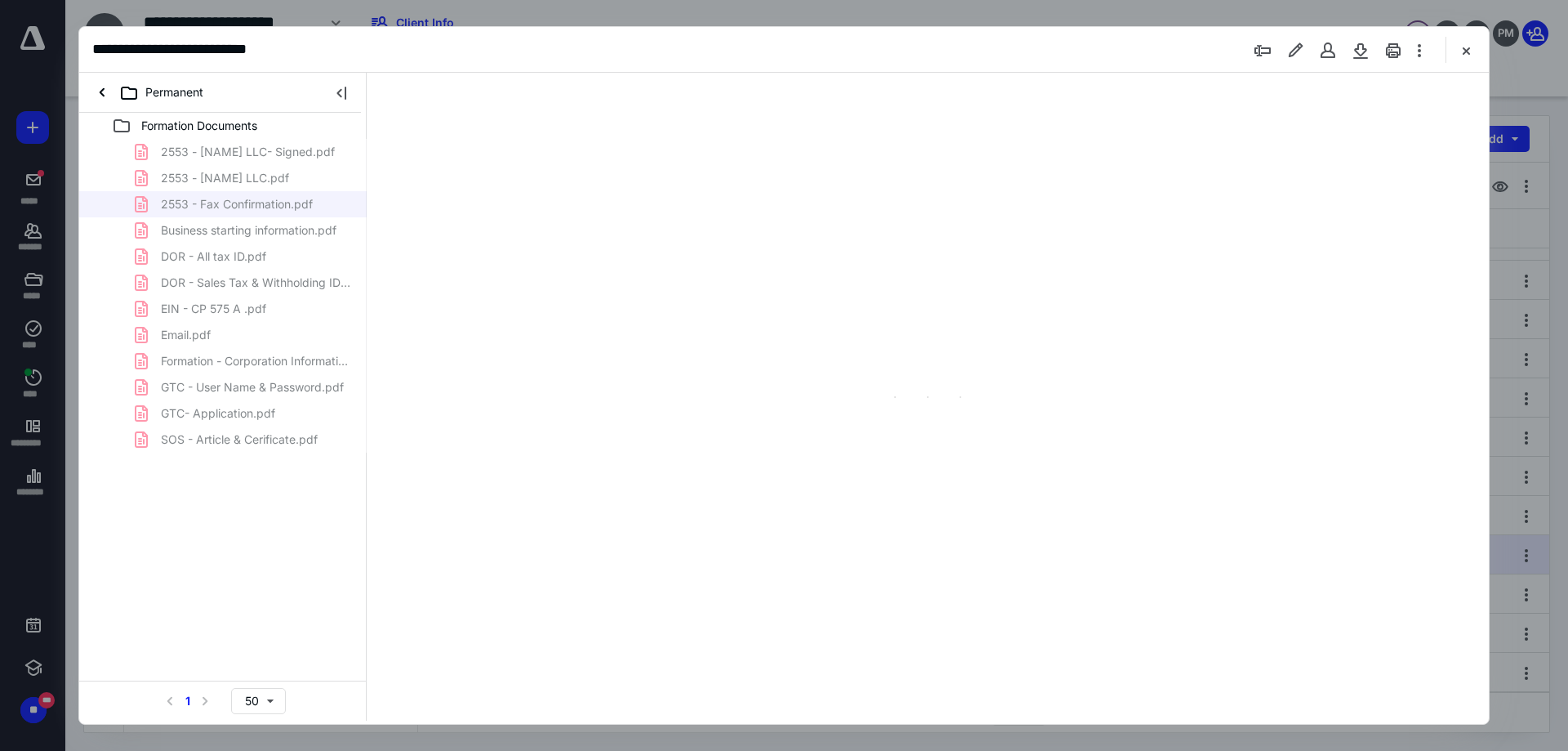 scroll, scrollTop: 65, scrollLeft: 0, axis: vertical 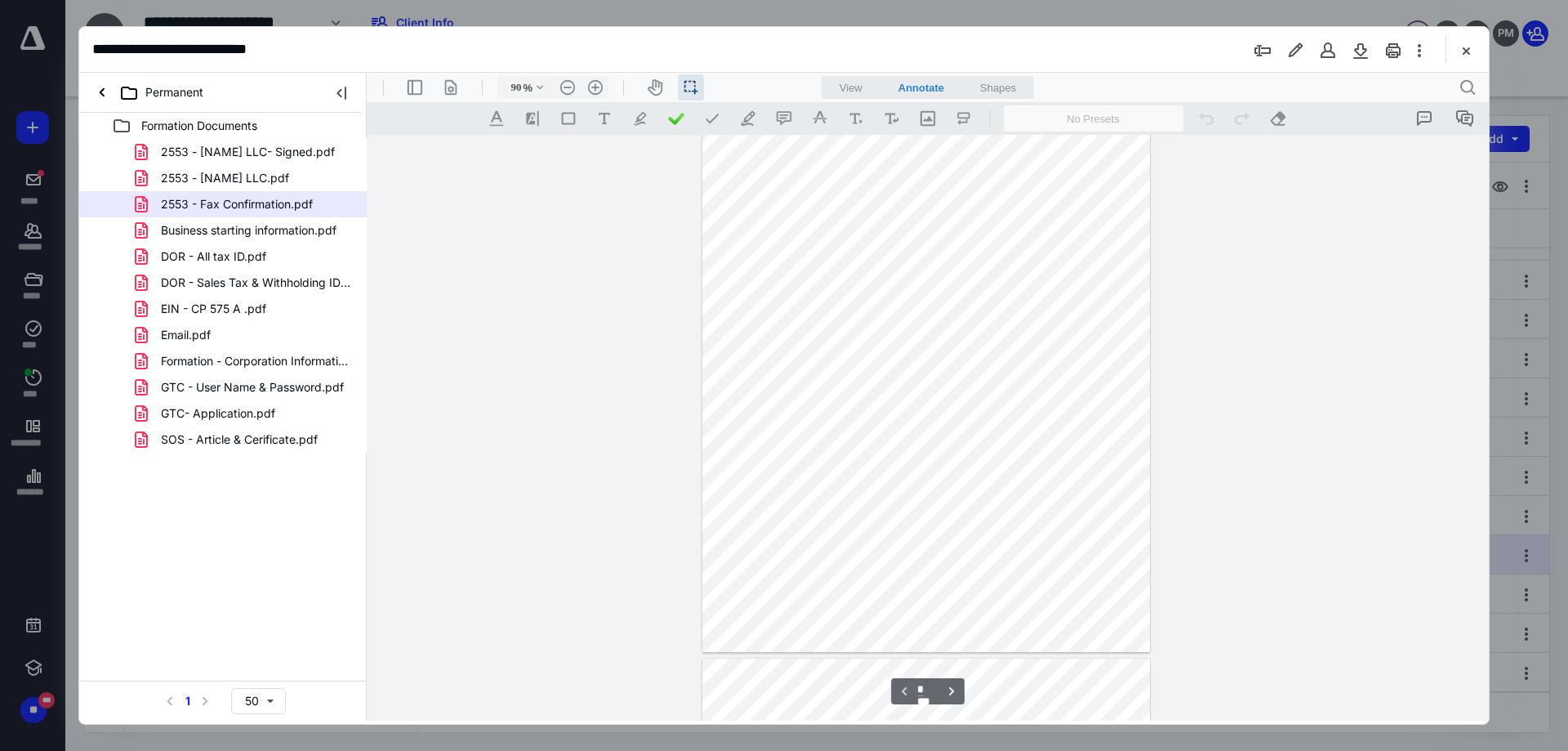 type on "*" 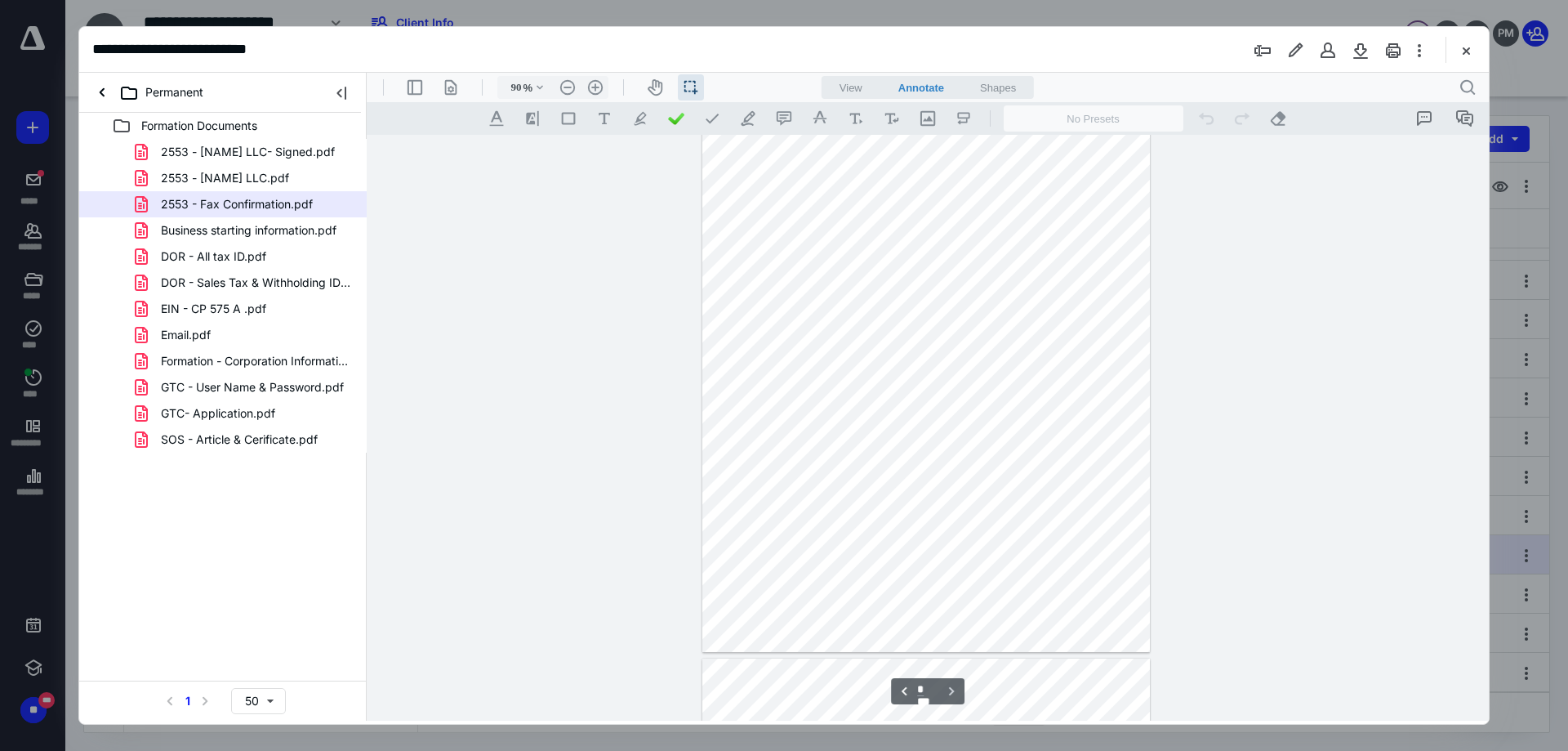 scroll, scrollTop: 474, scrollLeft: 0, axis: vertical 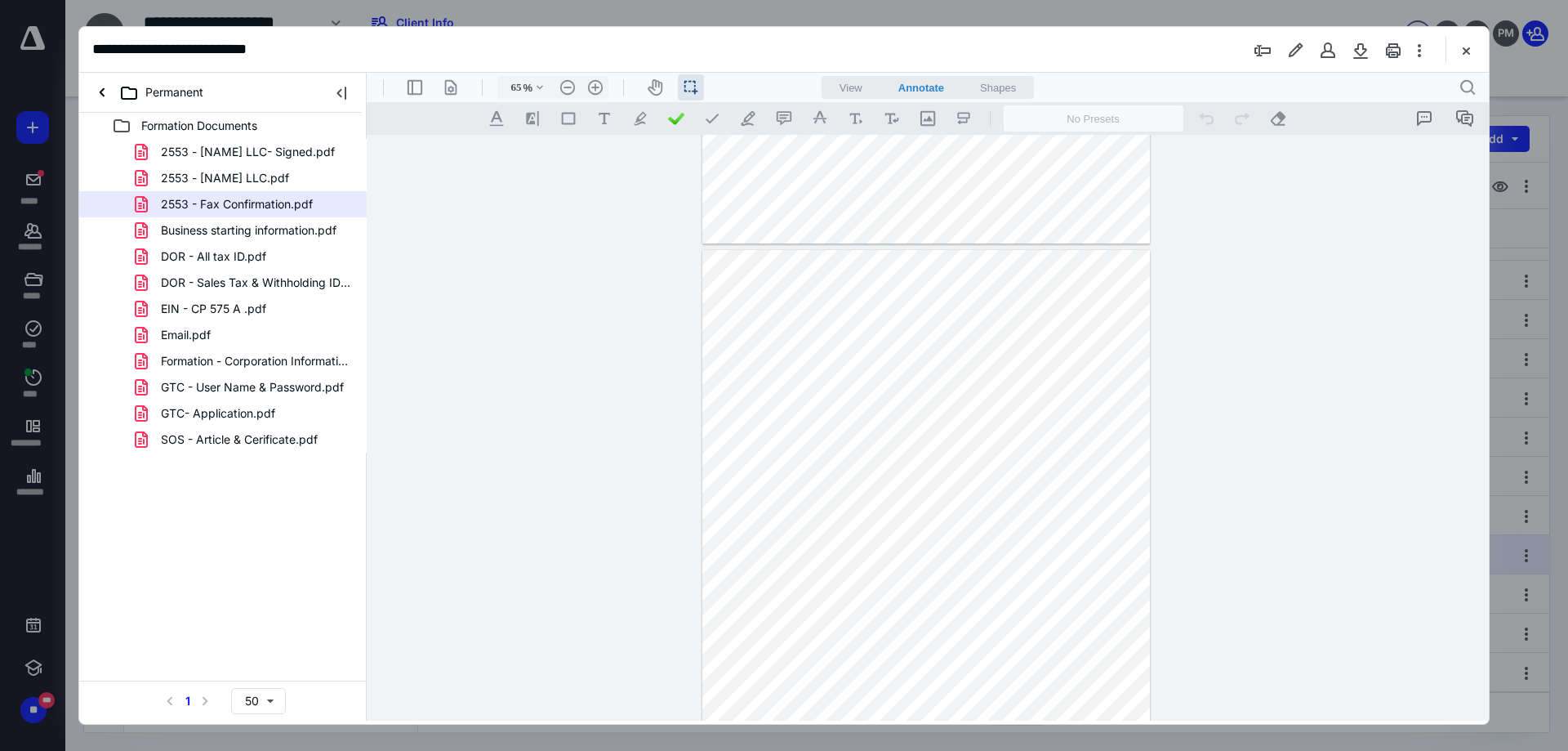 type on "58" 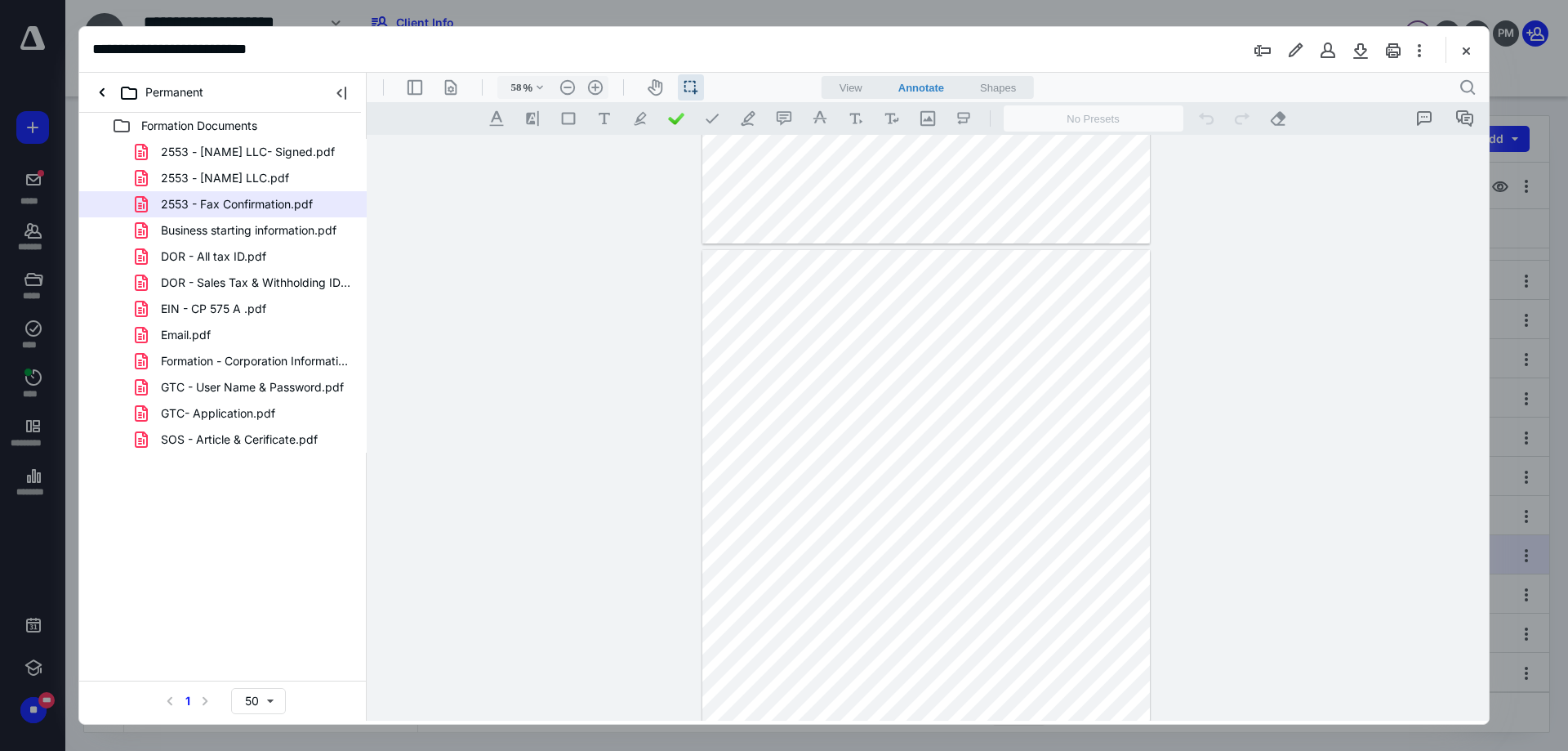 scroll, scrollTop: 159, scrollLeft: 0, axis: vertical 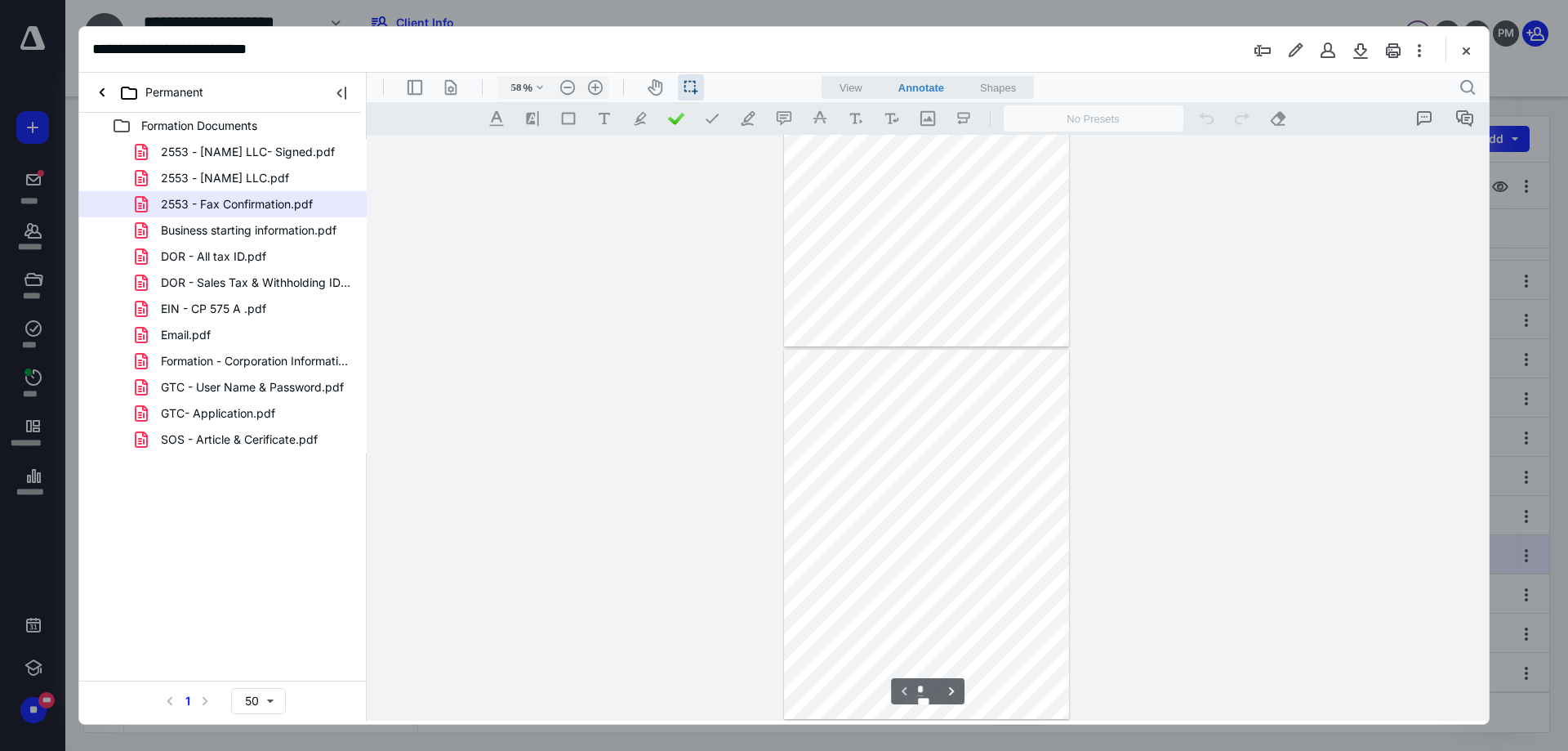 type on "*" 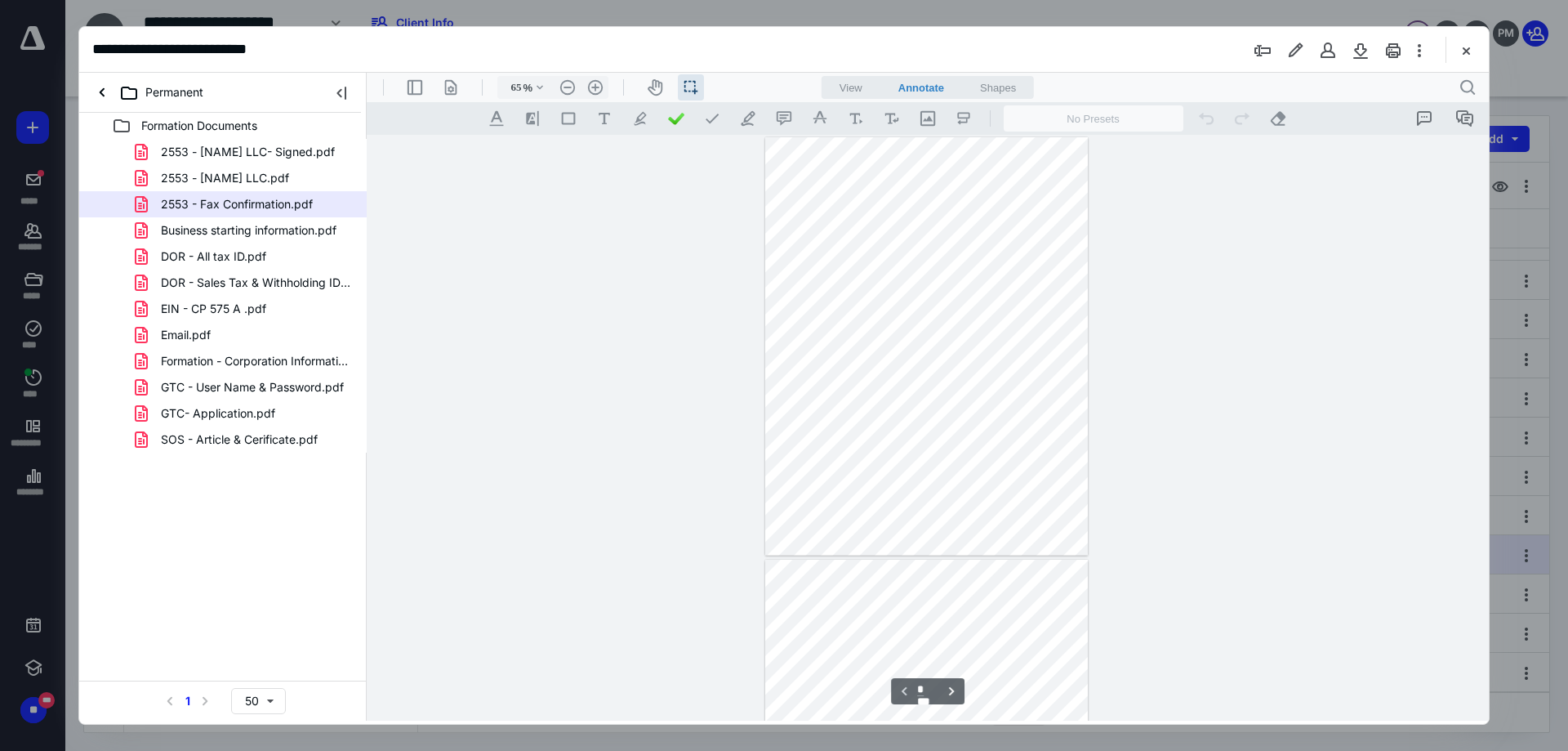 type on "73" 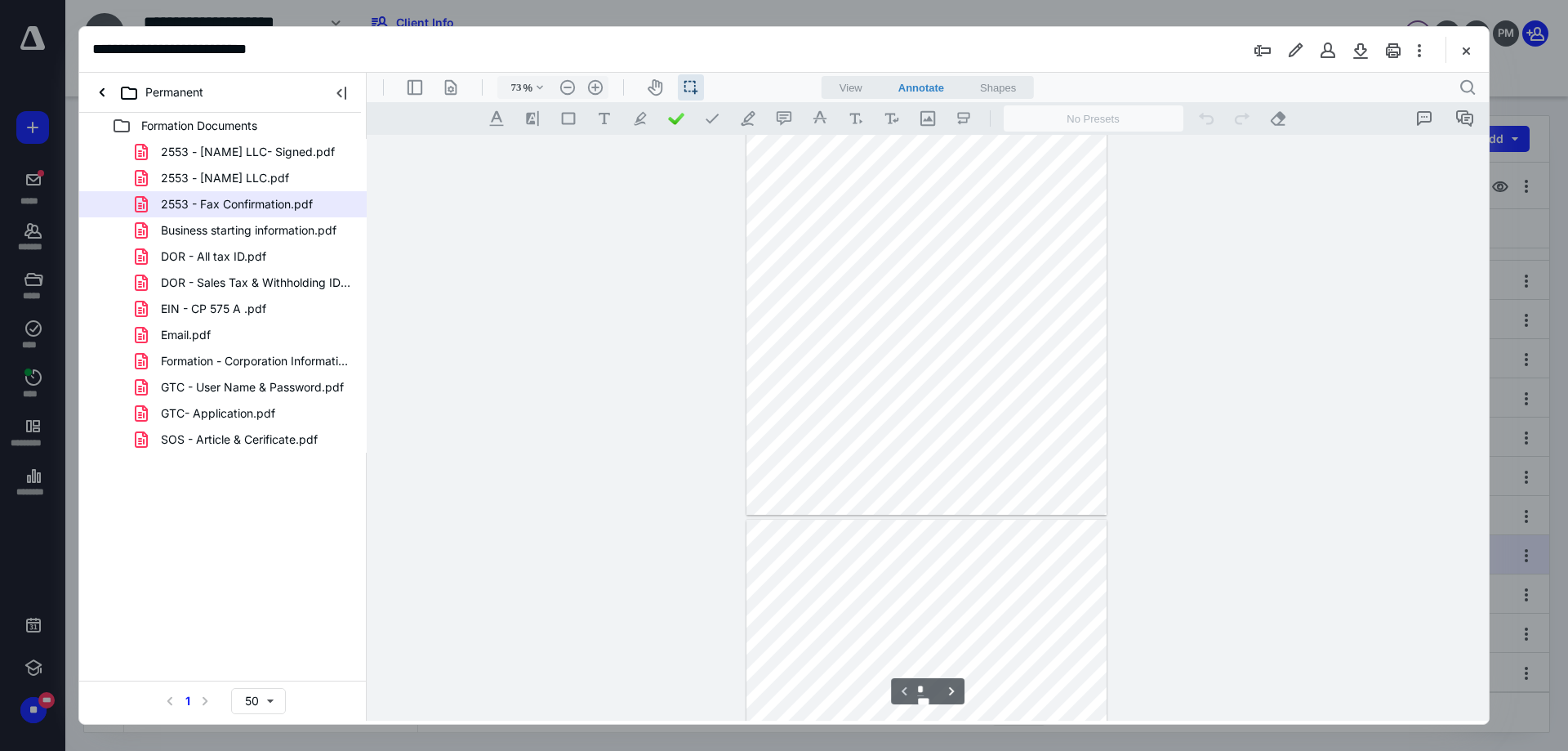 scroll, scrollTop: 0, scrollLeft: 0, axis: both 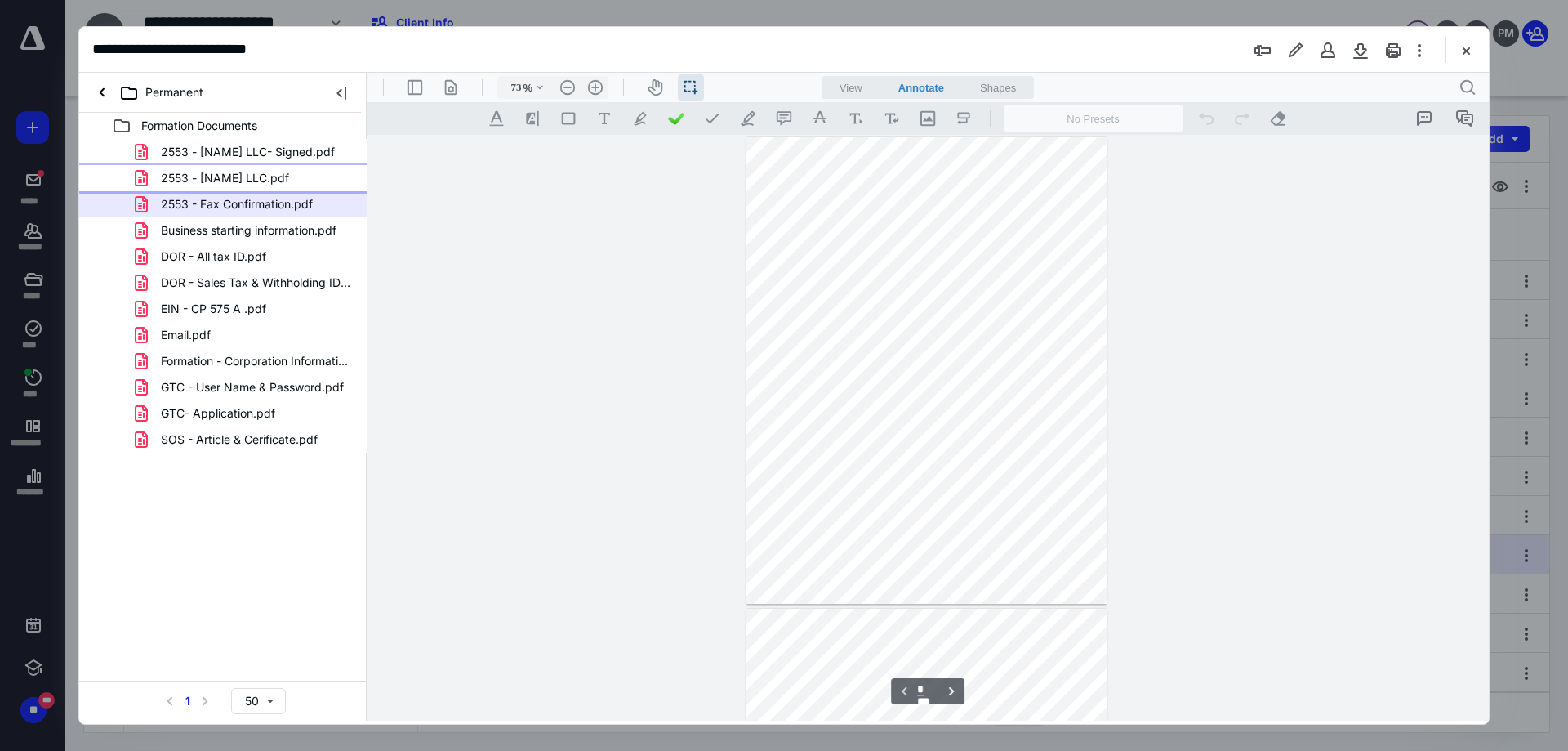 click on "2553 - [NAME] LLC.pdf" at bounding box center (225, 178) 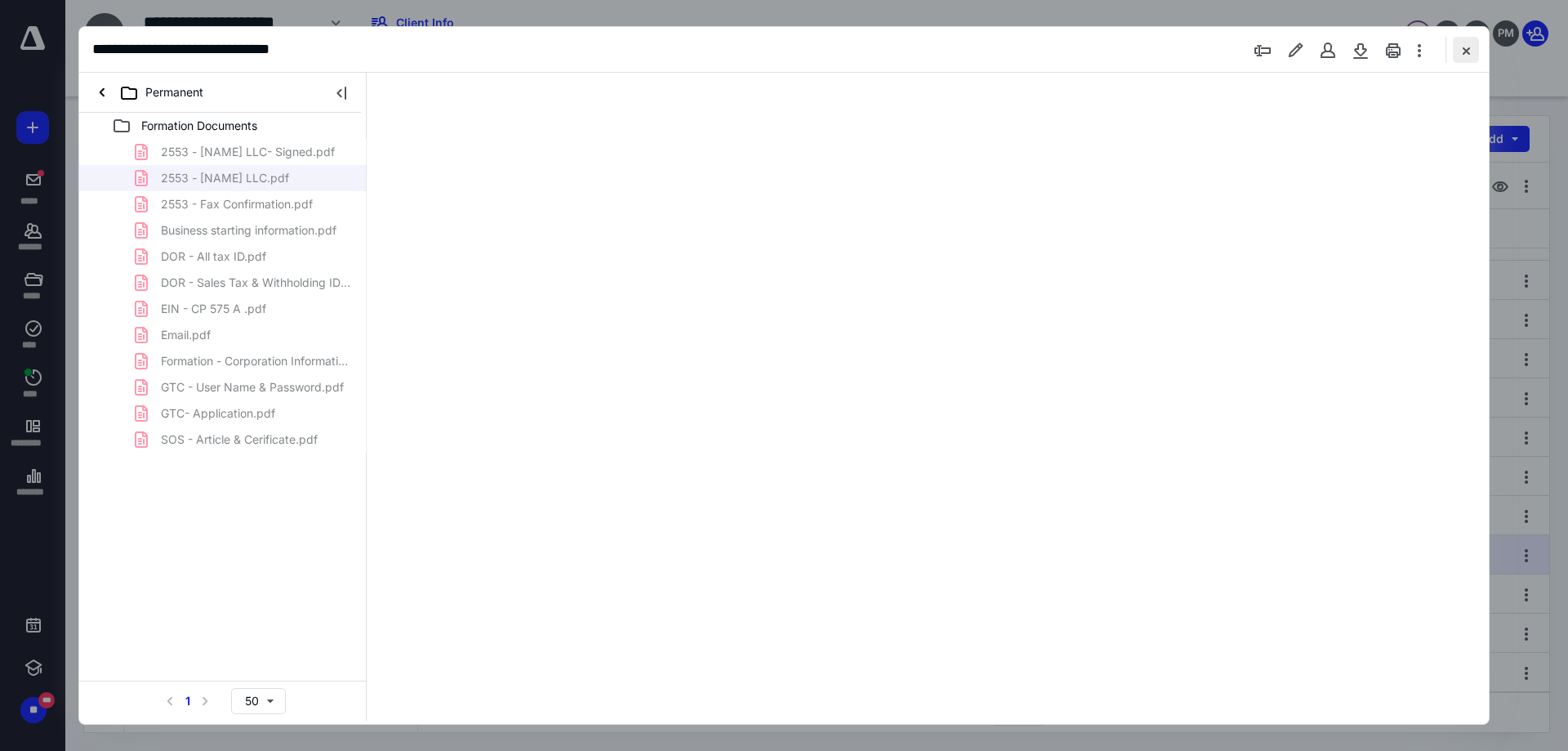 click at bounding box center (1466, 50) 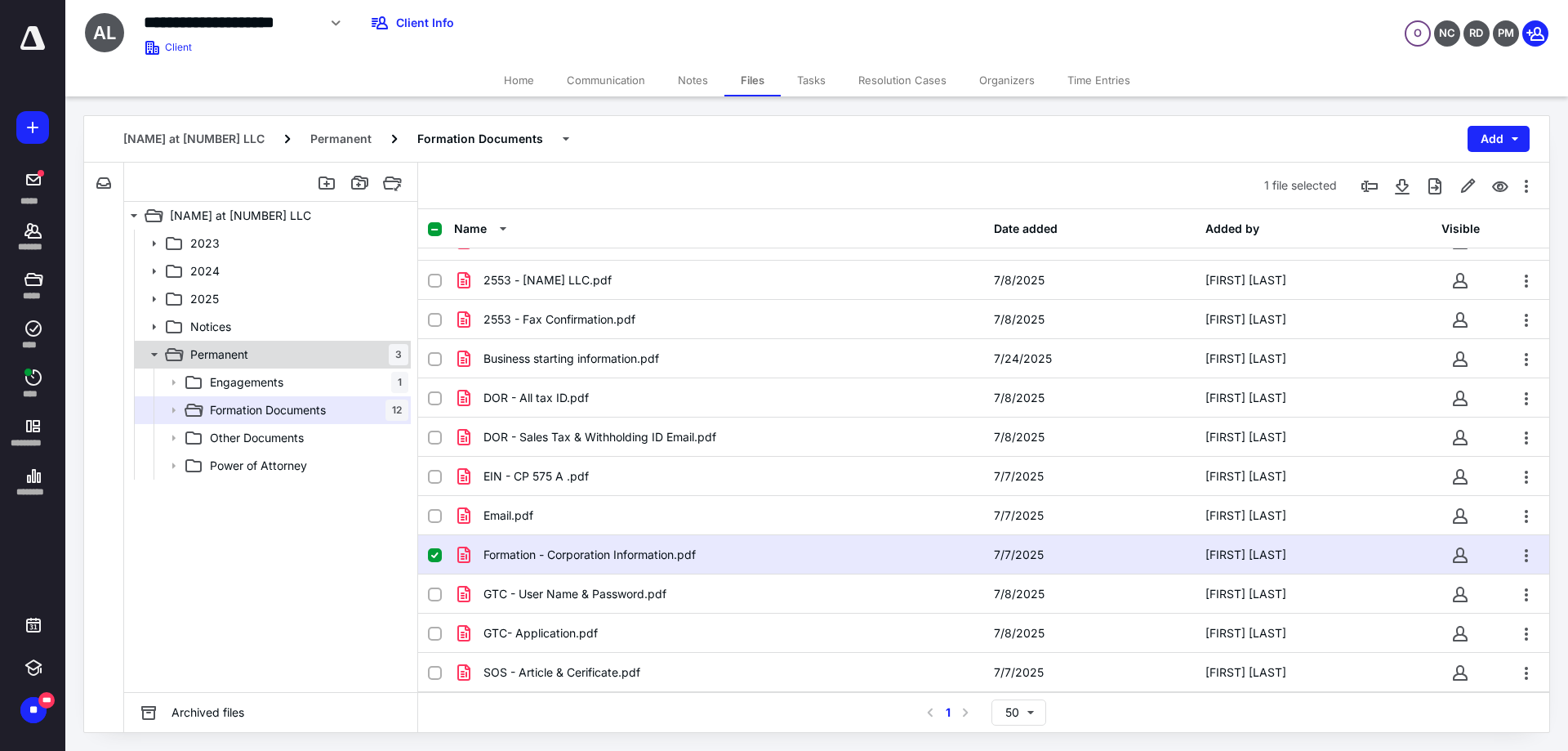 click on "Permanent" at bounding box center [219, 355] 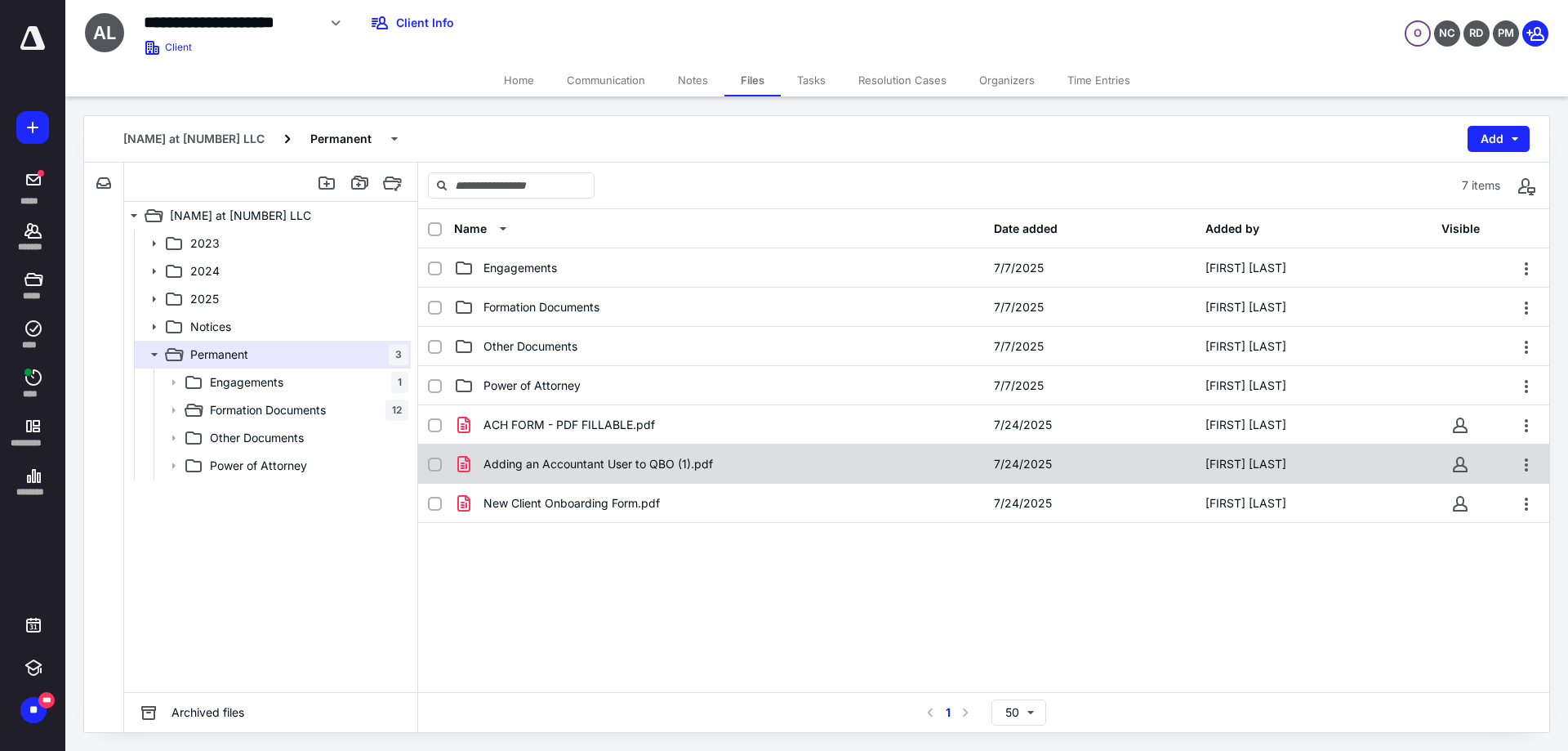 click on "Adding an Accountant User to QBO (1).pdf" at bounding box center (719, 464) 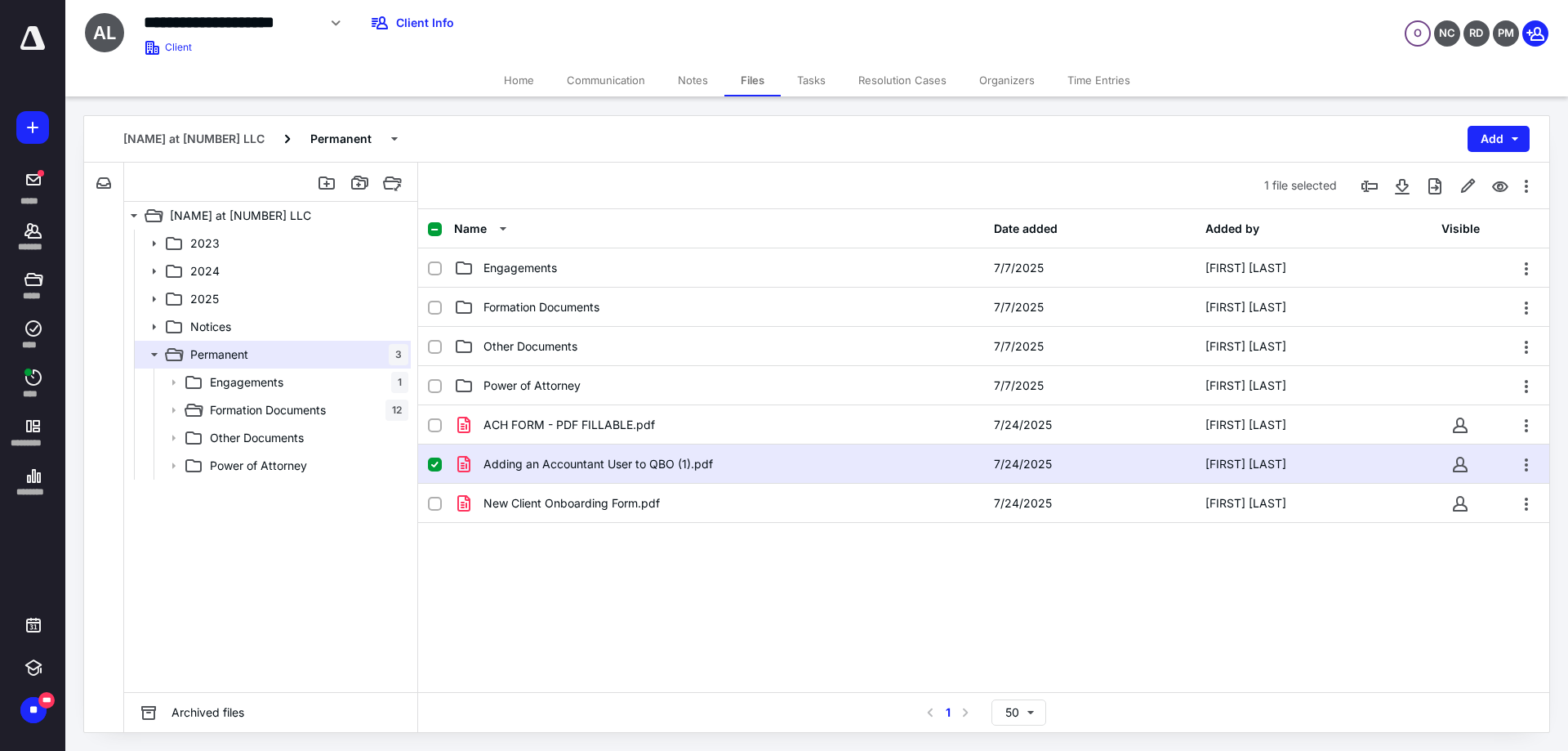 click on "Adding an Accountant User to QBO (1).pdf" at bounding box center [719, 464] 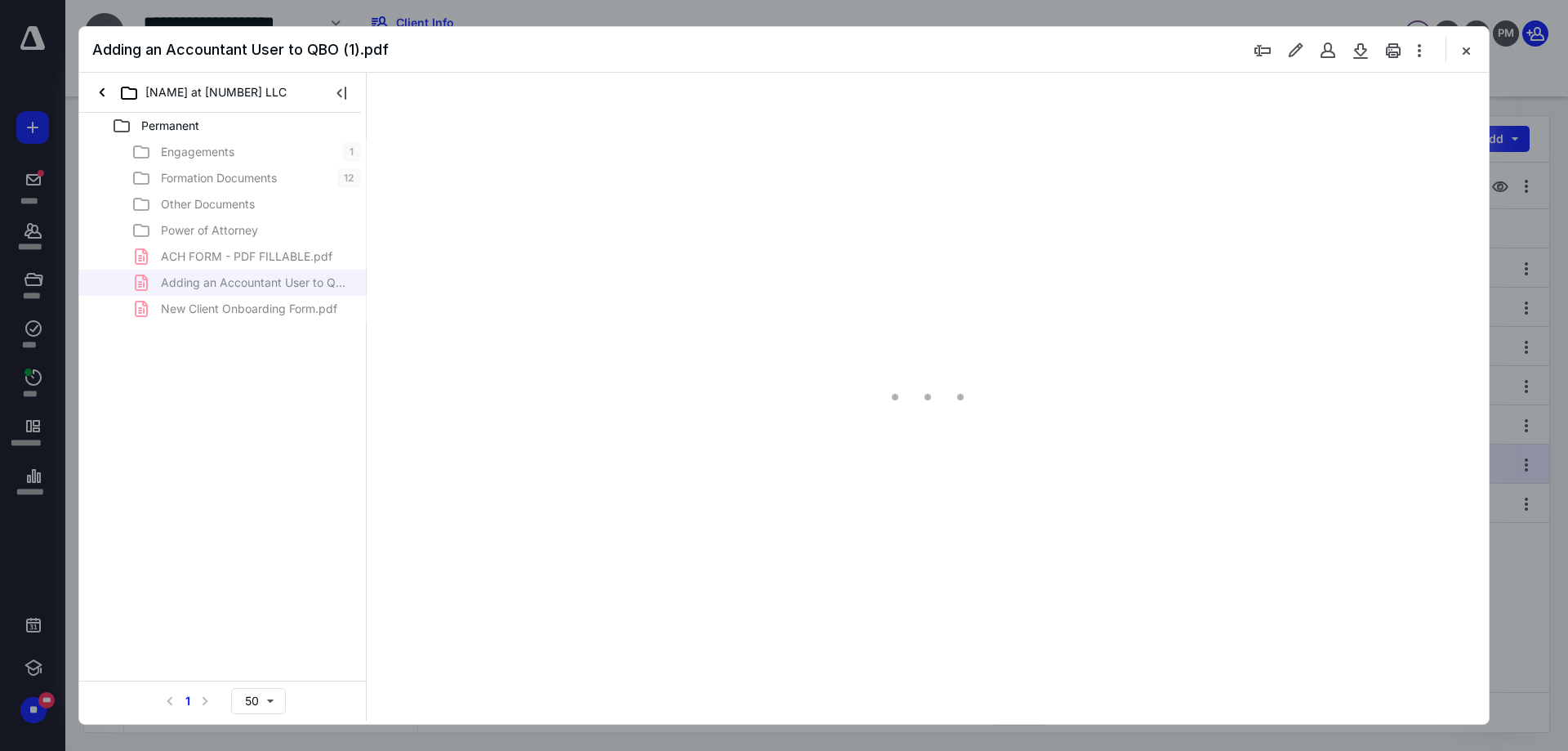 scroll, scrollTop: 0, scrollLeft: 0, axis: both 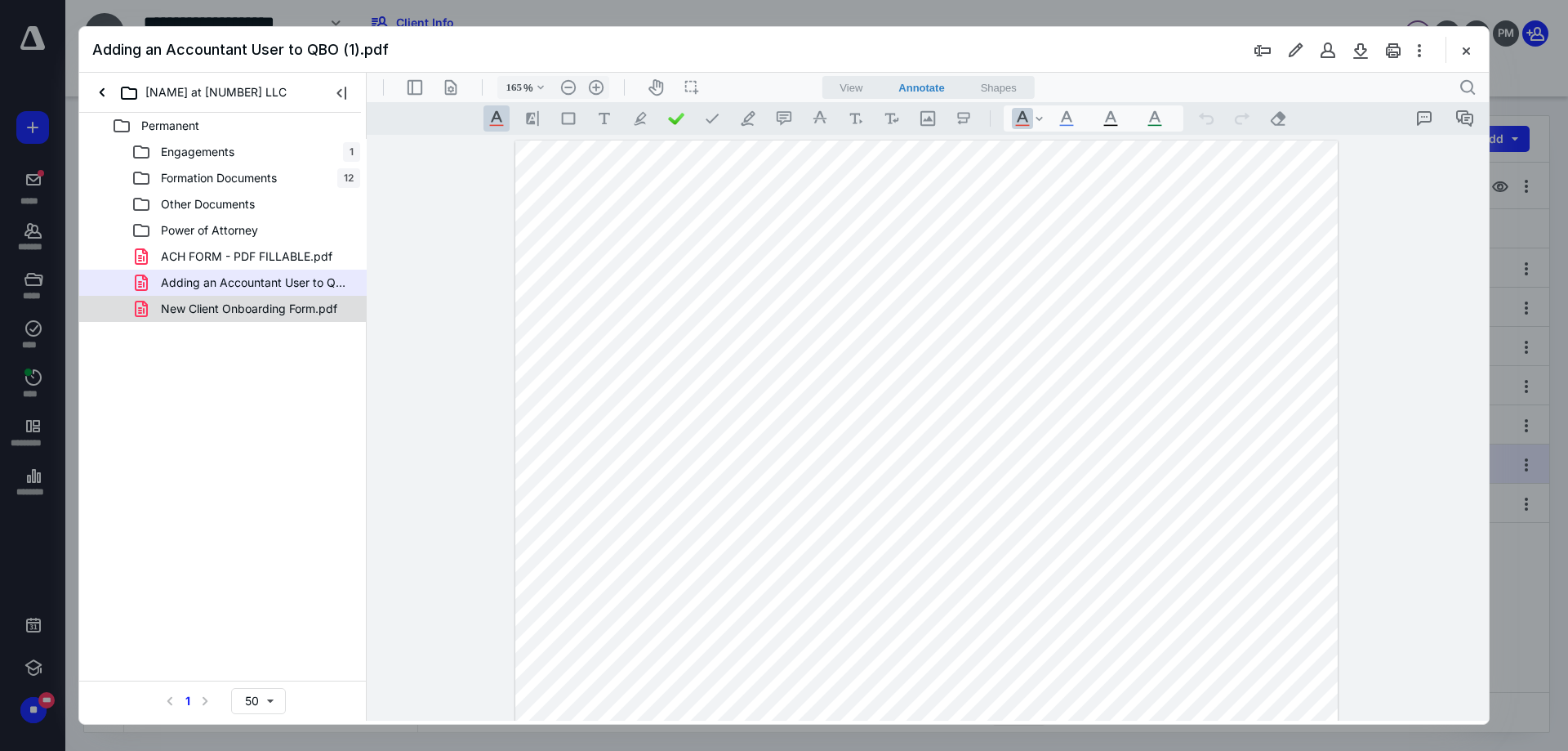 click on "New Client Onboarding Form.pdf" at bounding box center (249, 309) 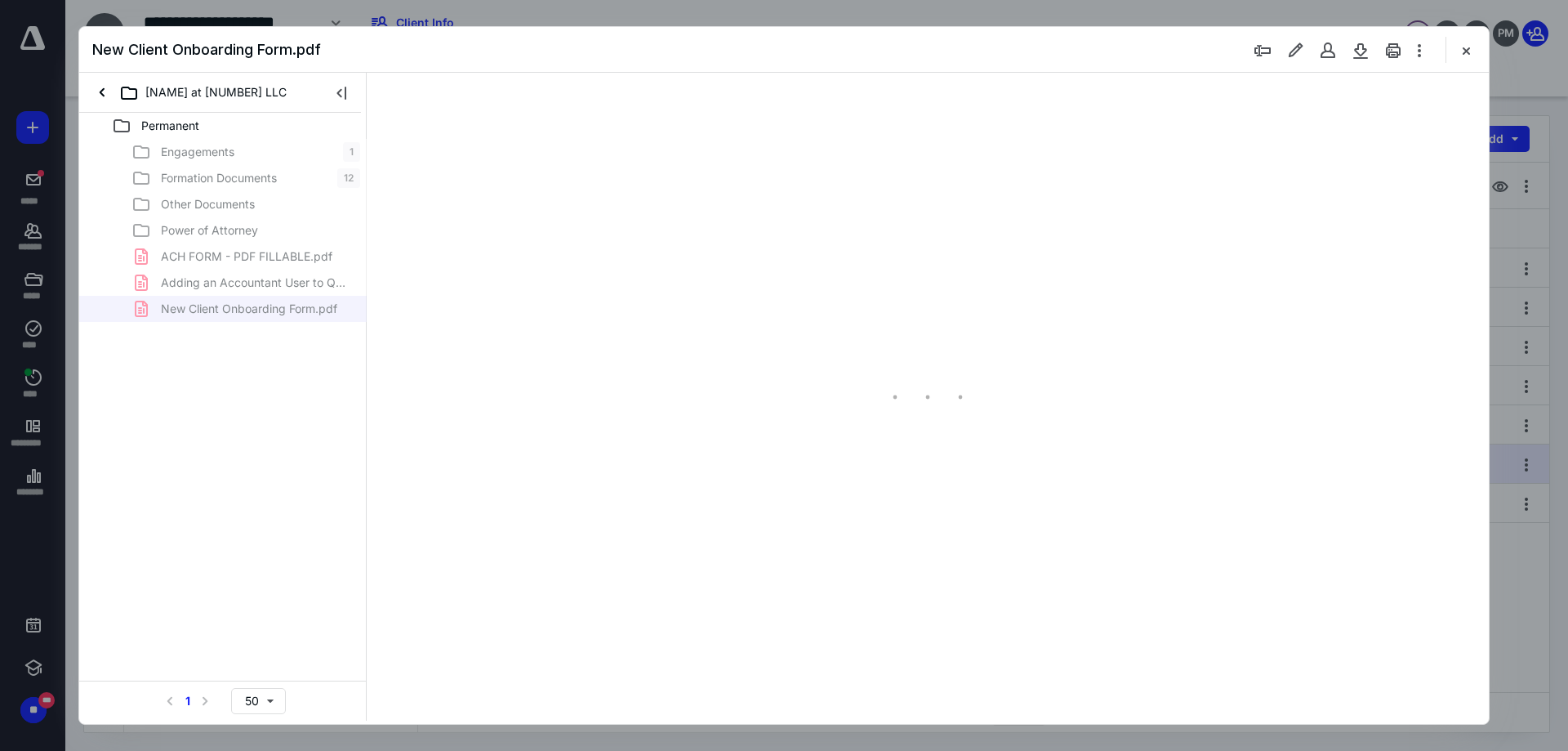type on "90" 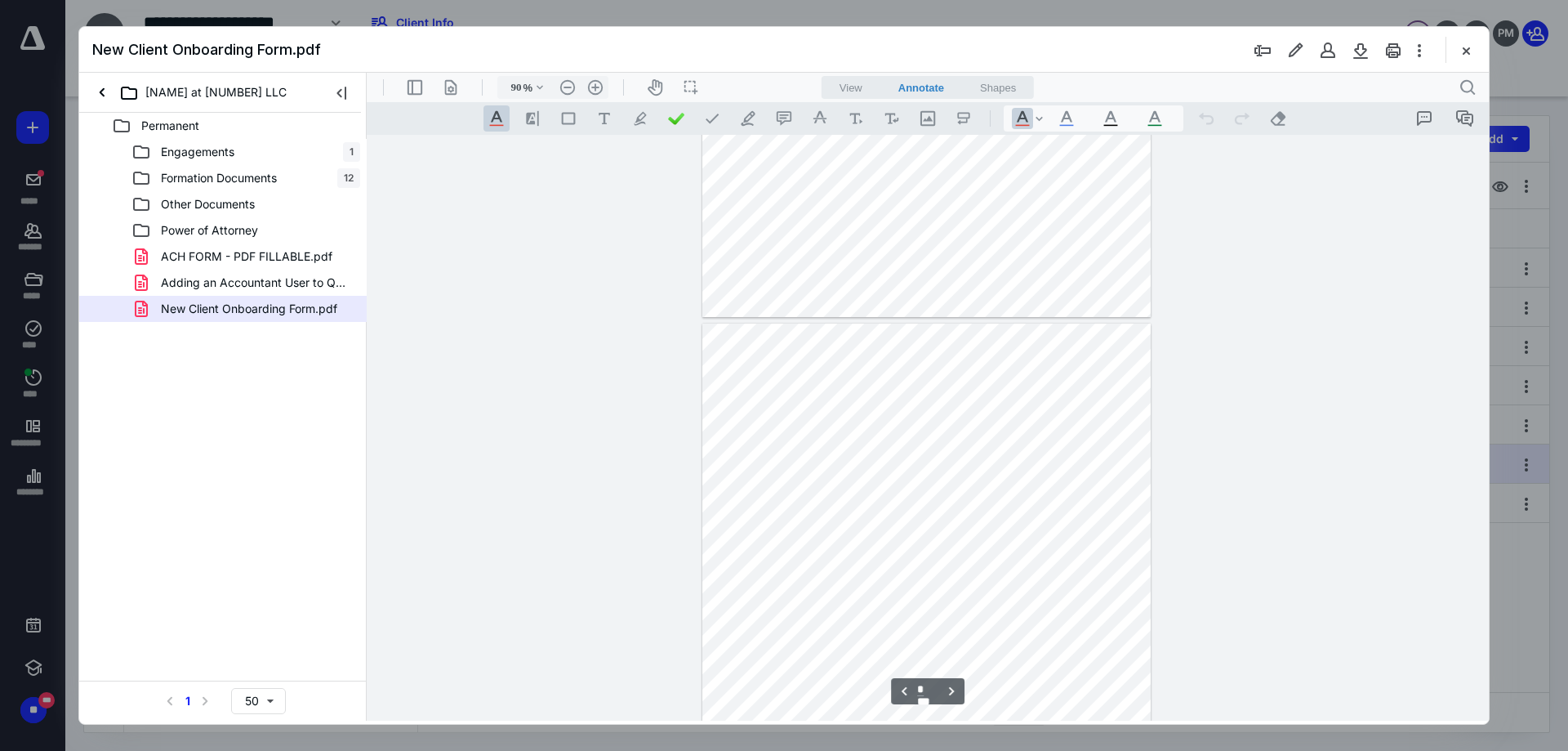 scroll, scrollTop: 3579, scrollLeft: 0, axis: vertical 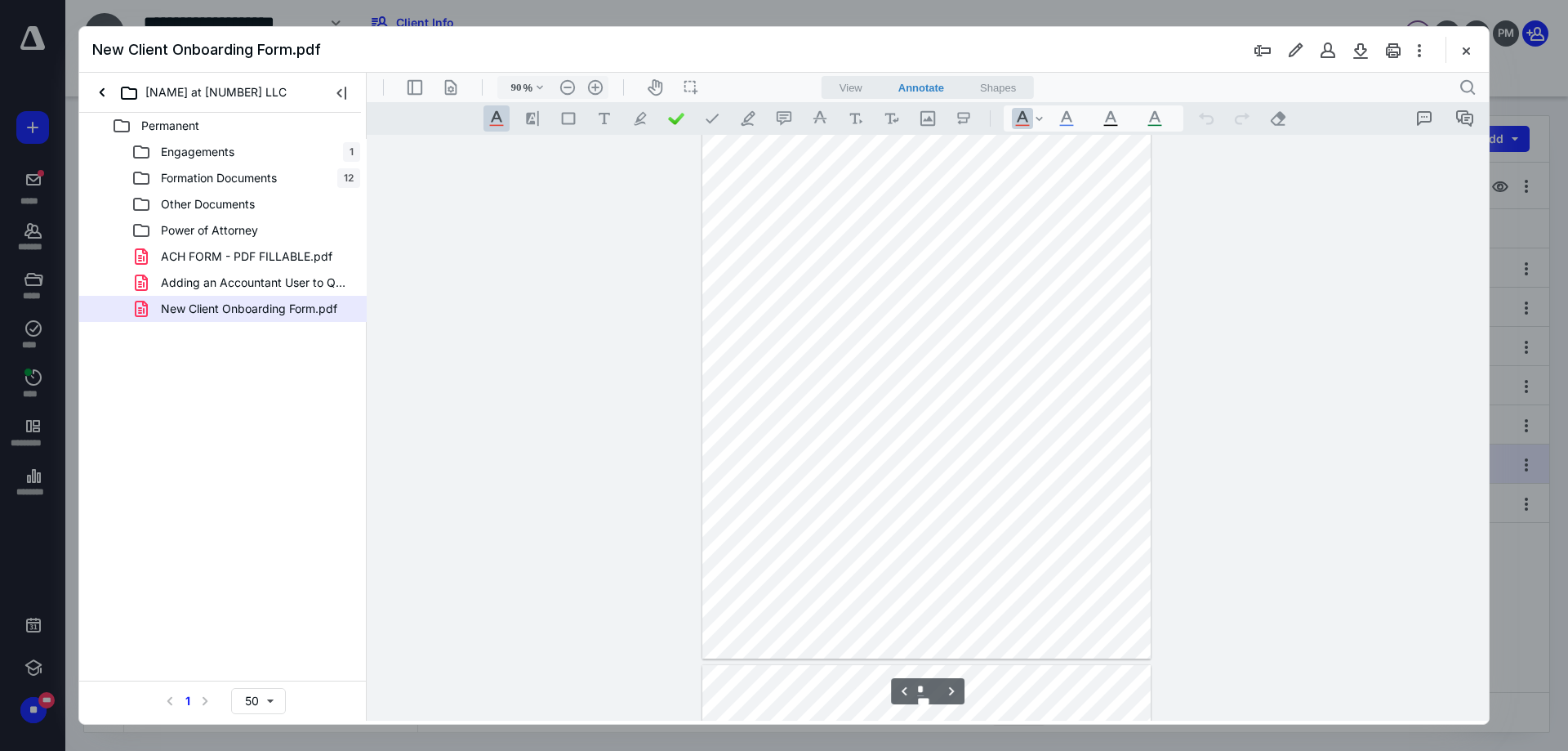 type on "*" 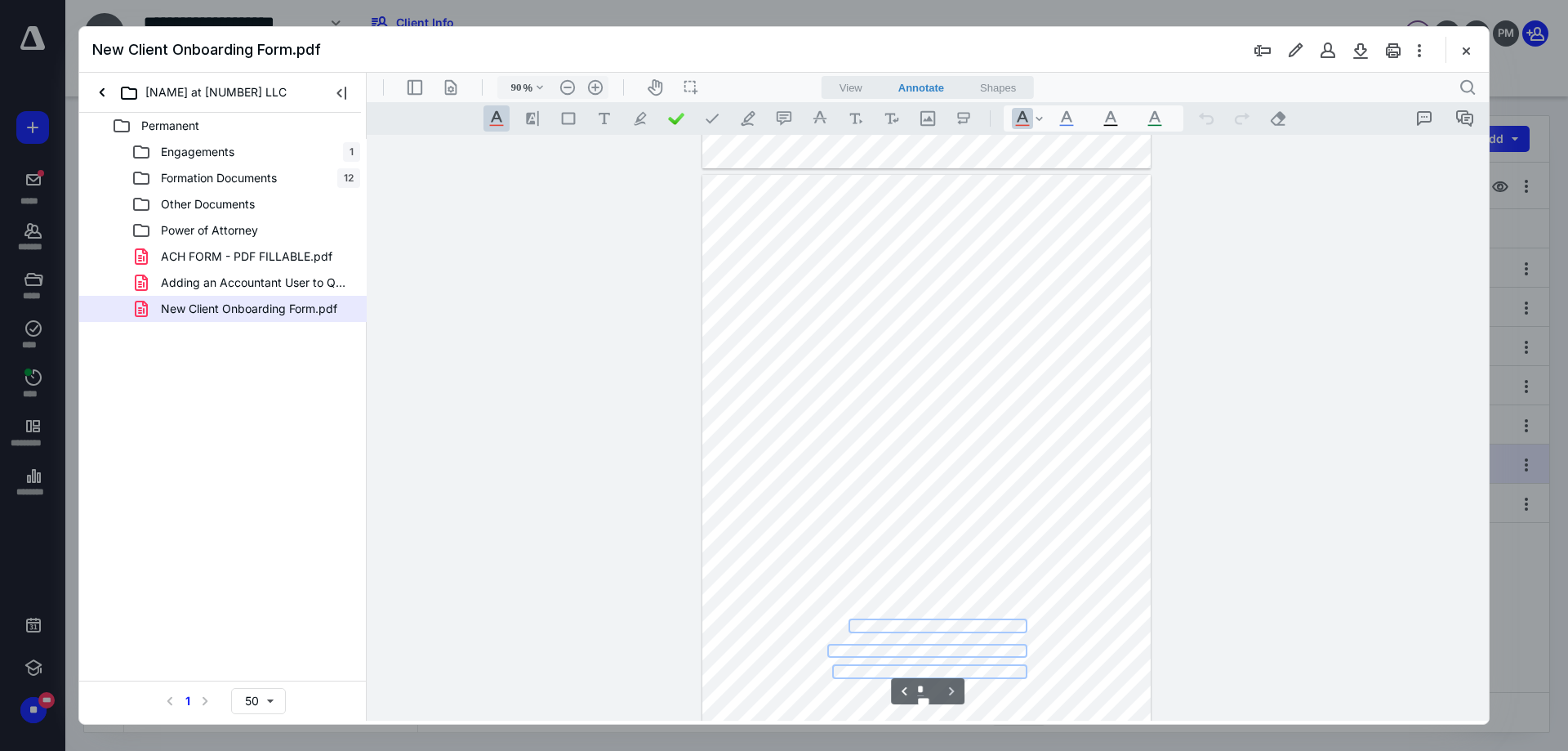 scroll, scrollTop: 4107, scrollLeft: 0, axis: vertical 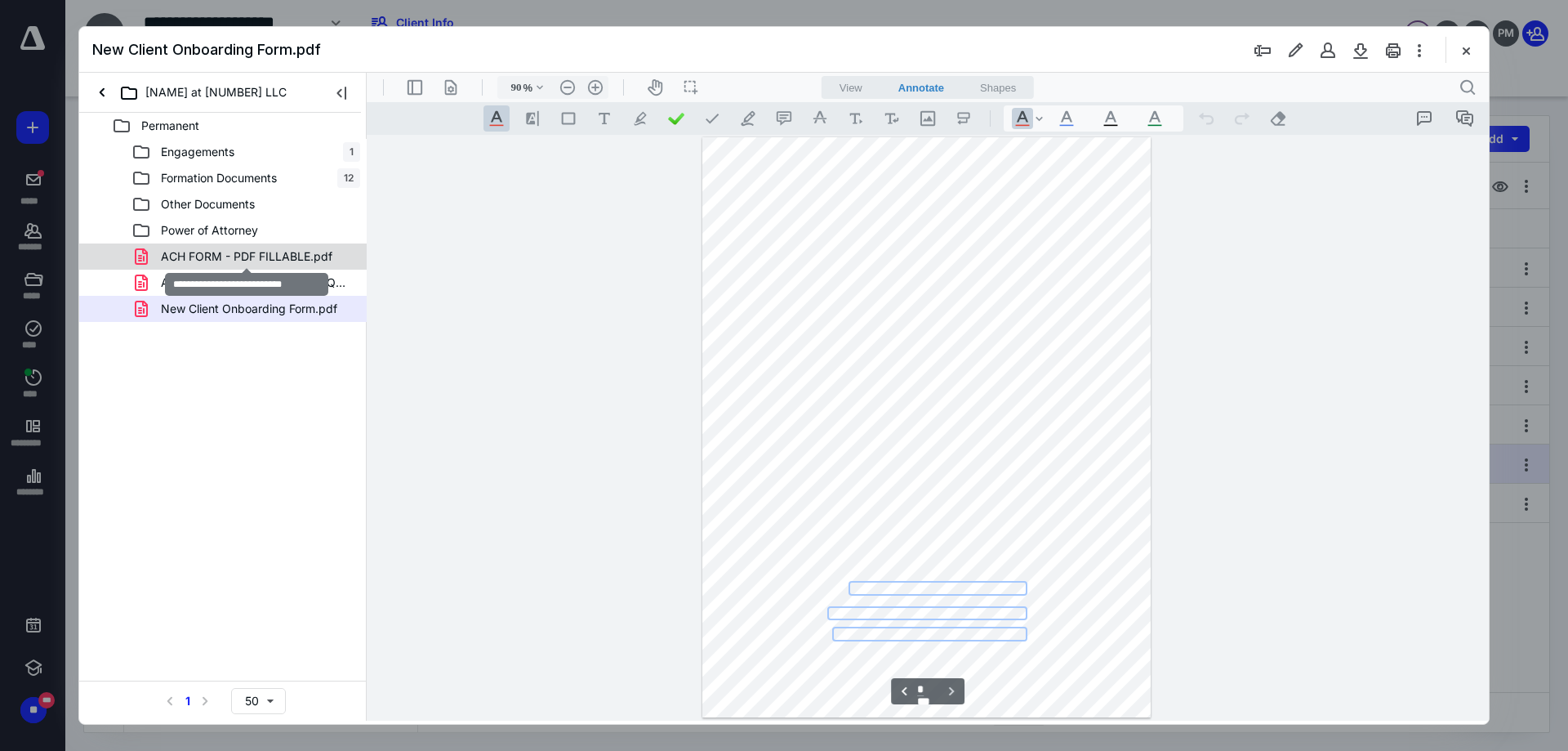 click on "ACH FORM - PDF FILLABLE.pdf" at bounding box center [247, 257] 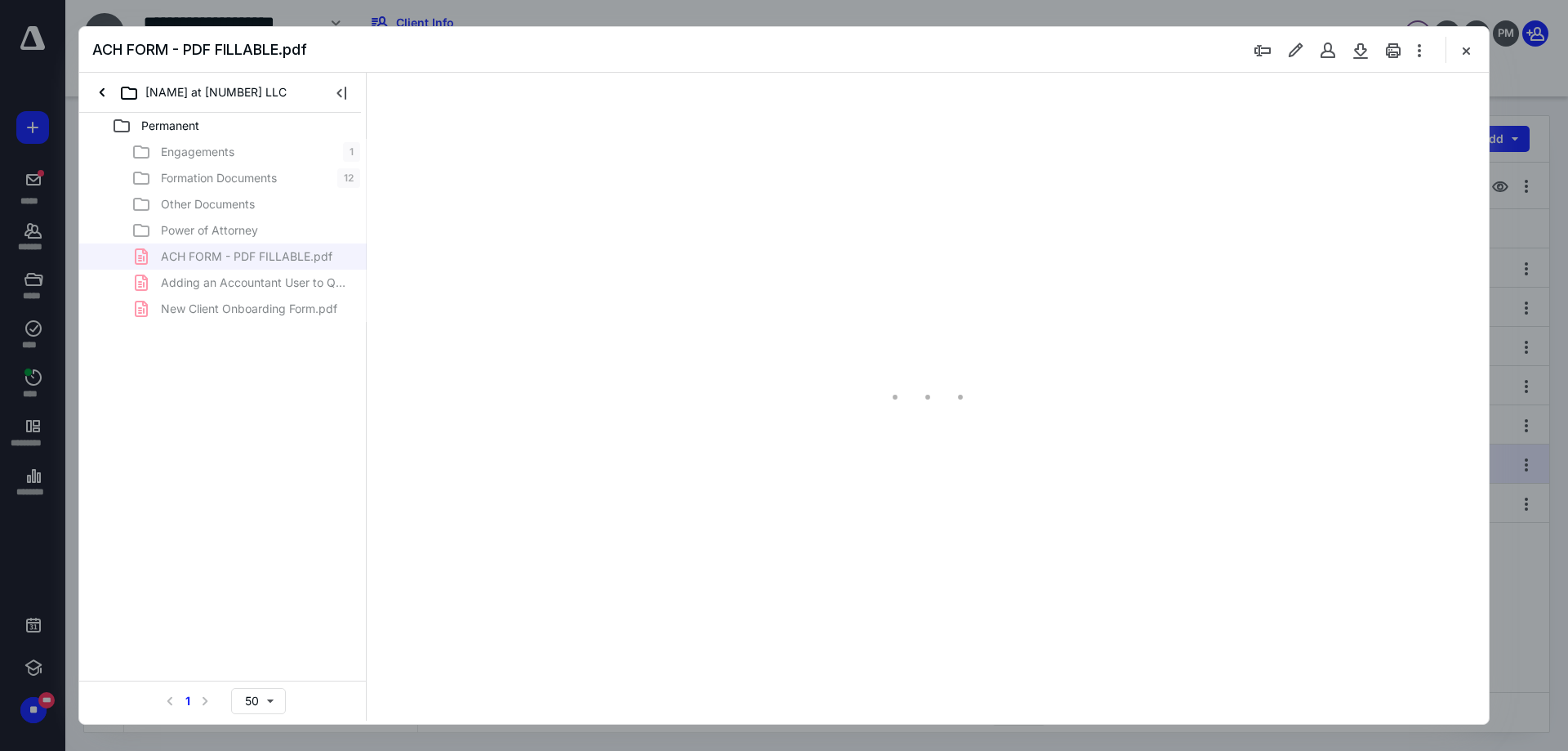 scroll, scrollTop: 0, scrollLeft: 0, axis: both 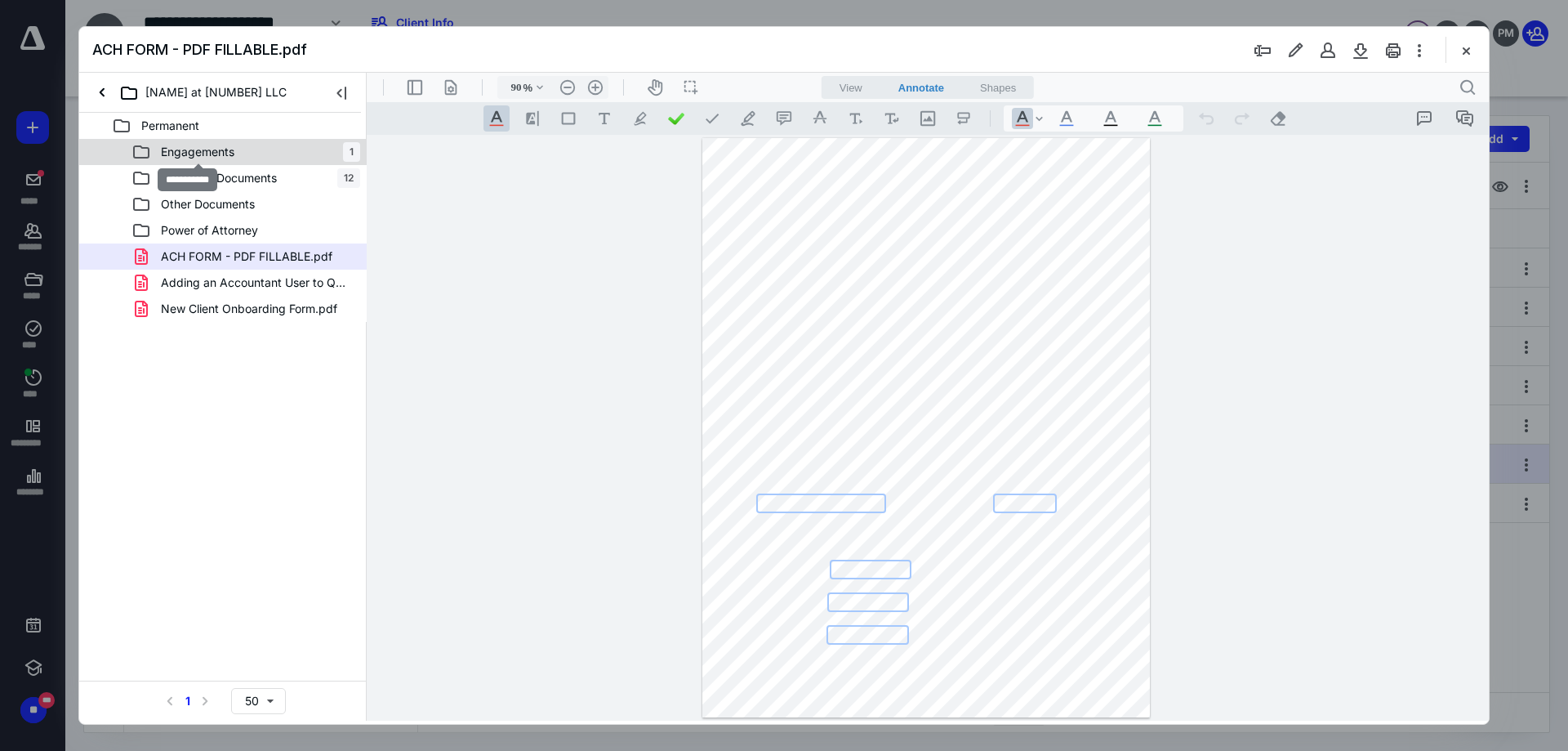 click on "Engagements" at bounding box center (198, 152) 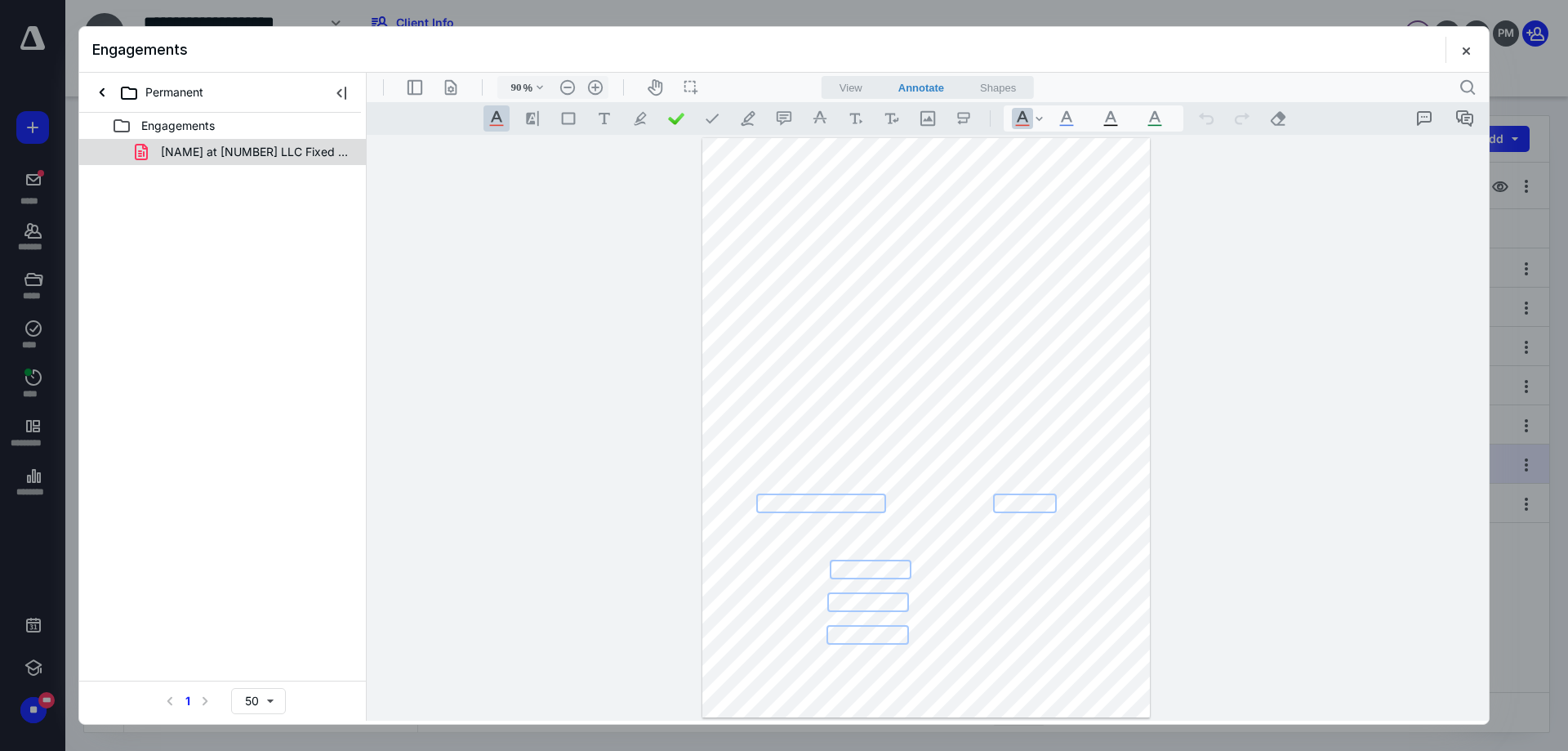 click on "[NAME] at [NUMBER] LLC Fixed Price Services Engagement(signed_[DATE]).pdf" at bounding box center (256, 152) 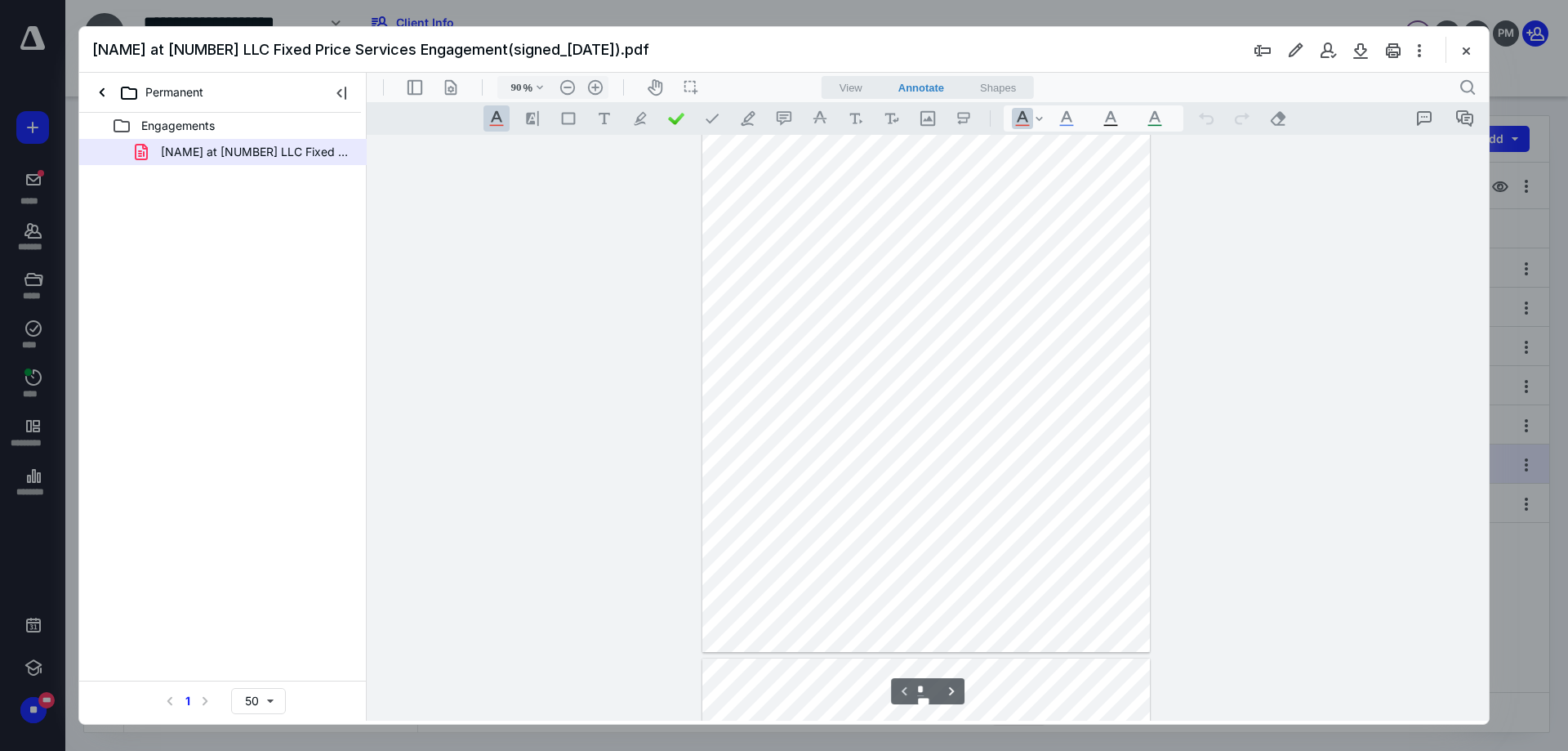 scroll, scrollTop: 0, scrollLeft: 0, axis: both 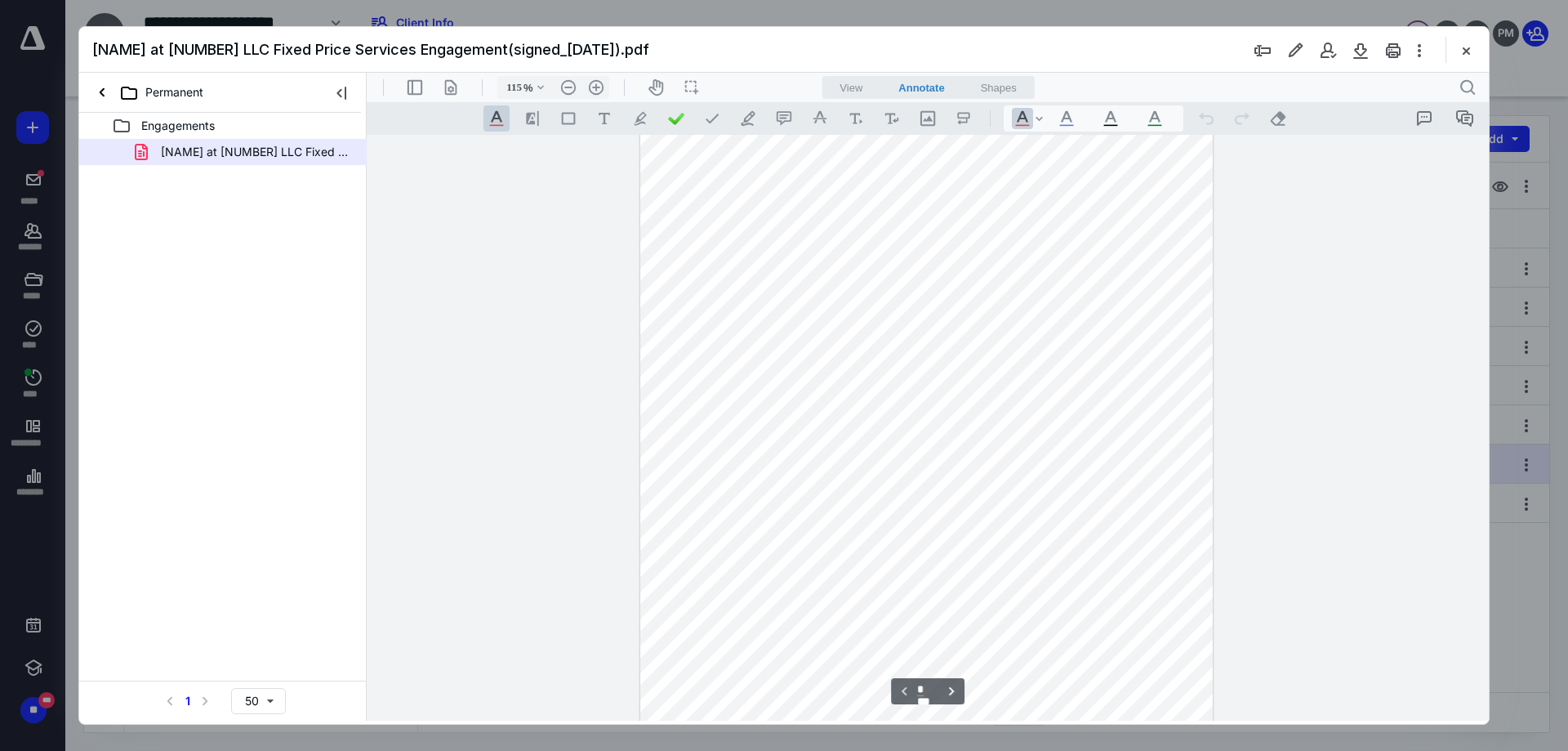 type on "140" 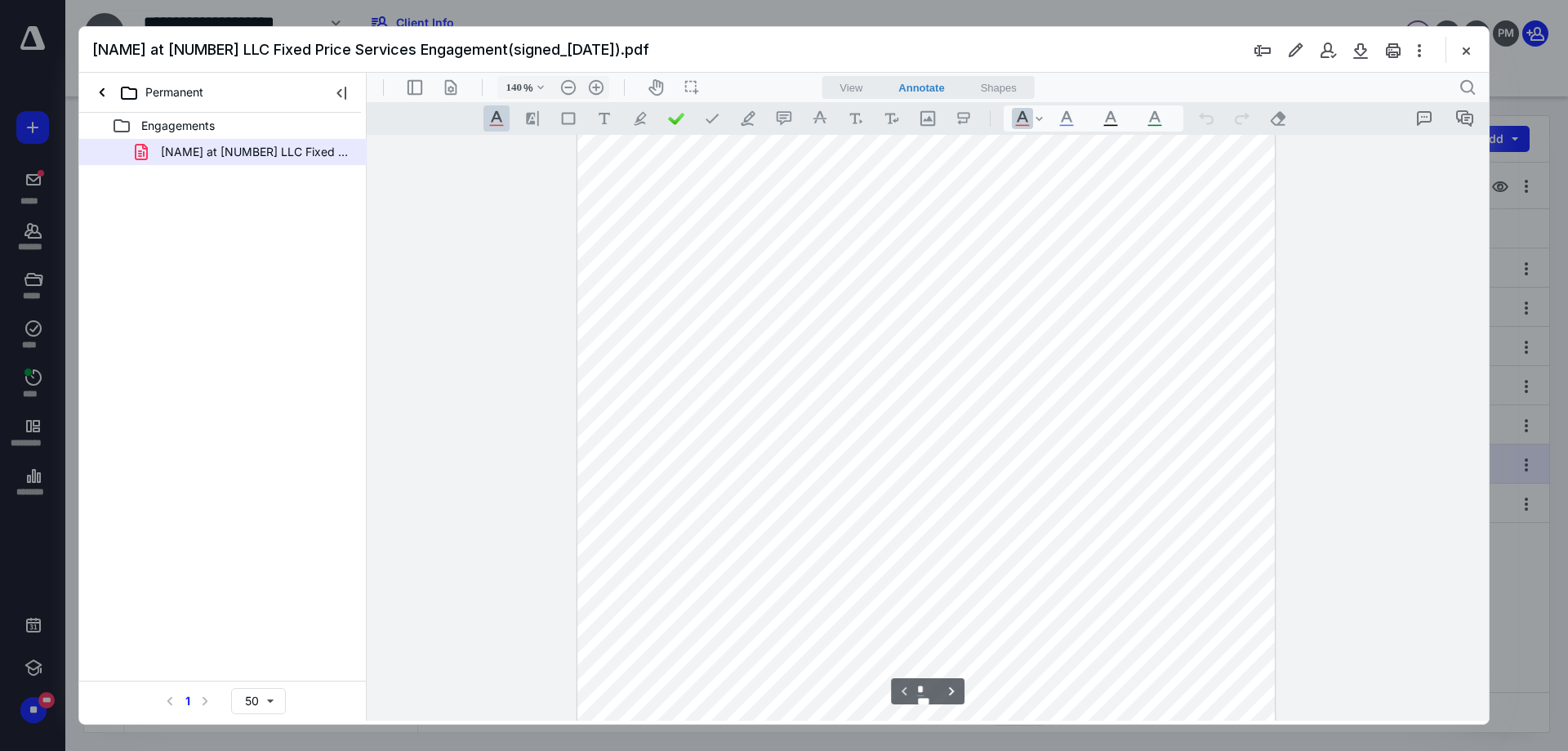 scroll, scrollTop: 0, scrollLeft: 0, axis: both 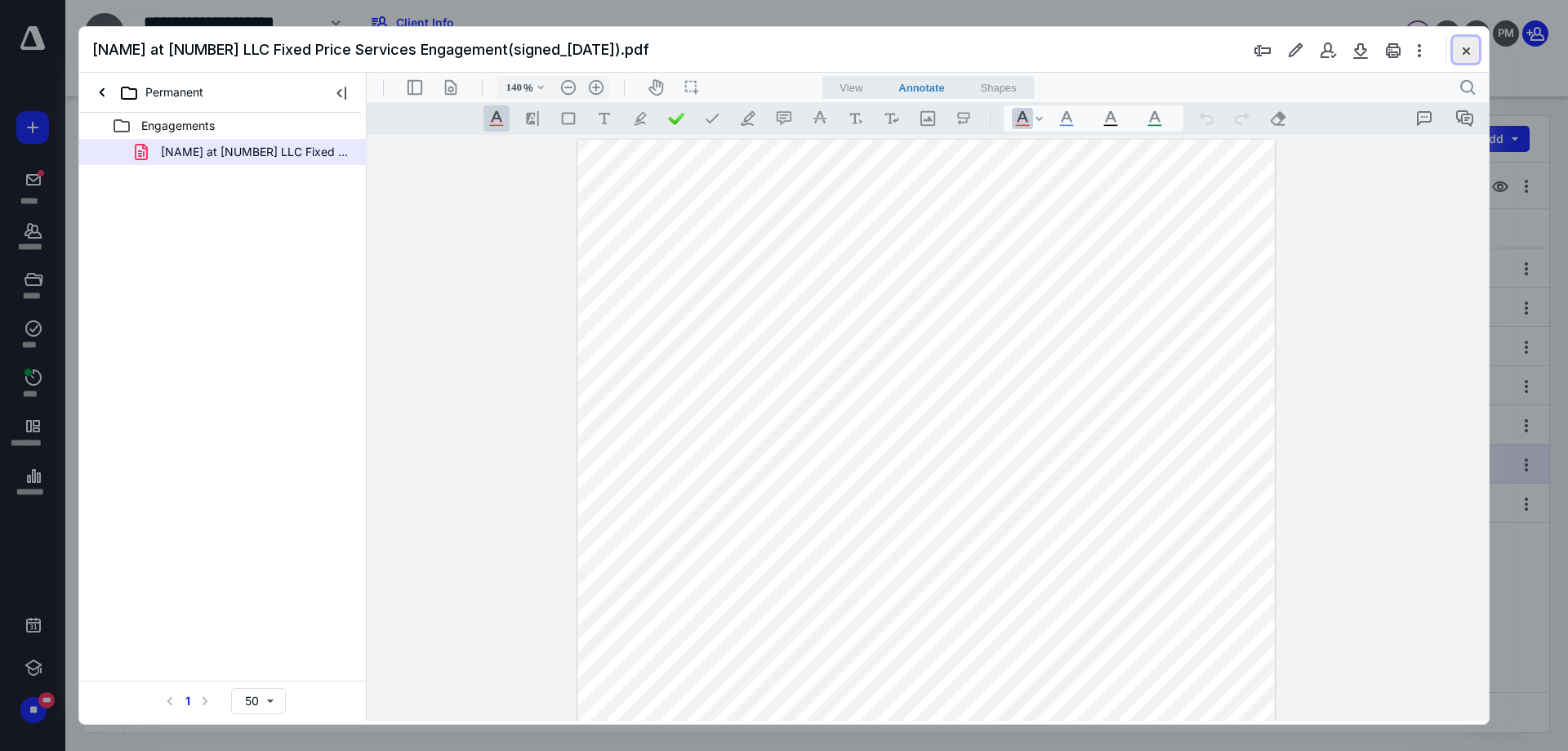 click at bounding box center (1466, 50) 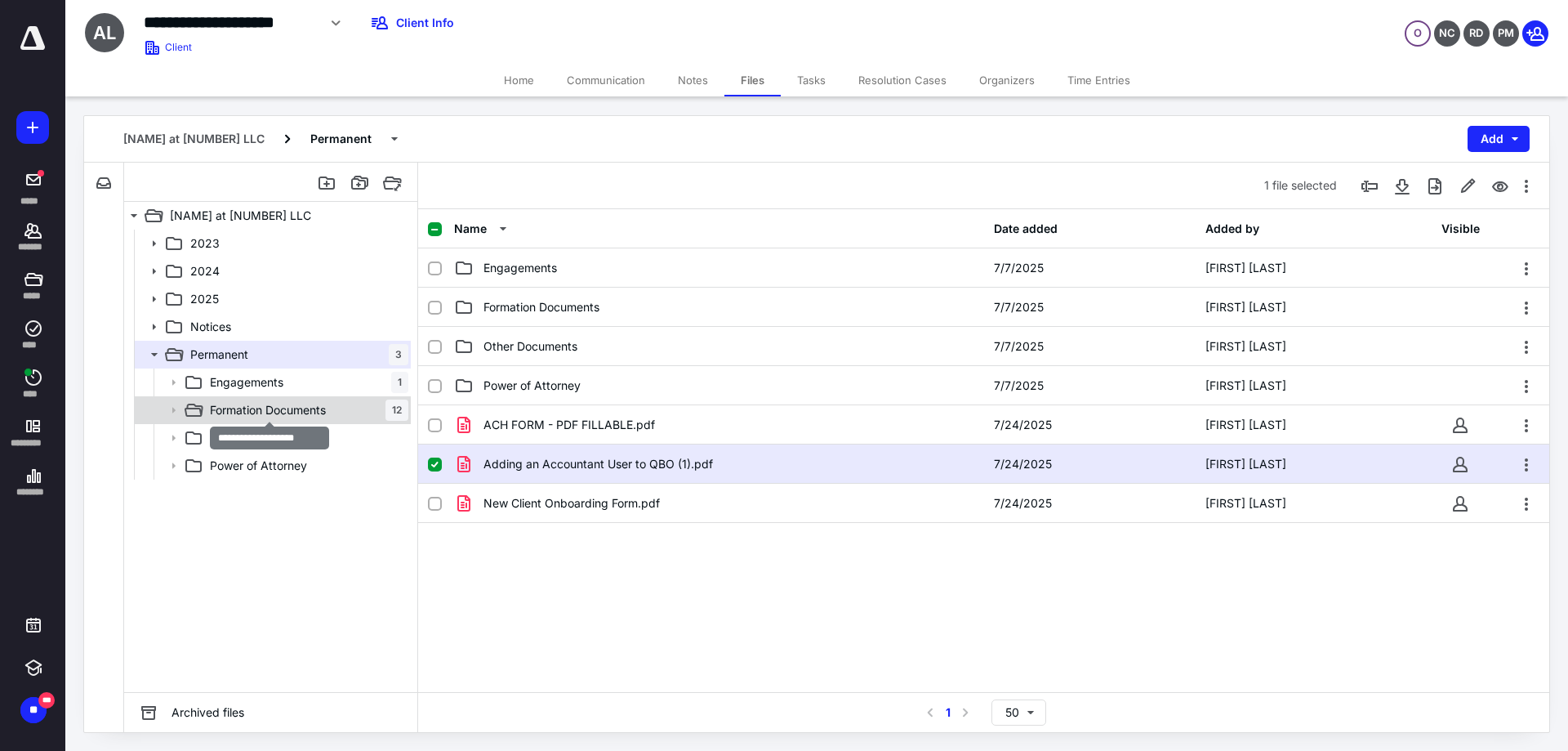click on "Formation Documents" at bounding box center [268, 410] 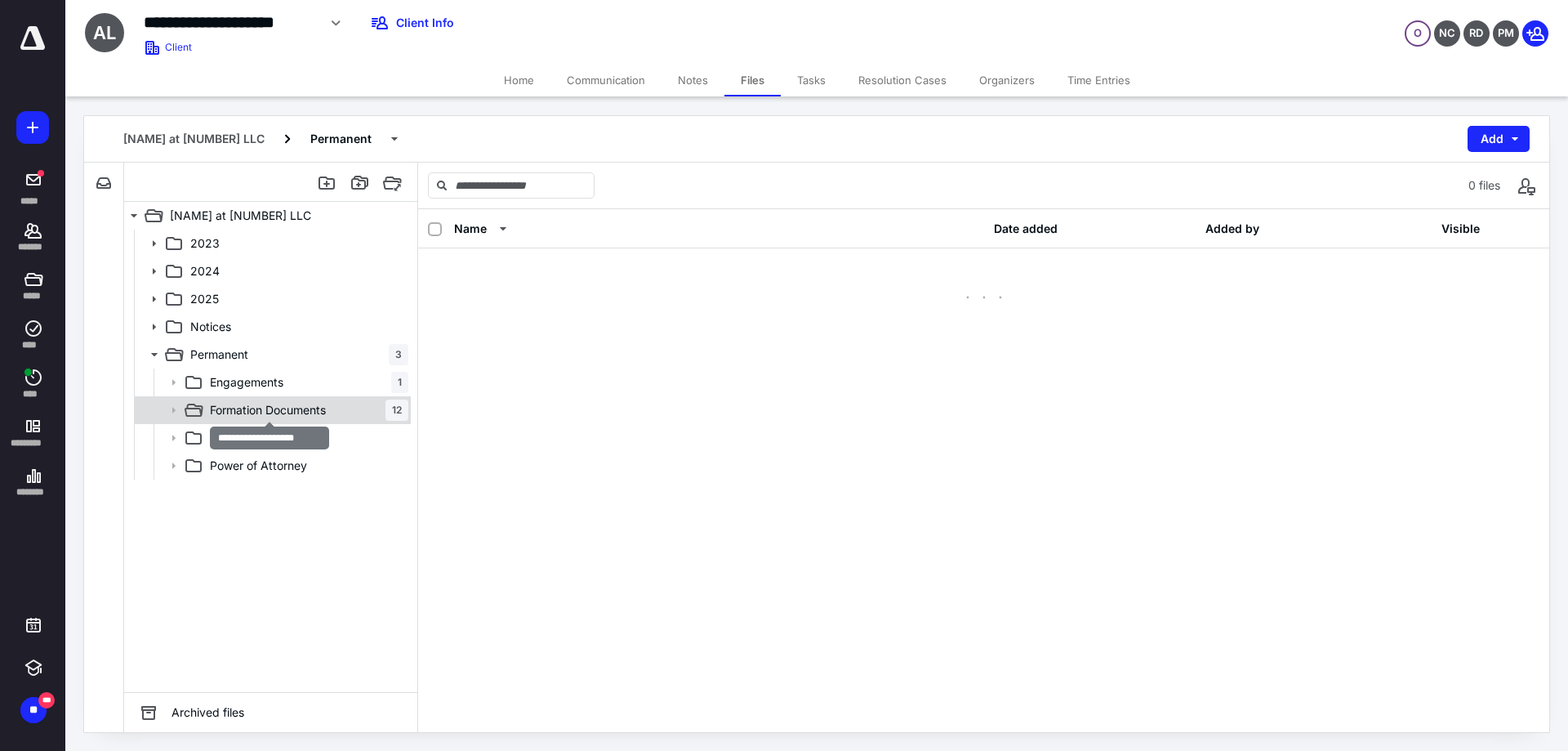 click on "Formation Documents" at bounding box center [268, 410] 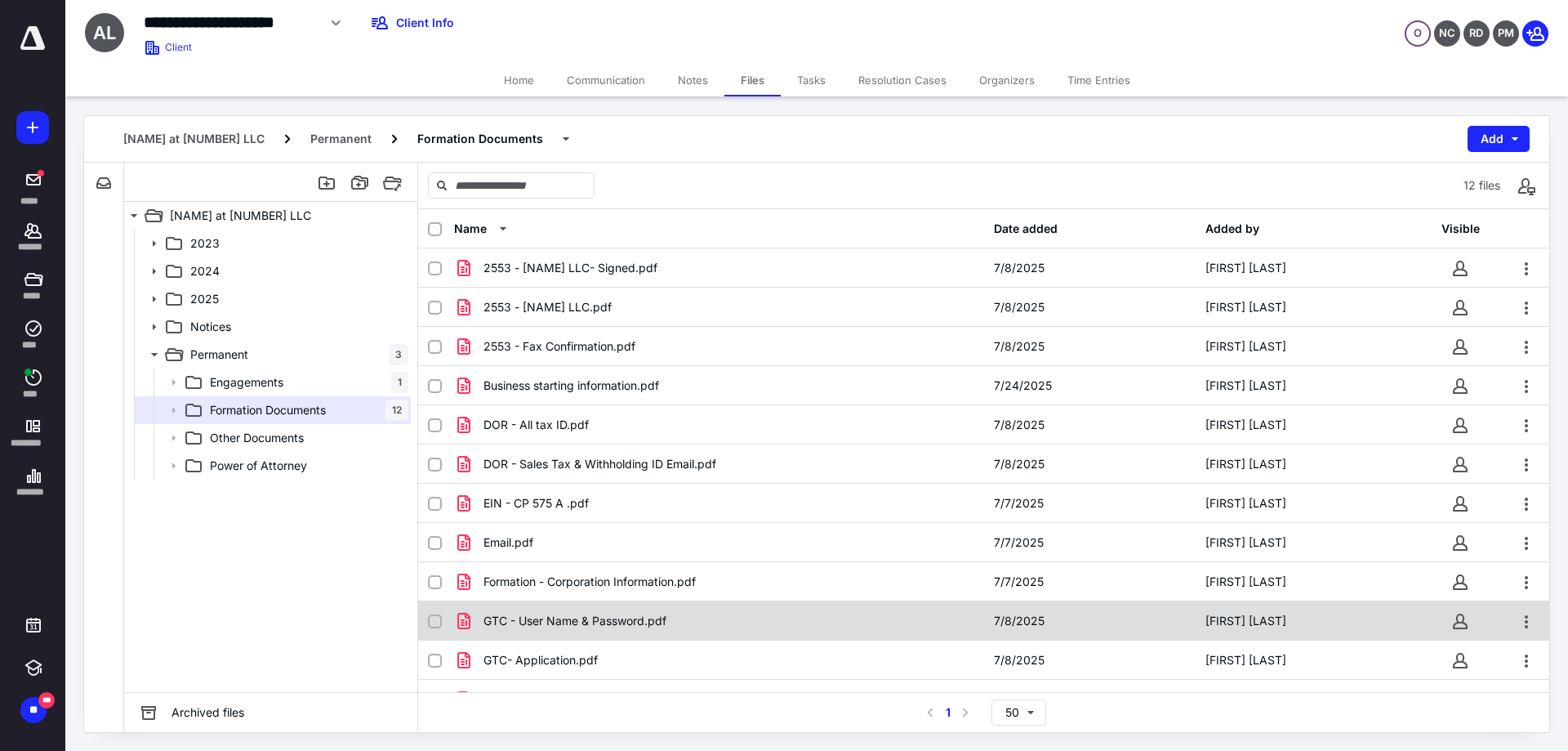 scroll, scrollTop: 27, scrollLeft: 0, axis: vertical 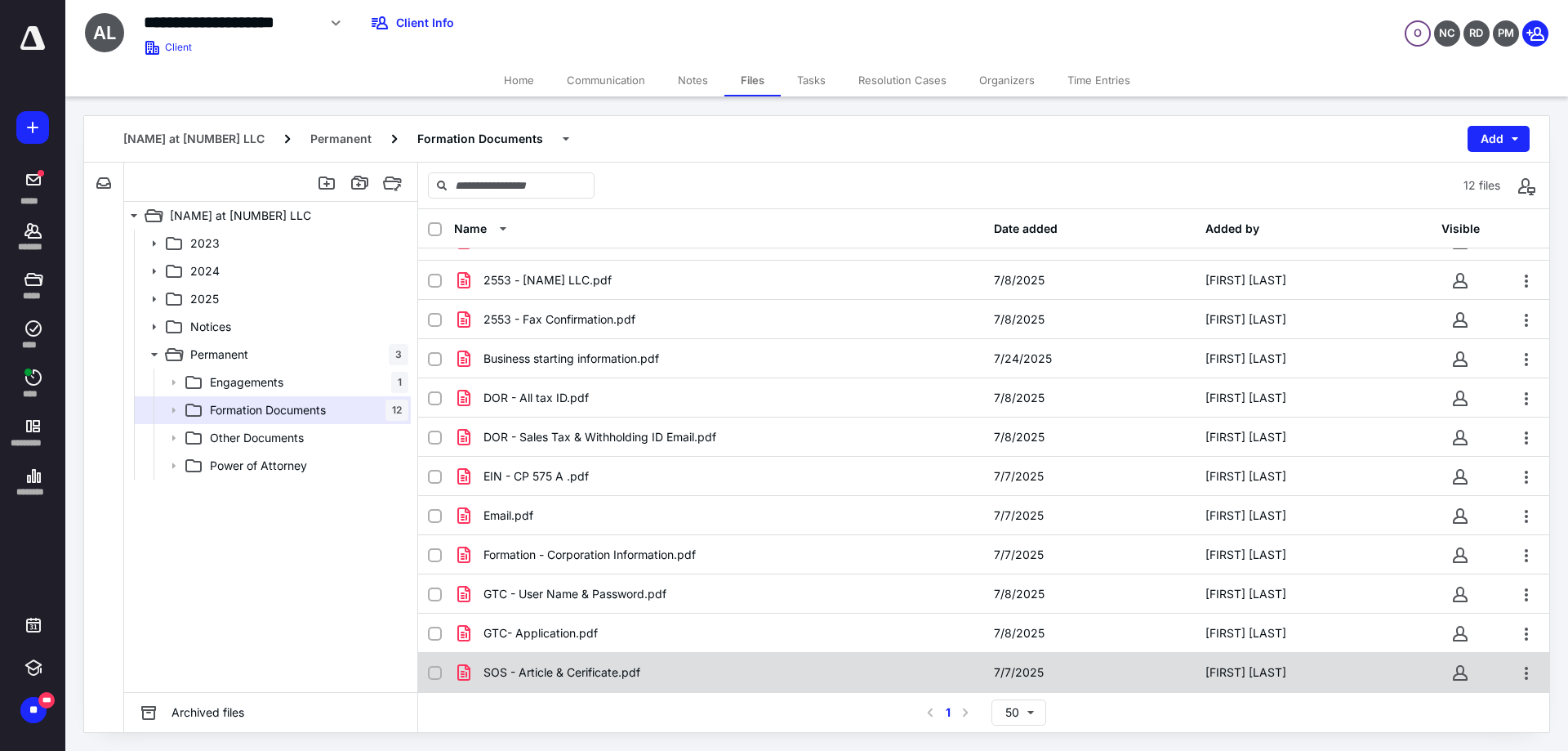 click on "SOS - Article & Cerificate.pdf" at bounding box center (562, 673) 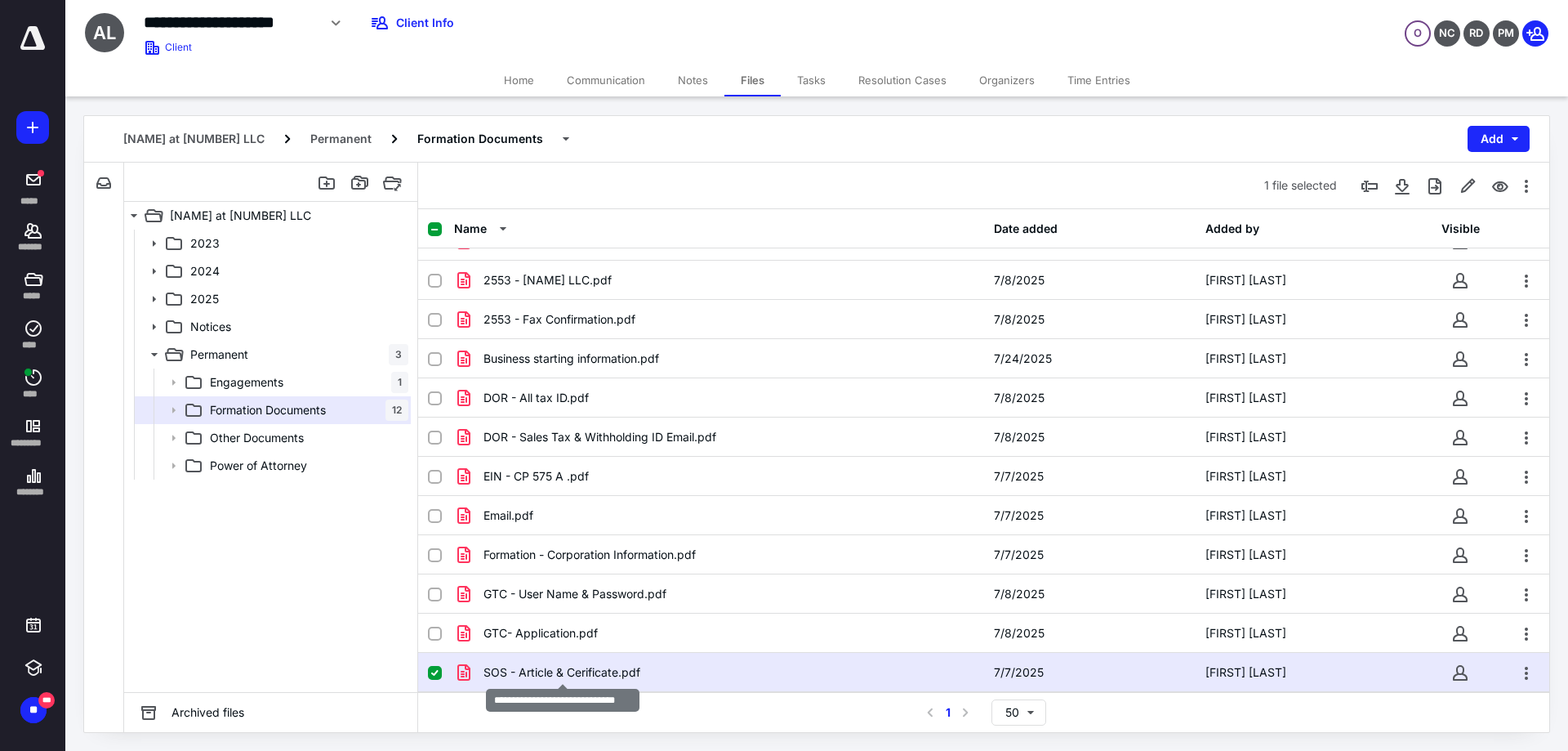click on "SOS - Article & Cerificate.pdf" at bounding box center [562, 673] 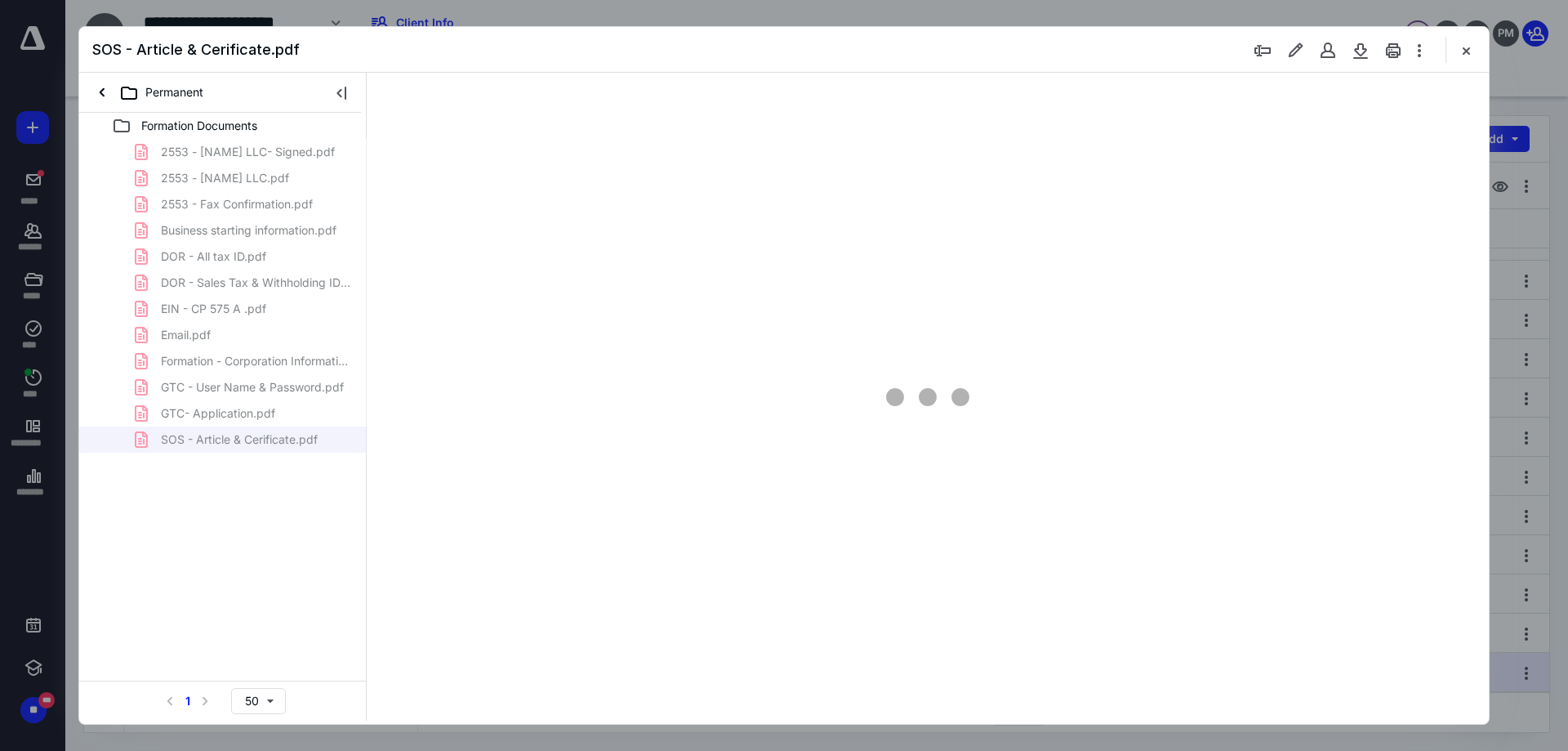 scroll, scrollTop: 0, scrollLeft: 0, axis: both 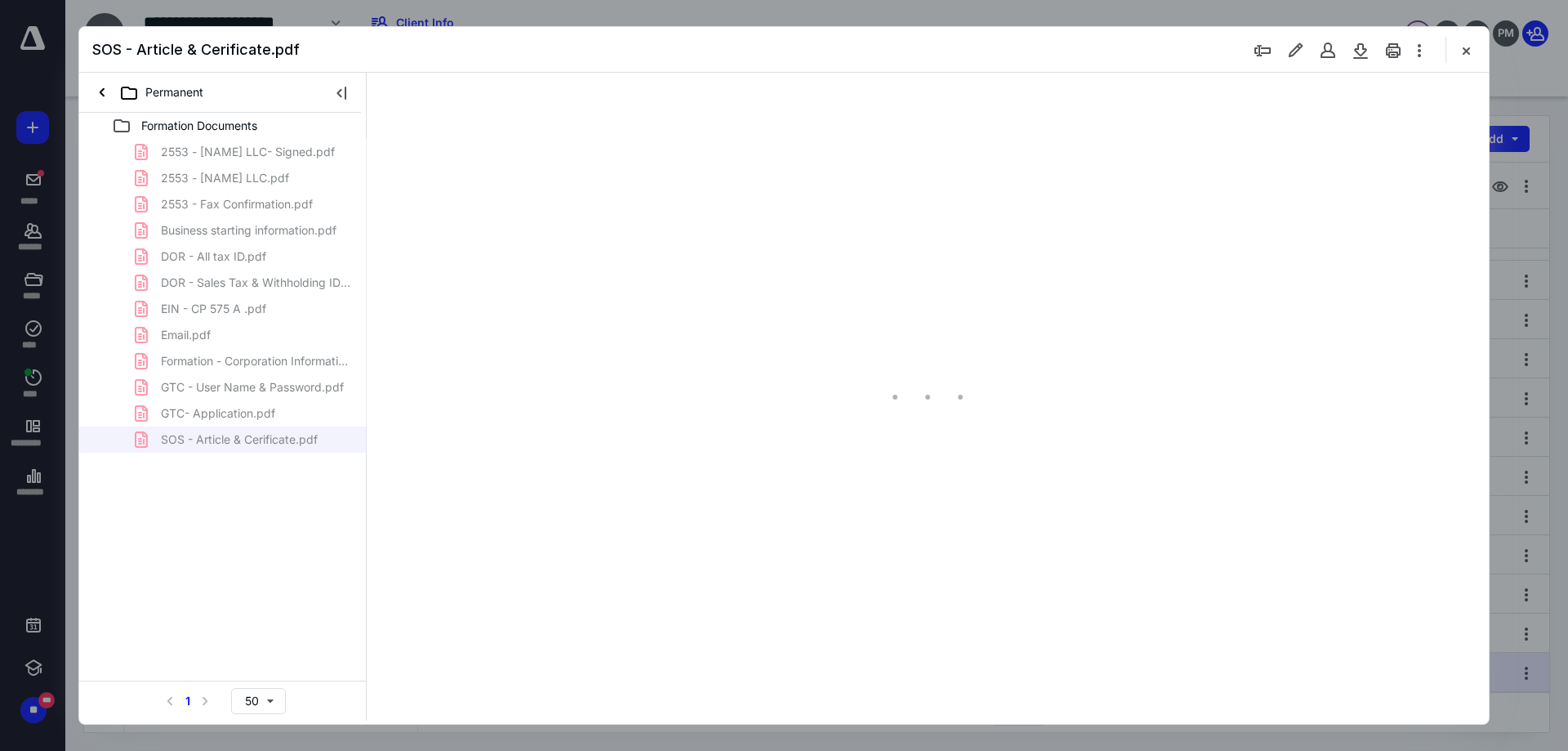 type on "85" 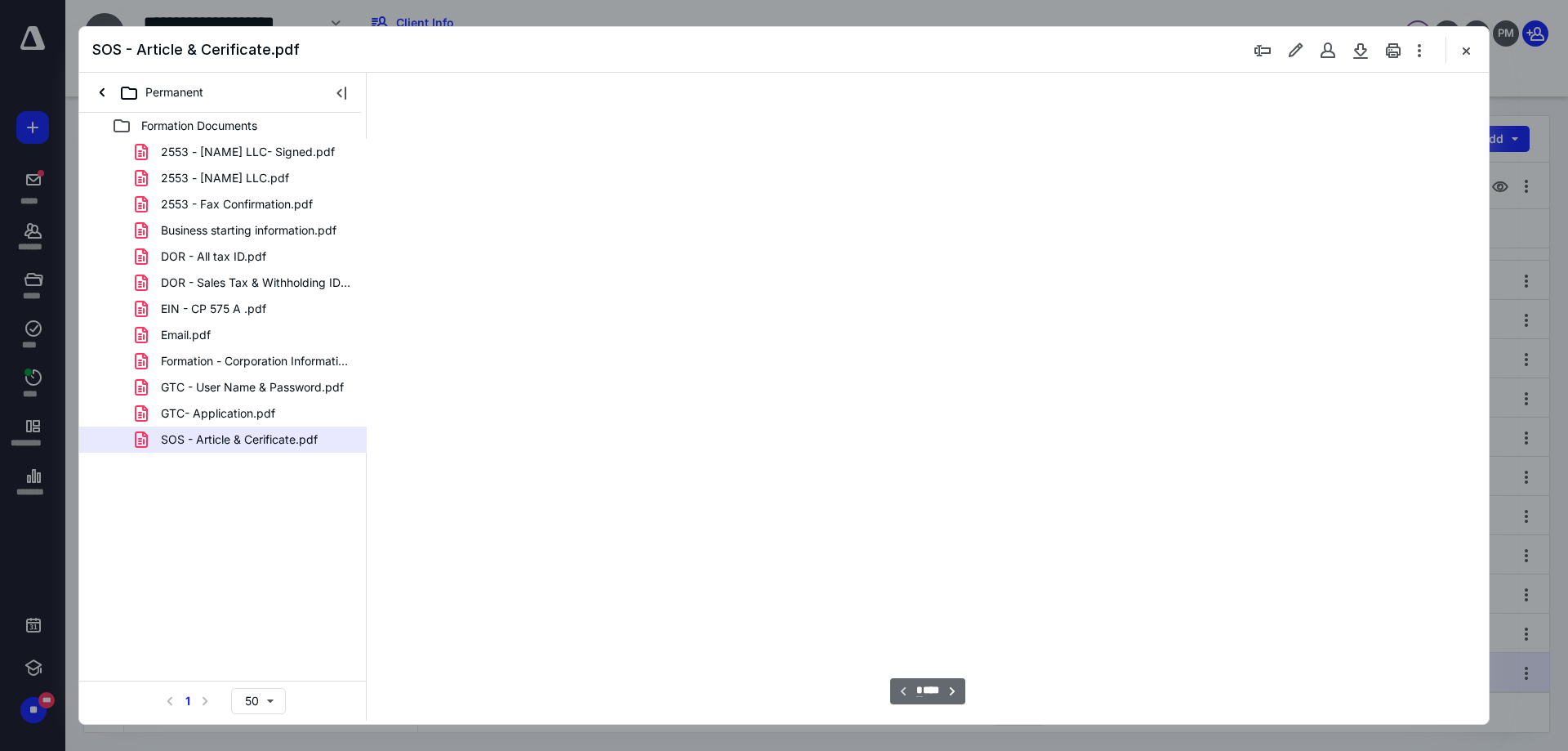 scroll, scrollTop: 65, scrollLeft: 0, axis: vertical 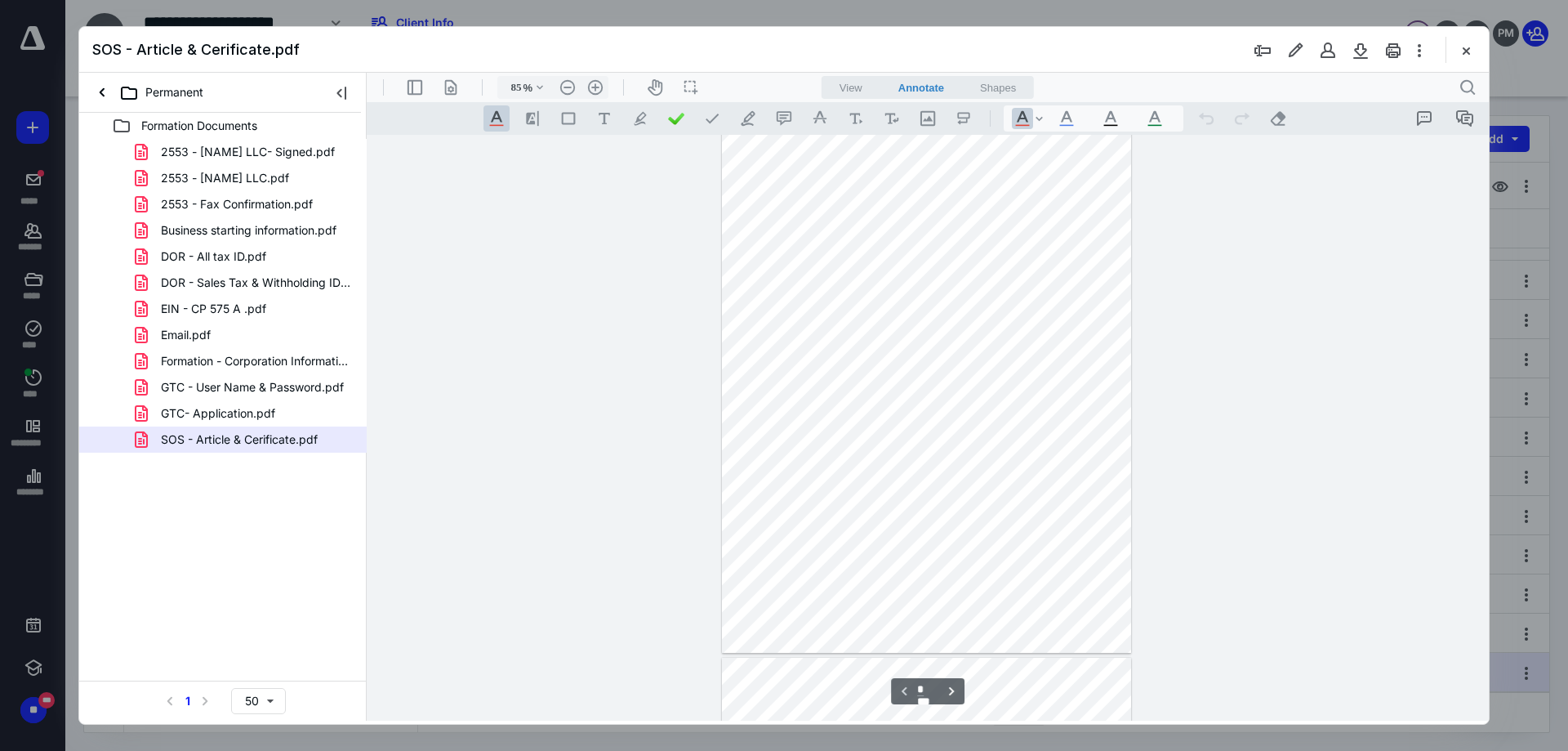 type on "*" 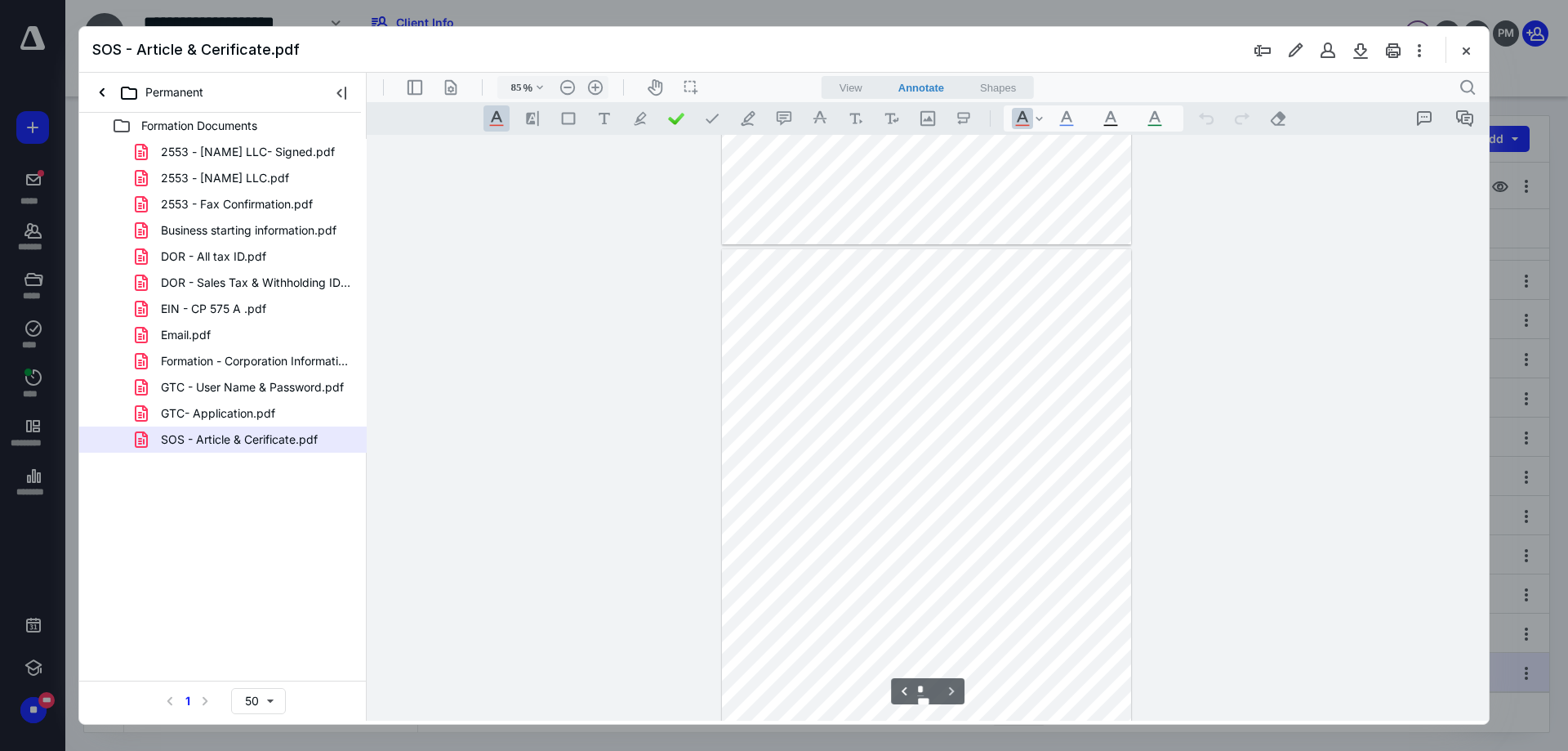 scroll, scrollTop: 584, scrollLeft: 0, axis: vertical 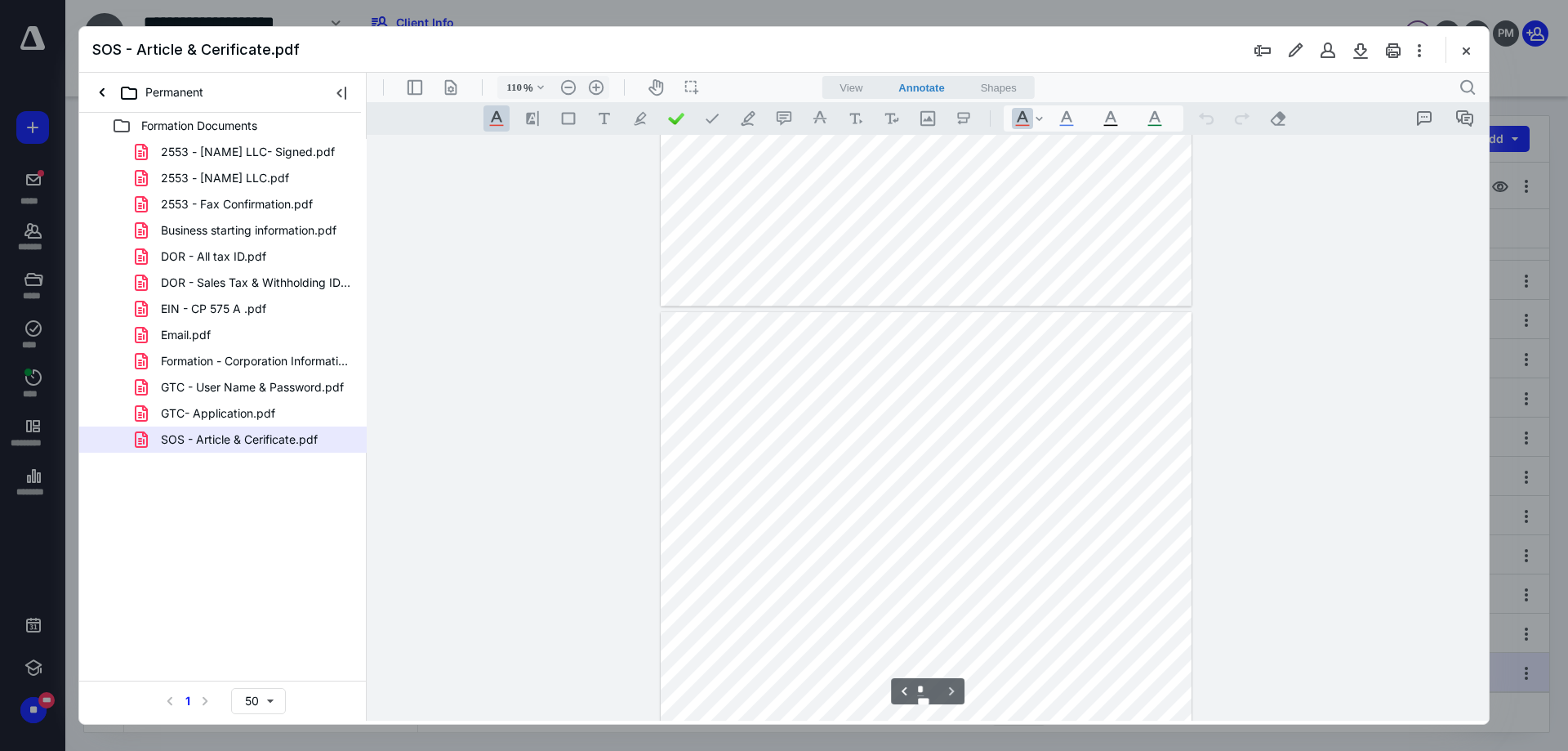 type on "135" 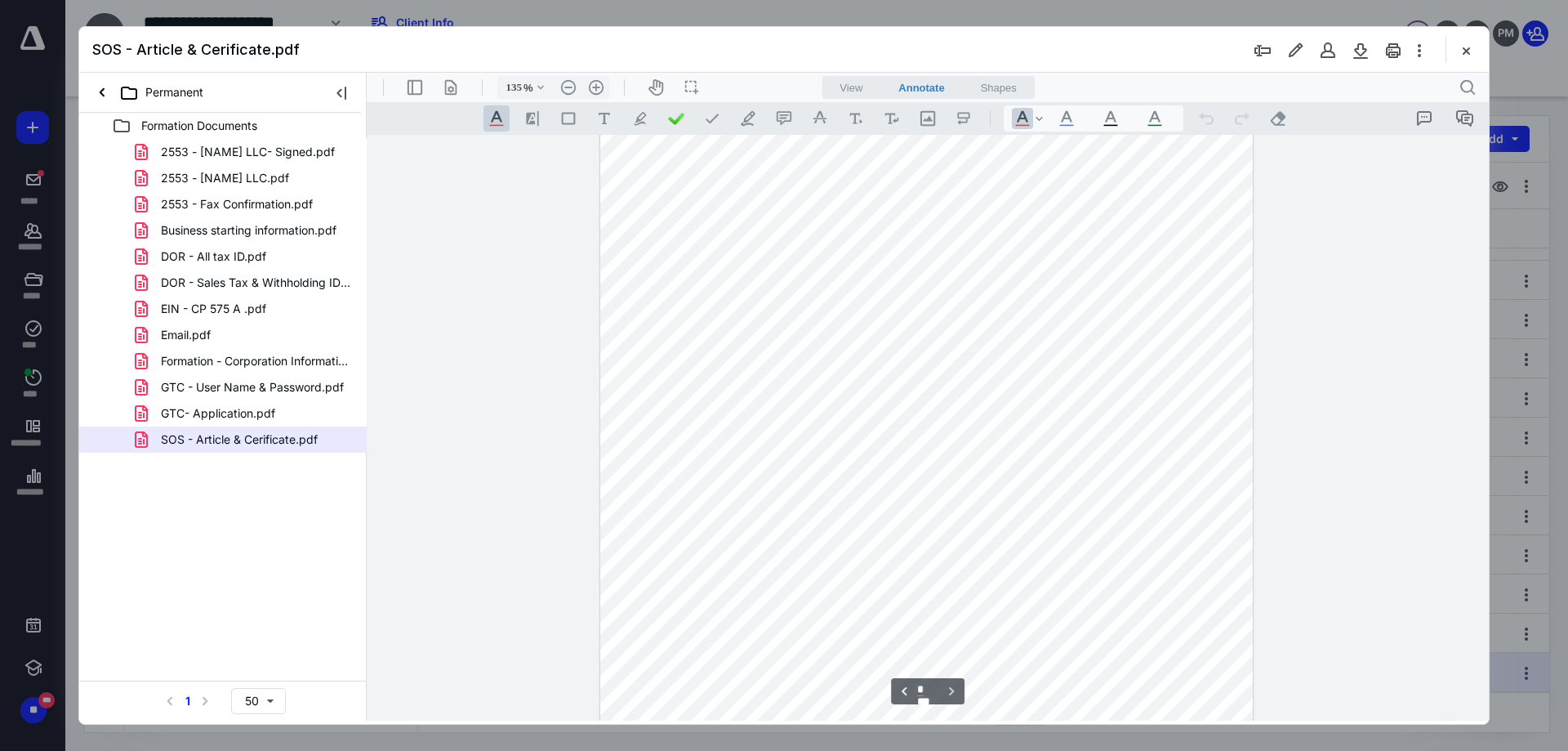 scroll, scrollTop: 1030, scrollLeft: 0, axis: vertical 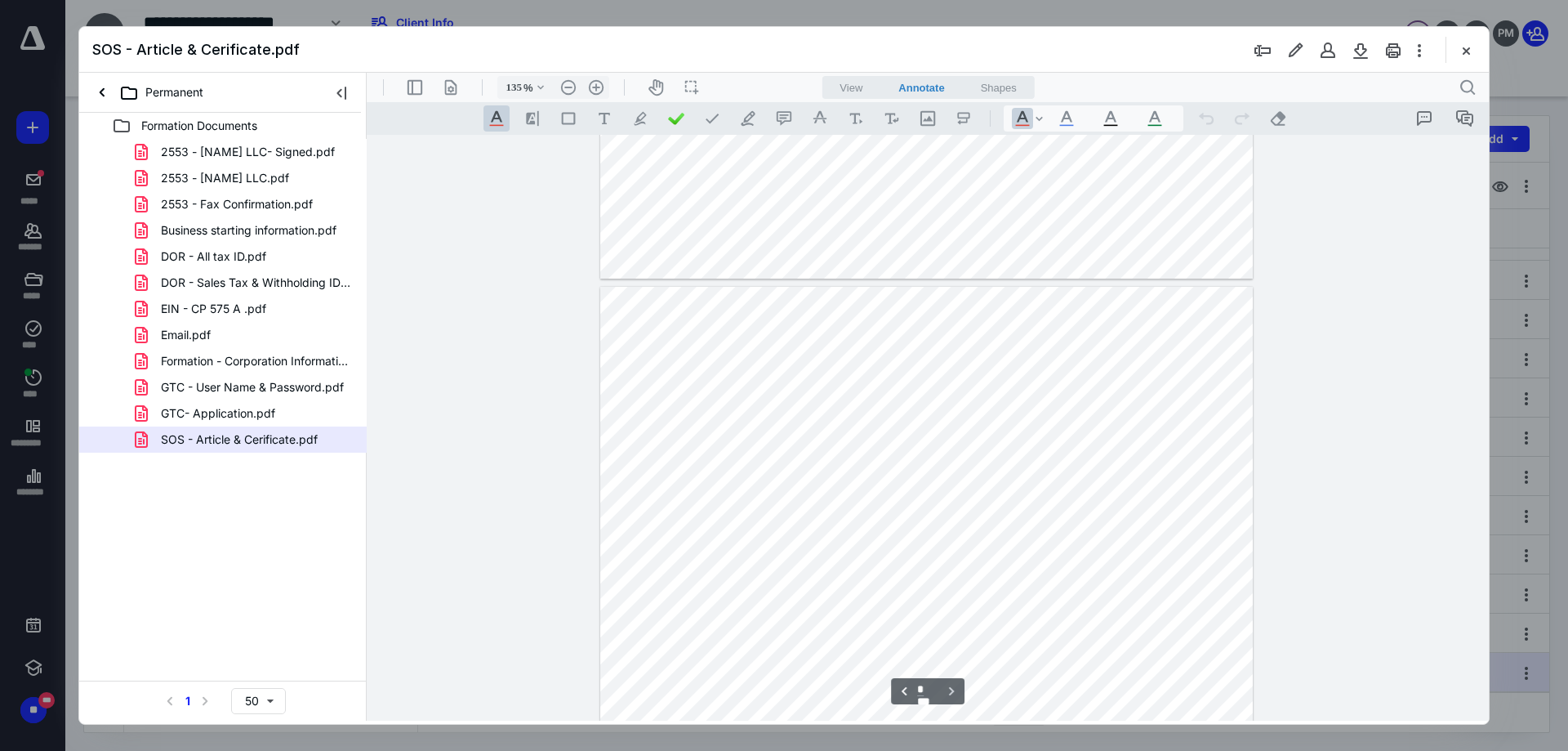 type on "*" 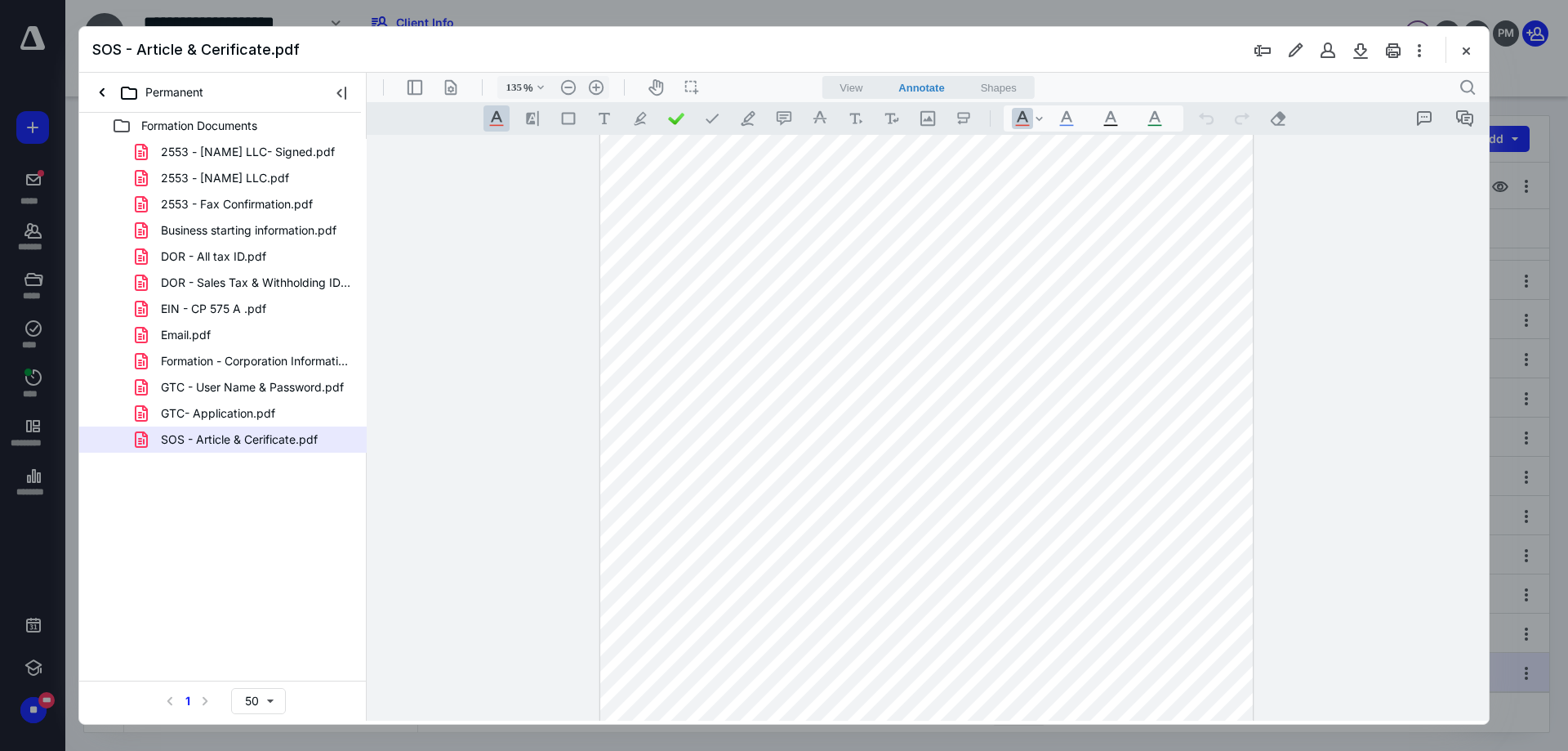 scroll, scrollTop: 0, scrollLeft: 0, axis: both 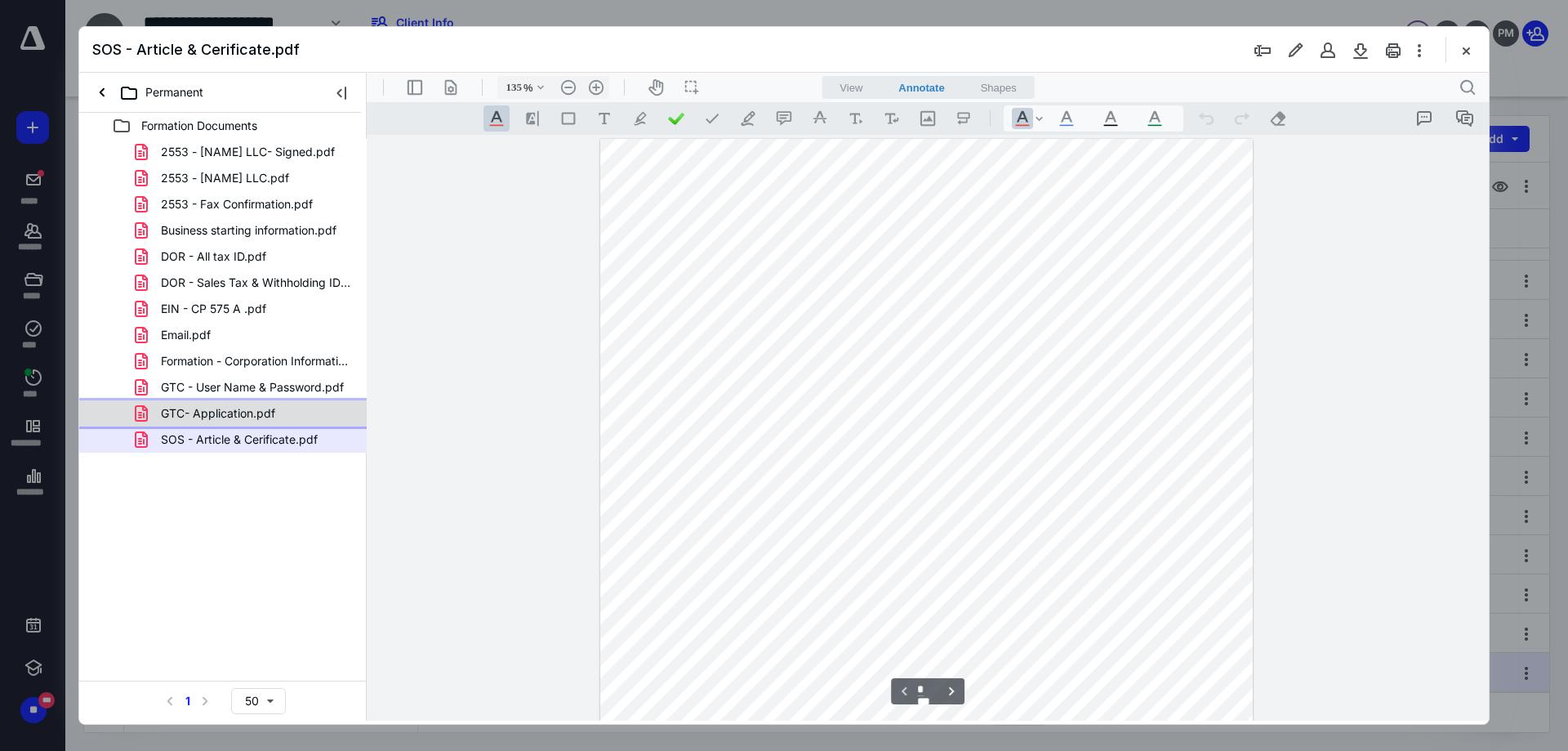 click on "GTC- Application.pdf" at bounding box center (218, 413) 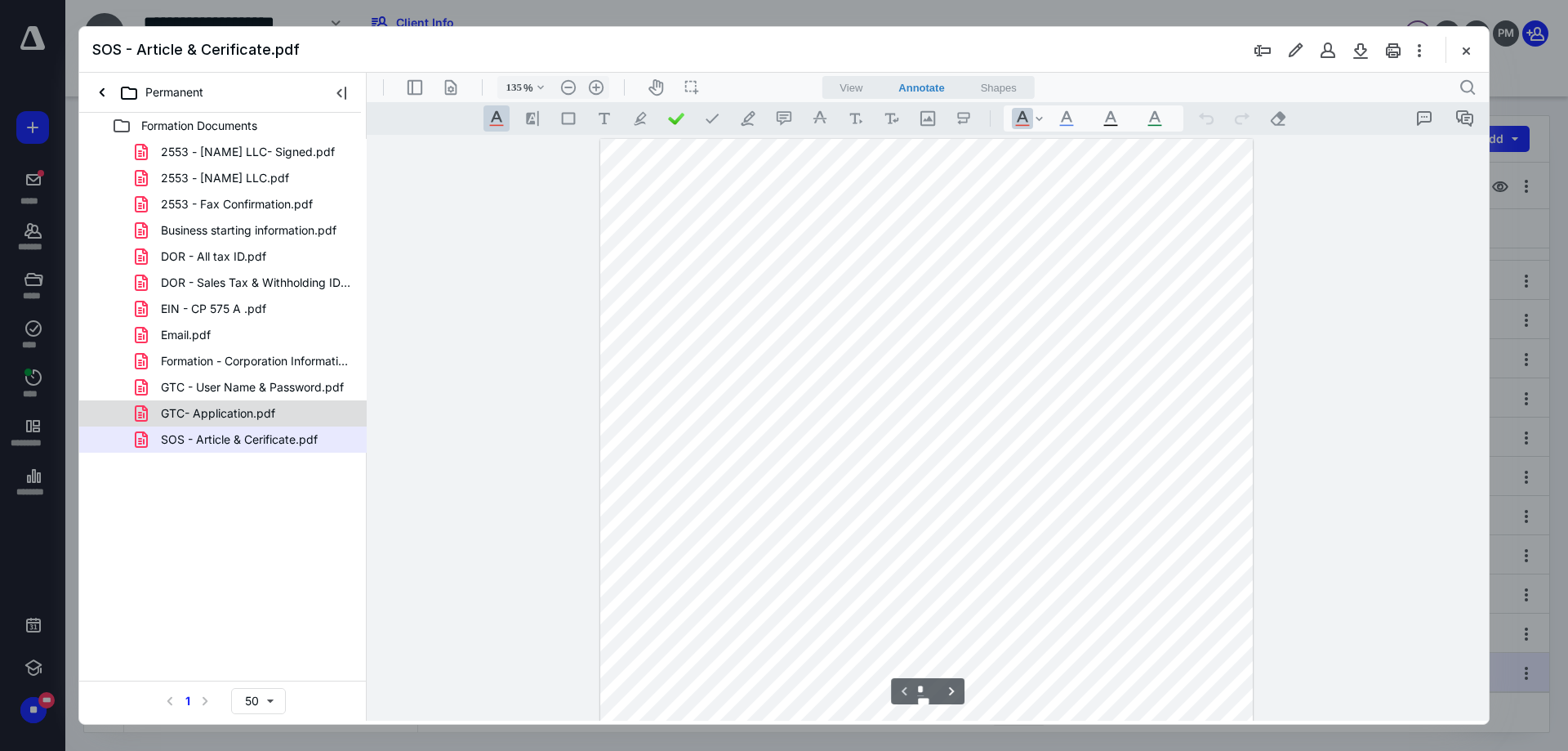 click on "2553  - [NAME] LLC- Signed.pdf 2553 - [NAME] LLC.pdf 2553 - Fax Confirmation.pdf Business starting information.pdf DOR - All tax ID.pdf DOR - Sales Tax & Withholding ID Email.pdf EIN - CP 575 A .pdf Email.pdf Formation - Corporation Information.pdf GTC - User Name & Password.pdf GTC- Application.pdf SOS - Article & Cerificate.pdf" at bounding box center (223, 296) 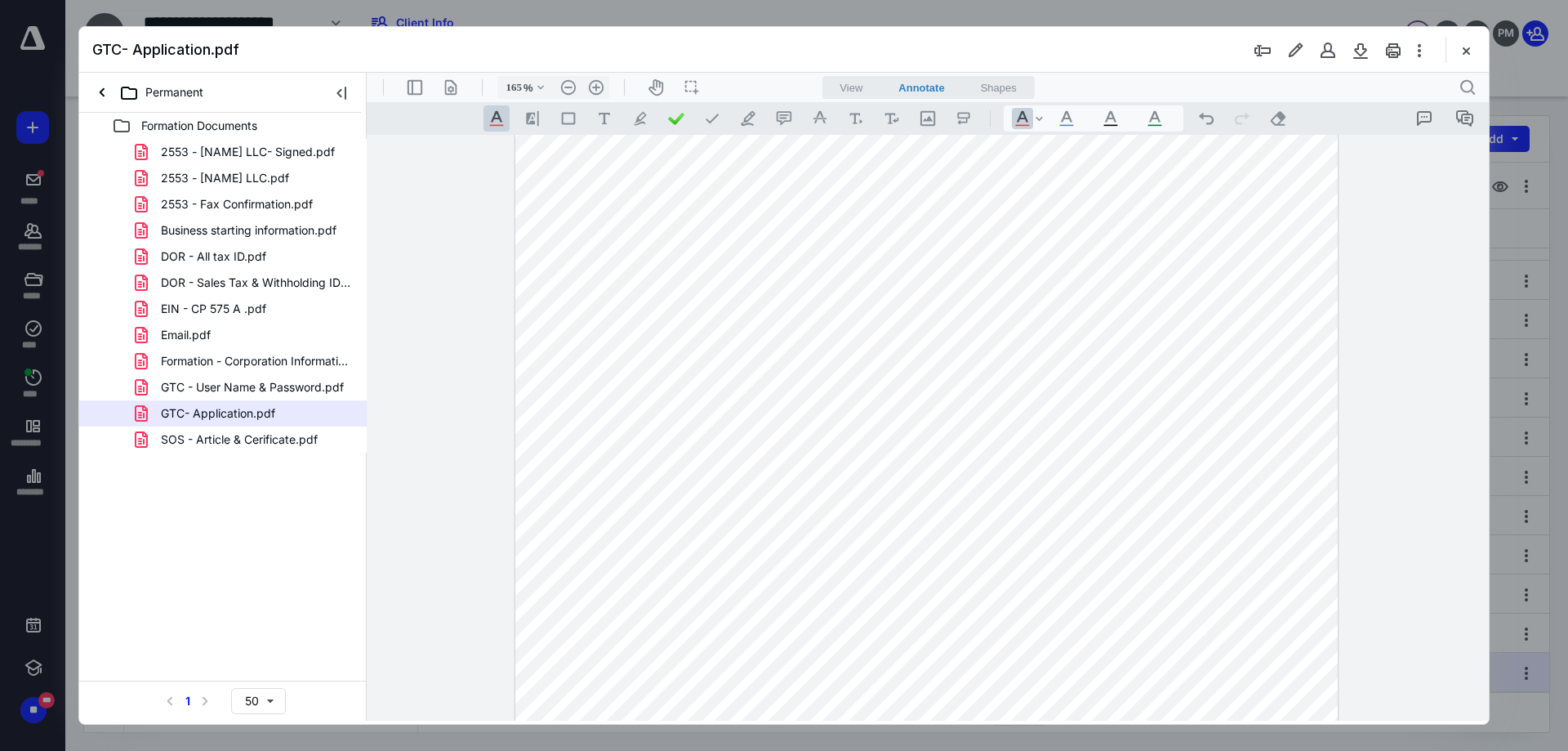 scroll, scrollTop: 490, scrollLeft: 0, axis: vertical 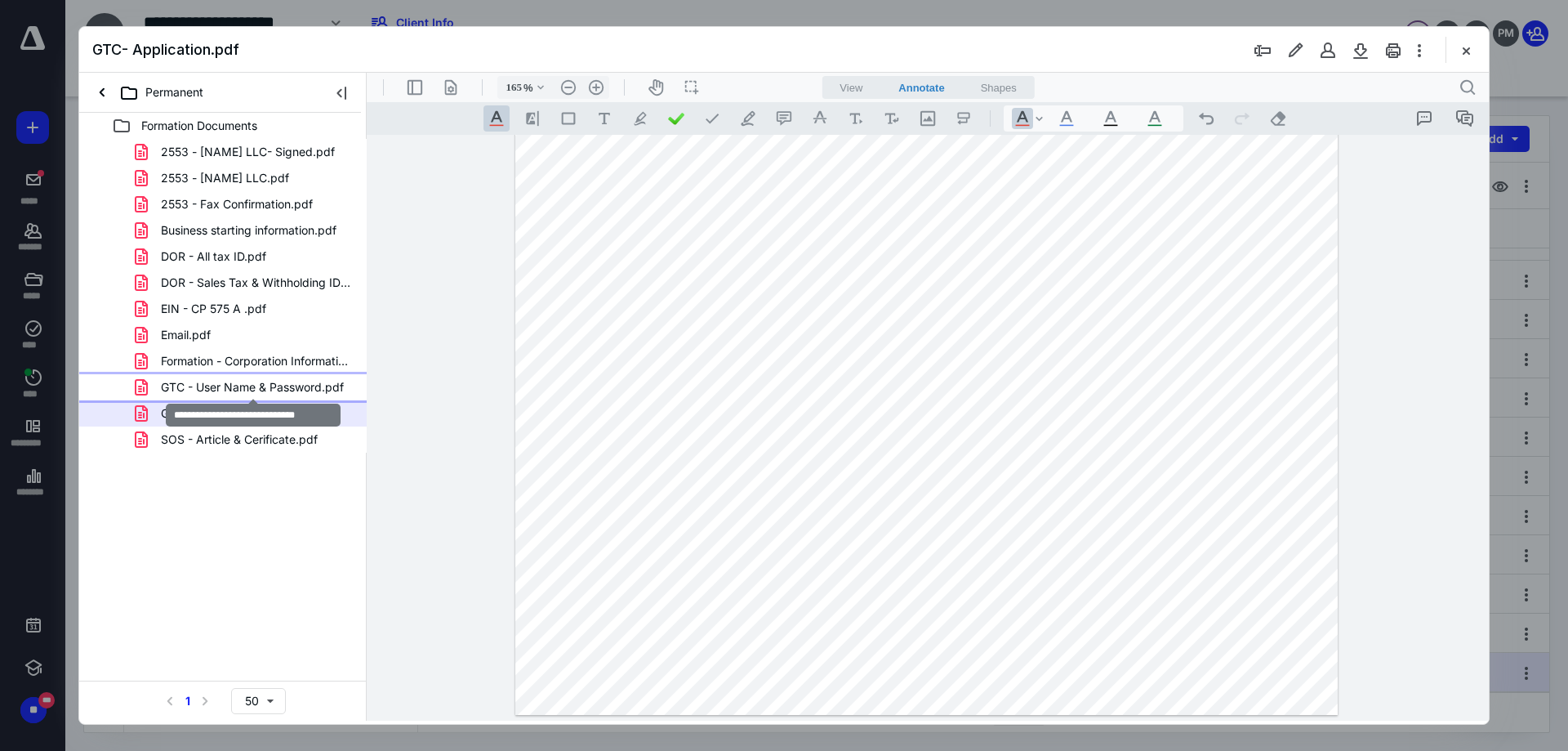 click on "GTC - User Name & Password.pdf" at bounding box center [252, 387] 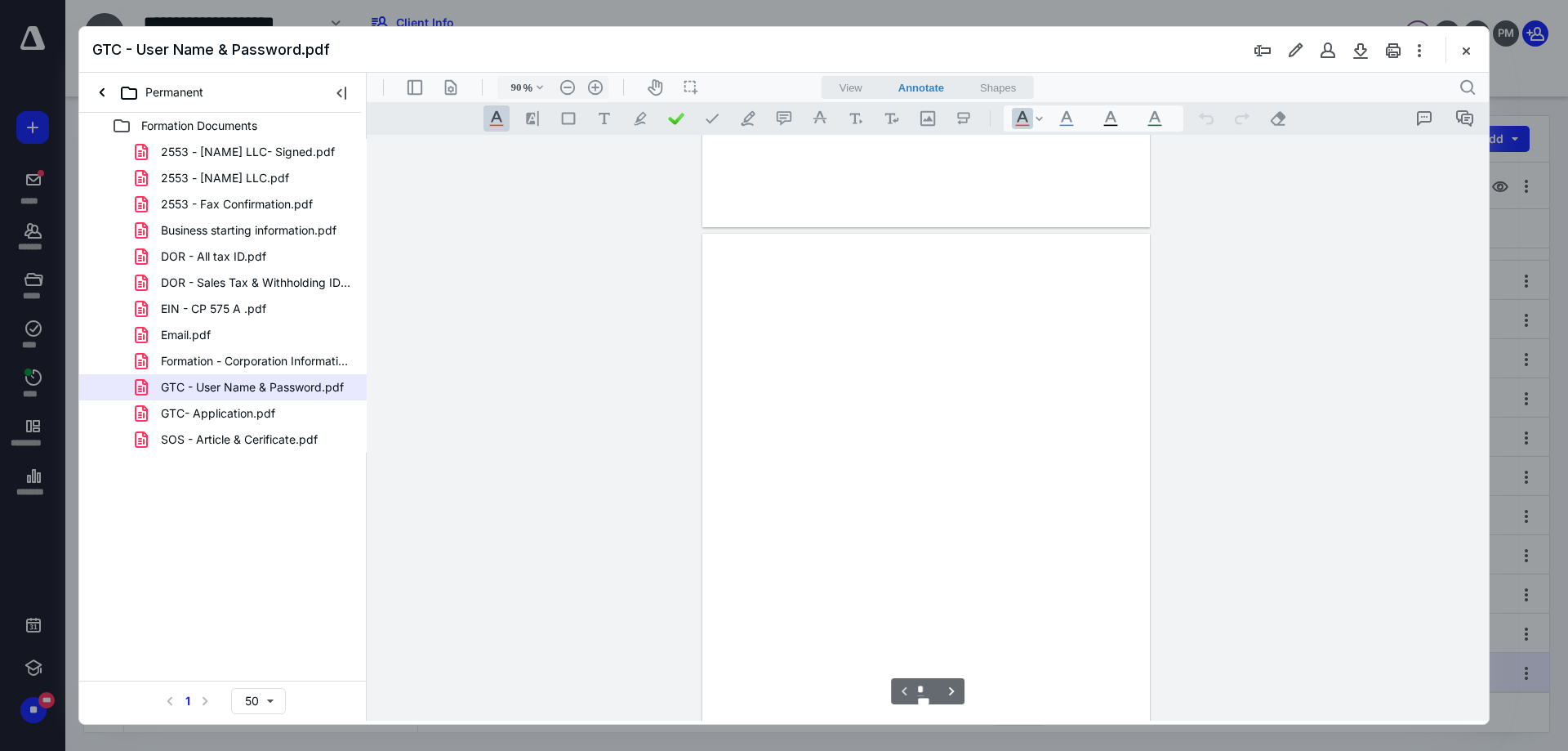 scroll, scrollTop: 65, scrollLeft: 0, axis: vertical 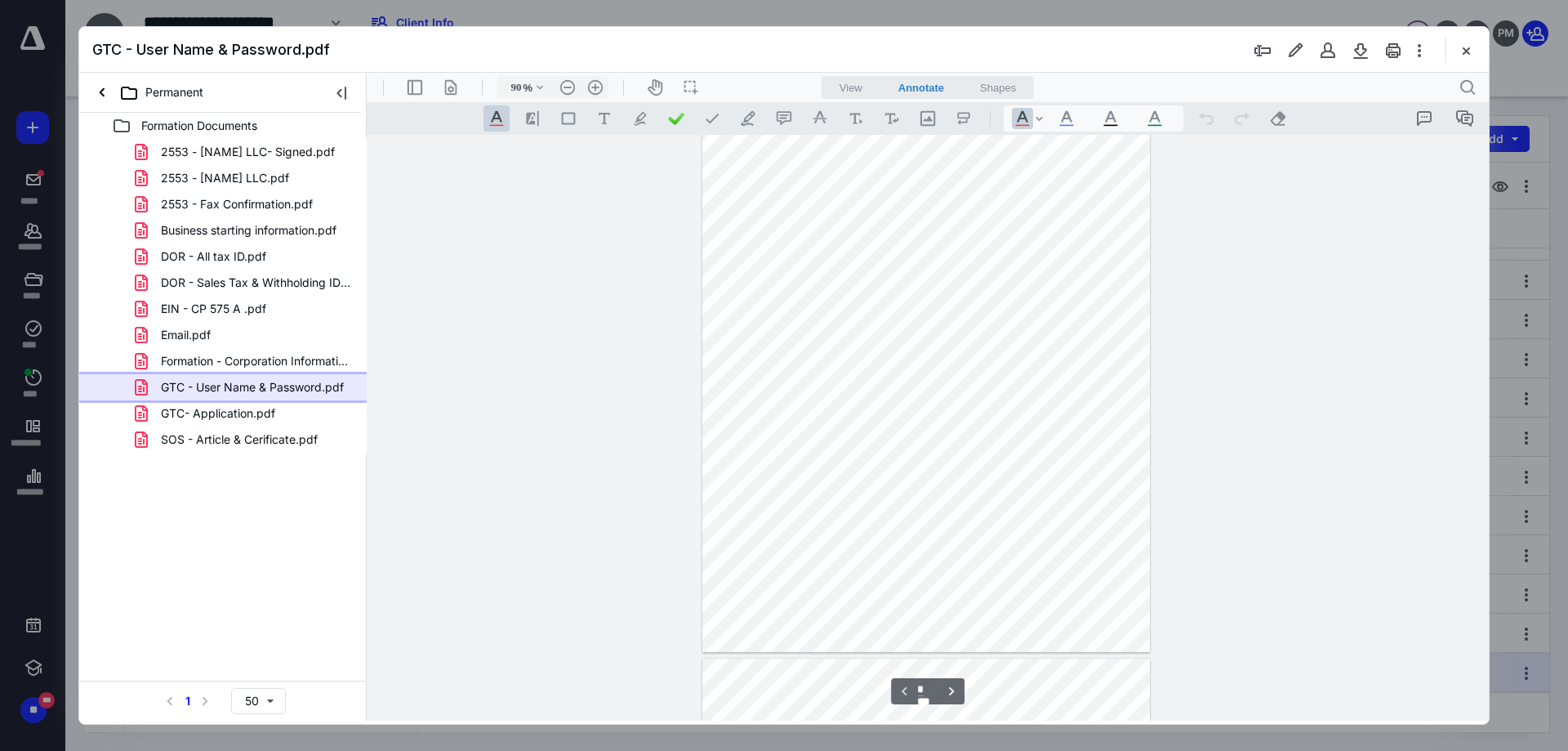 type on "115" 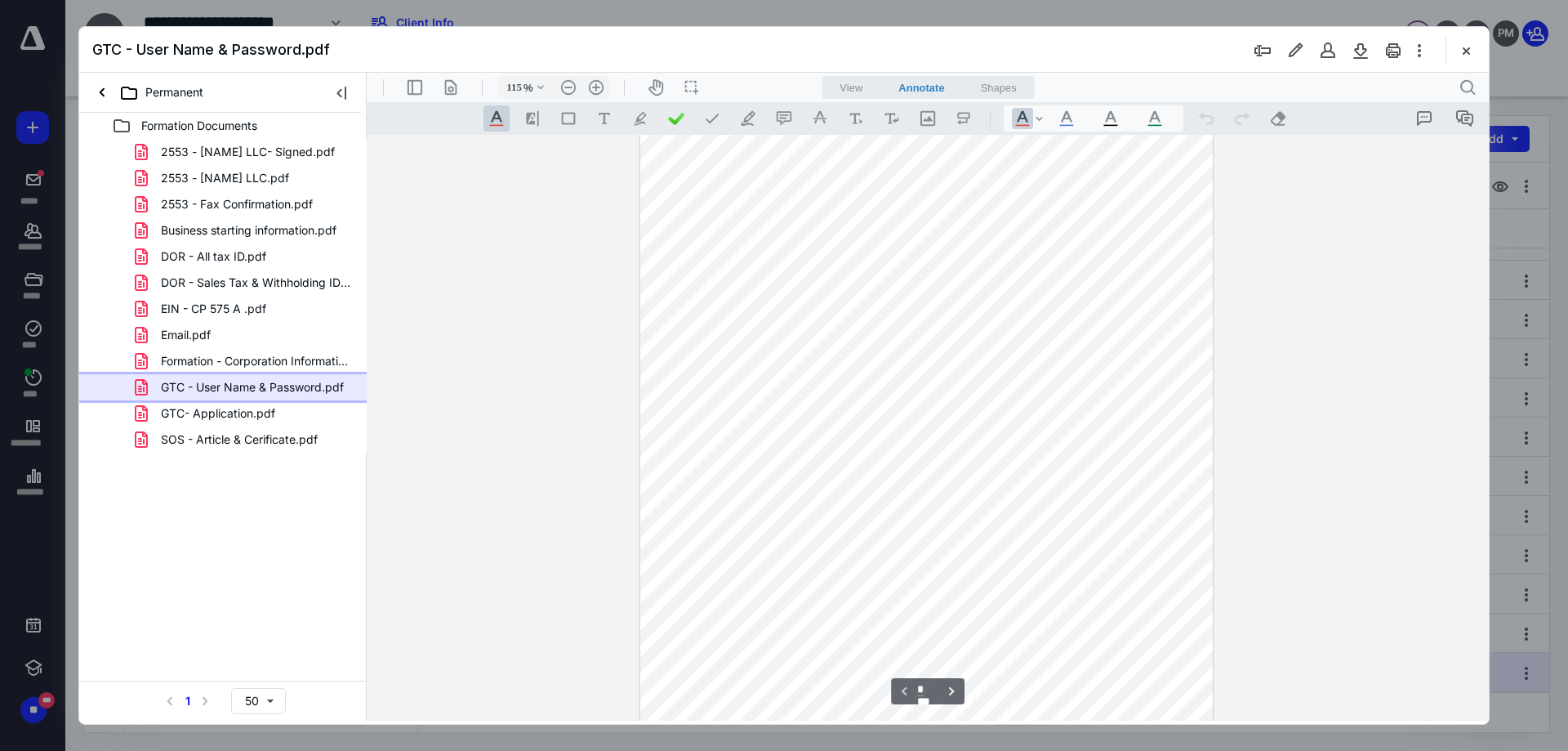 scroll, scrollTop: 0, scrollLeft: 0, axis: both 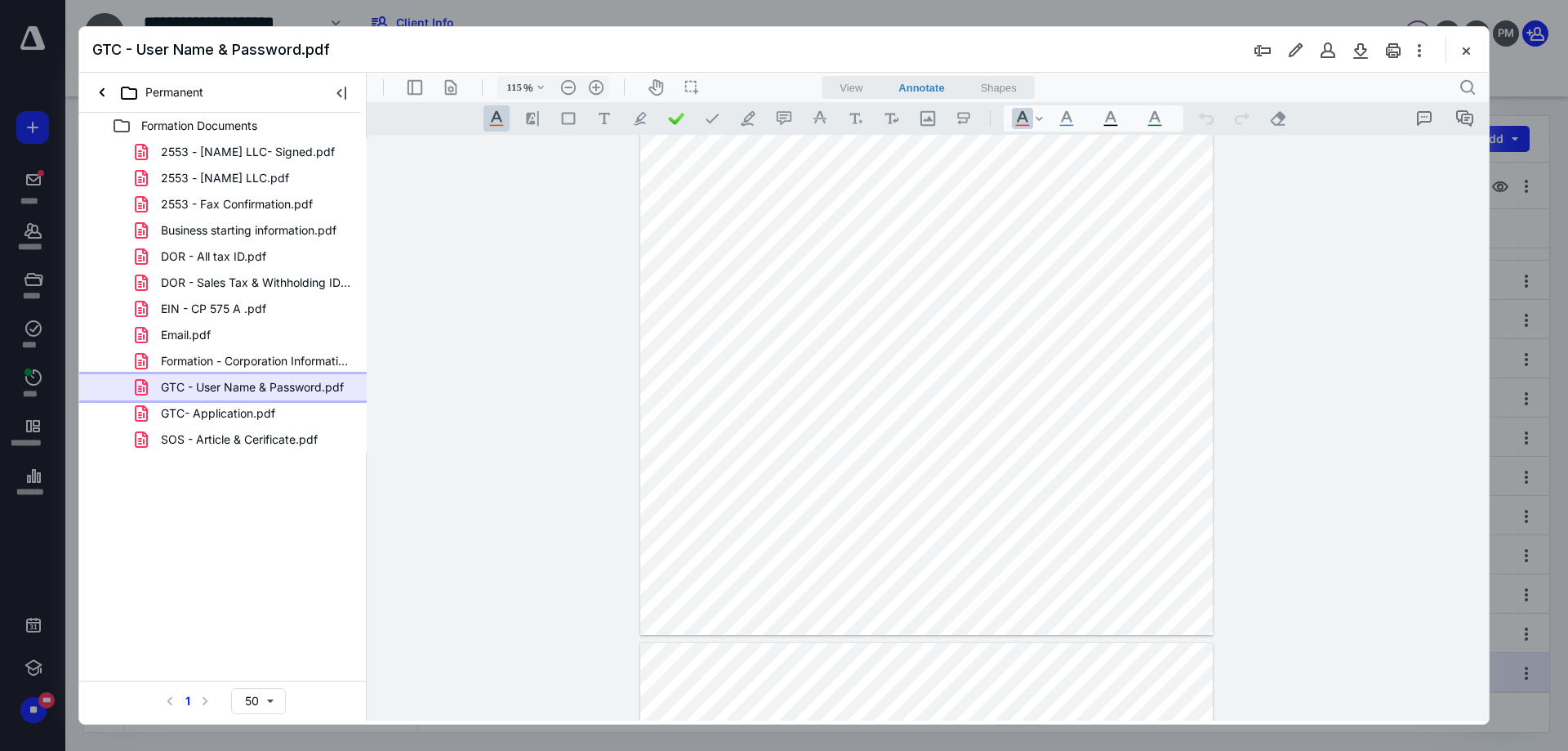 type on "*" 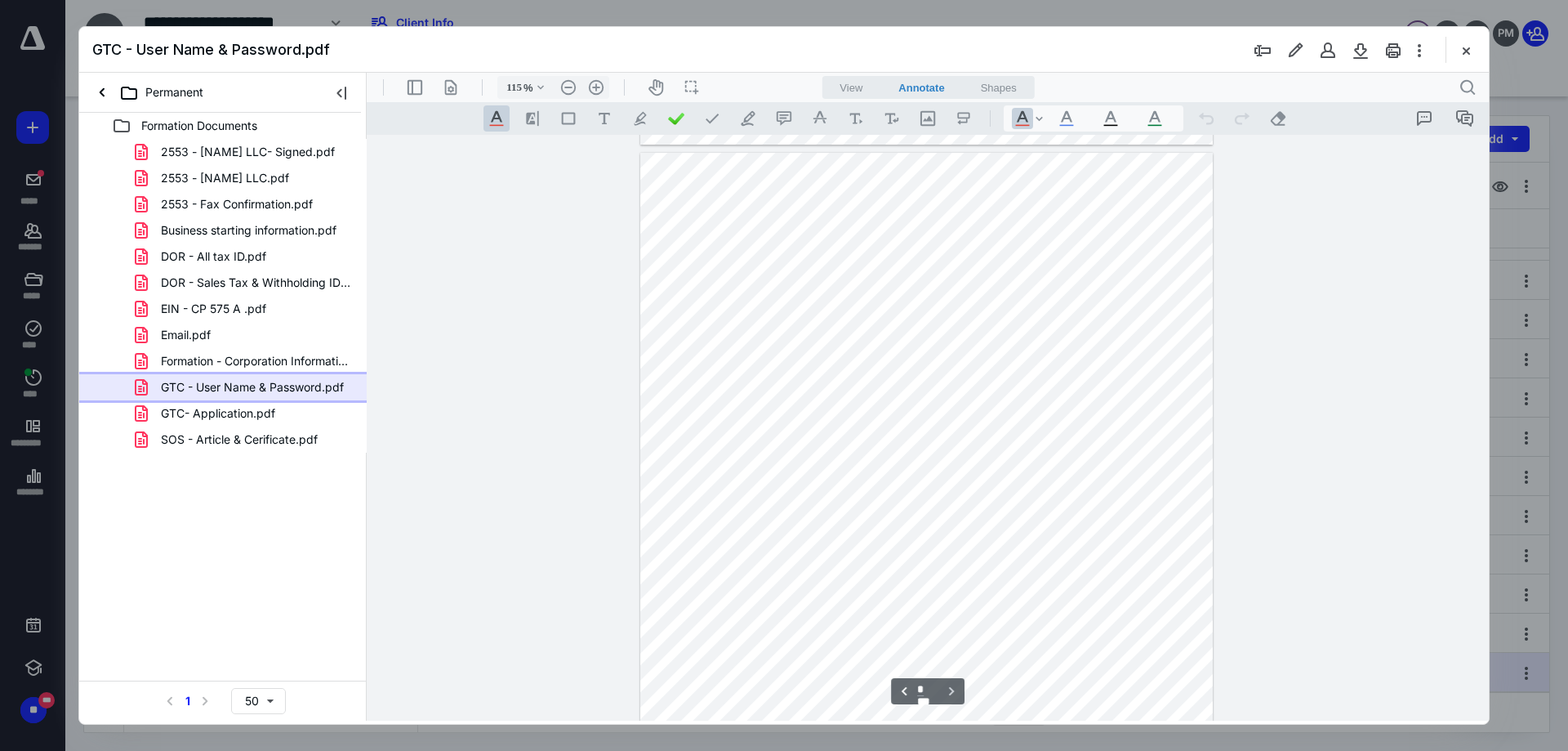 scroll, scrollTop: 913, scrollLeft: 0, axis: vertical 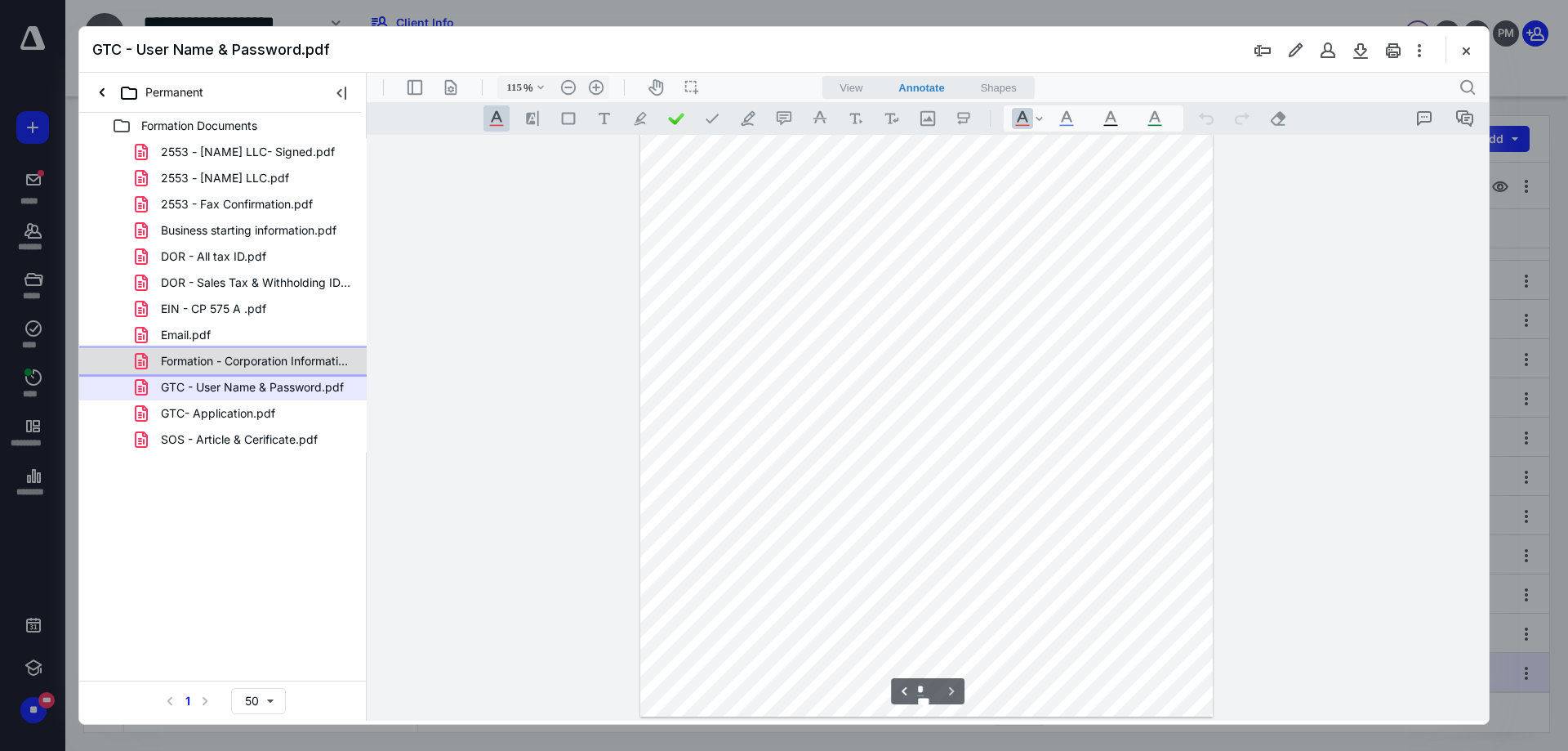 click on "Formation - Corporation Information.pdf" at bounding box center [256, 361] 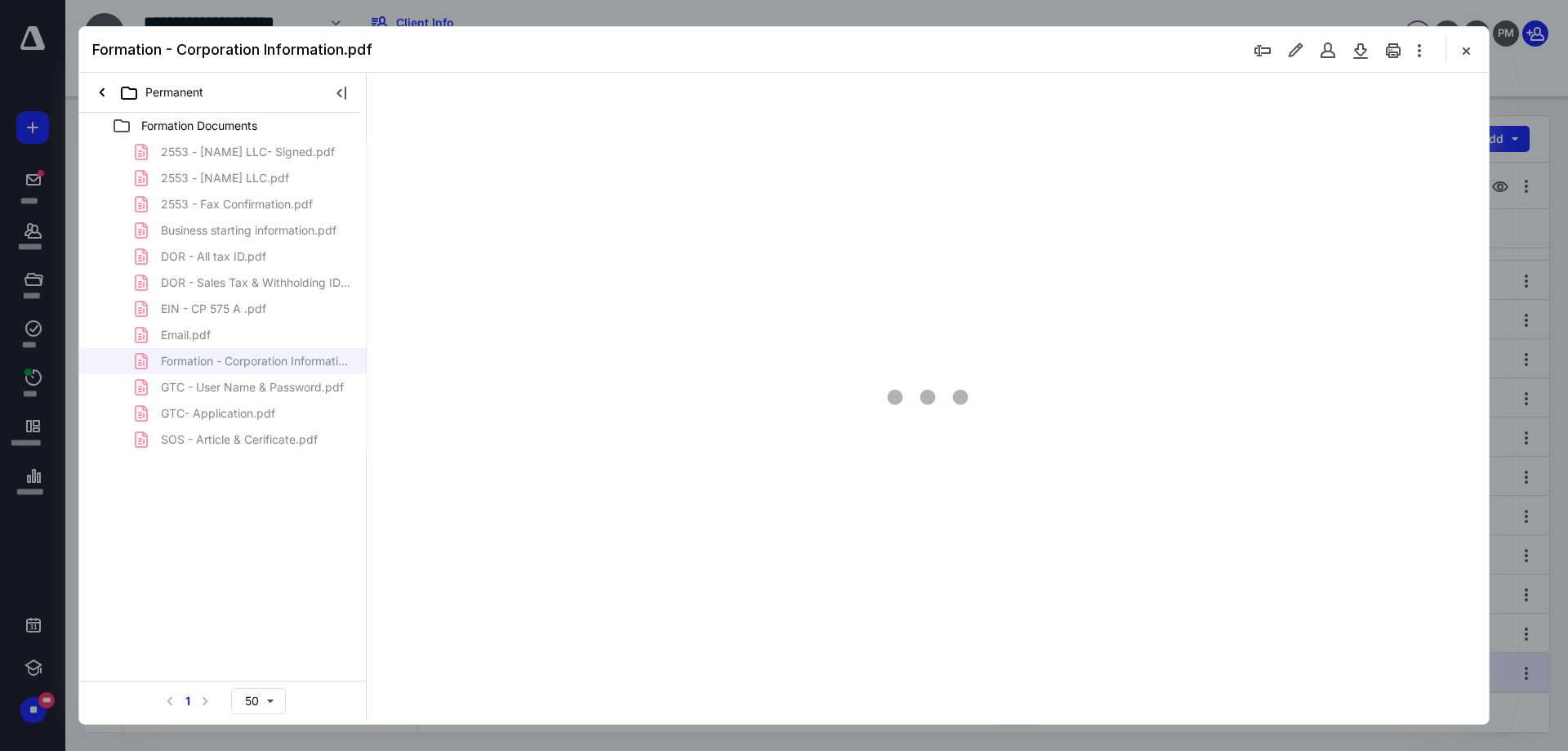 type on "92" 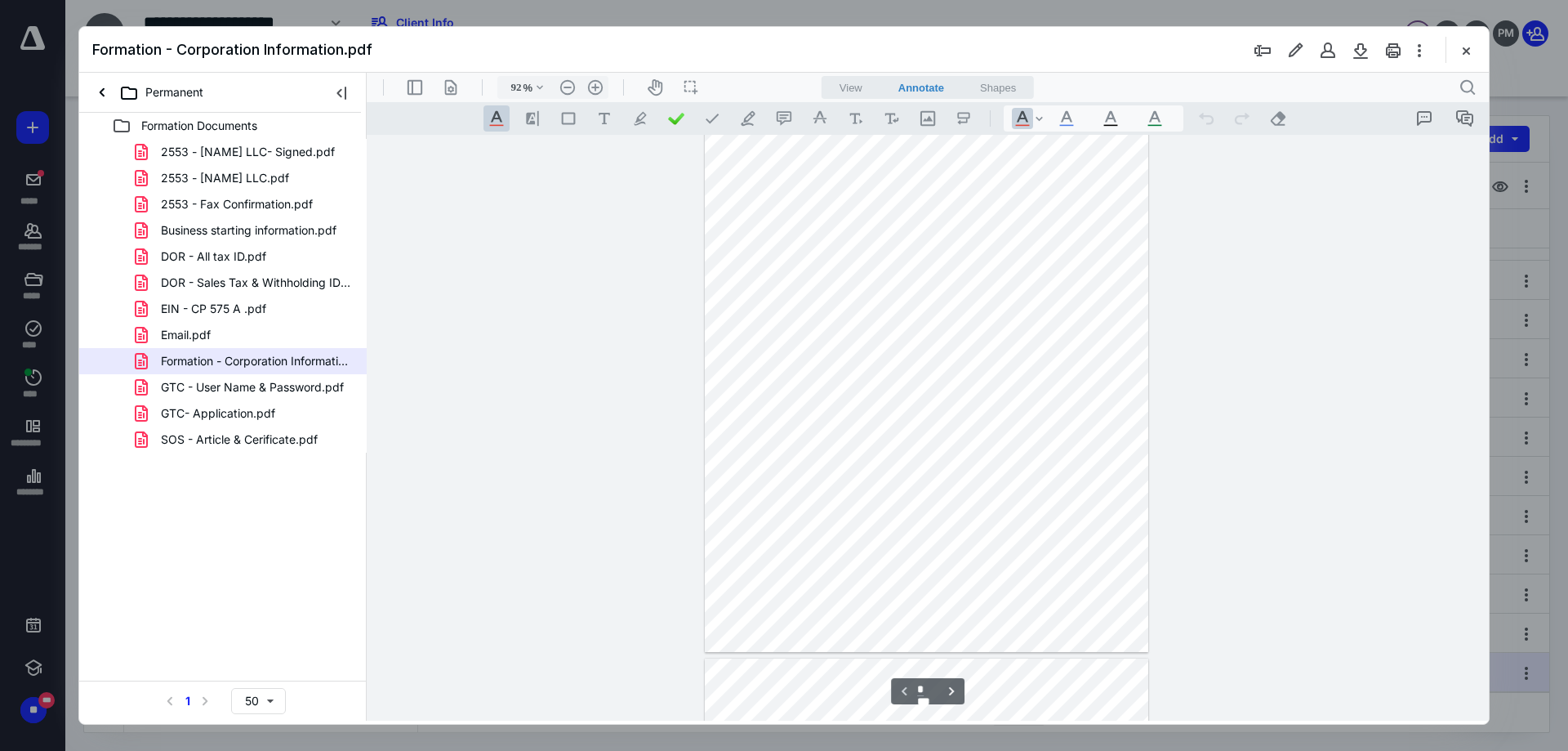 scroll, scrollTop: 0, scrollLeft: 0, axis: both 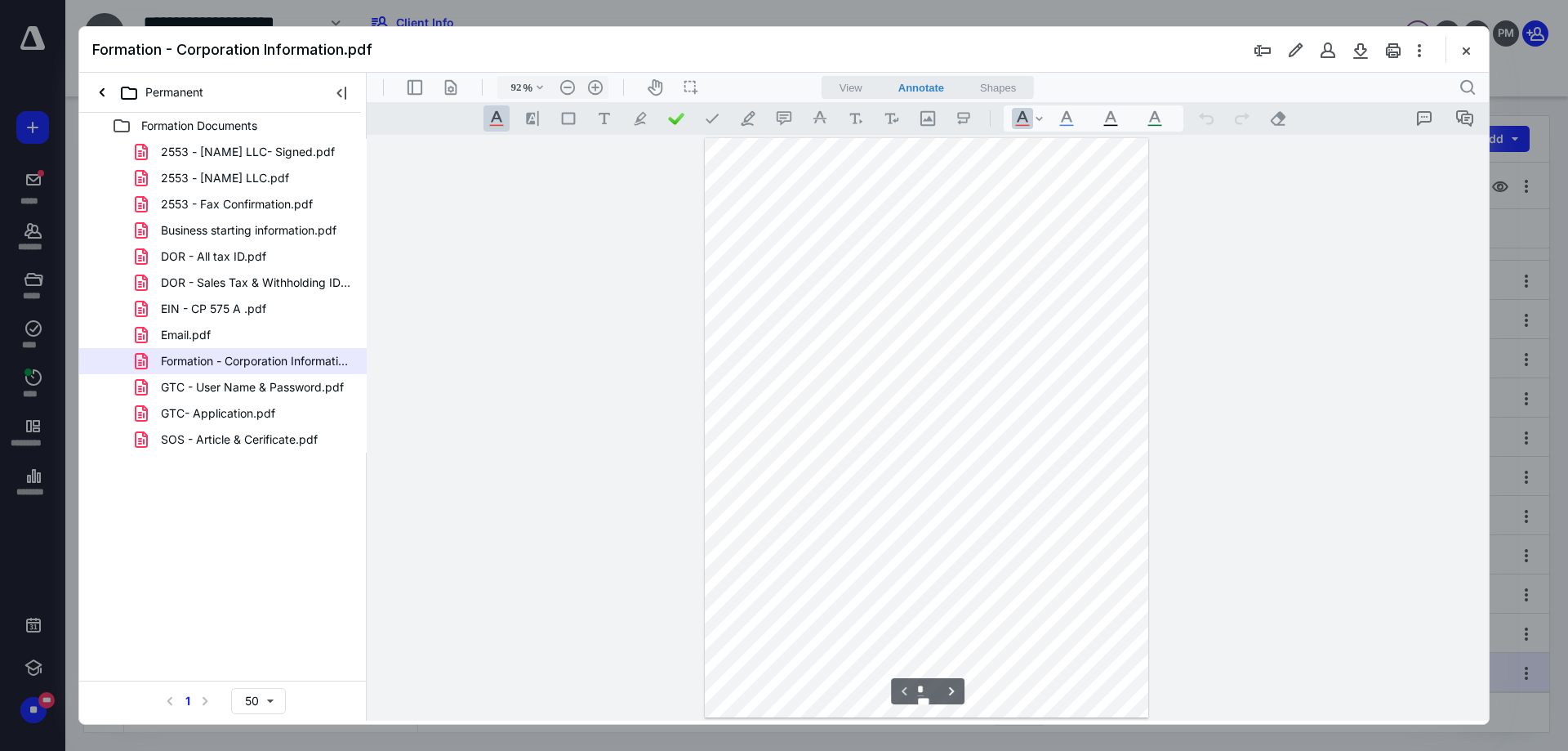 type on "*" 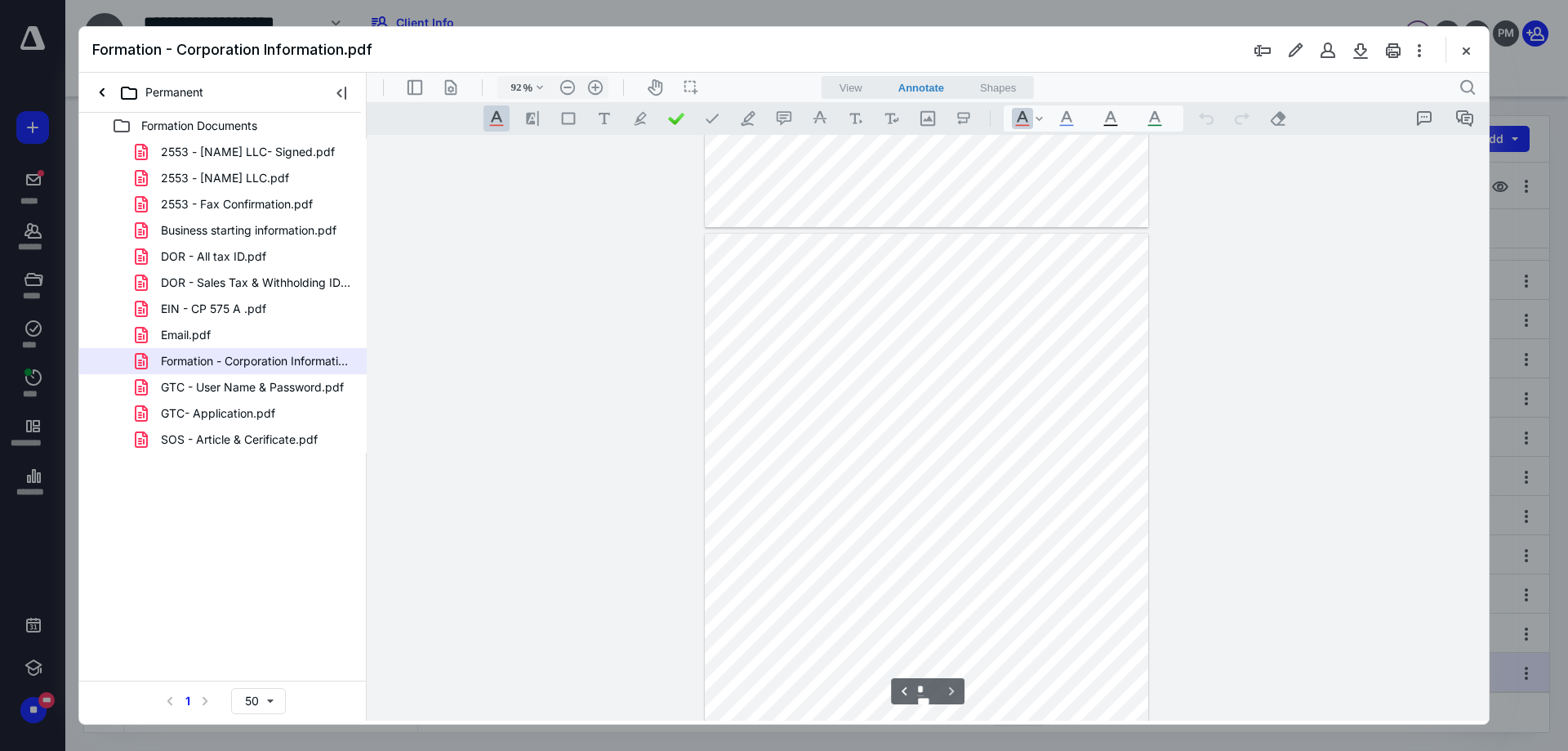 scroll, scrollTop: 586, scrollLeft: 0, axis: vertical 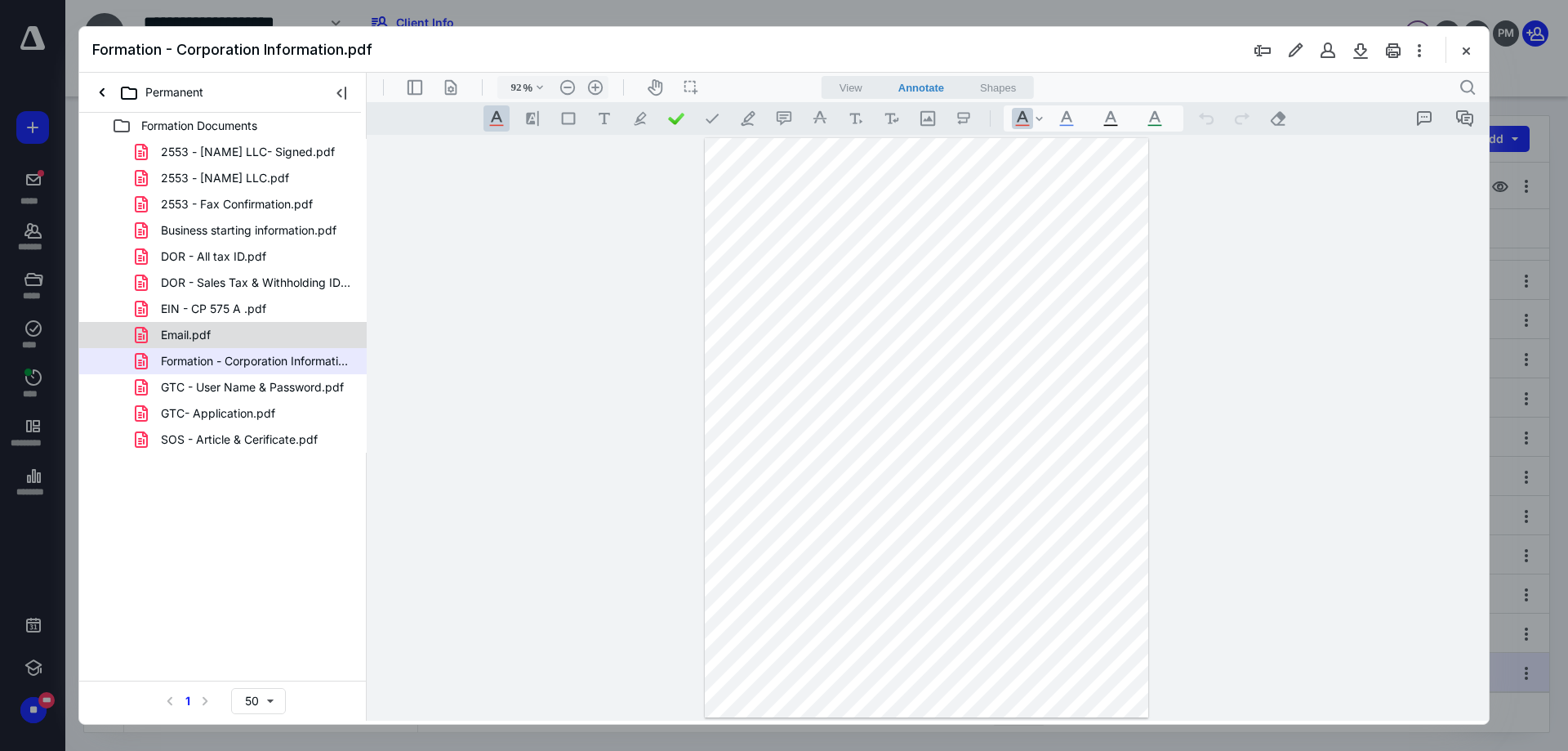 click on "Email.pdf" at bounding box center (185, 335) 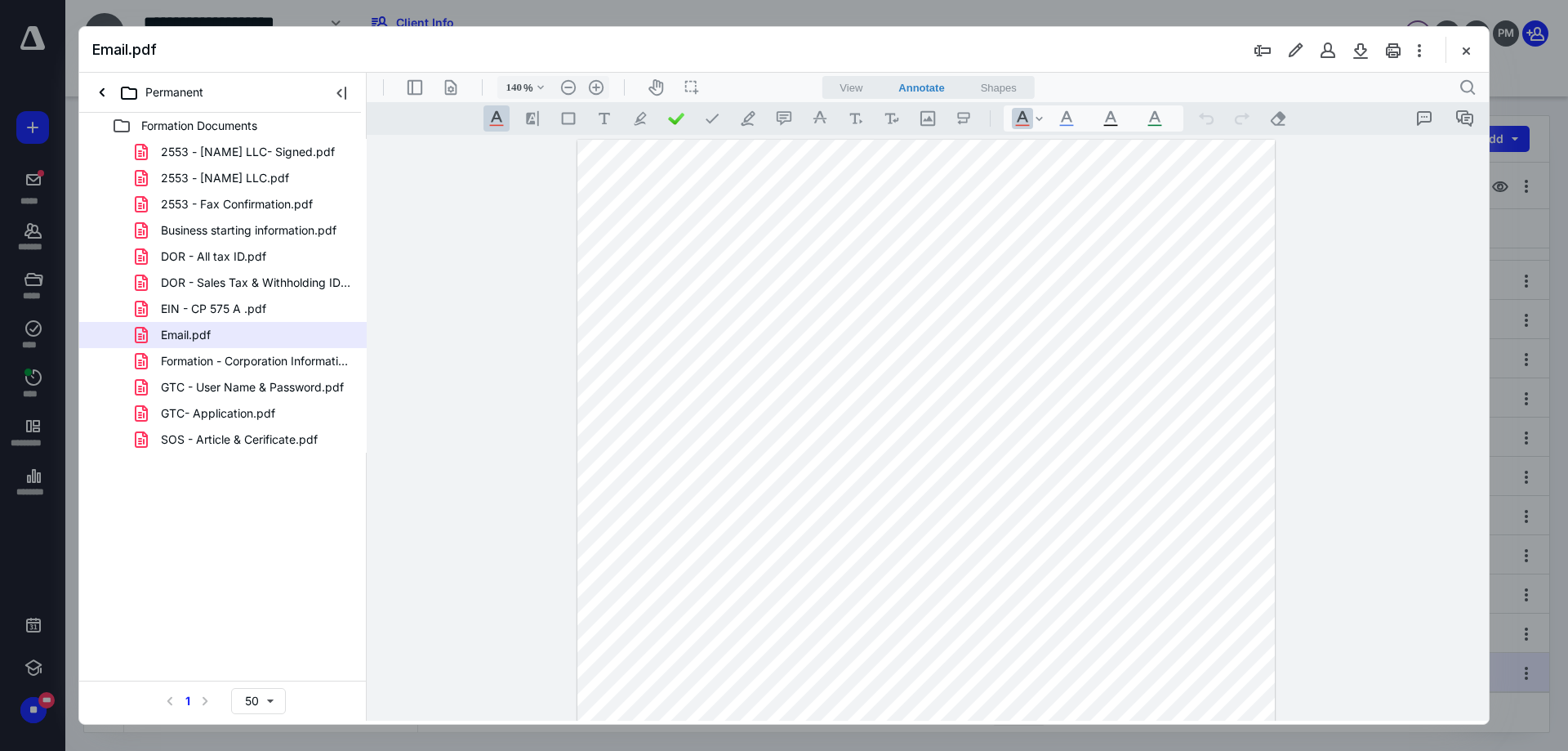 scroll, scrollTop: 136, scrollLeft: 0, axis: vertical 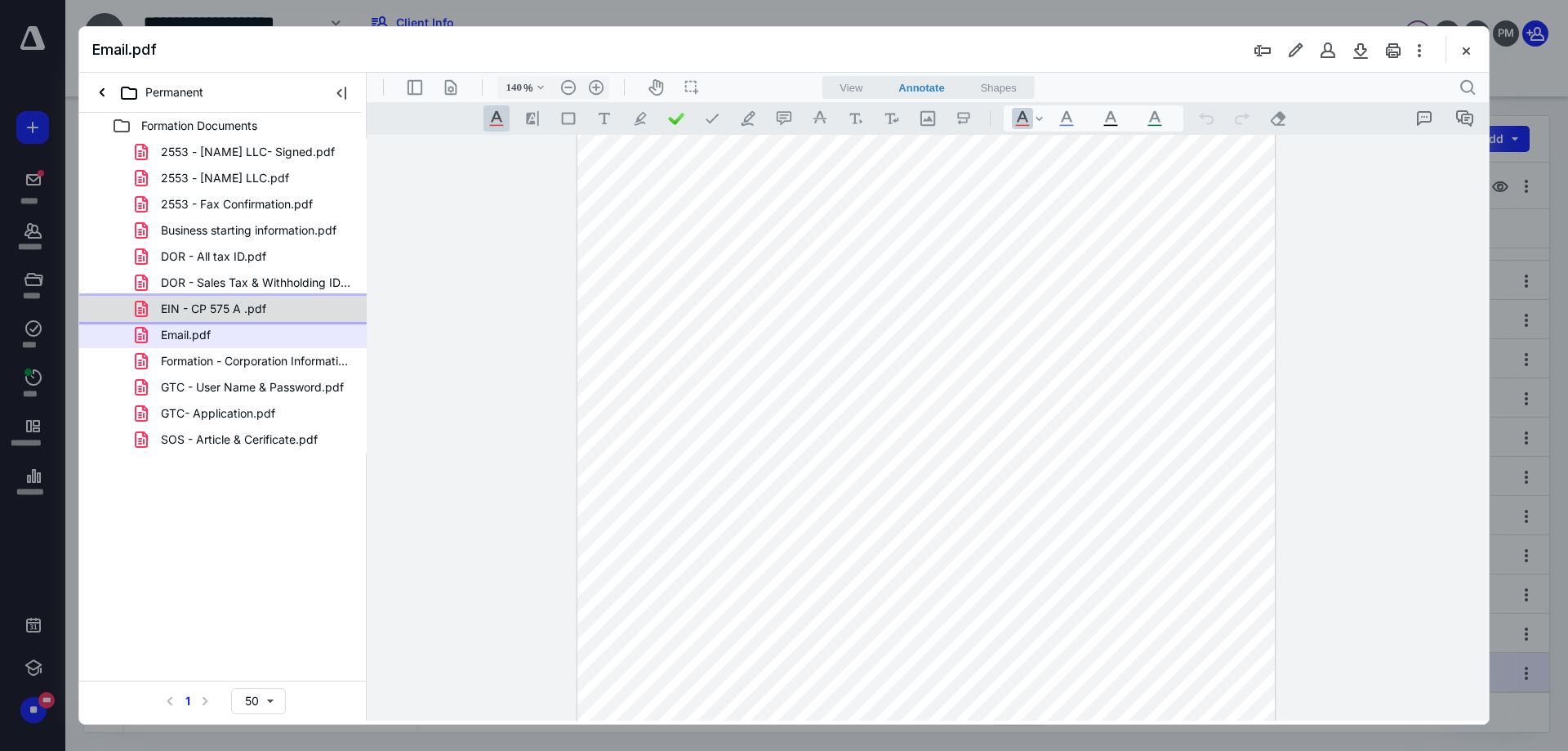 click on "EIN - CP 575 A .pdf" at bounding box center [223, 309] 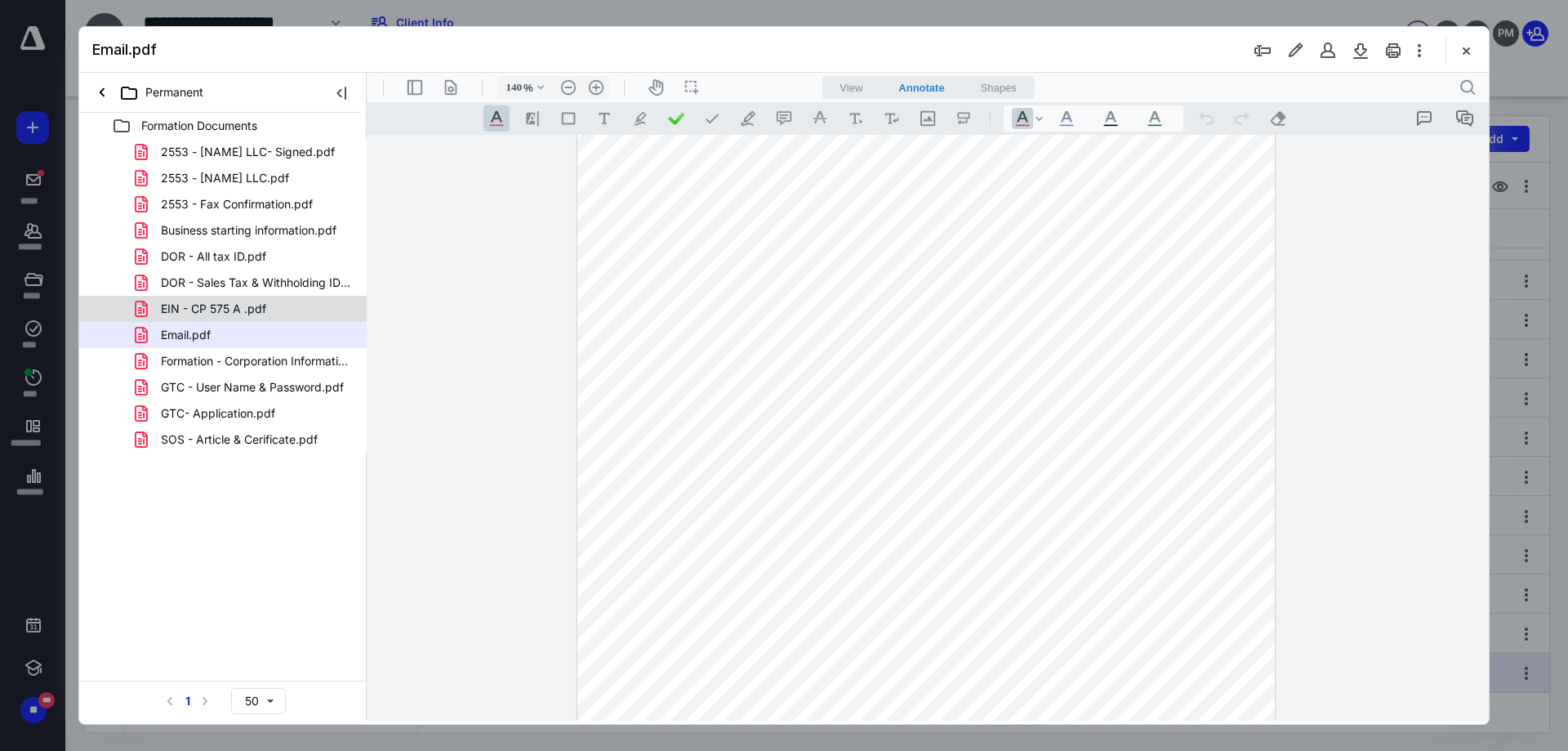 click on "2553  - [NAME] LLC- Signed.pdf 2553 - [NAME] LLC.pdf 2553 - Fax Confirmation.pdf Business starting information.pdf DOR - All tax ID.pdf DOR - Sales Tax & Withholding ID Email.pdf EIN - CP 575 A .pdf Email.pdf Formation - Corporation Information.pdf GTC - User Name & Password.pdf GTC- Application.pdf SOS - Article & Cerificate.pdf" at bounding box center (223, 296) 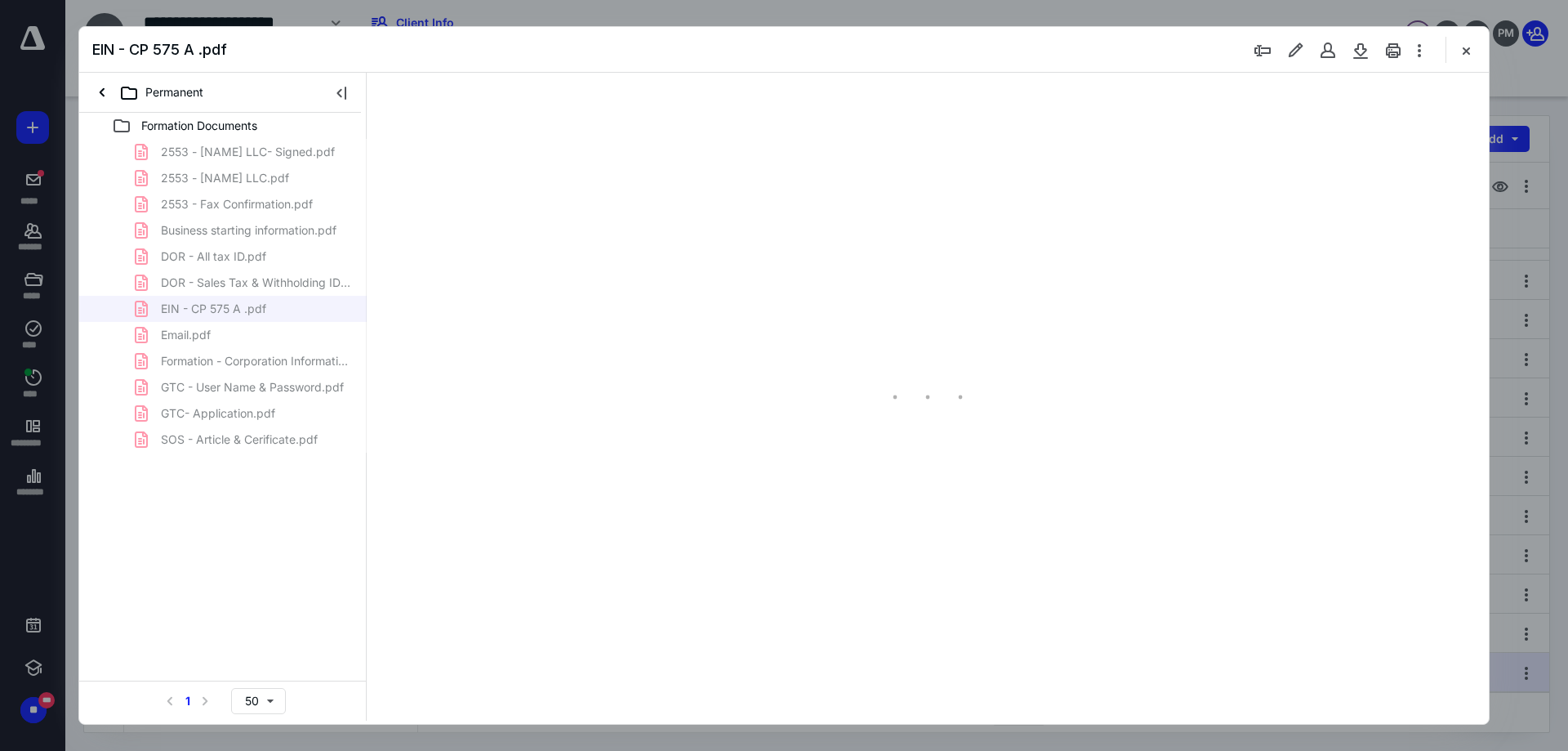 scroll, scrollTop: 65, scrollLeft: 0, axis: vertical 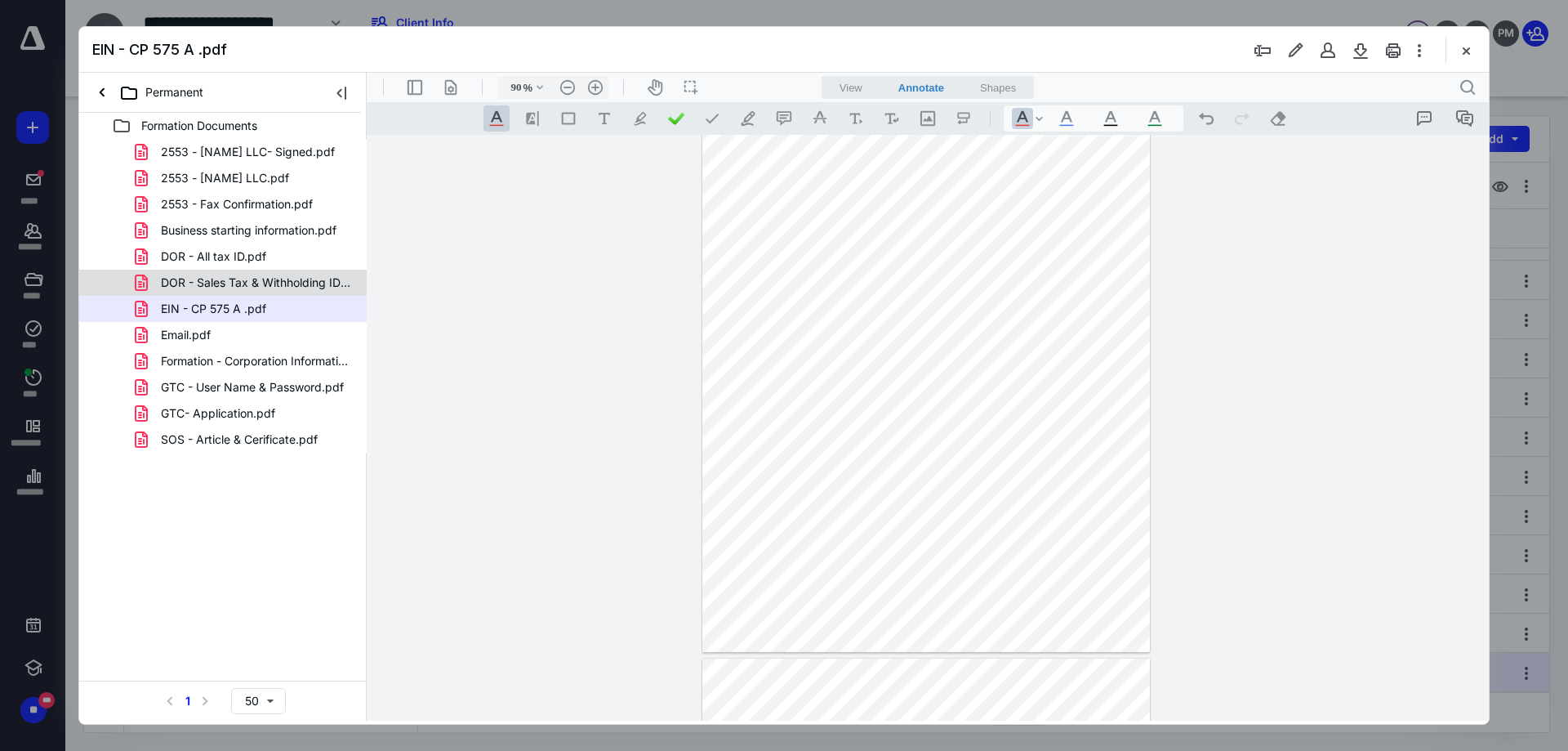 click on "DOR - Sales Tax & Withholding ID Email.pdf" at bounding box center [256, 283] 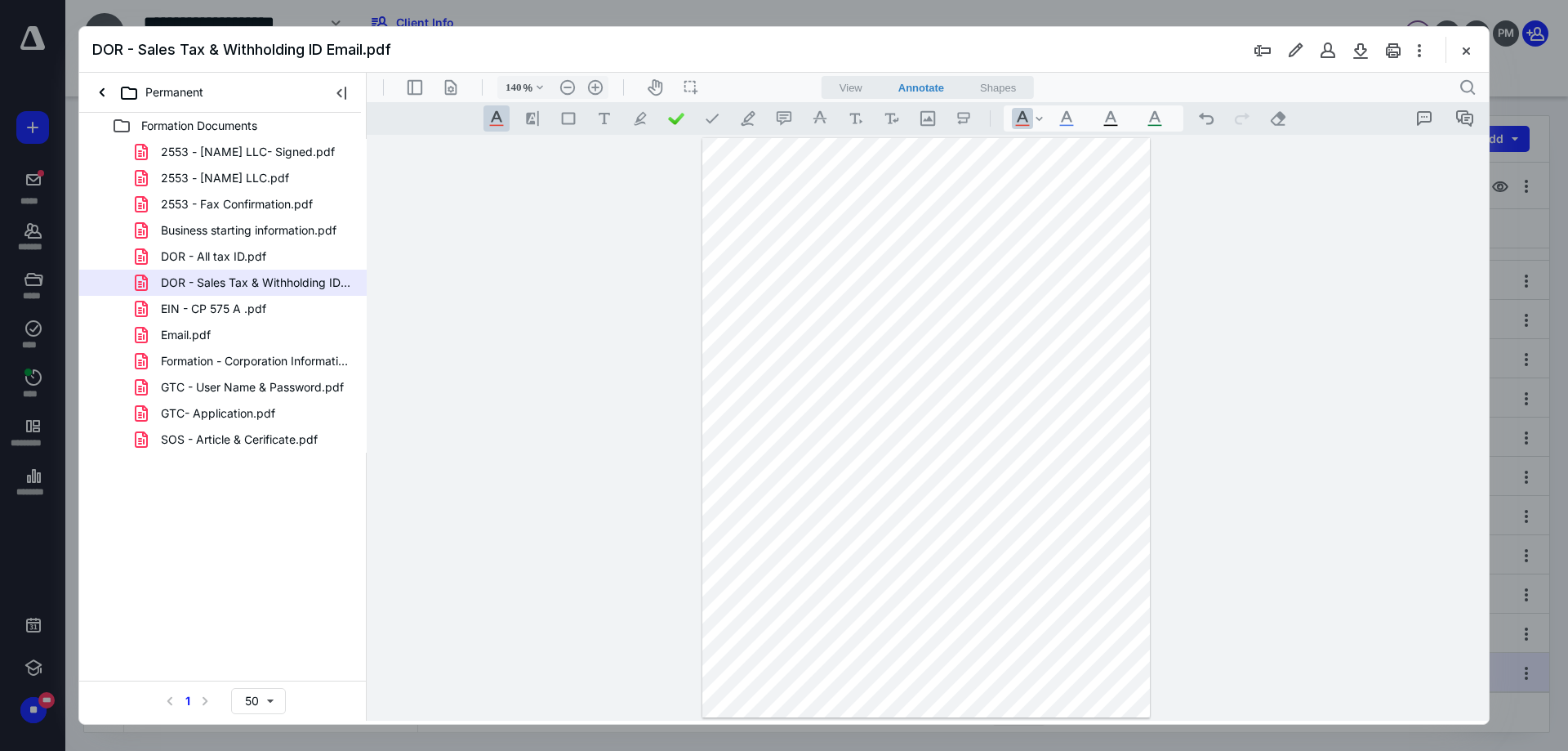 scroll, scrollTop: 188, scrollLeft: 0, axis: vertical 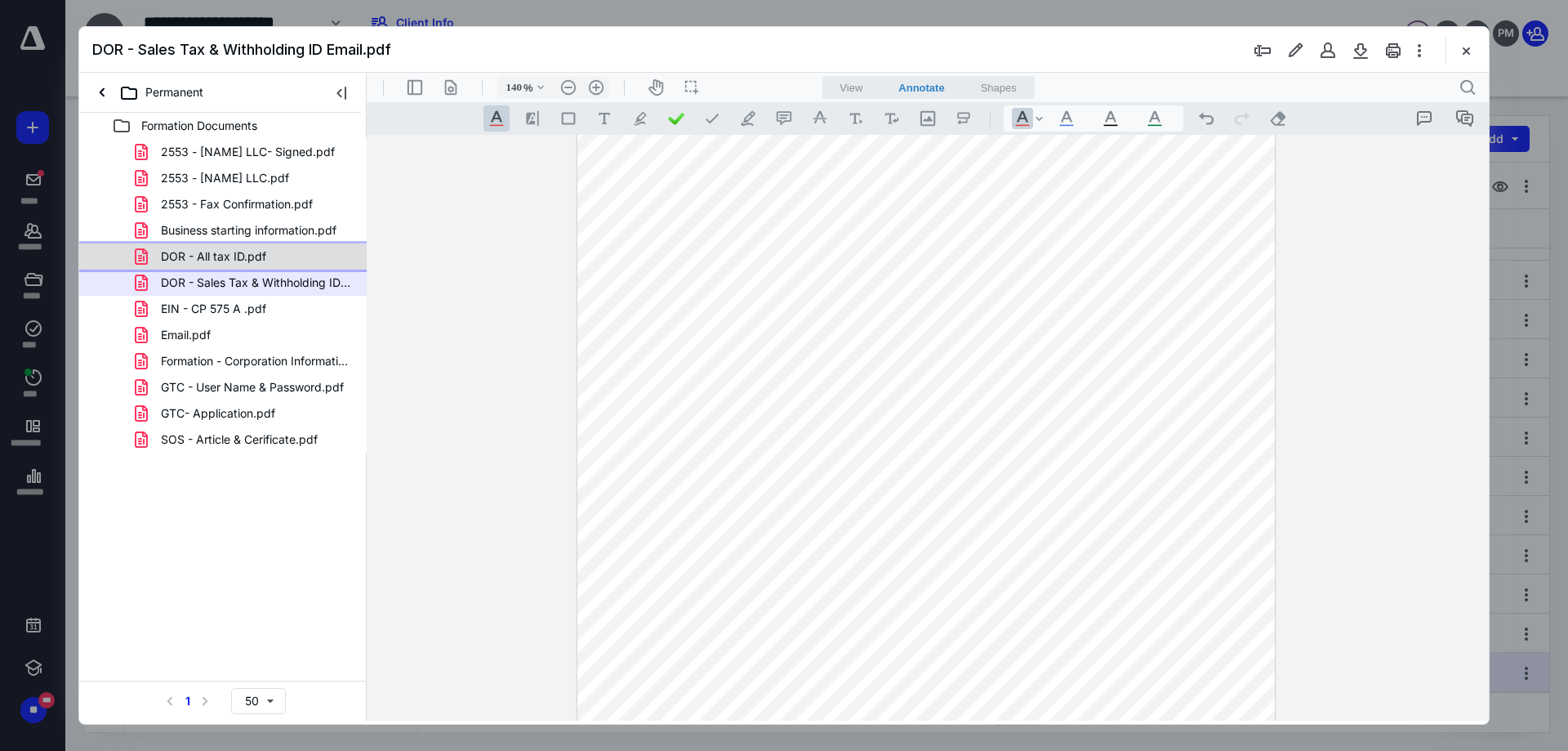 click on "DOR - All tax ID.pdf" at bounding box center (213, 257) 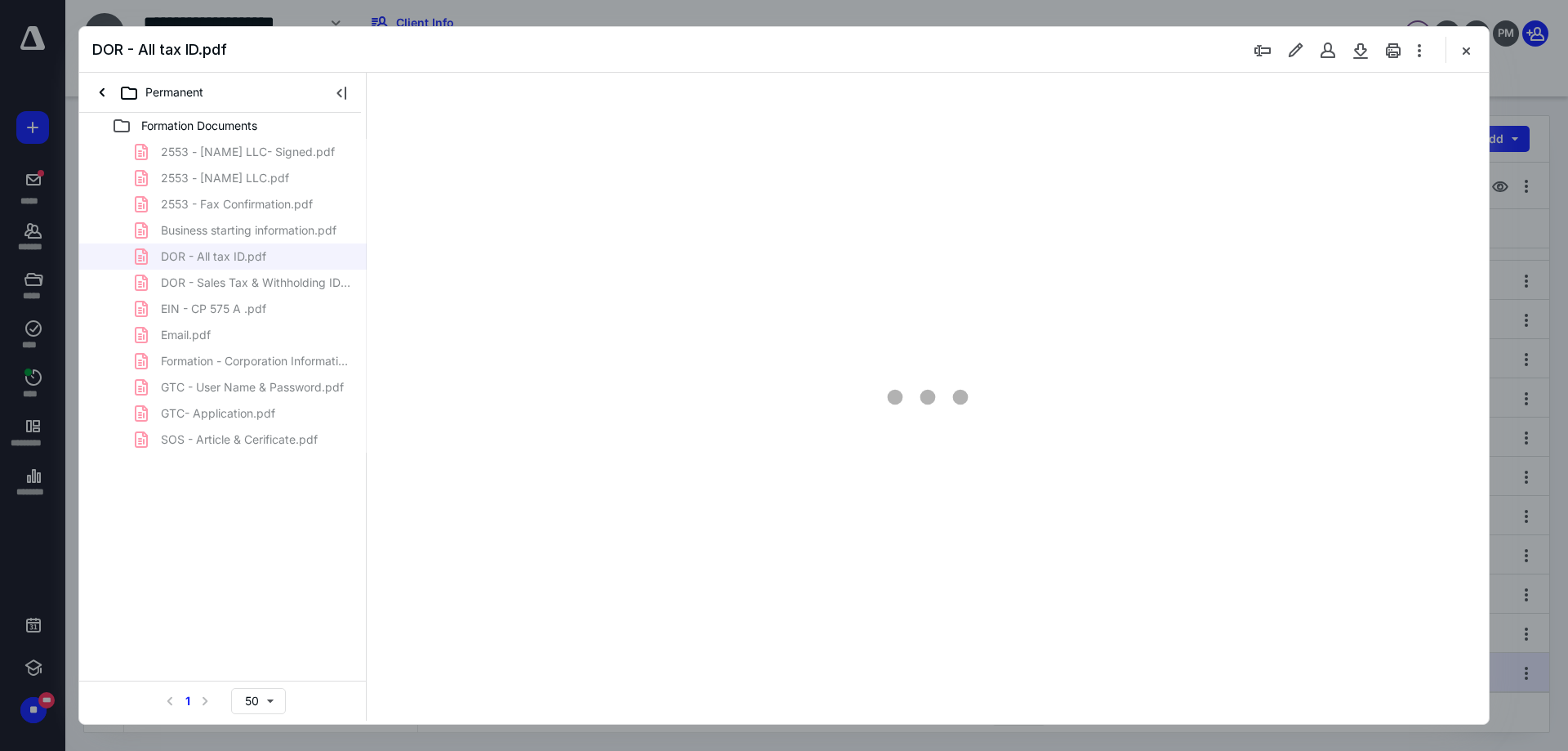 click on "2553  - [NAME] LLC- Signed.pdf 2553 - [NAME] LLC.pdf 2553 - Fax Confirmation.pdf Business starting information.pdf DOR - All tax ID.pdf DOR - Sales Tax & Withholding ID Email.pdf EIN - CP 575 A .pdf Email.pdf Formation - Corporation Information.pdf GTC - User Name & Password.pdf GTC- Application.pdf SOS - Article & Cerificate.pdf" at bounding box center [223, 296] 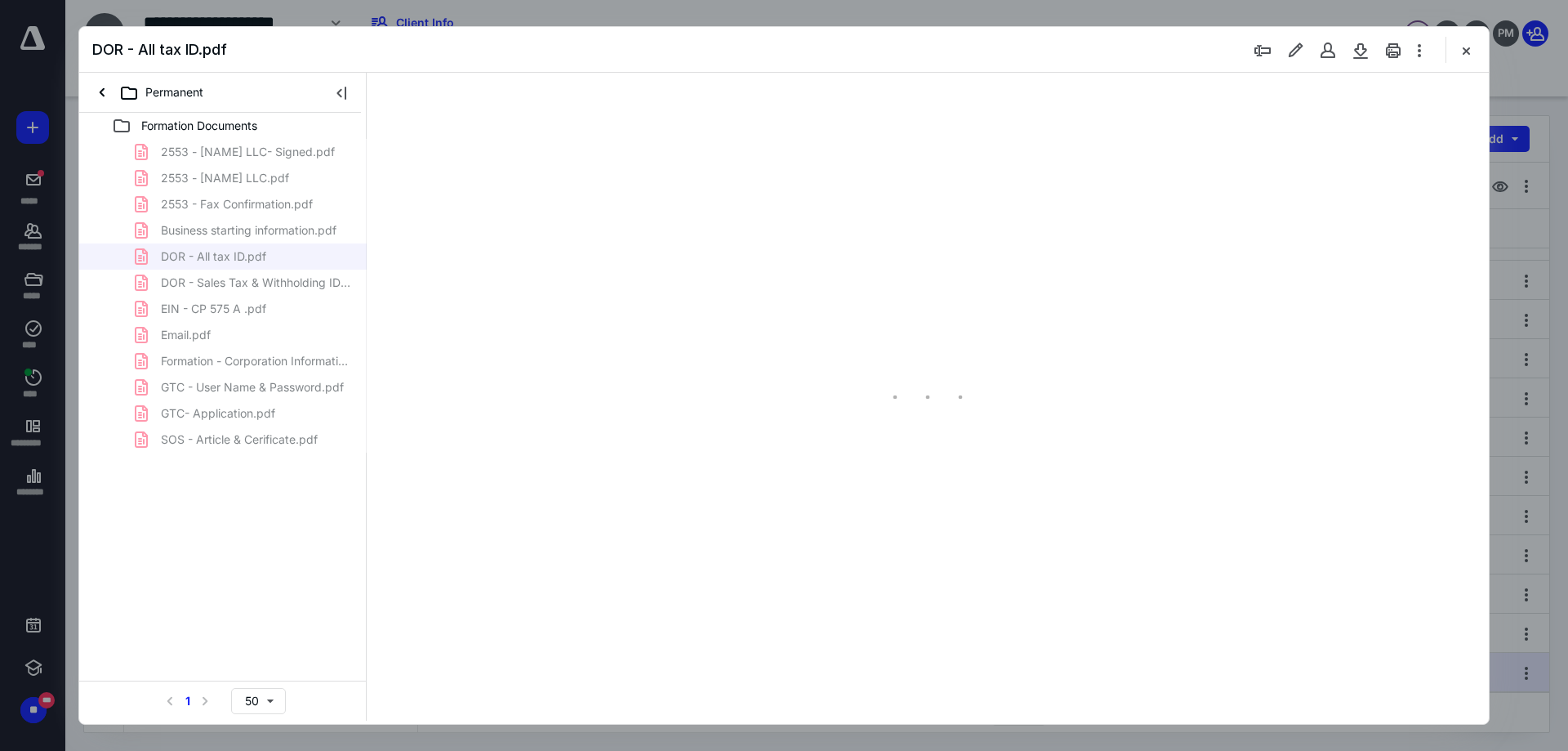 scroll, scrollTop: 0, scrollLeft: 0, axis: both 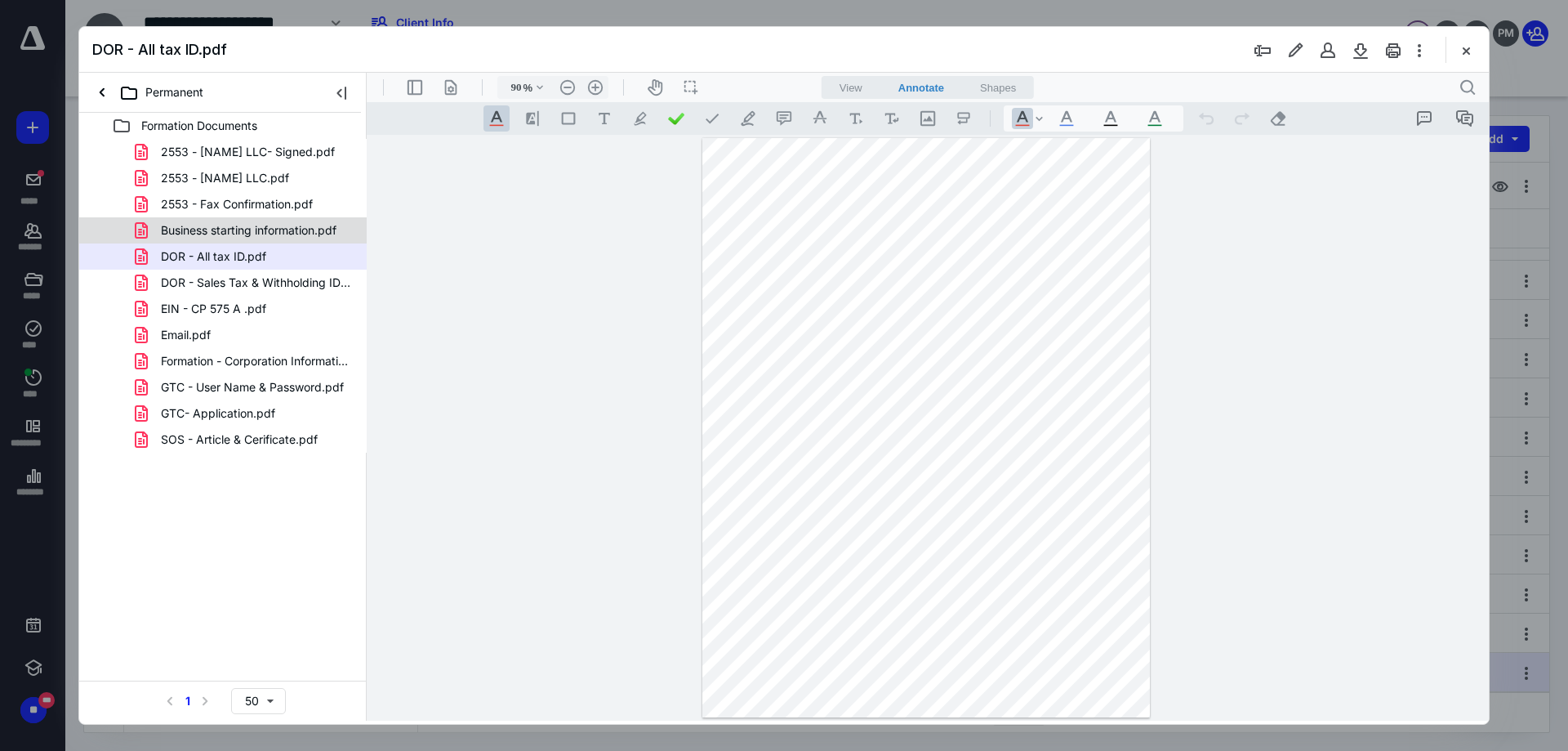 click on "Business starting information.pdf" at bounding box center [238, 230] 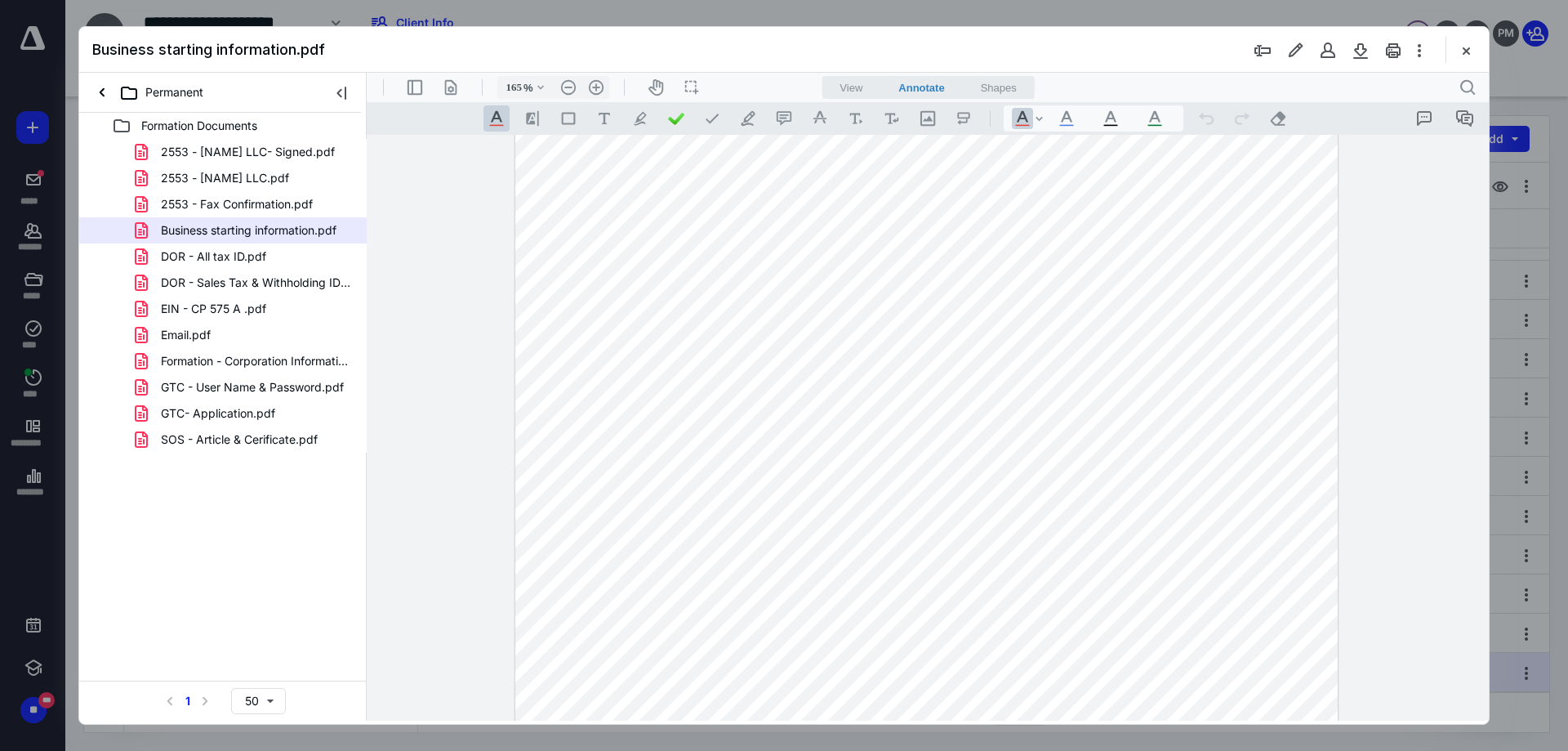 scroll, scrollTop: 0, scrollLeft: 0, axis: both 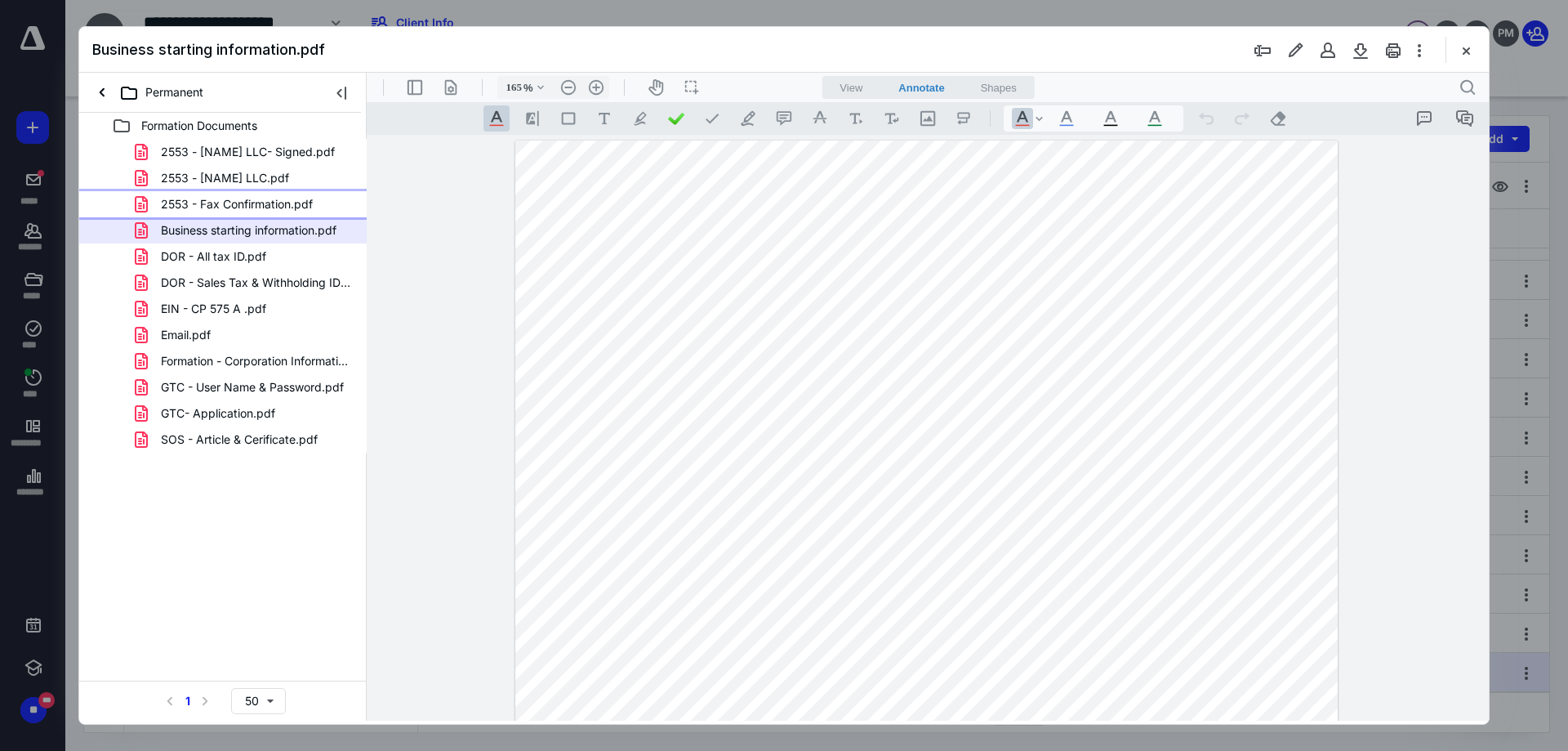 click on "2553 - Fax Confirmation.pdf" at bounding box center (237, 204) 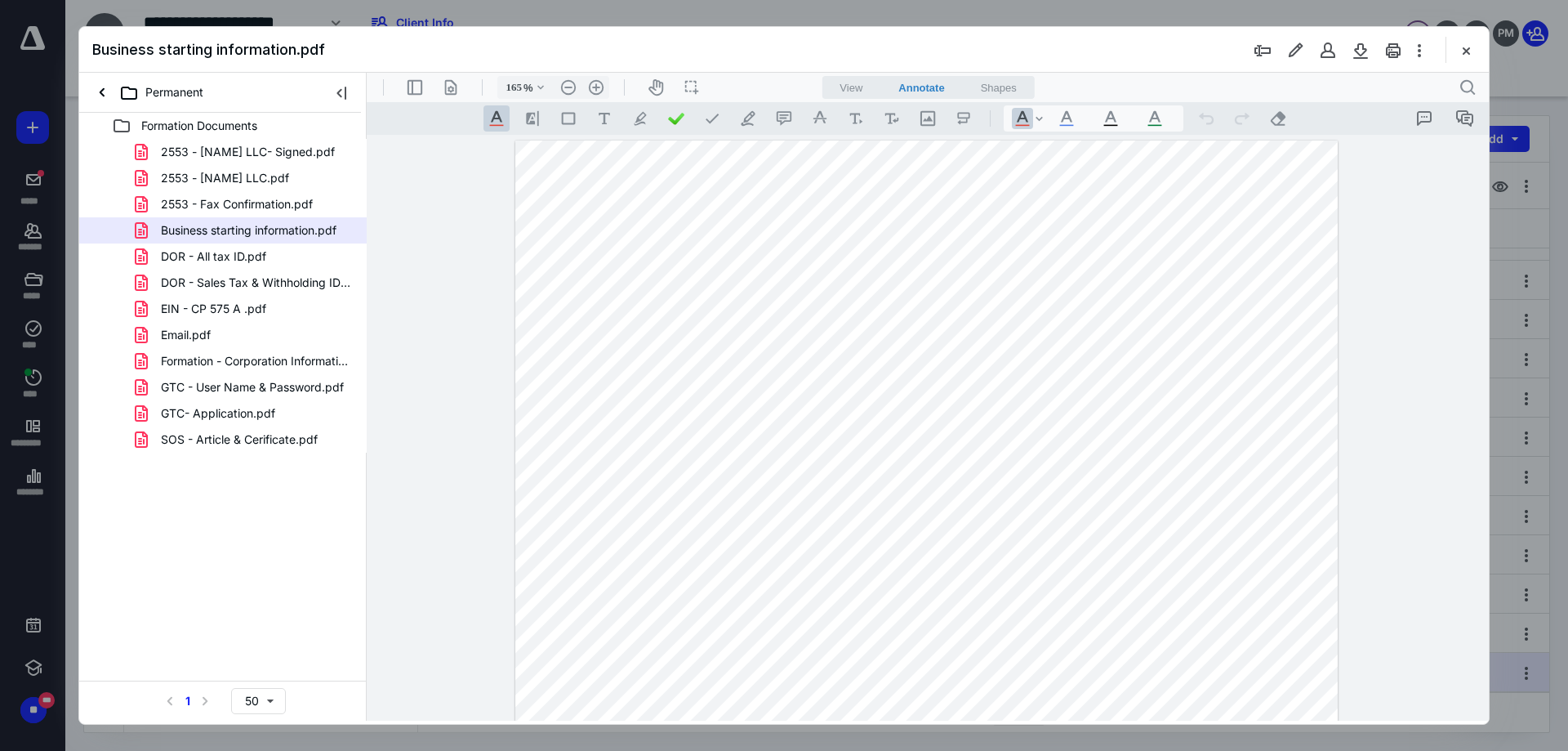 click on "2553  - [NAME] LLC- Signed.pdf 2553 - [NAME] LLC.pdf 2553 - Fax Confirmation.pdf Business starting information.pdf DOR - All tax ID.pdf DOR - Sales Tax & Withholding ID Email.pdf EIN - CP 575 A .pdf Email.pdf Formation - Corporation Information.pdf GTC - User Name & Password.pdf GTC- Application.pdf SOS - Article & Cerificate.pdf" at bounding box center [223, 296] 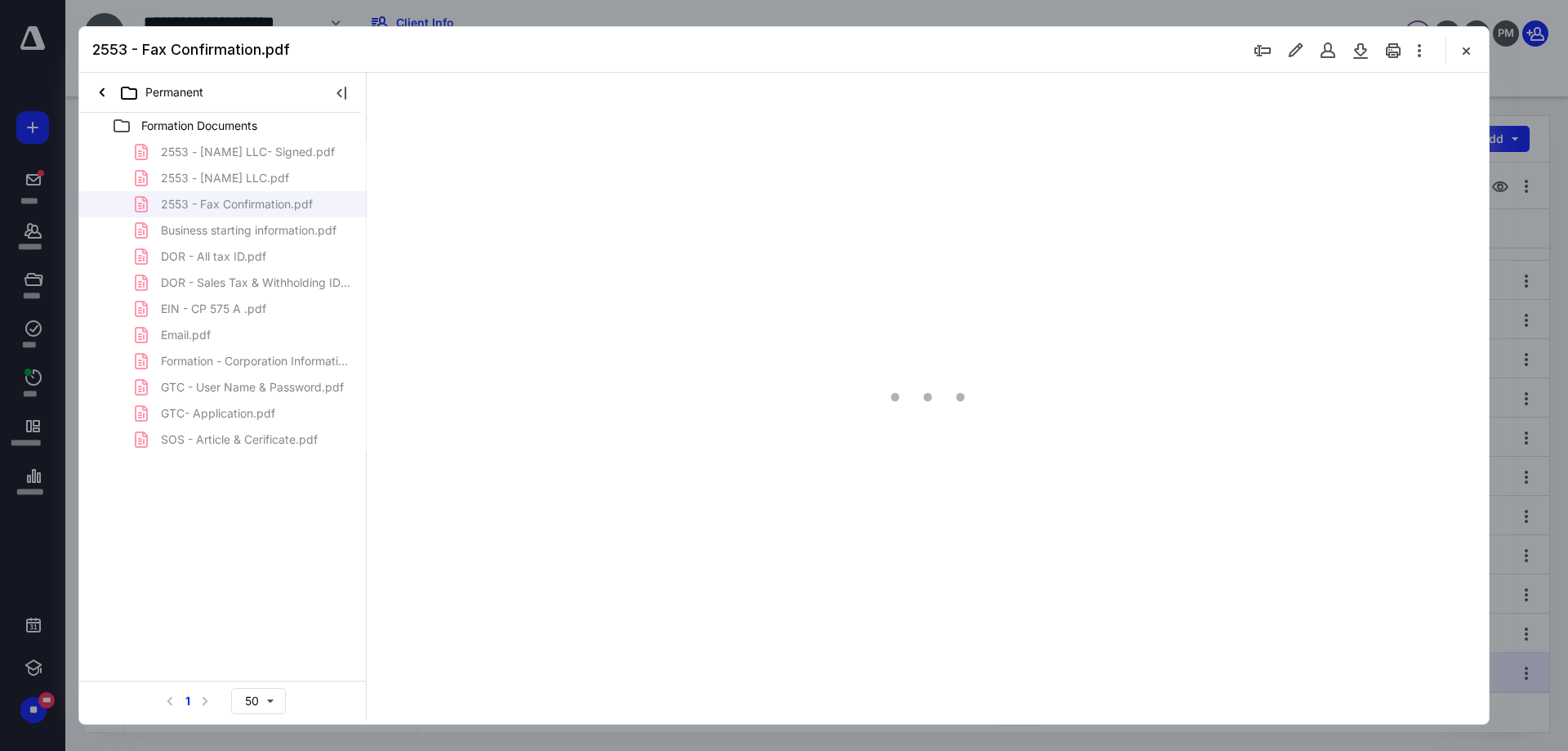 type on "90" 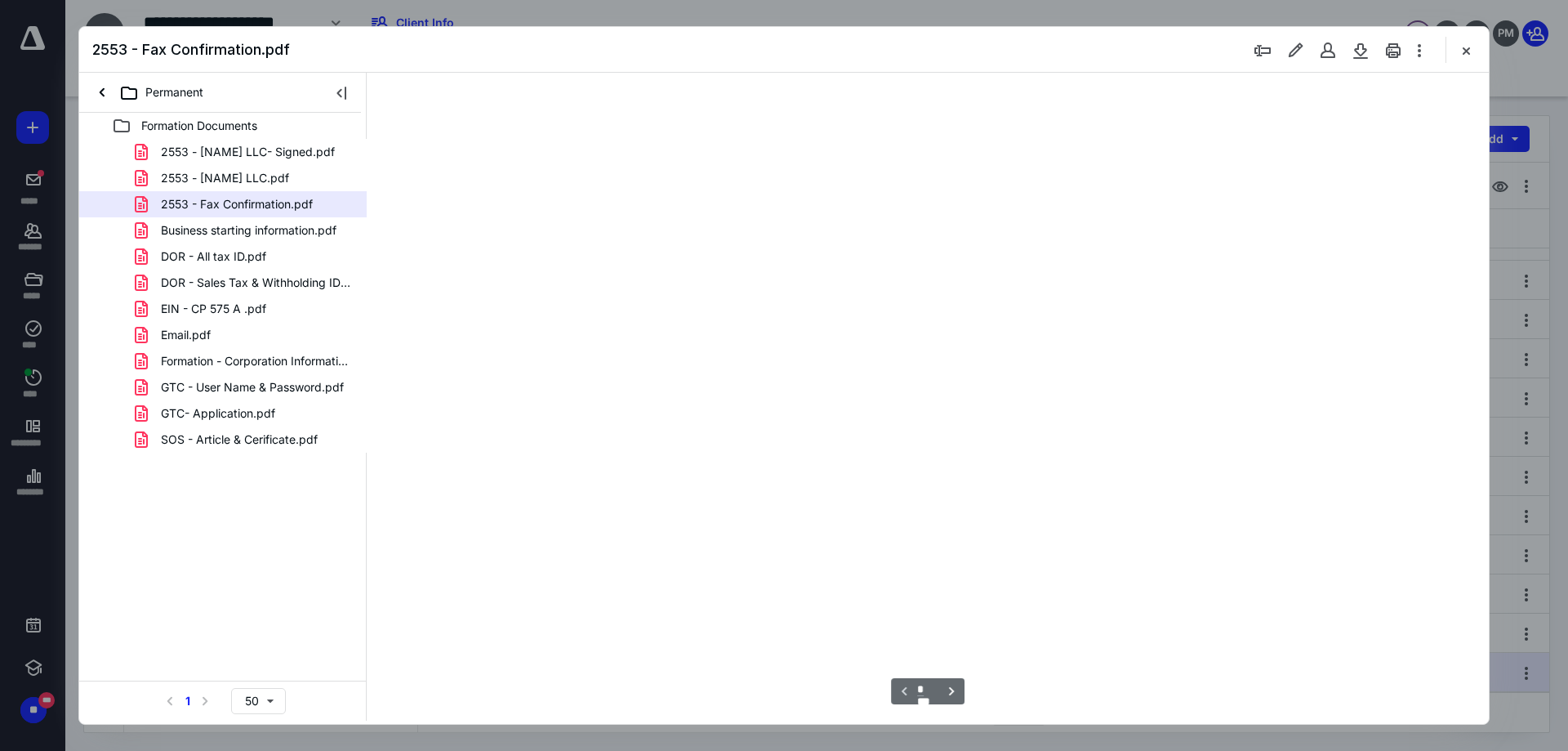 scroll, scrollTop: 65, scrollLeft: 0, axis: vertical 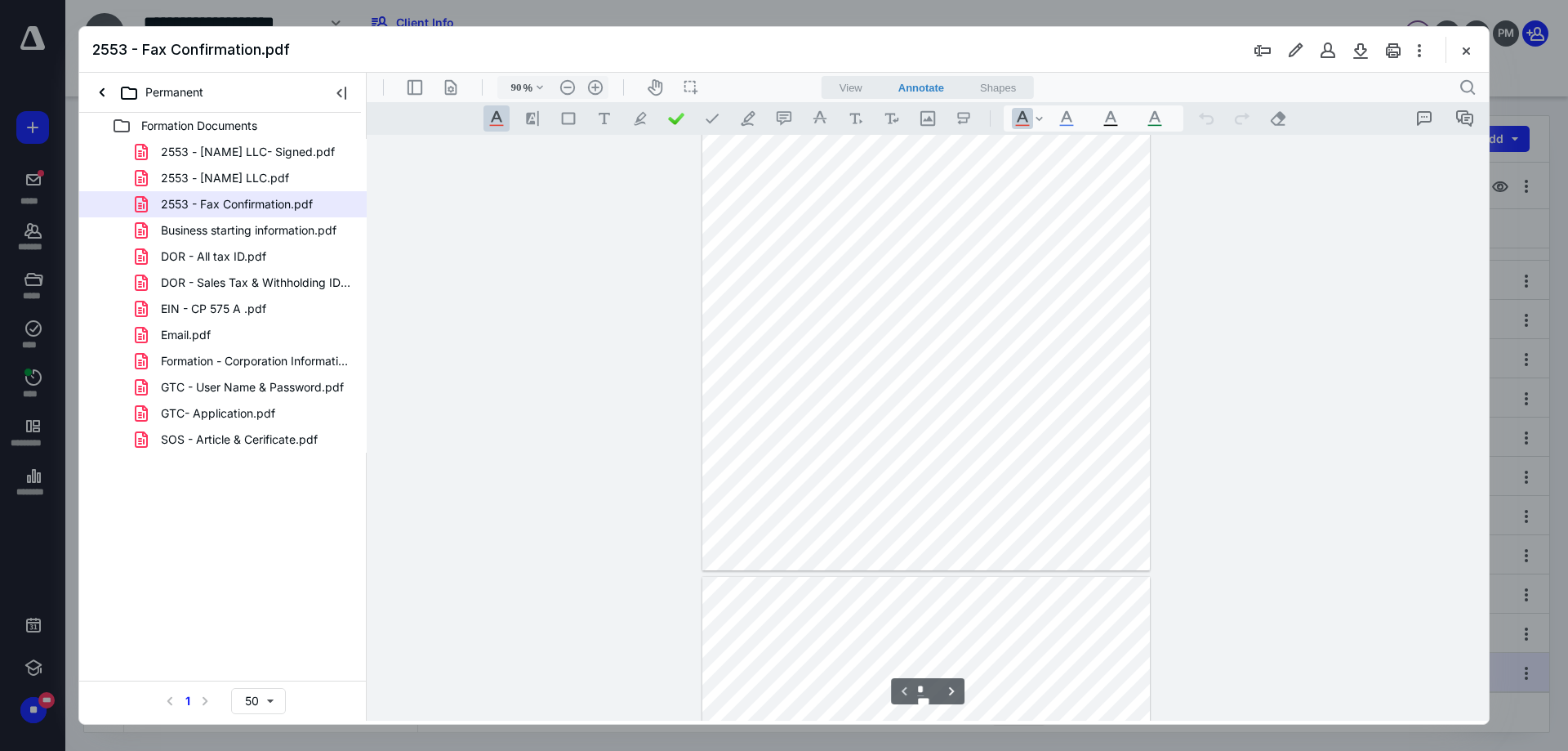 type on "*" 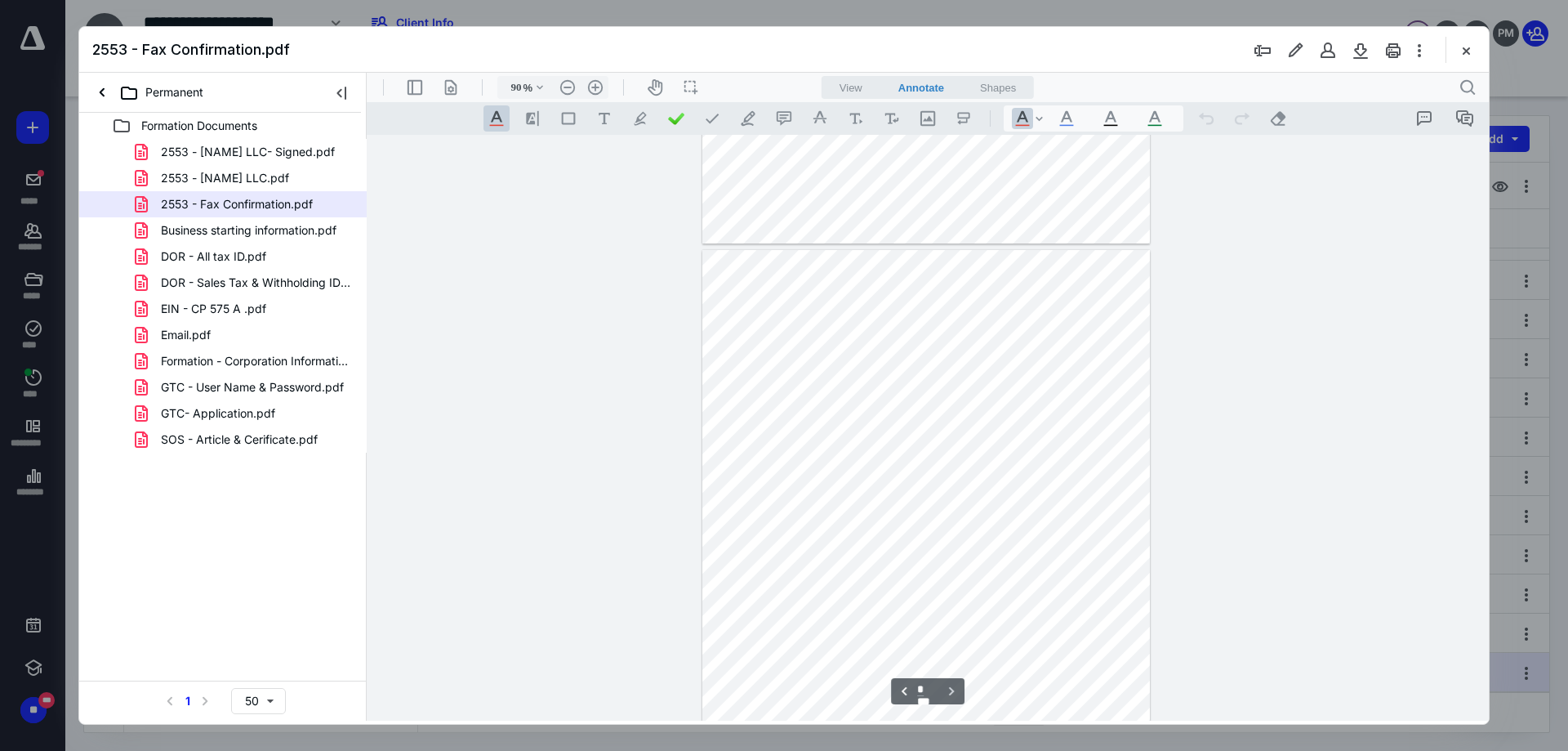 scroll, scrollTop: 586, scrollLeft: 0, axis: vertical 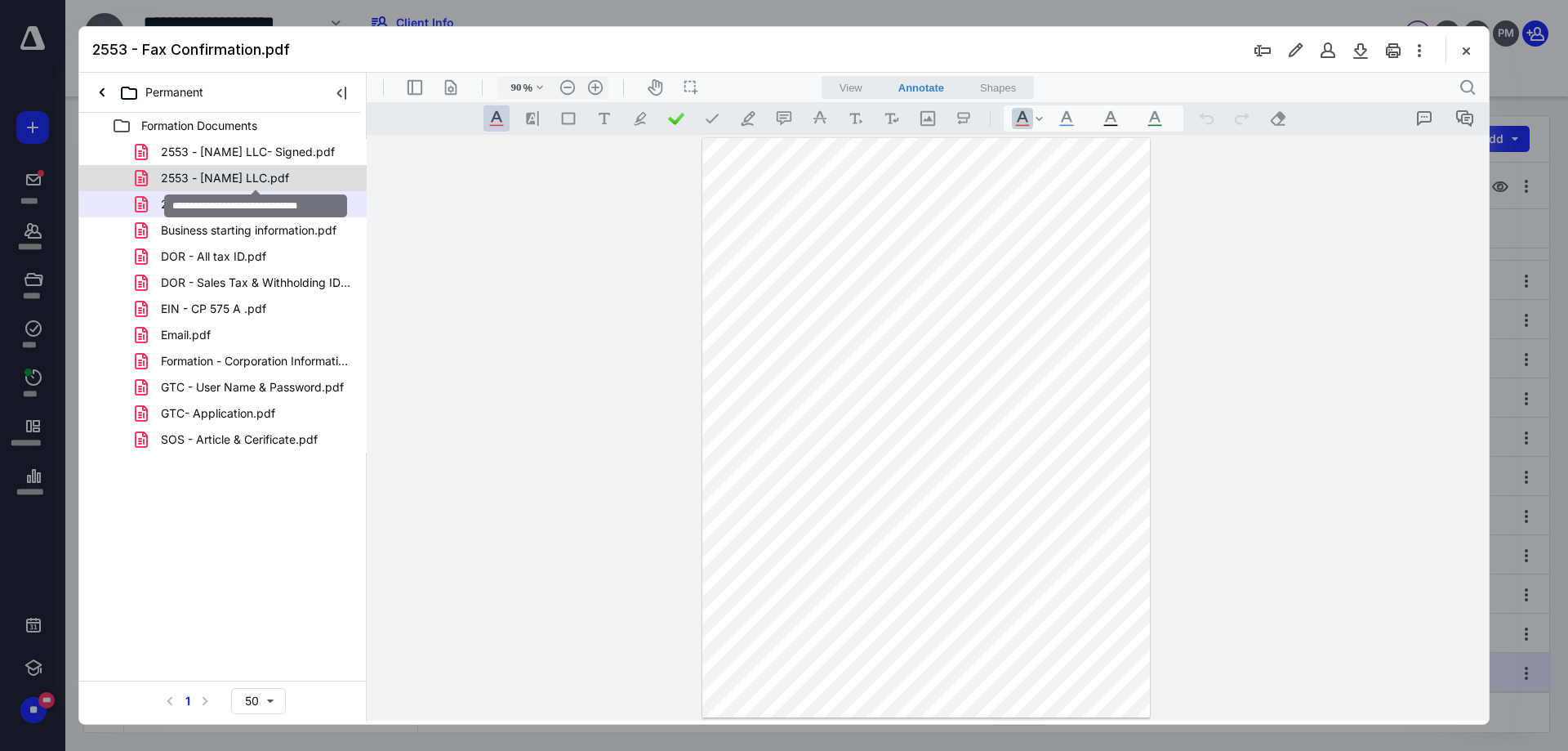 click on "2553 - [NAME] LLC.pdf" at bounding box center [225, 178] 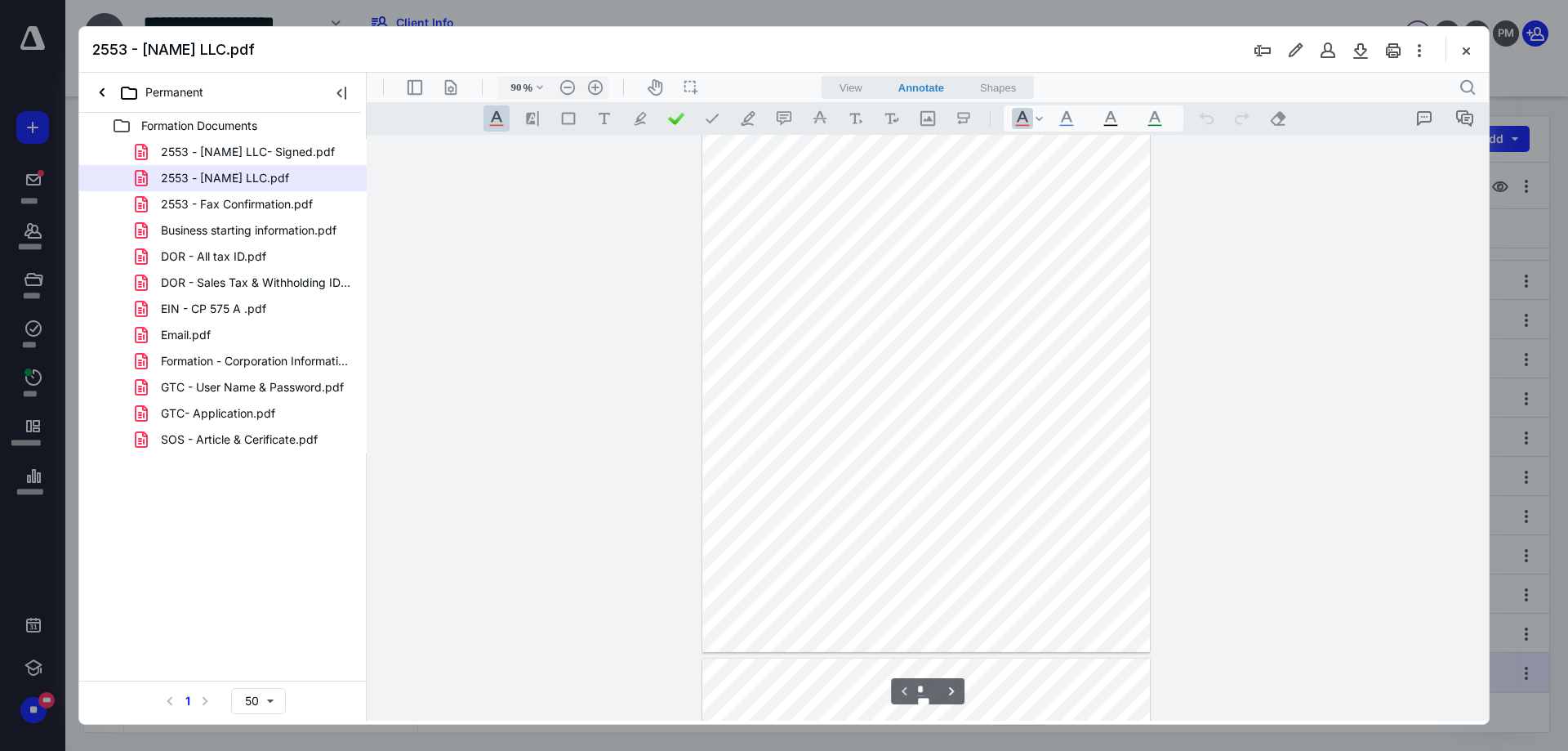 scroll, scrollTop: 0, scrollLeft: 0, axis: both 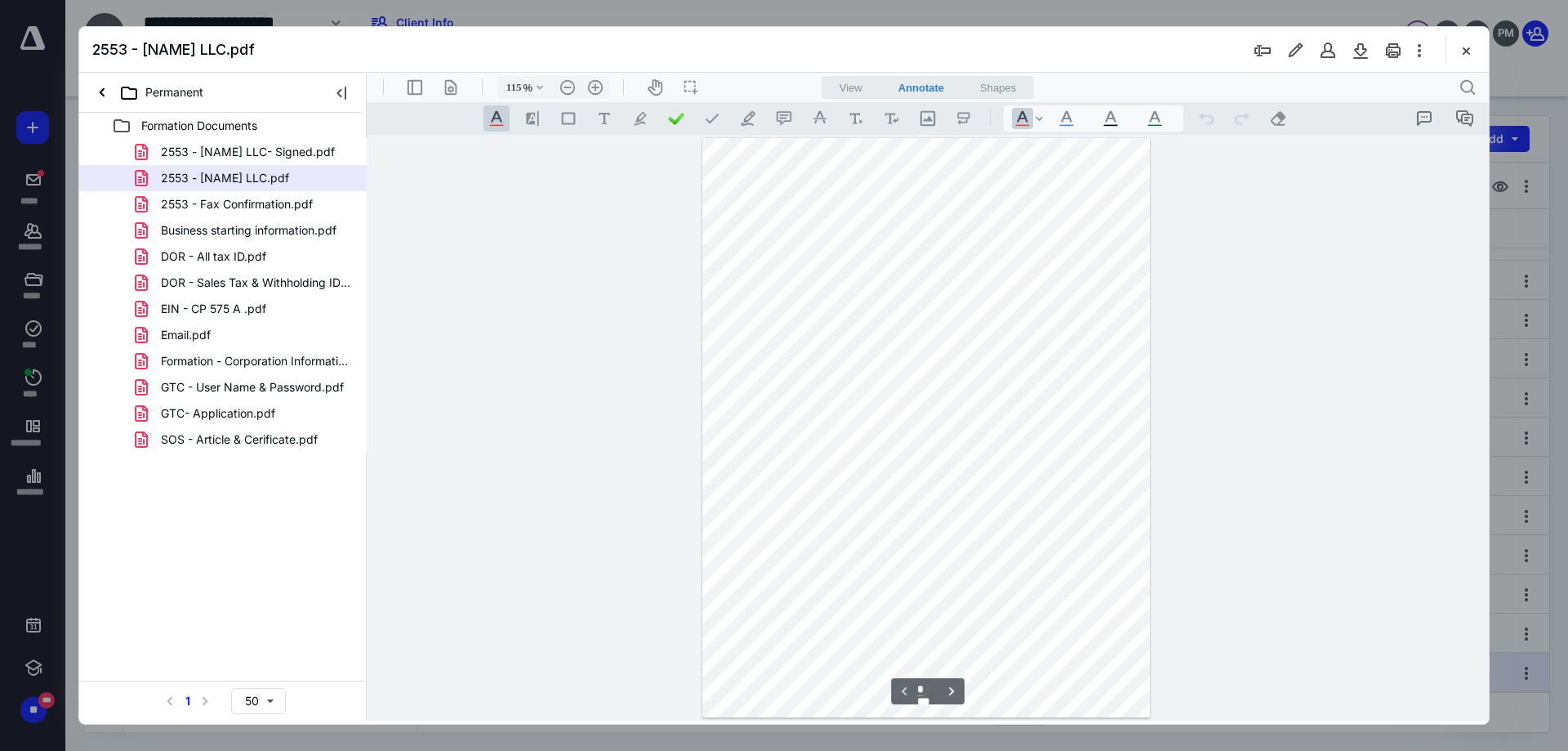 type on "140" 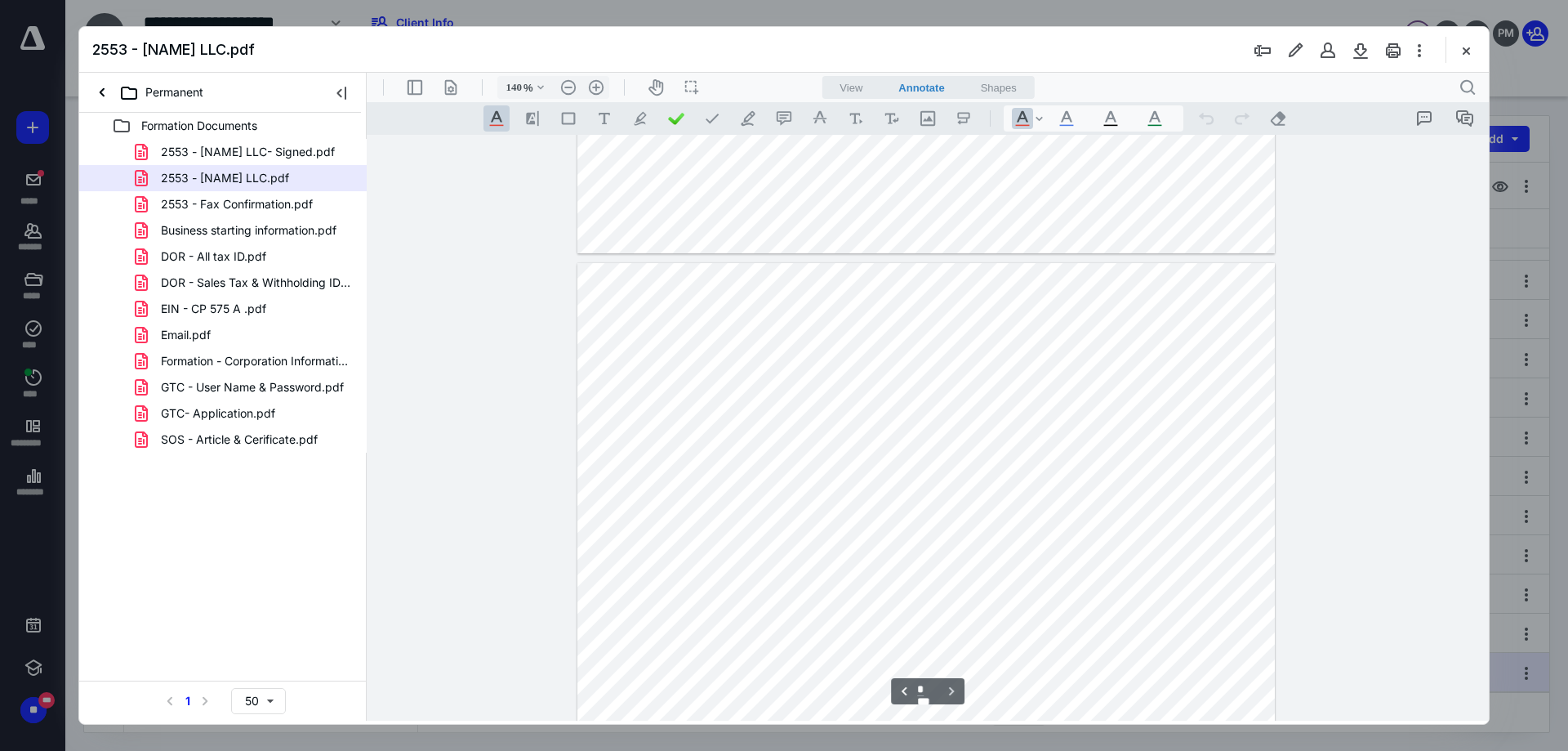 scroll, scrollTop: 2942, scrollLeft: 0, axis: vertical 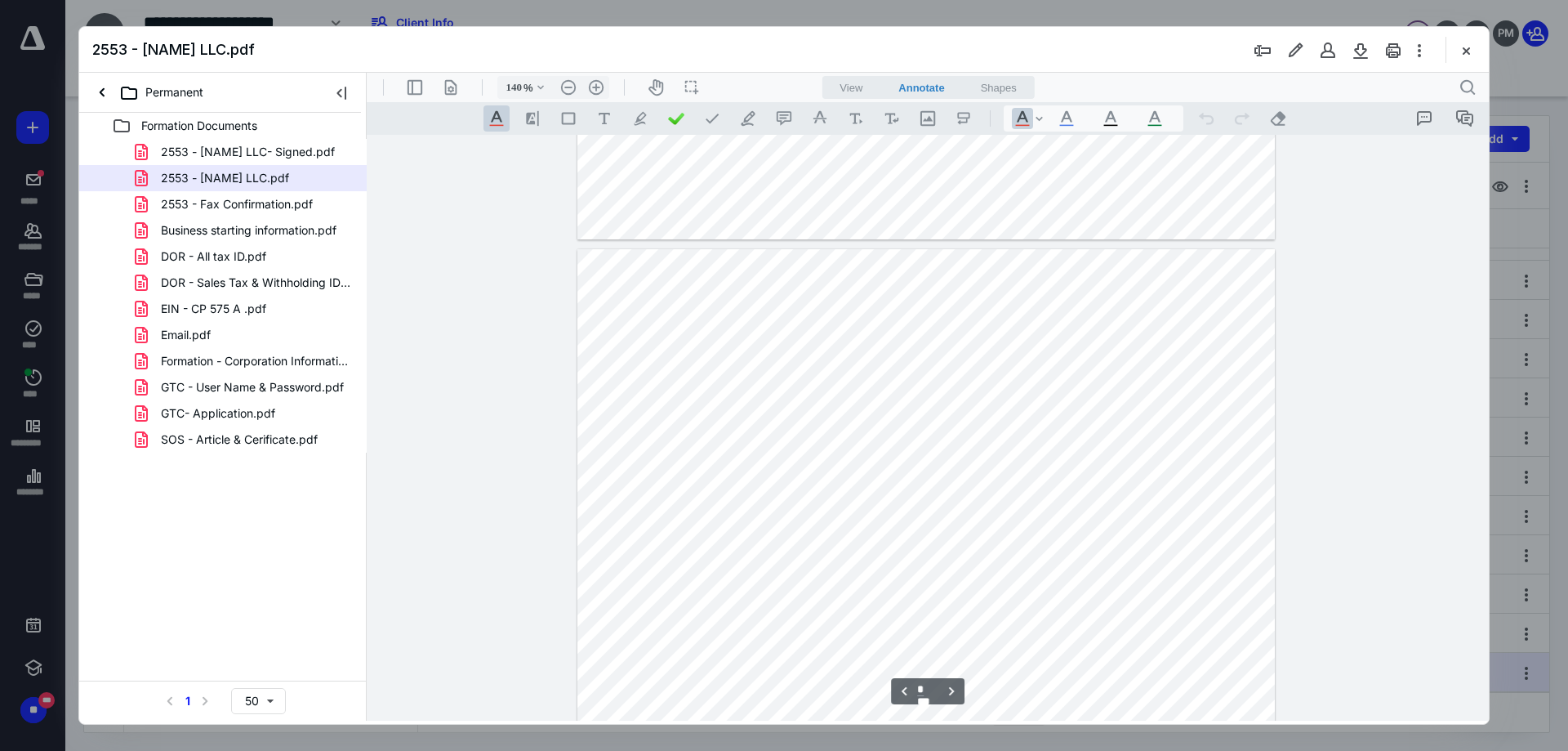 type on "*" 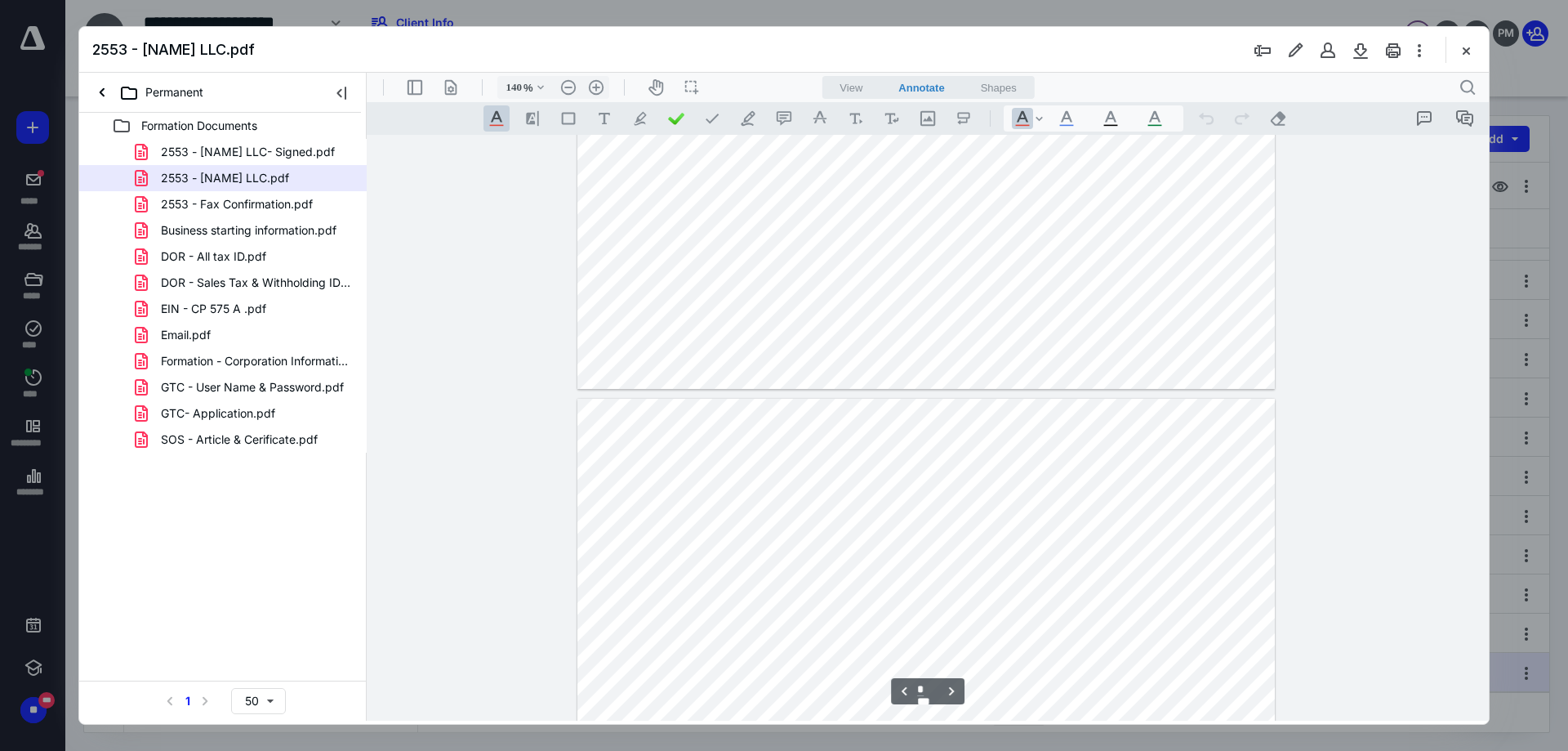 scroll, scrollTop: 981, scrollLeft: 0, axis: vertical 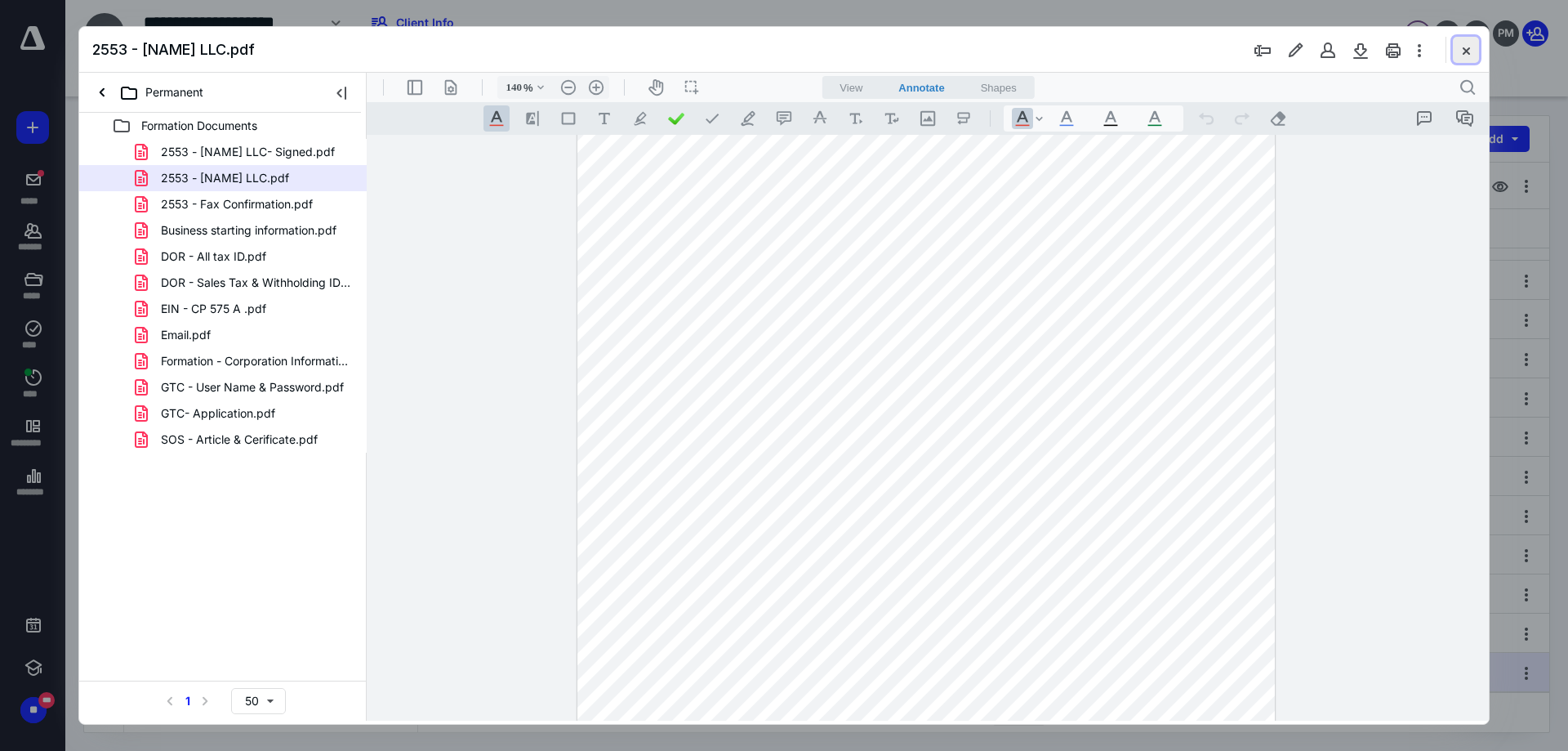 click at bounding box center (1466, 50) 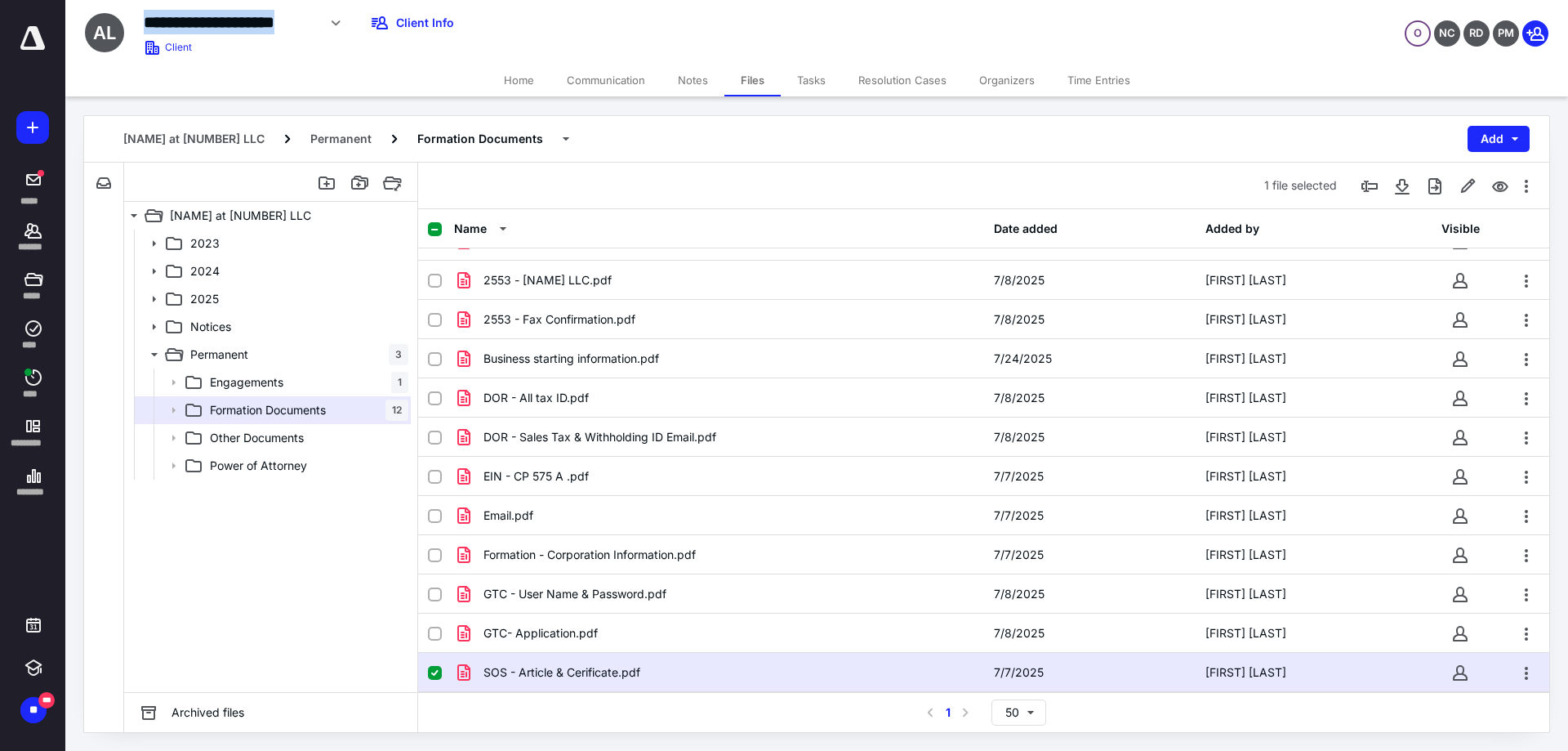 click on "**********" at bounding box center [570, 18] 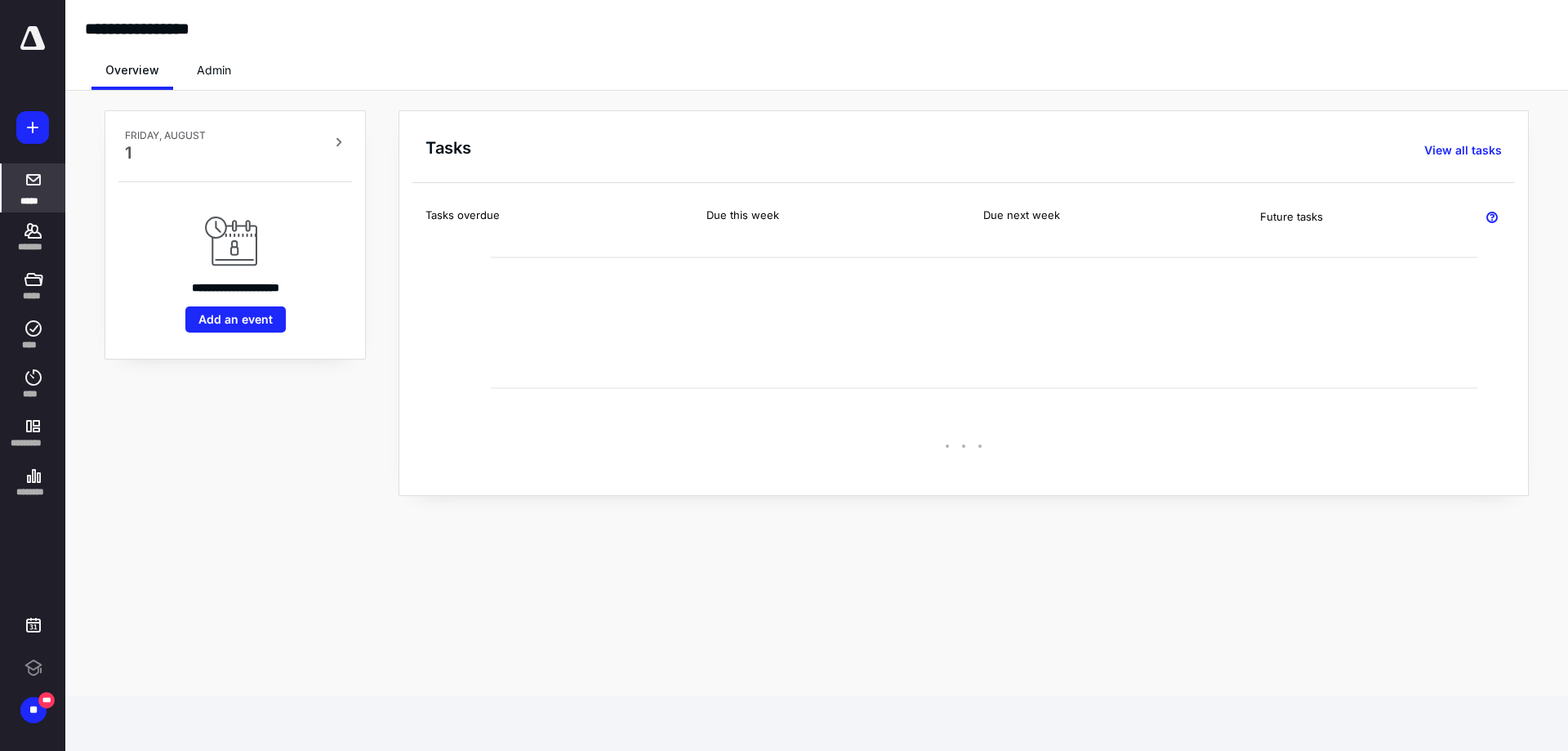 scroll, scrollTop: 0, scrollLeft: 0, axis: both 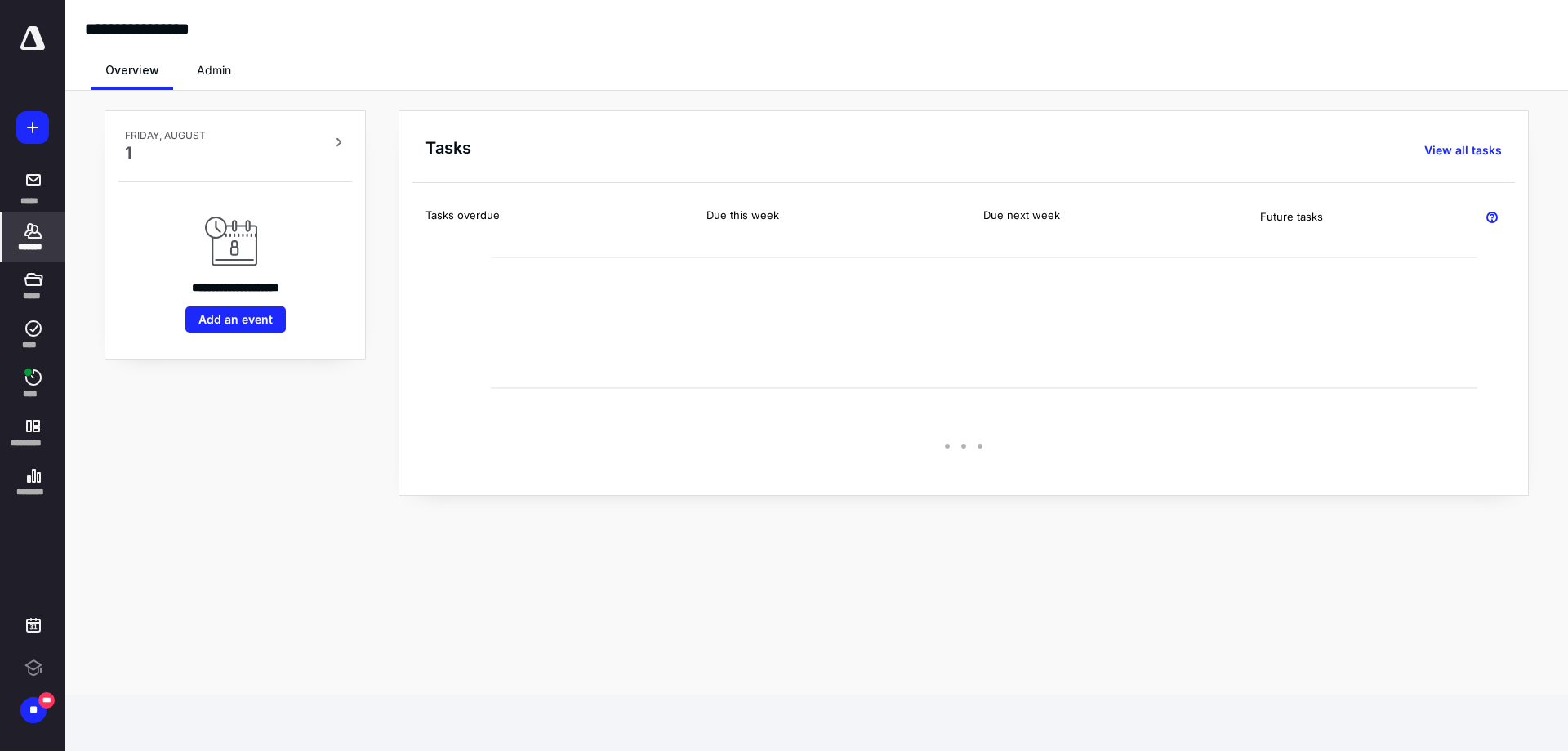 click 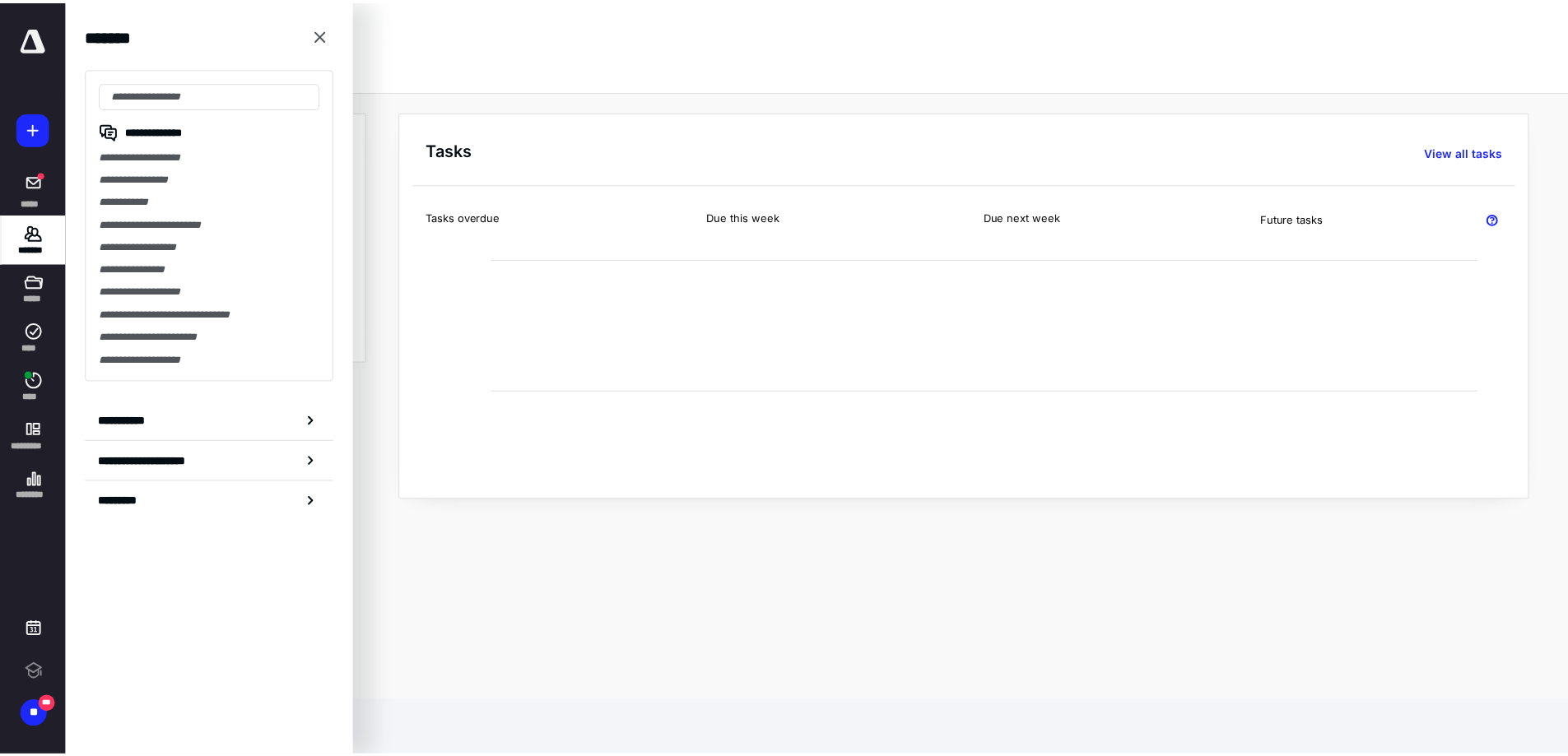scroll, scrollTop: 0, scrollLeft: 0, axis: both 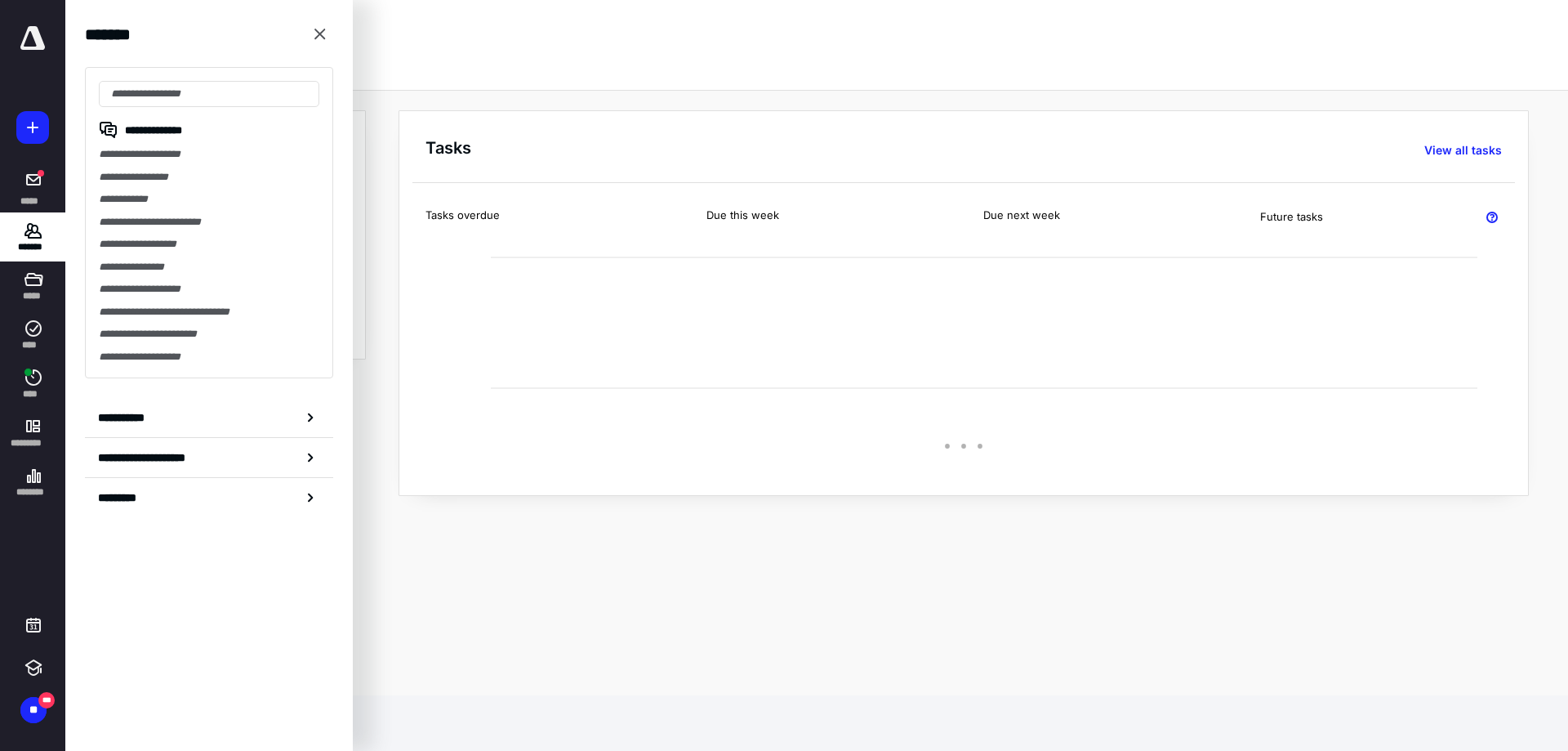 click on "**********" at bounding box center [209, 130] 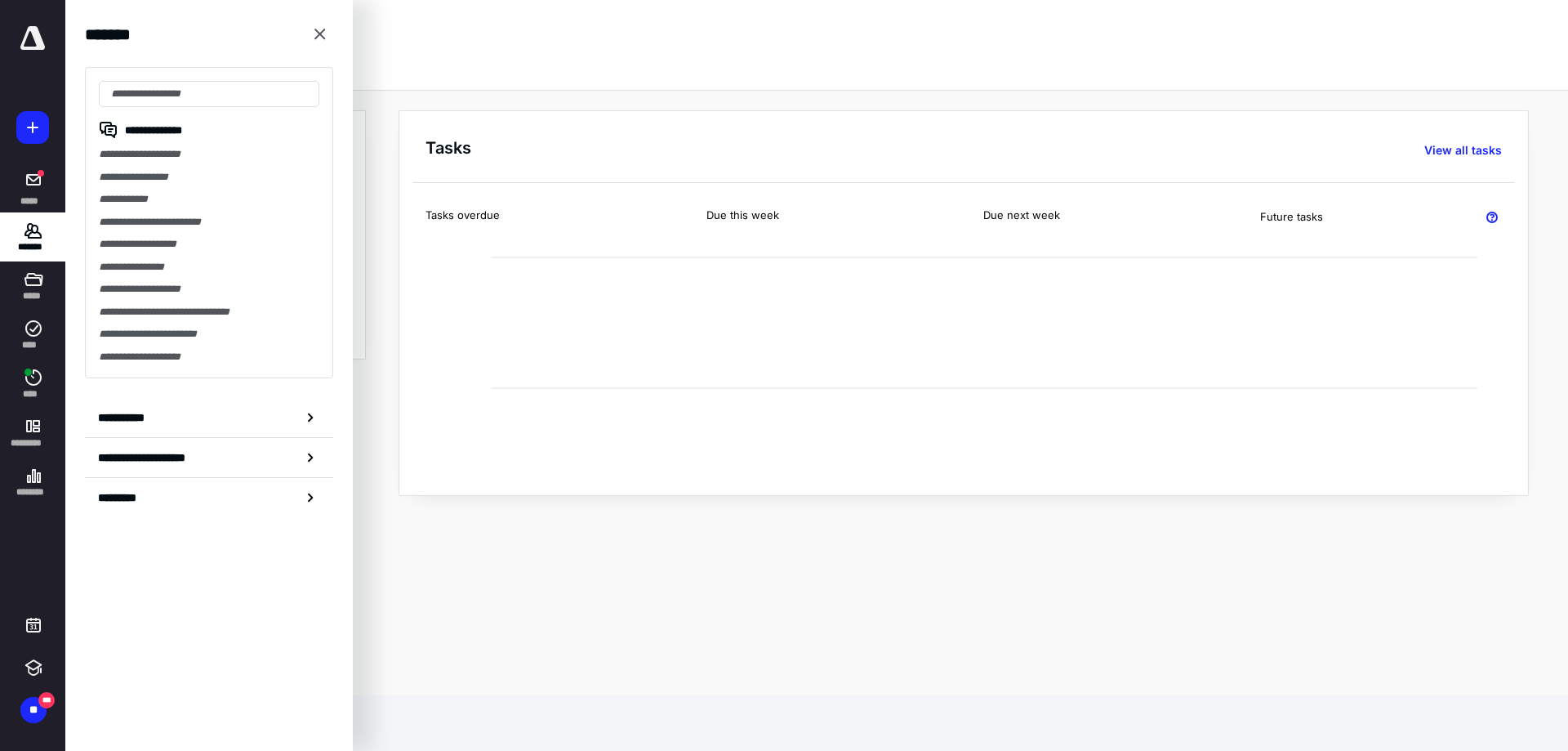 click on "**********" at bounding box center (209, 154) 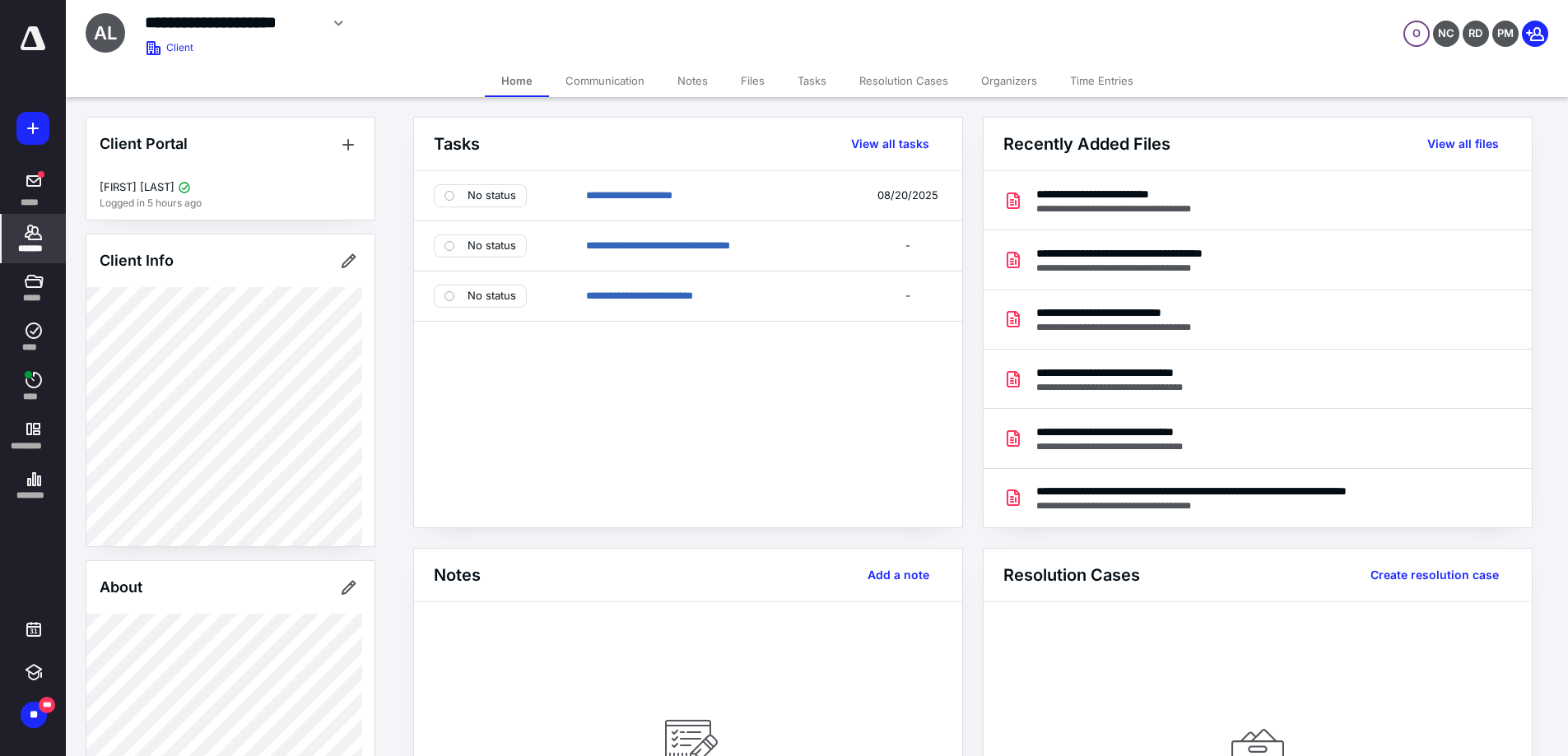 click on "Files" at bounding box center [752, 81] 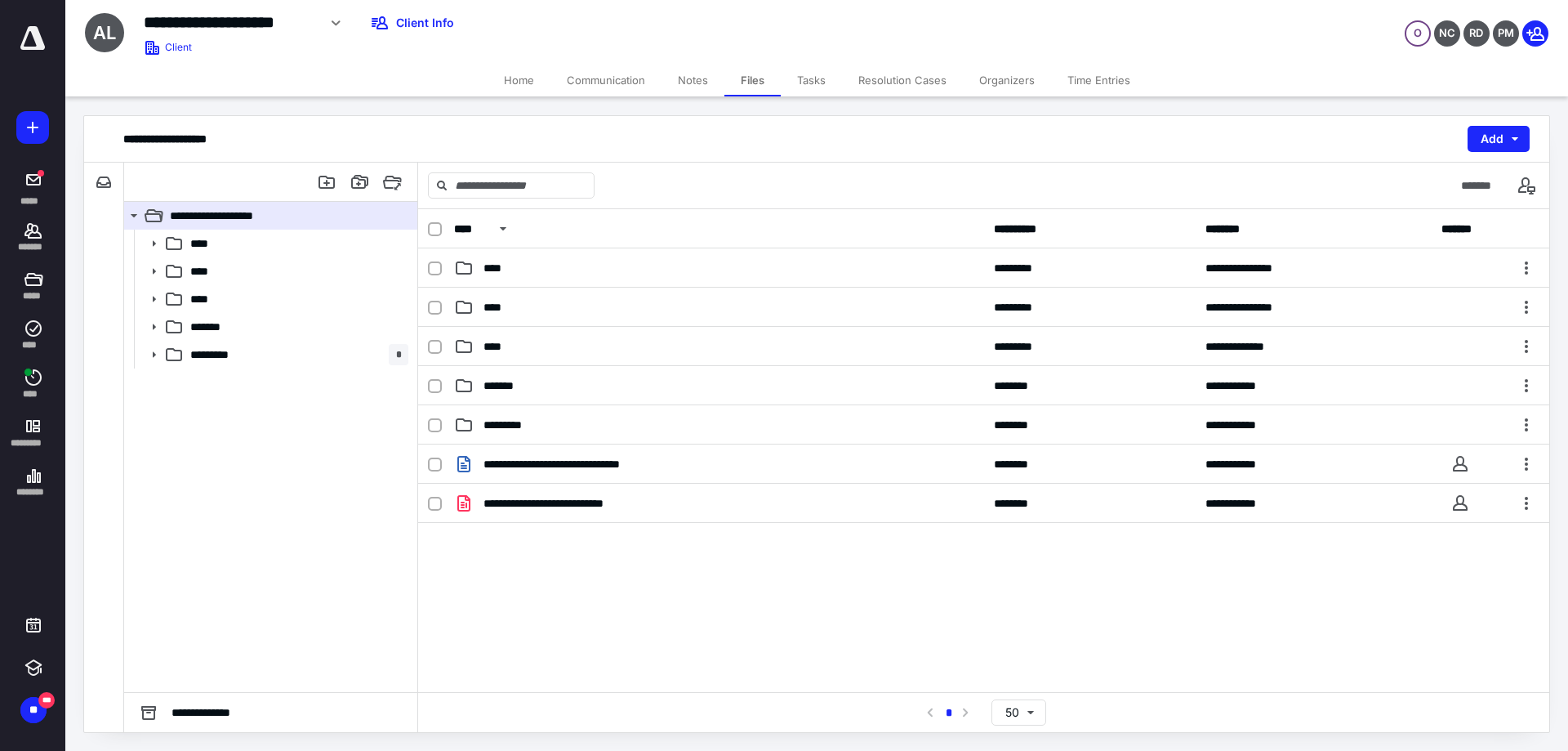click on "Home" at bounding box center (519, 80) 